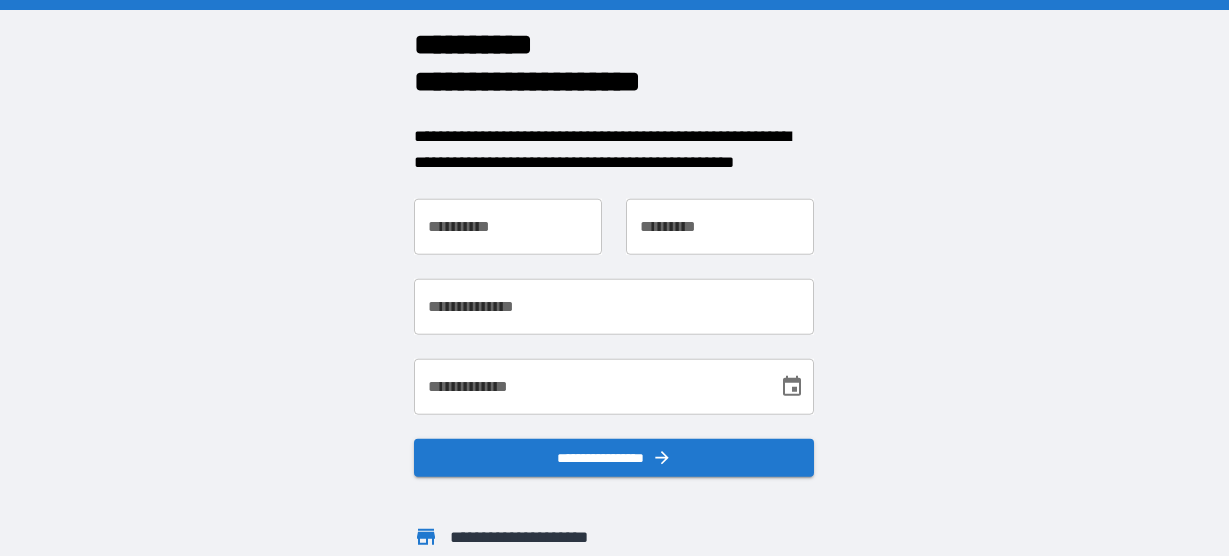 scroll, scrollTop: 0, scrollLeft: 0, axis: both 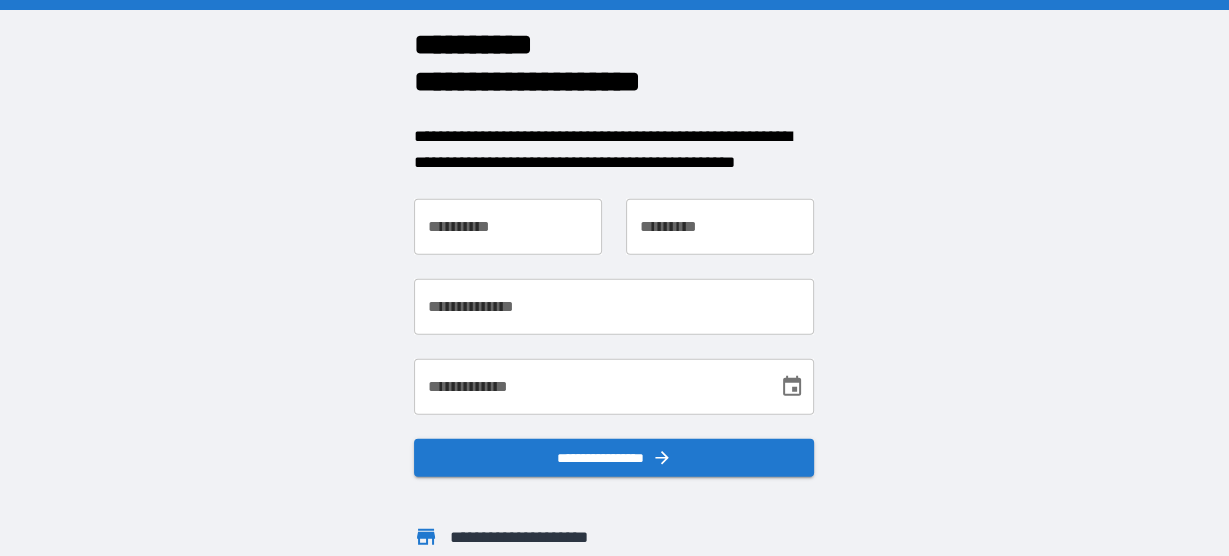 click on "**********" at bounding box center (508, 227) 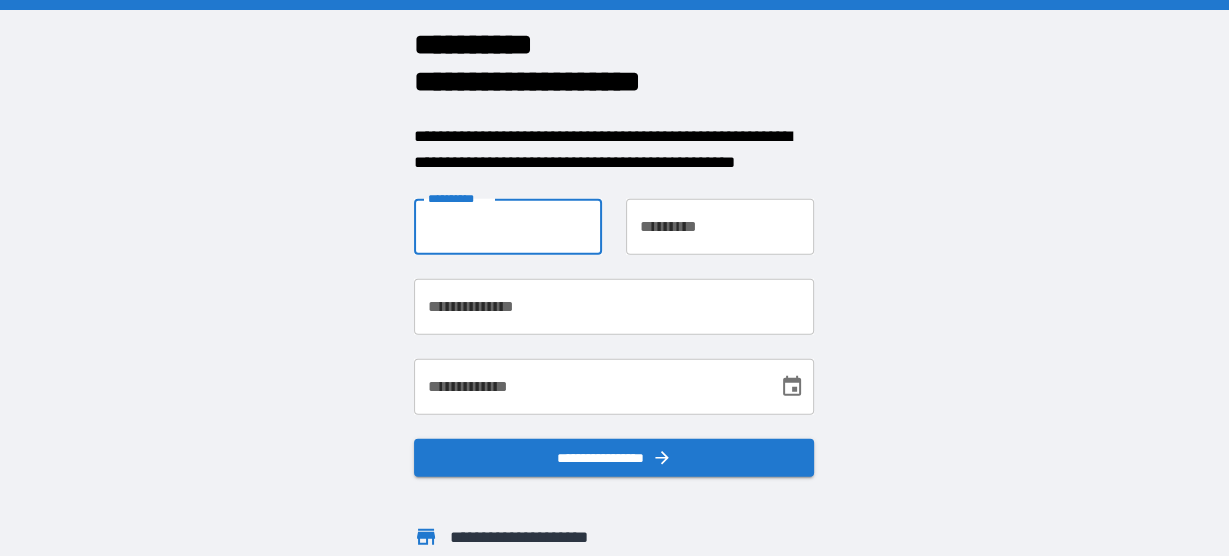 type on "*****" 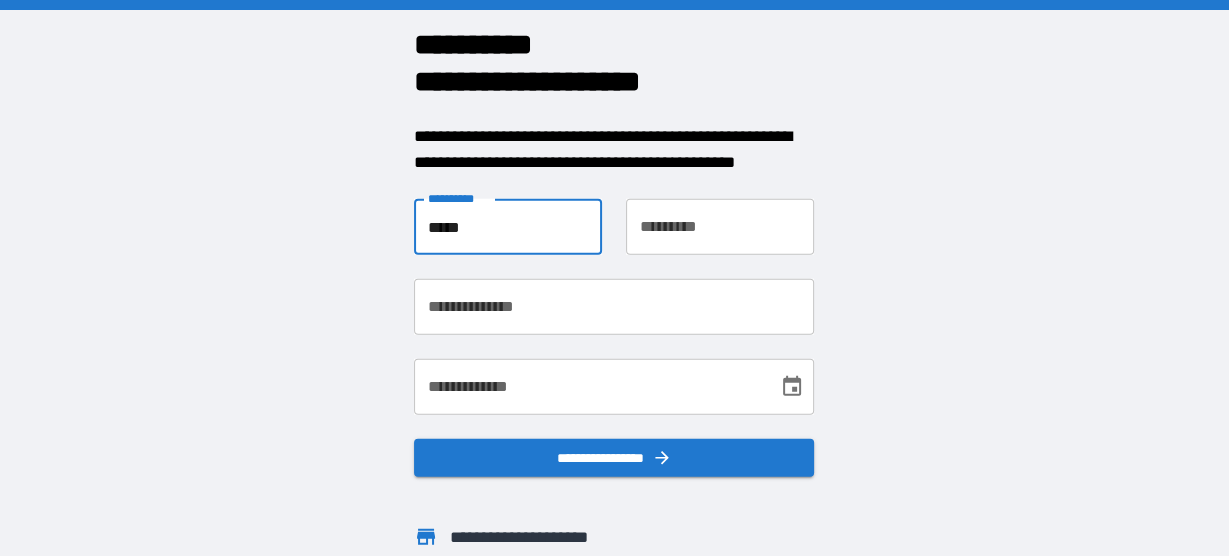 type on "*******" 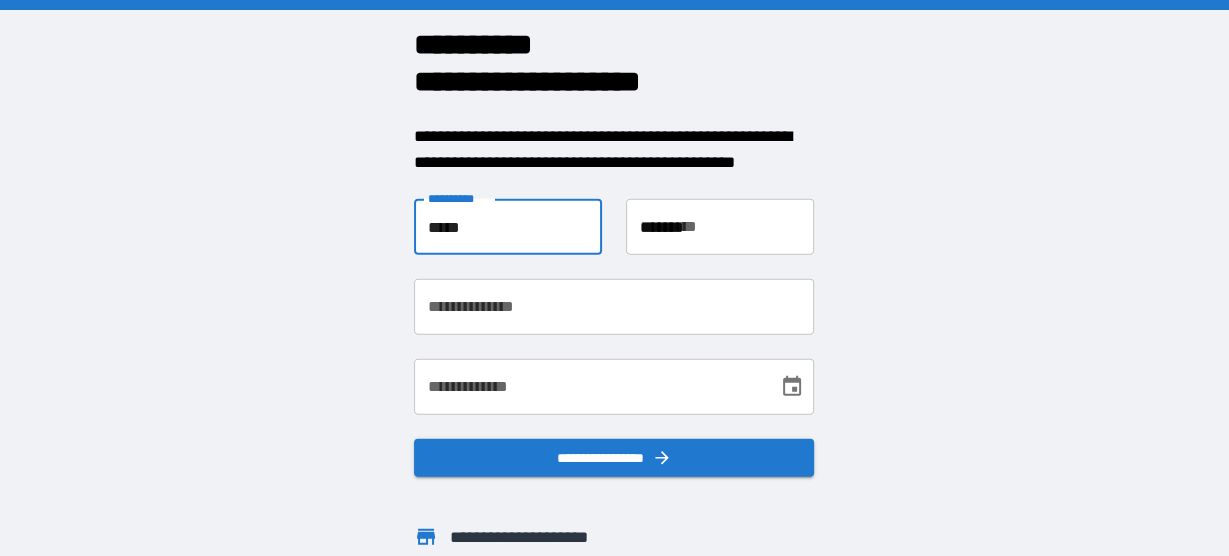 type on "**********" 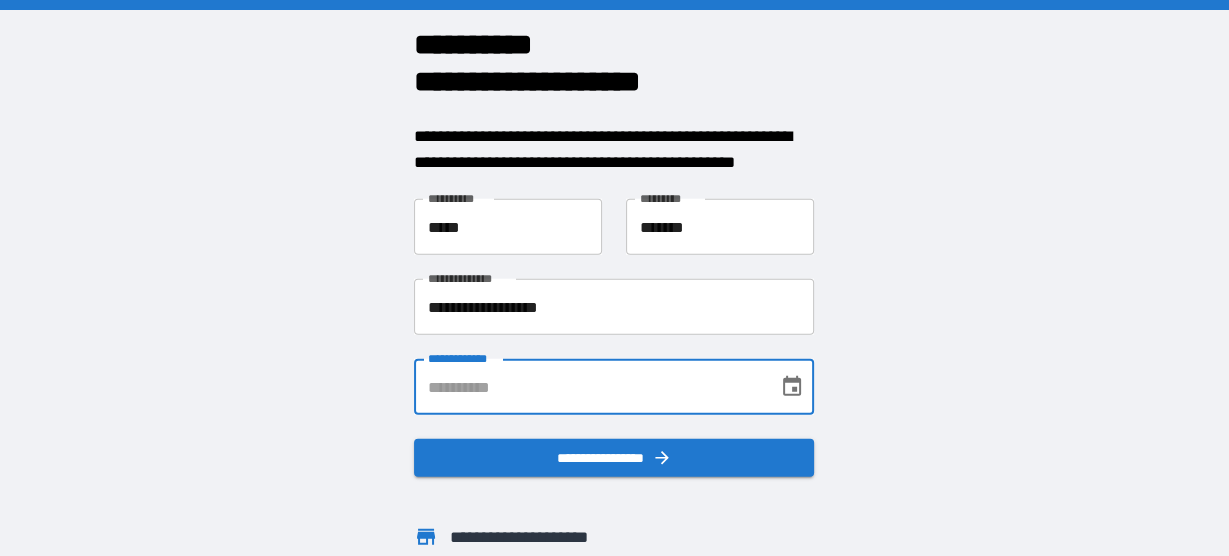click on "**********" at bounding box center [589, 387] 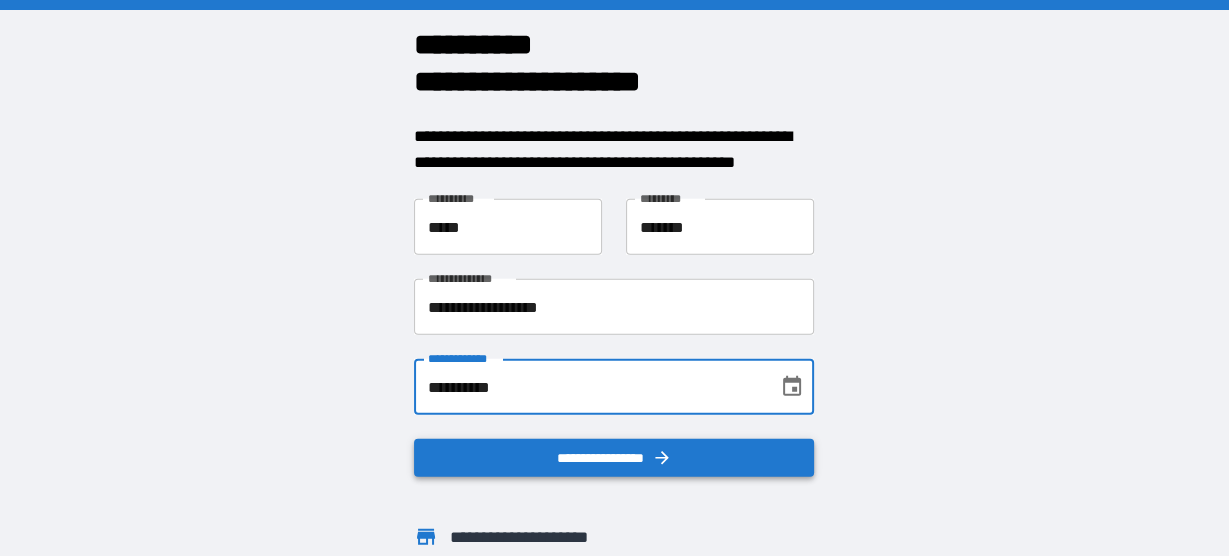 type on "**********" 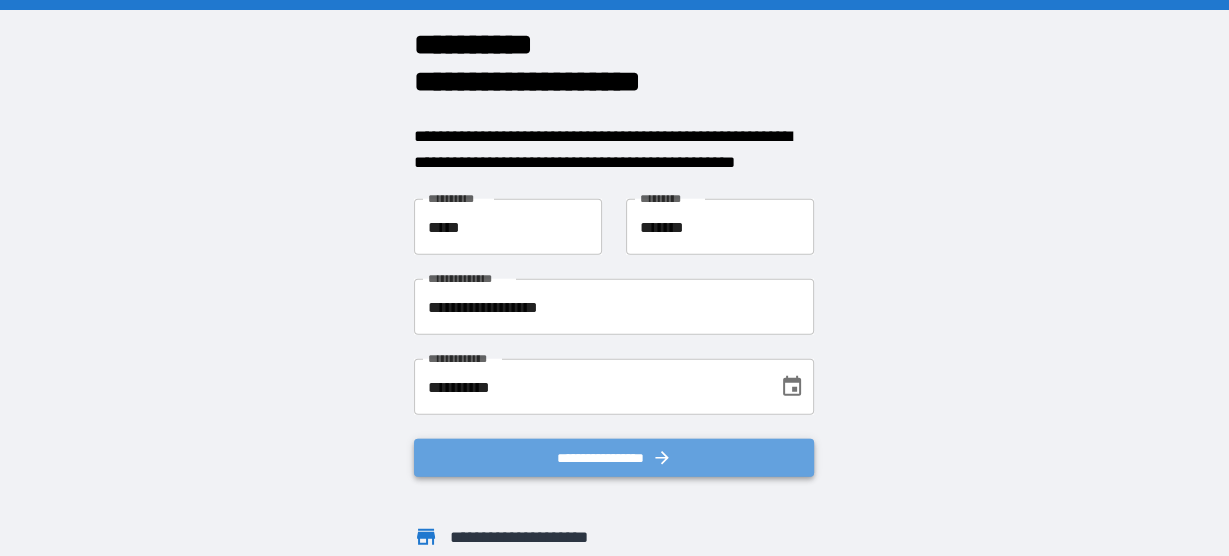 click on "**********" at bounding box center (614, 458) 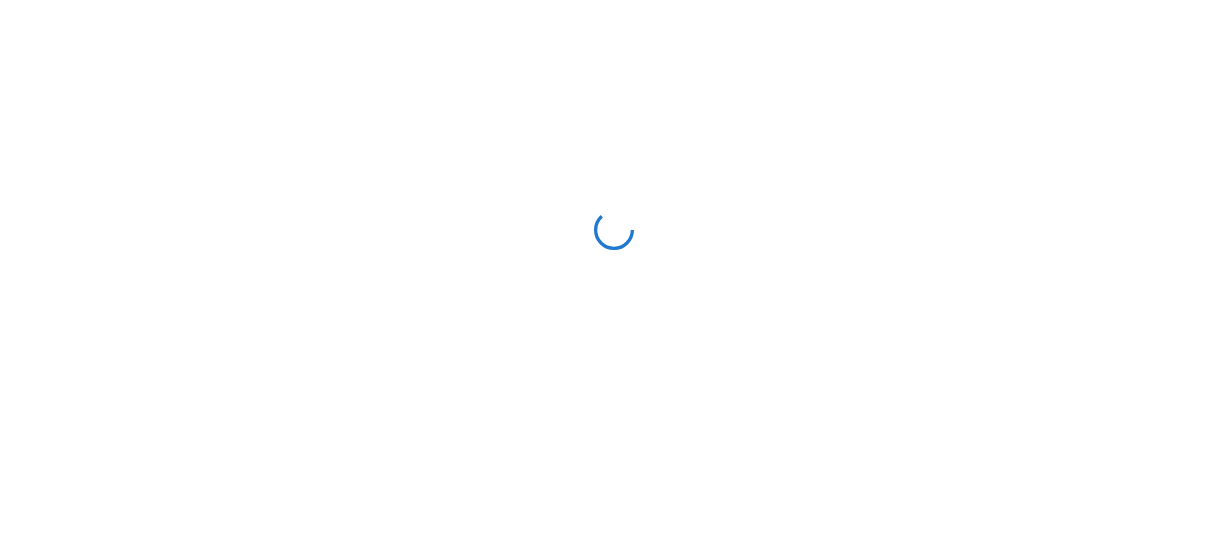 scroll, scrollTop: 0, scrollLeft: 0, axis: both 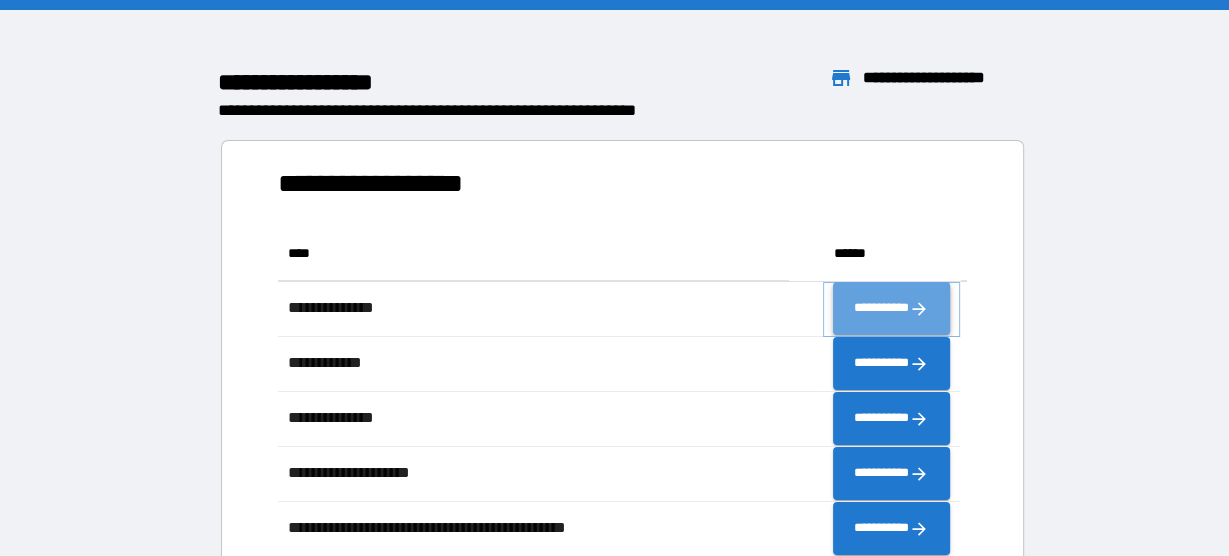 click 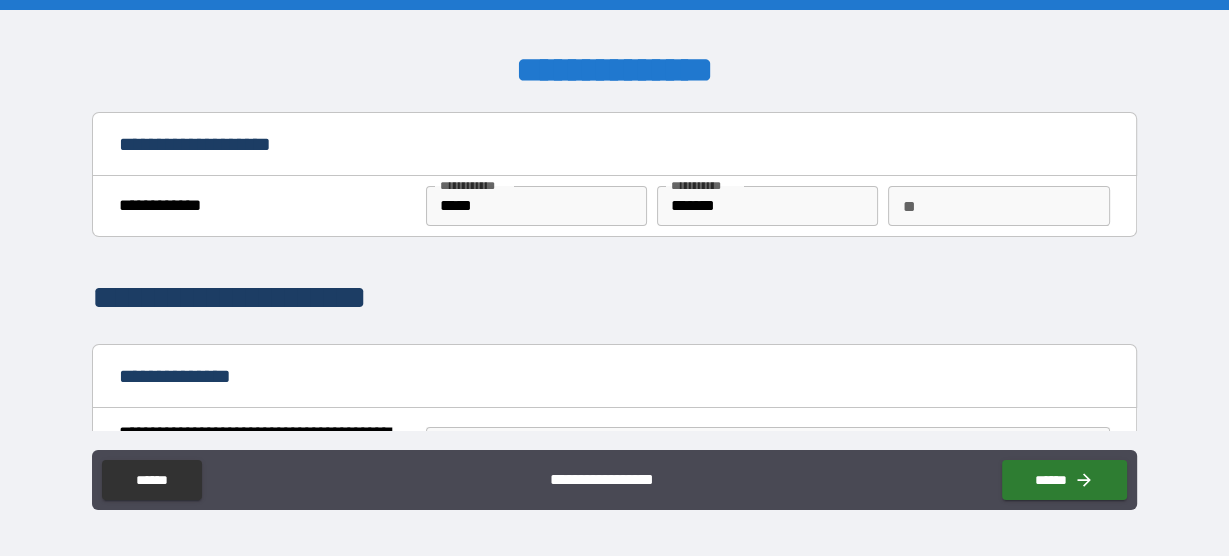 scroll, scrollTop: 160, scrollLeft: 0, axis: vertical 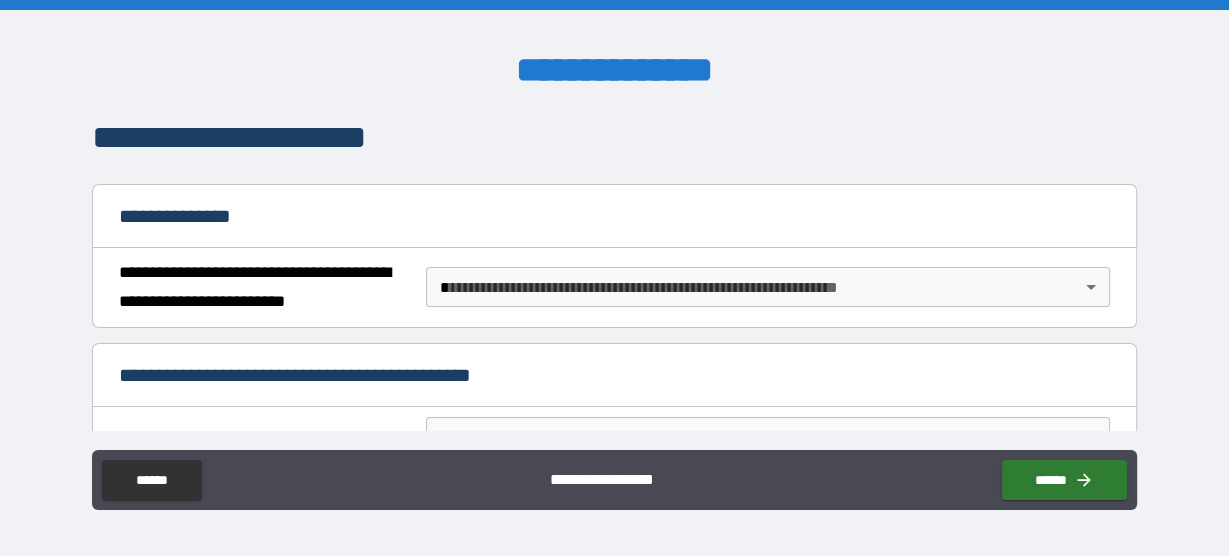 click on "**********" at bounding box center [614, 278] 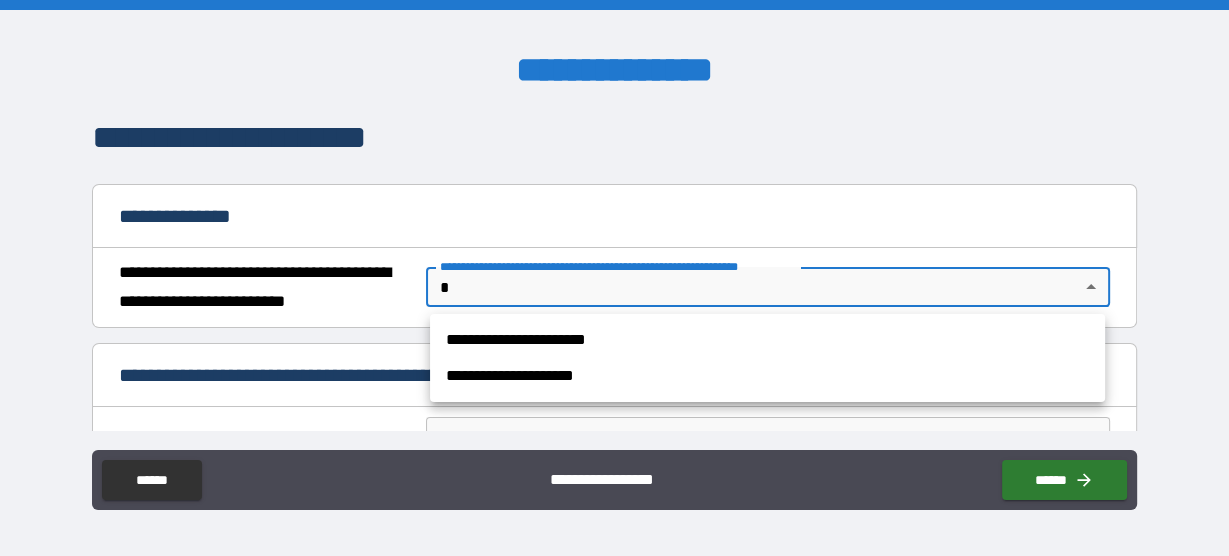 click on "**********" at bounding box center (767, 340) 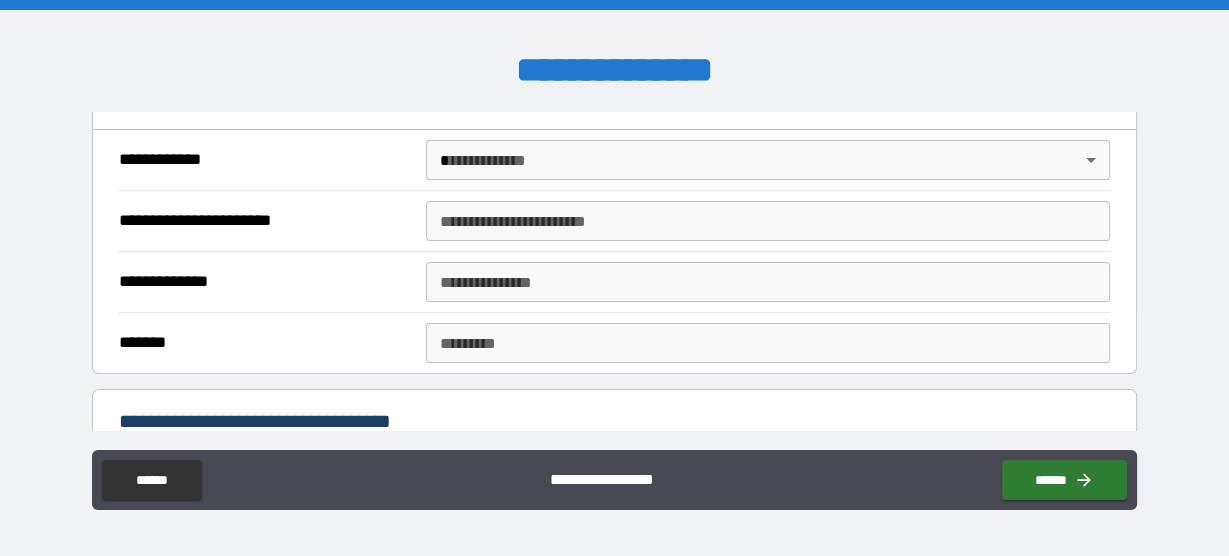 scroll, scrollTop: 400, scrollLeft: 0, axis: vertical 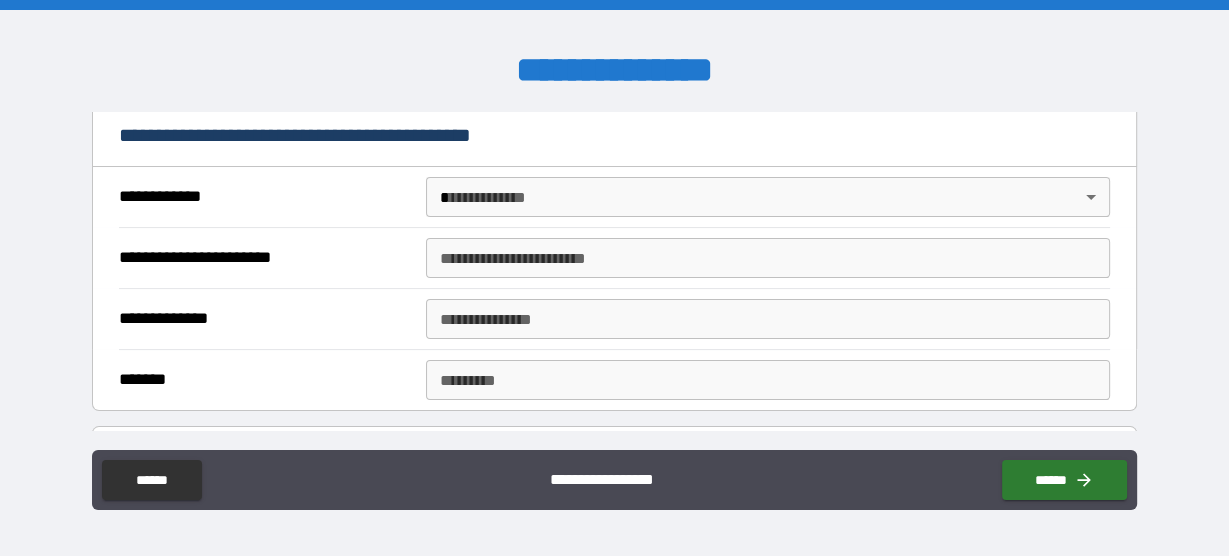 click on "**********" at bounding box center [614, 278] 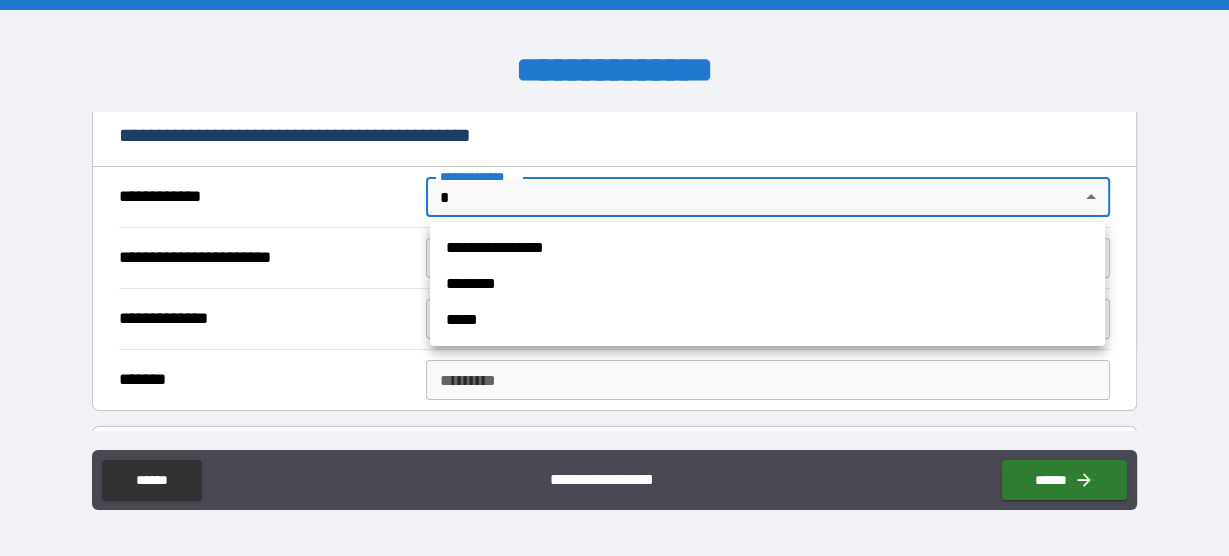 click on "**********" at bounding box center (767, 248) 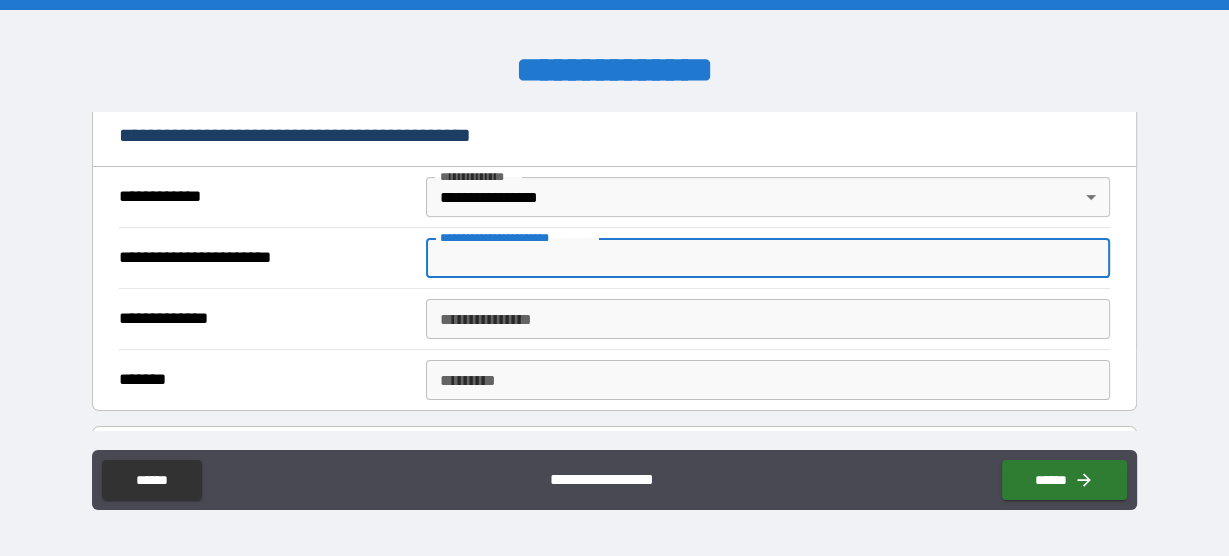 click on "**********" at bounding box center [767, 258] 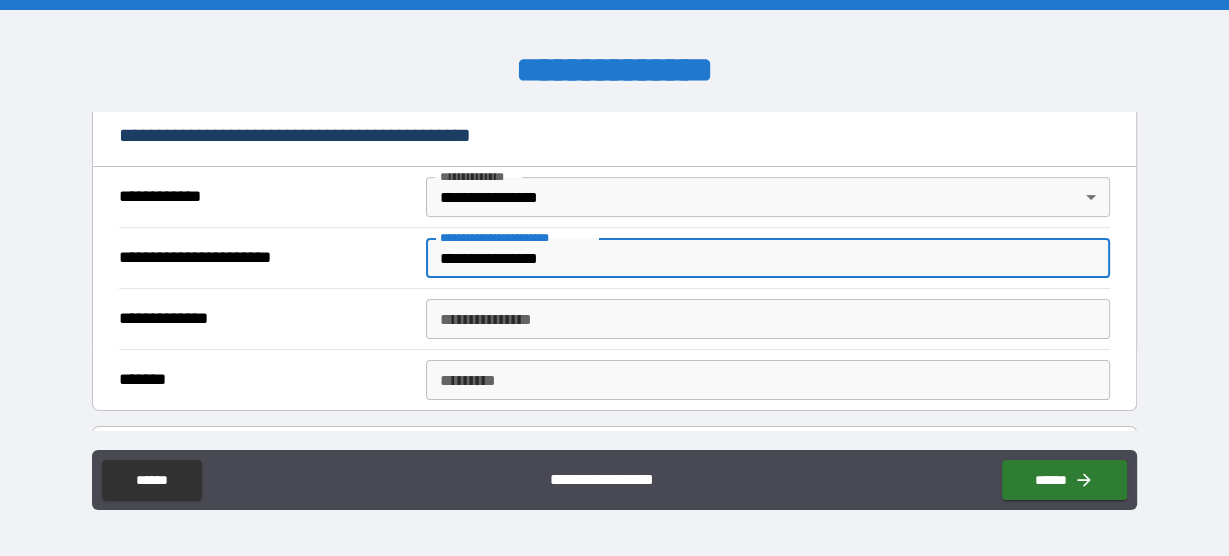 type on "**********" 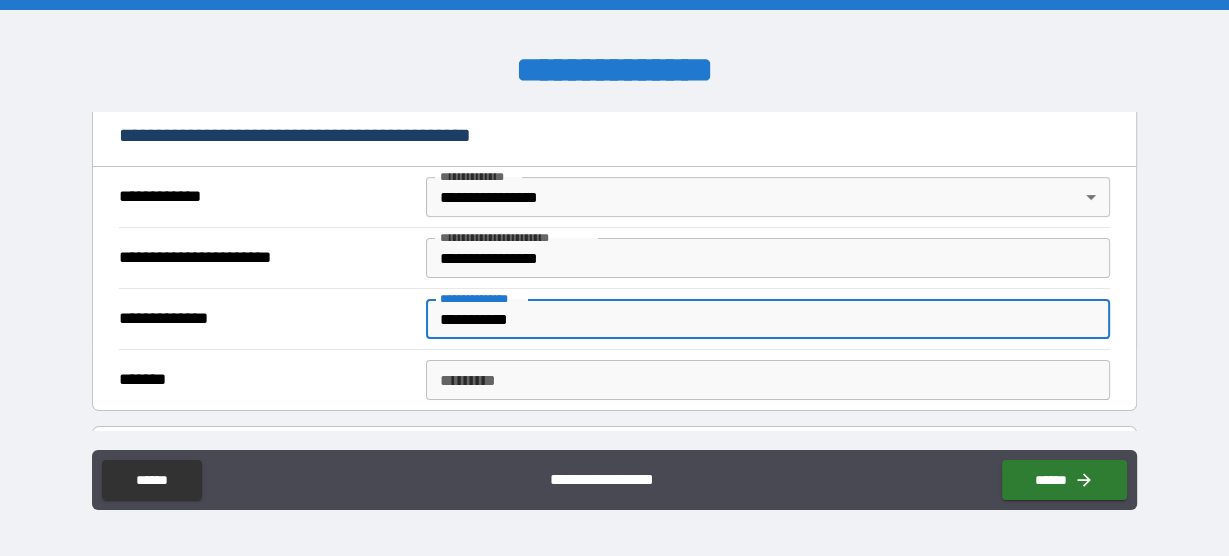 type on "**********" 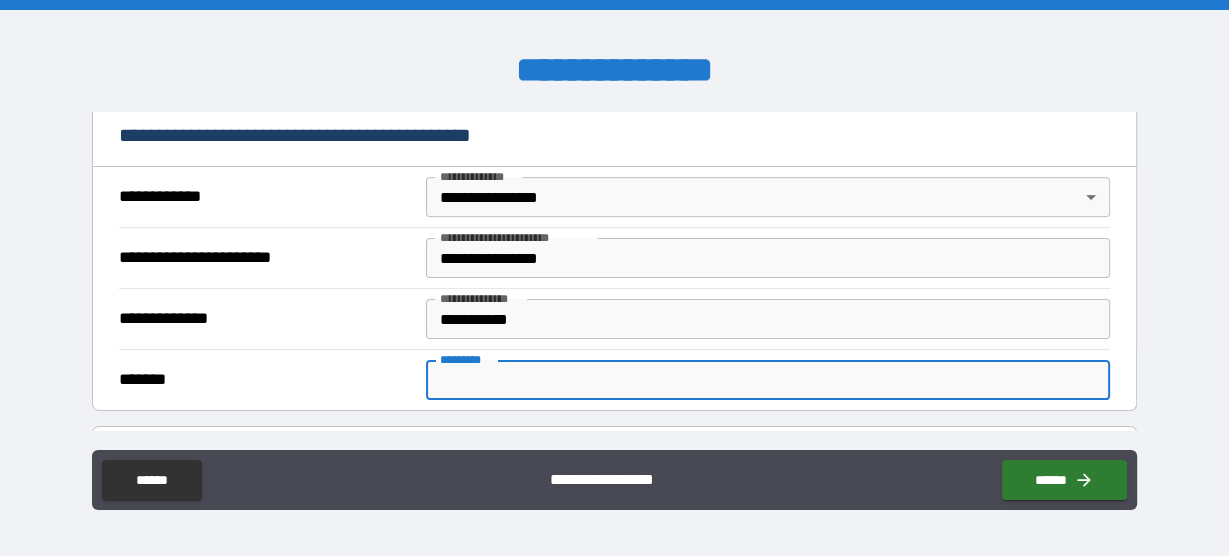 click on "*******   *" at bounding box center [767, 380] 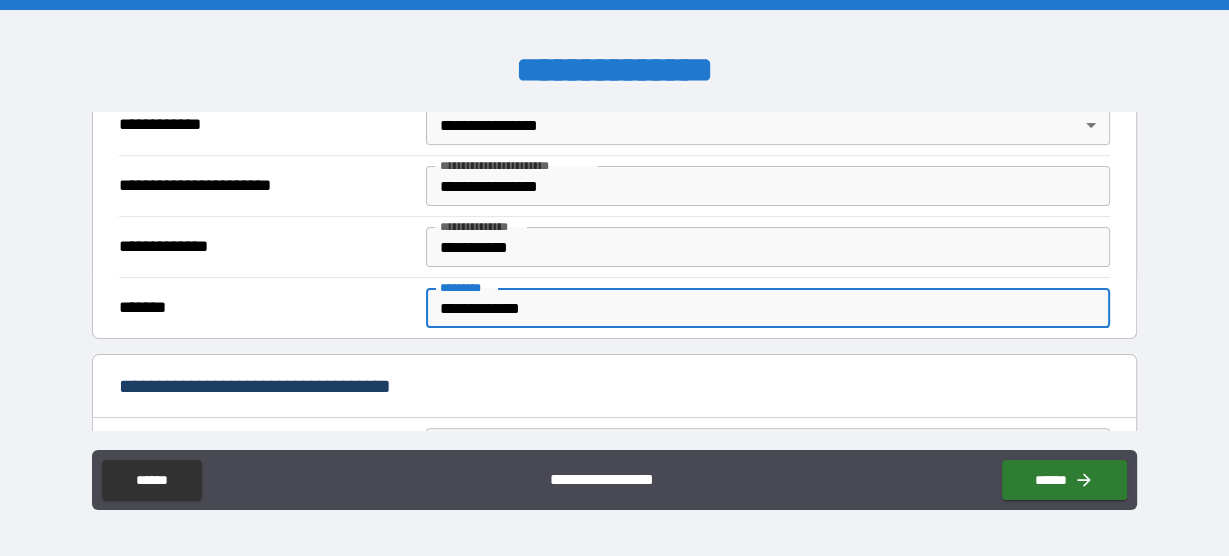 scroll, scrollTop: 640, scrollLeft: 0, axis: vertical 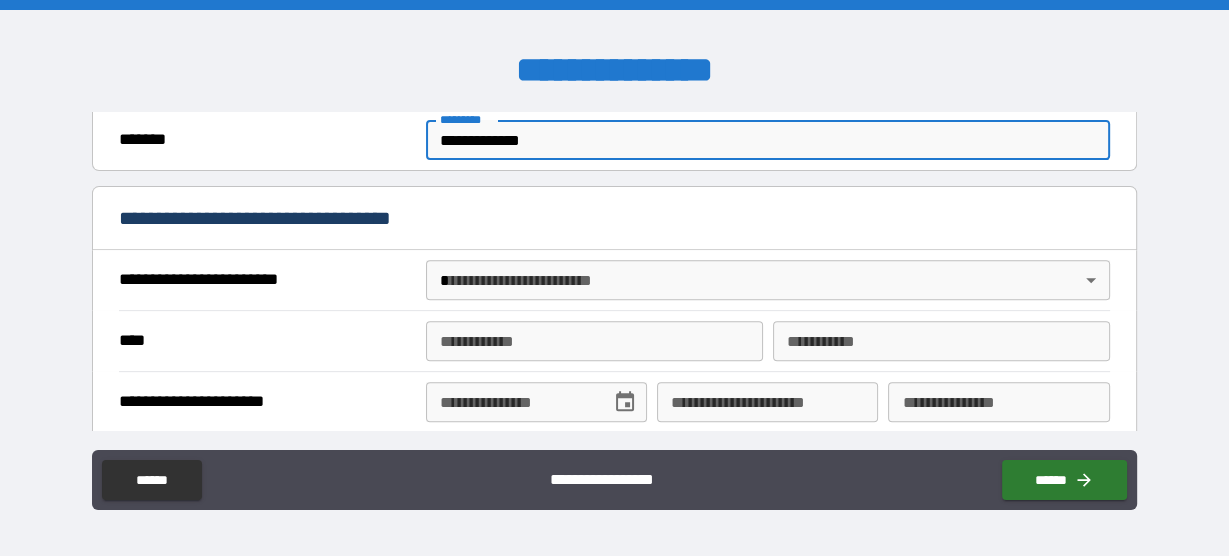 type on "**********" 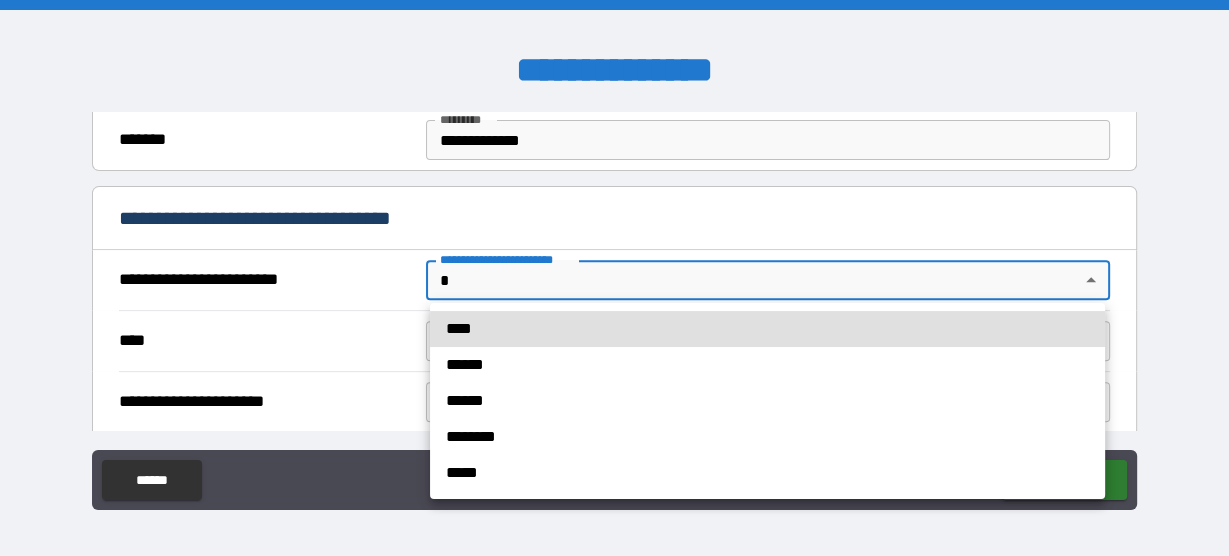click on "**********" at bounding box center (614, 278) 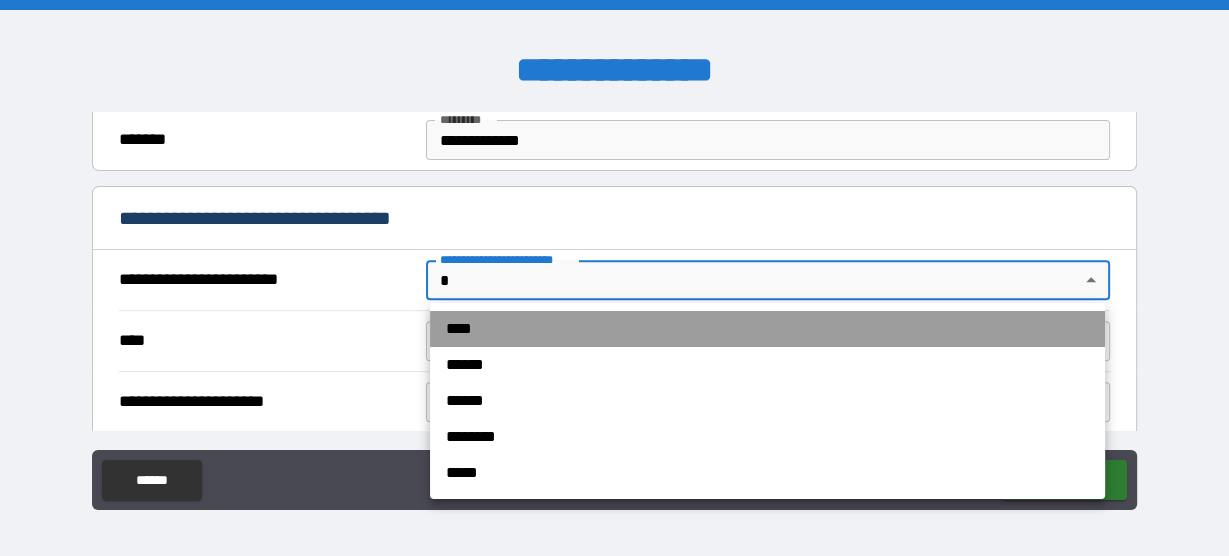 click on "****" at bounding box center [767, 329] 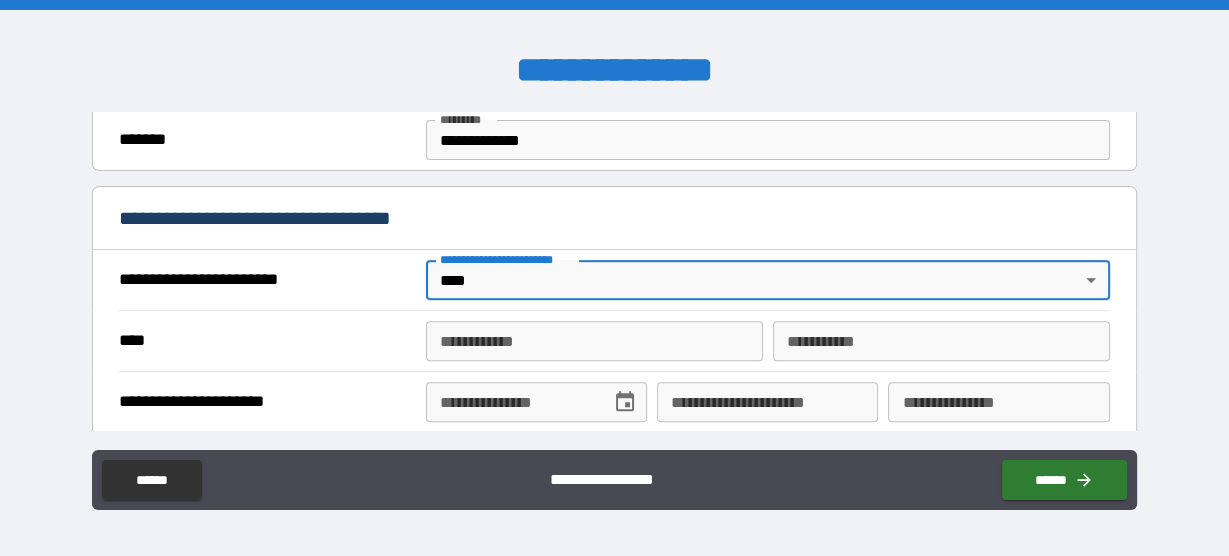click on "**********" at bounding box center [594, 341] 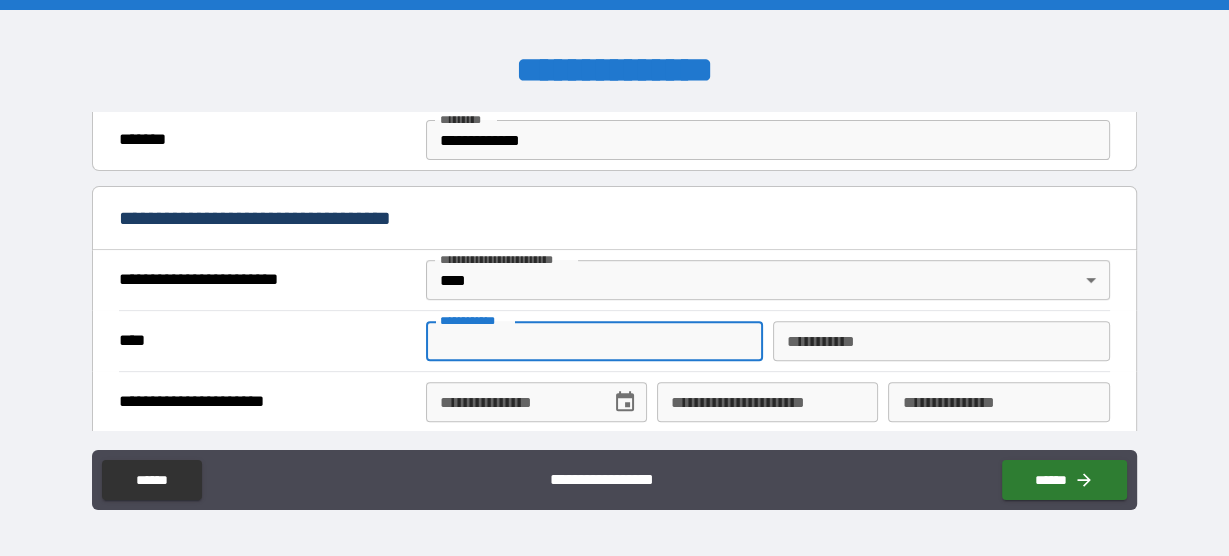 type on "*****" 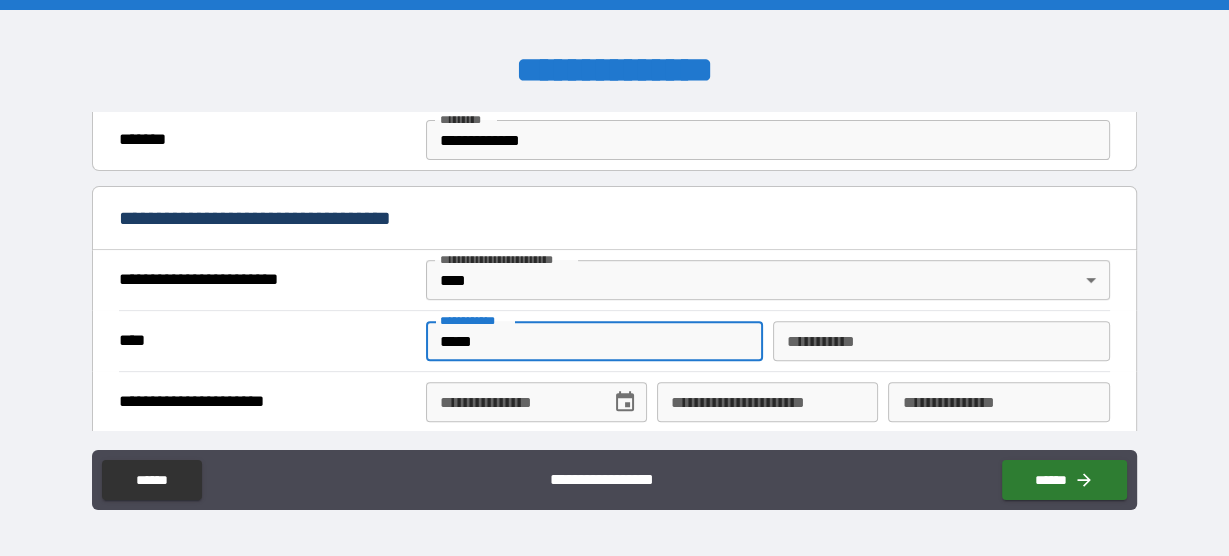 type on "*******" 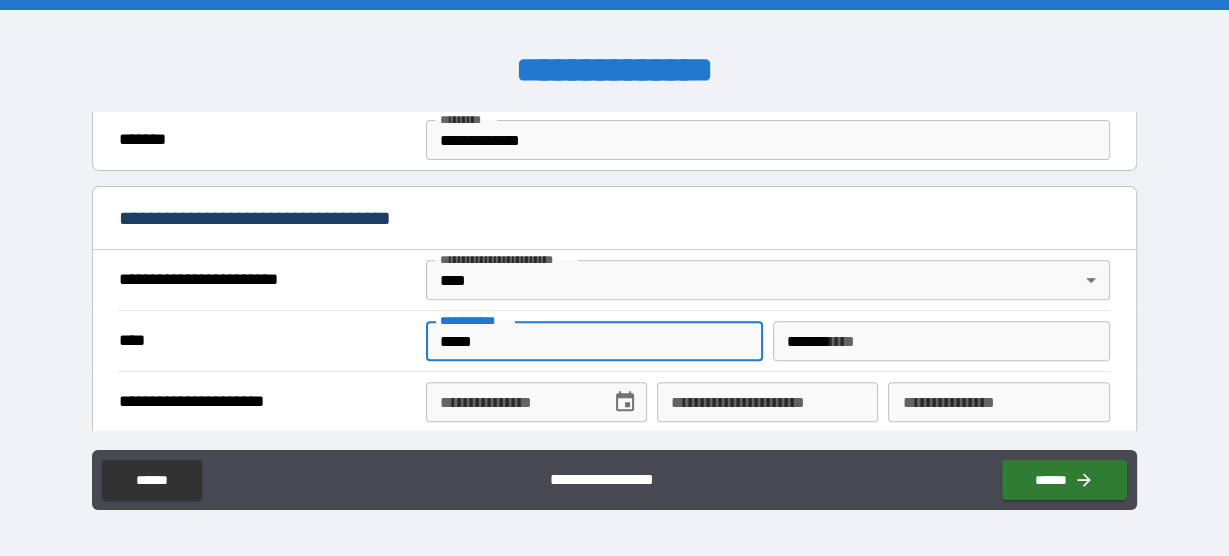 type on "**********" 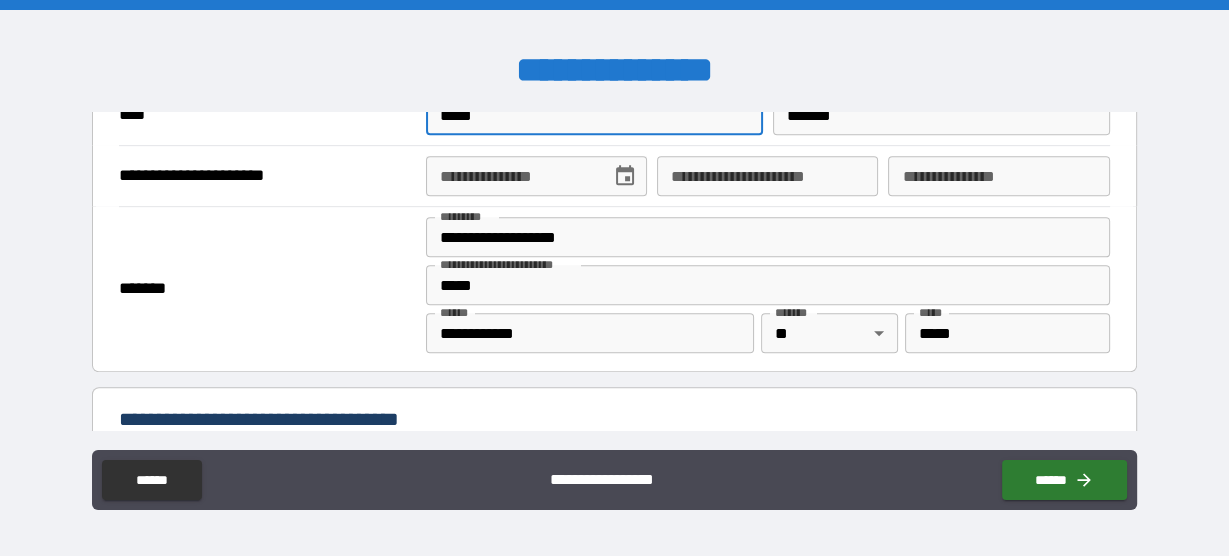 scroll, scrollTop: 880, scrollLeft: 0, axis: vertical 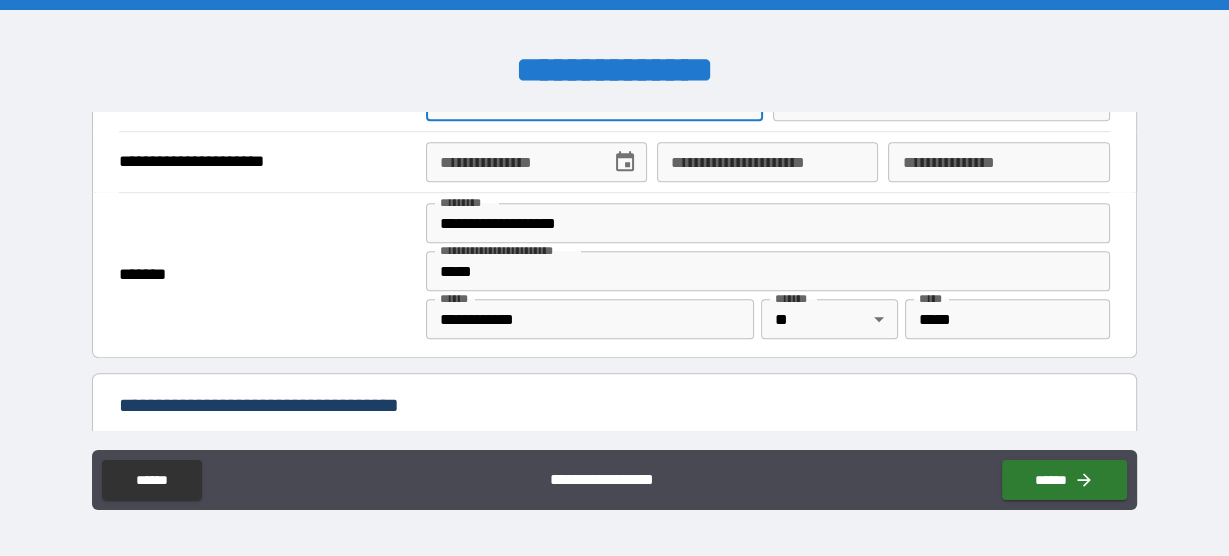 click at bounding box center [625, 162] 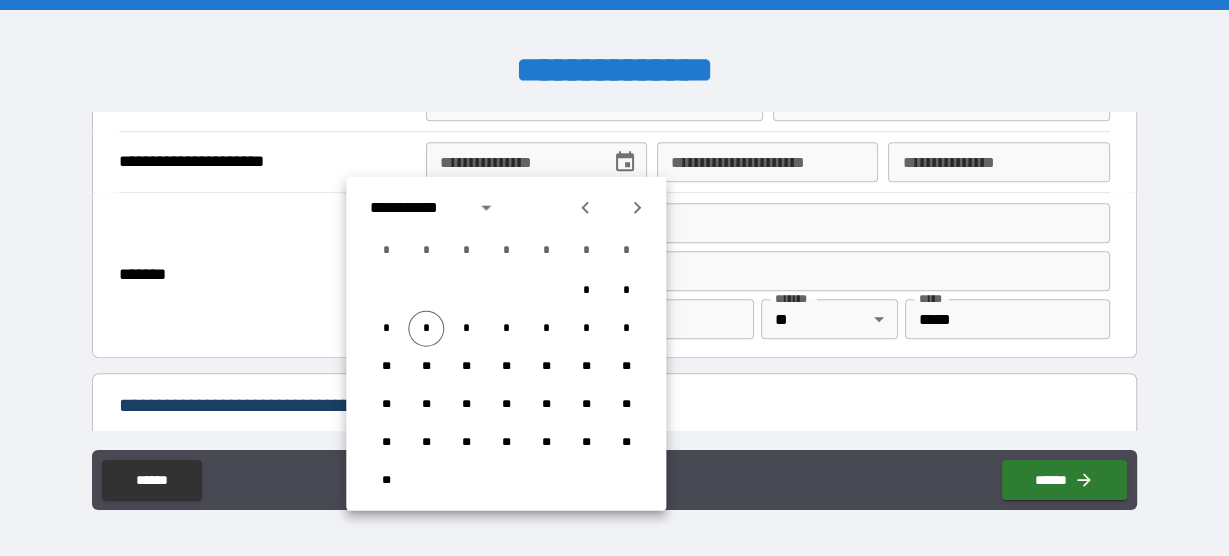 click on "**********" at bounding box center (511, 162) 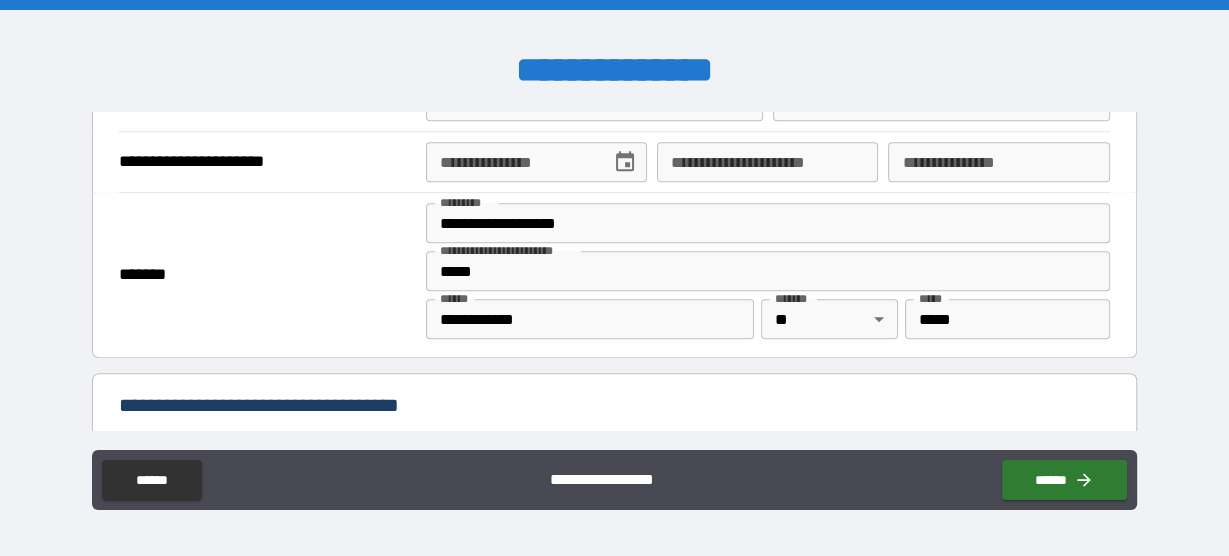 click on "**********" at bounding box center (511, 162) 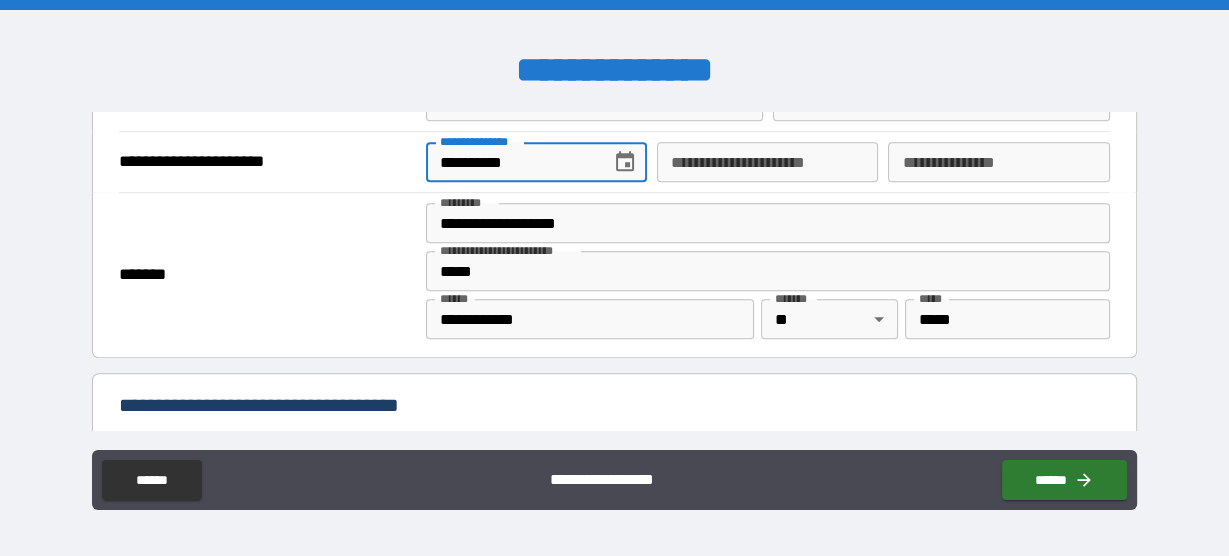 type on "**********" 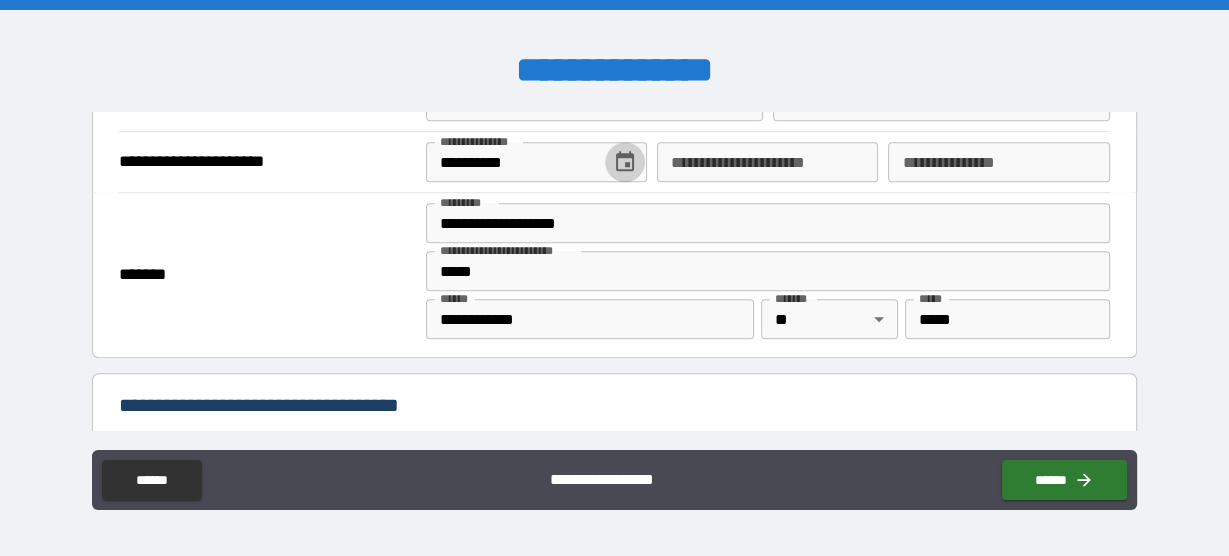 type 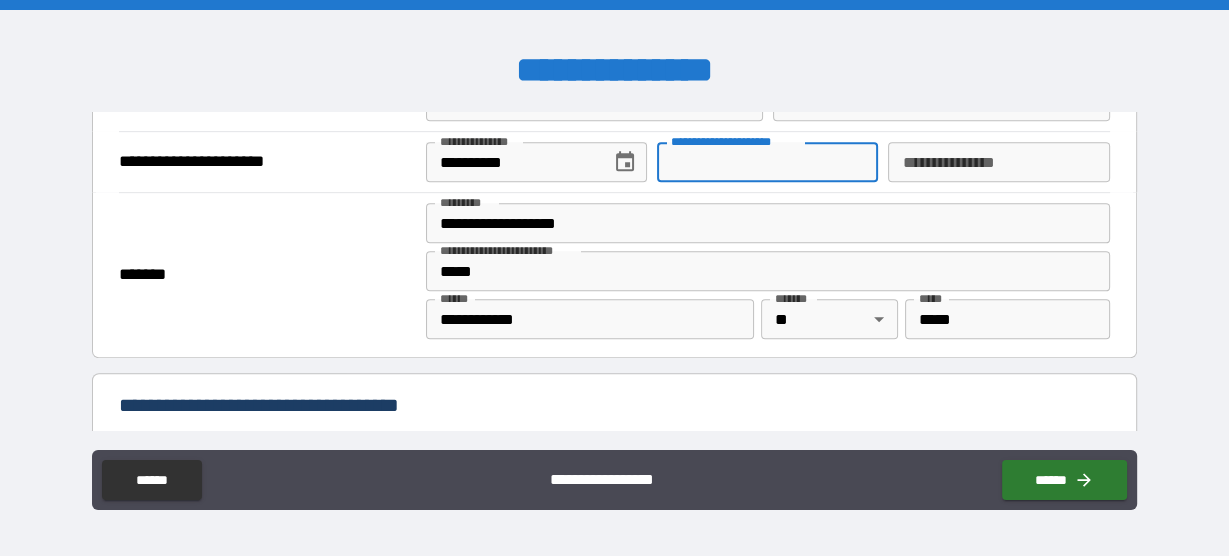 click on "**********" at bounding box center [767, 162] 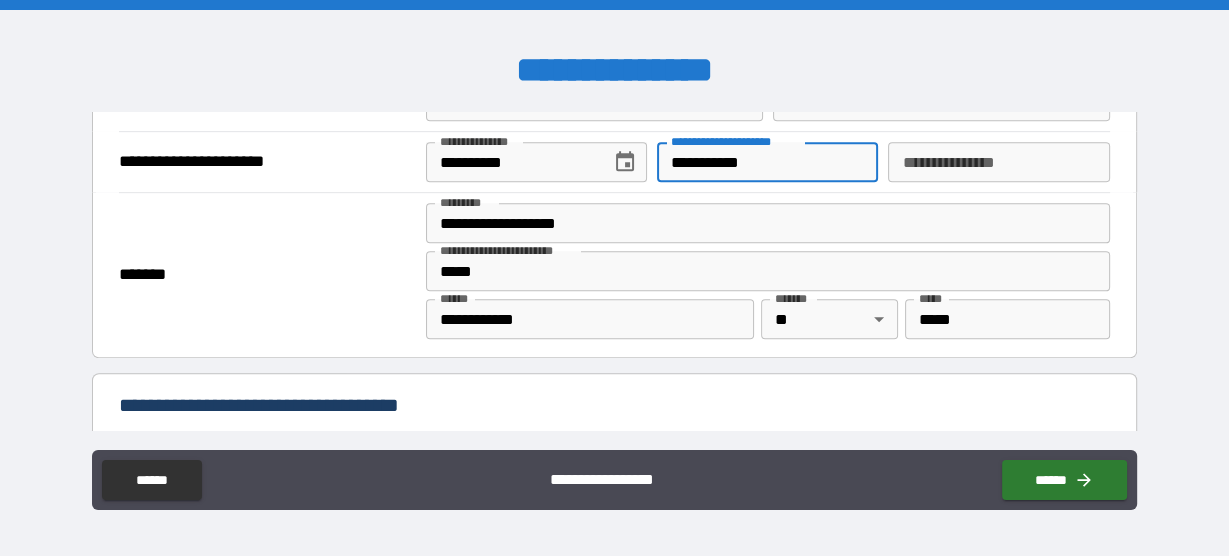 type on "**********" 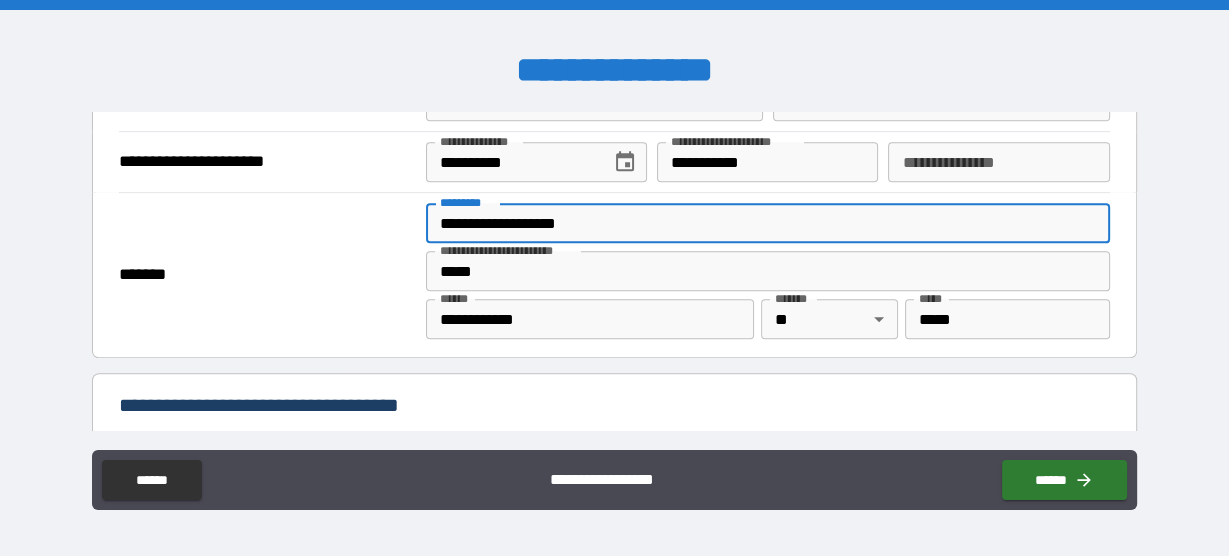 drag, startPoint x: 605, startPoint y: 212, endPoint x: 398, endPoint y: 199, distance: 207.4078 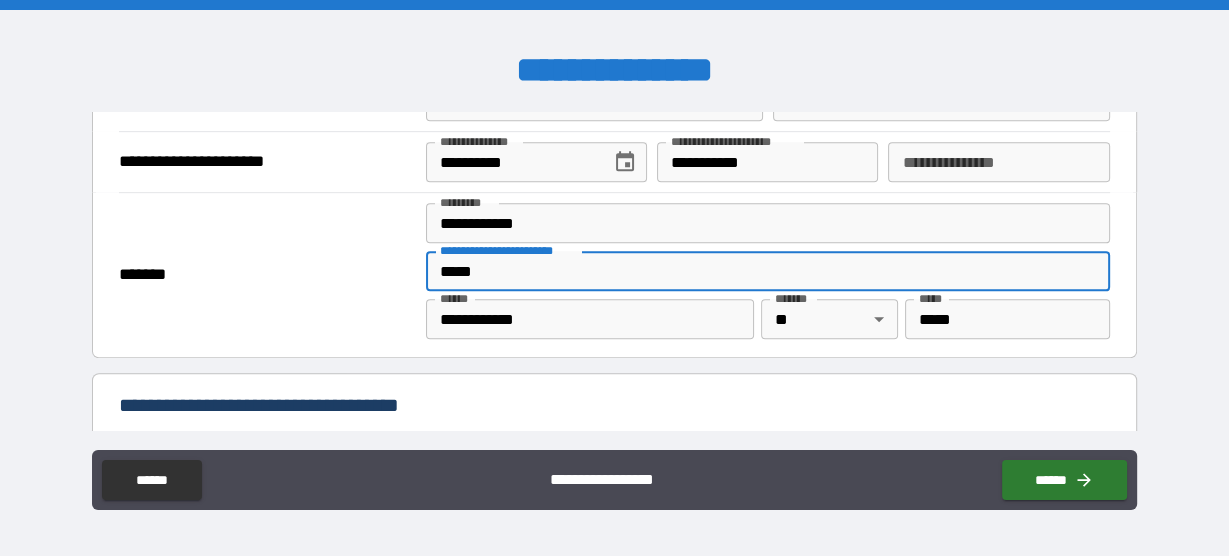 drag, startPoint x: 504, startPoint y: 263, endPoint x: 423, endPoint y: 253, distance: 81.61495 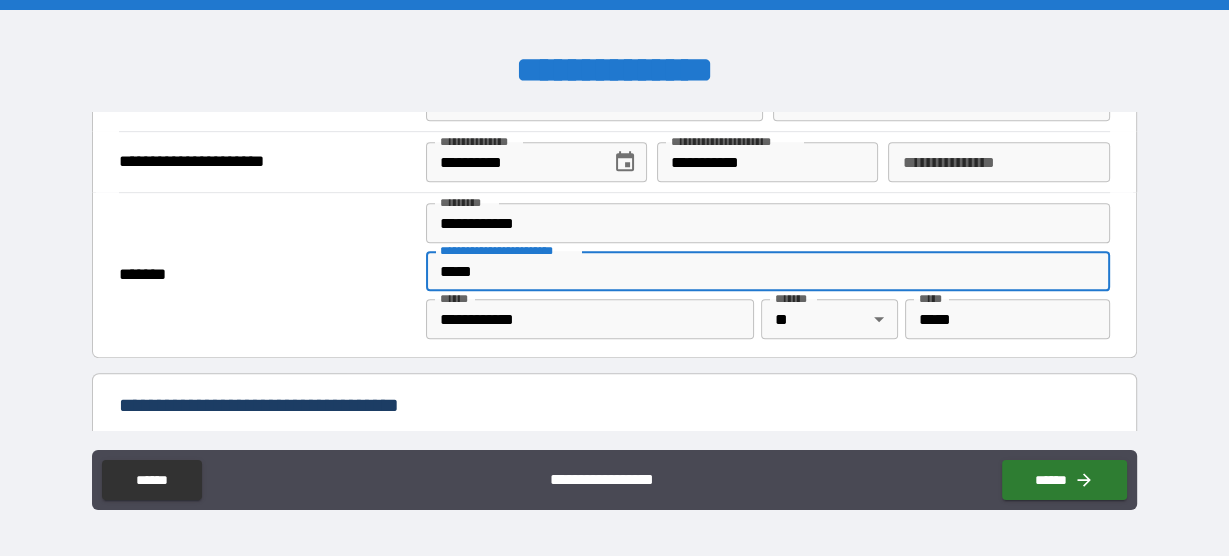 type on "*******" 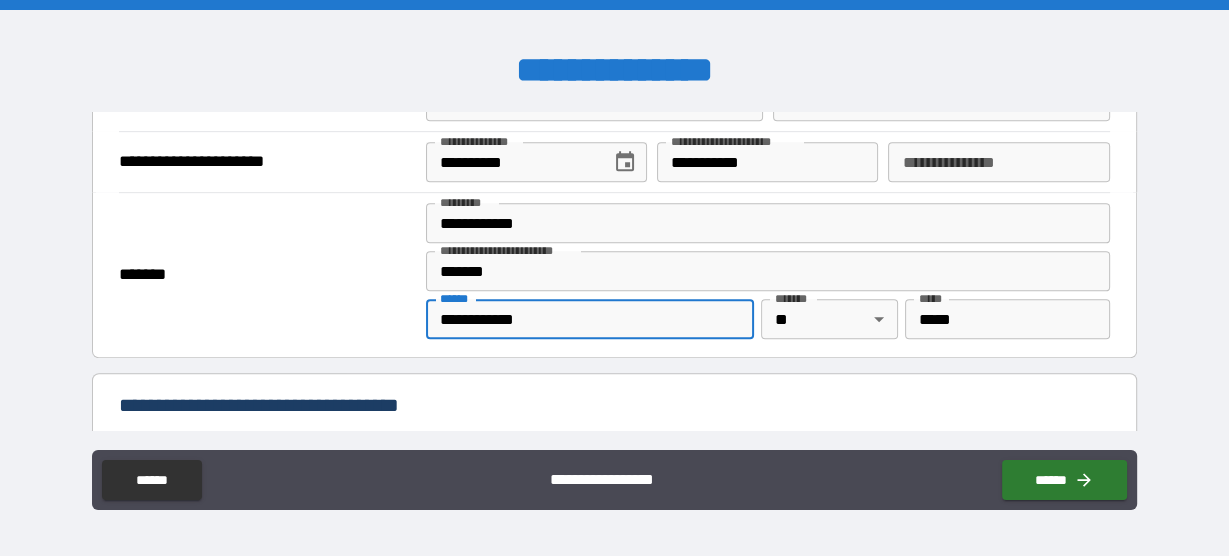 drag, startPoint x: 565, startPoint y: 317, endPoint x: 387, endPoint y: 289, distance: 180.1888 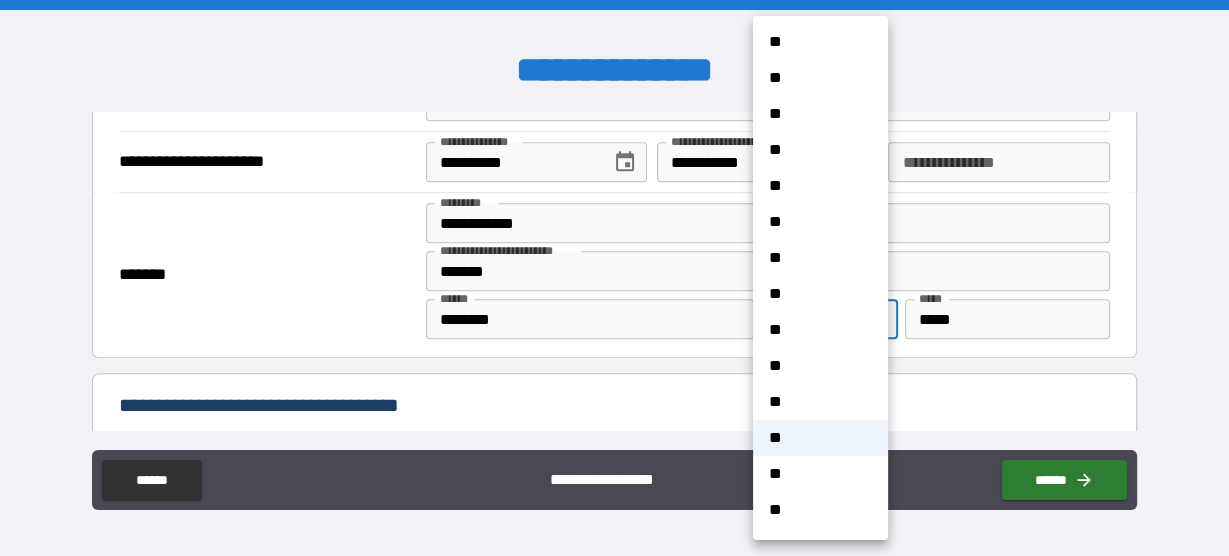 click on "**********" at bounding box center [614, 278] 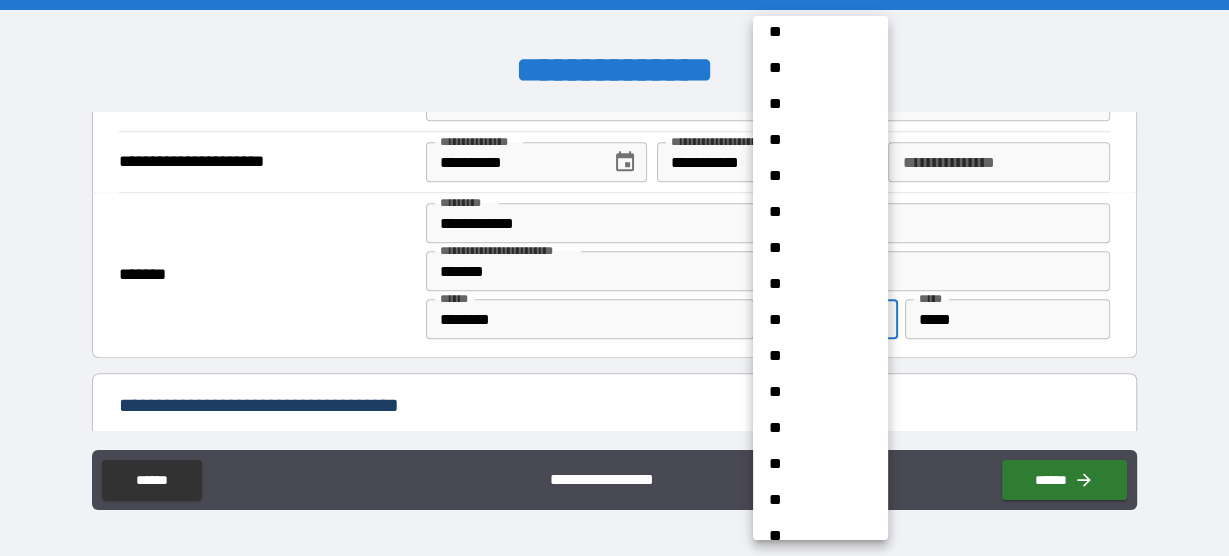 scroll, scrollTop: 480, scrollLeft: 0, axis: vertical 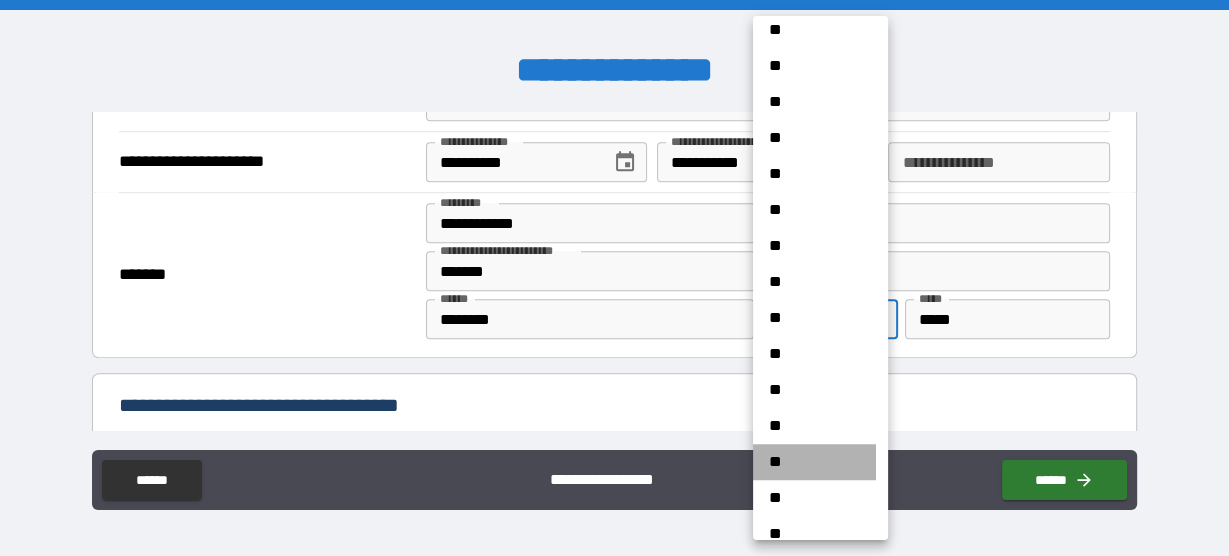 click on "**" at bounding box center [814, 462] 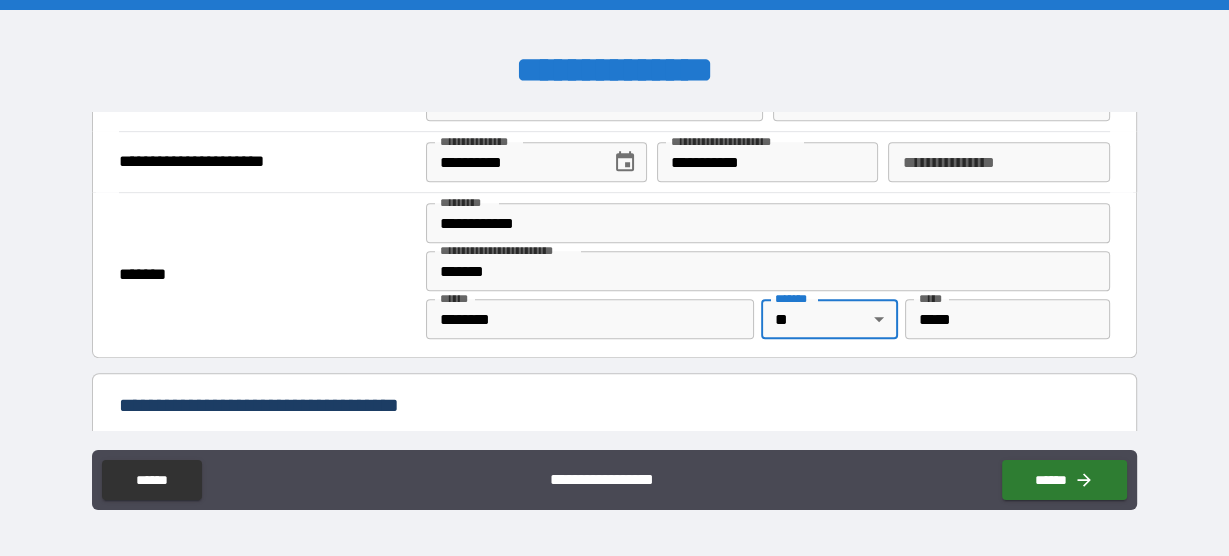 drag, startPoint x: 974, startPoint y: 308, endPoint x: 812, endPoint y: 308, distance: 162 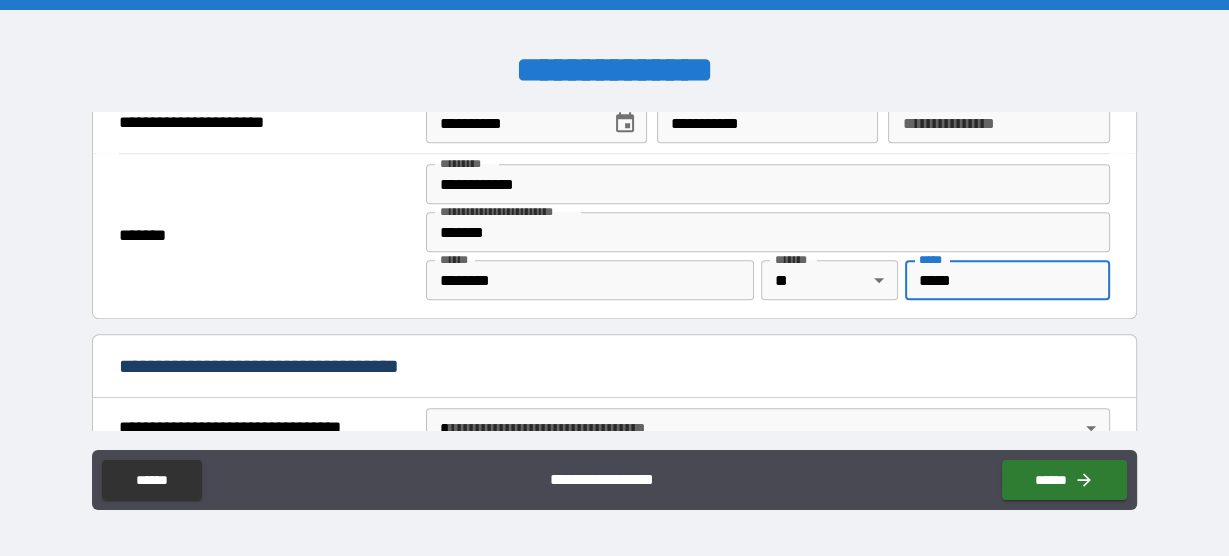 scroll, scrollTop: 880, scrollLeft: 0, axis: vertical 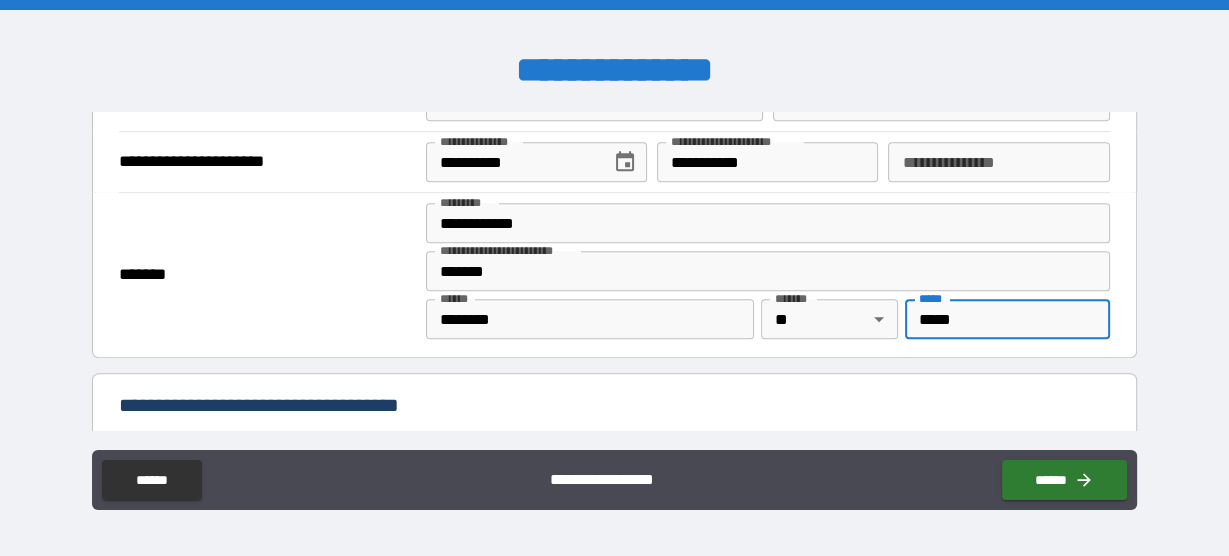 type on "*****" 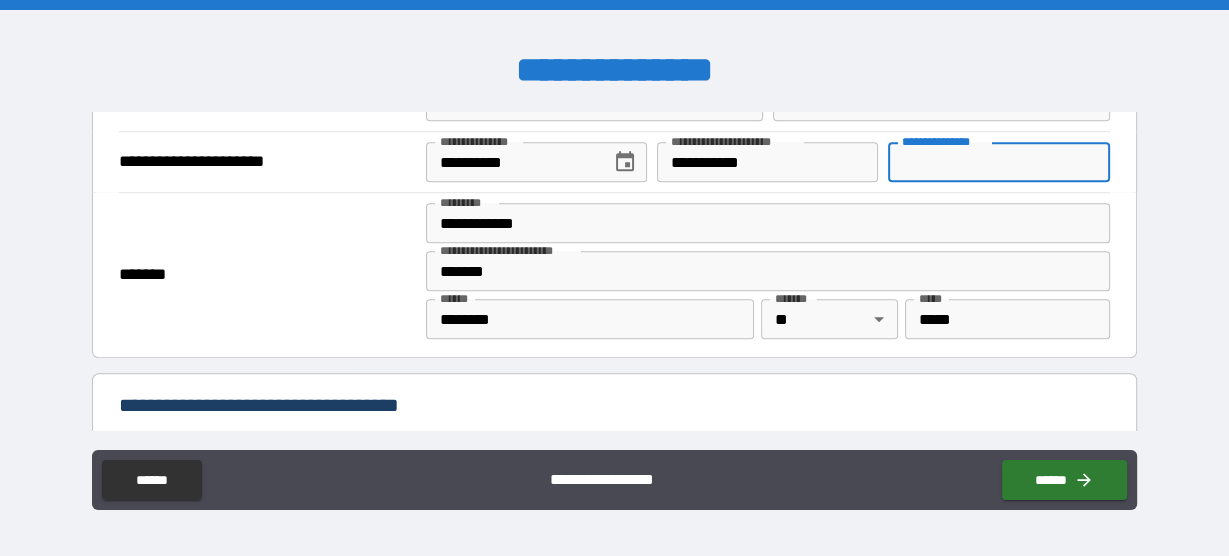 click on "**********" at bounding box center (998, 162) 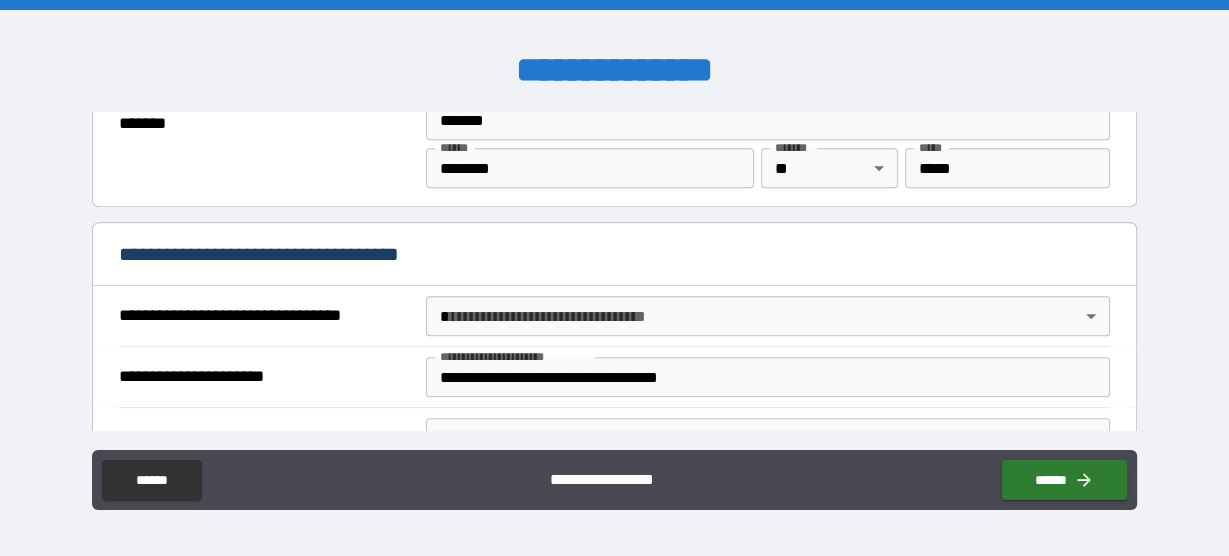 scroll, scrollTop: 1040, scrollLeft: 0, axis: vertical 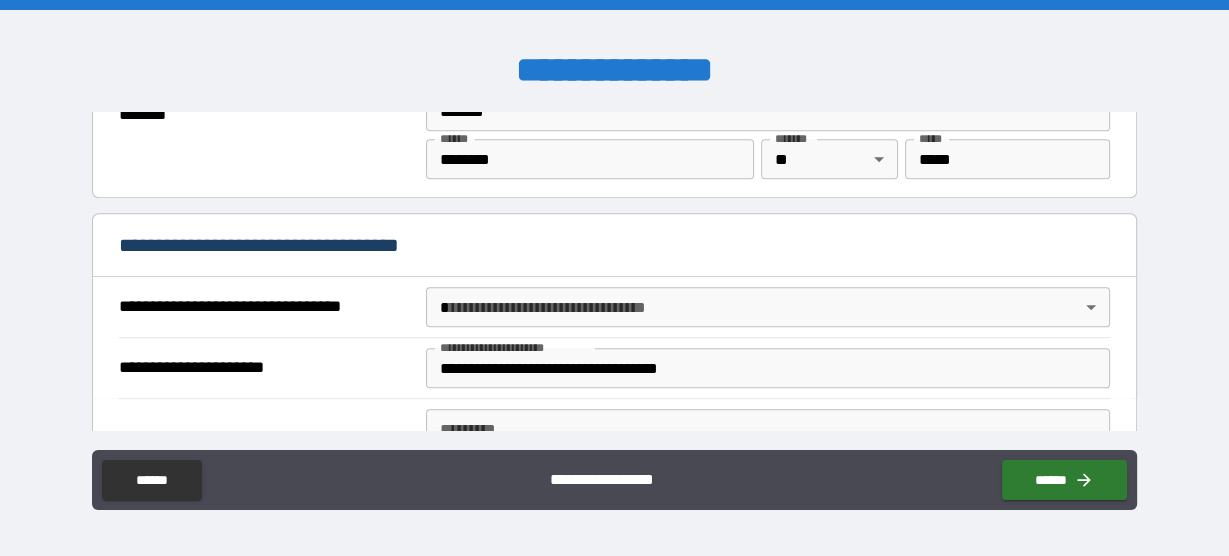 type on "**********" 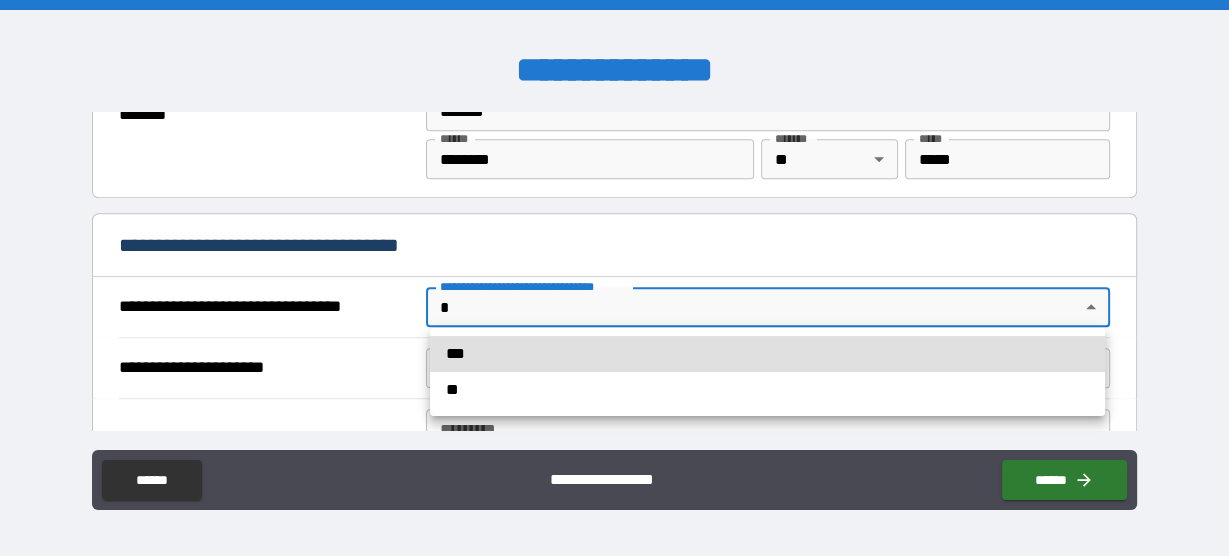 click on "**********" at bounding box center [614, 278] 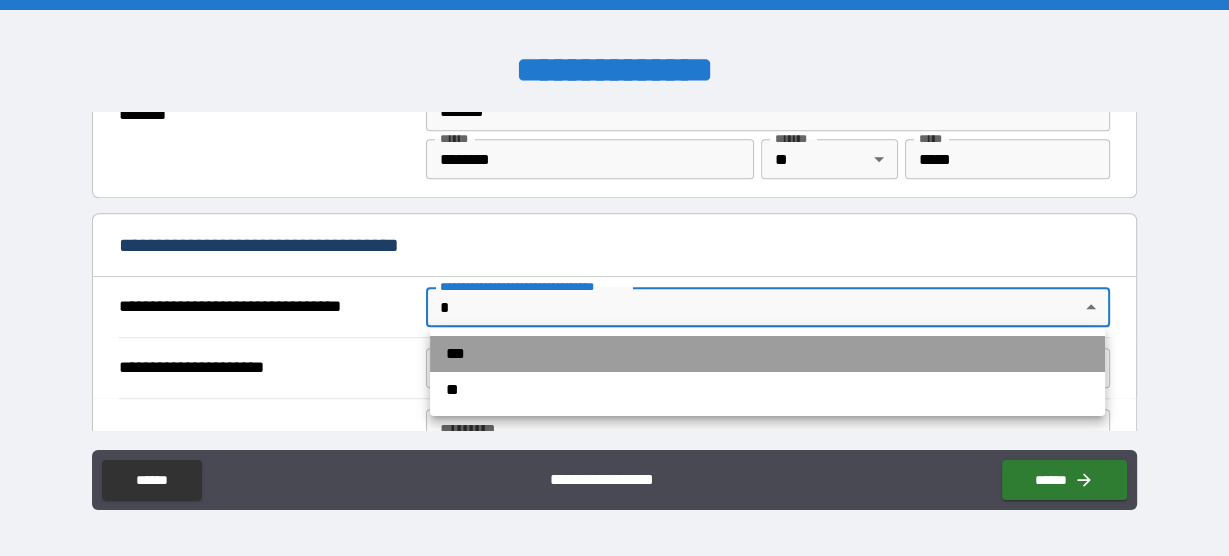 click on "***" at bounding box center (767, 354) 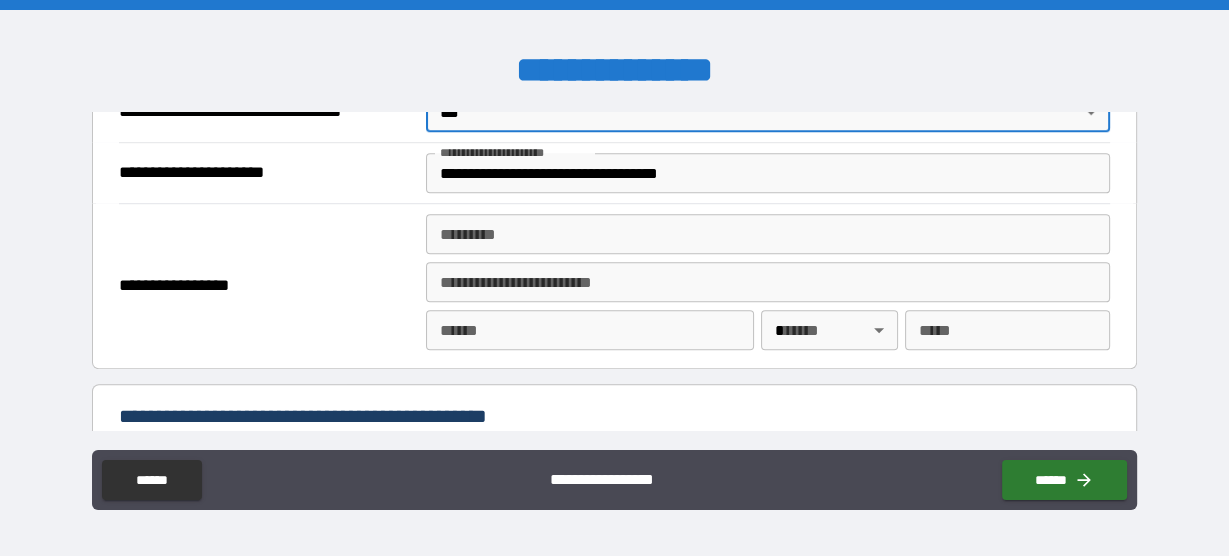 scroll, scrollTop: 1200, scrollLeft: 0, axis: vertical 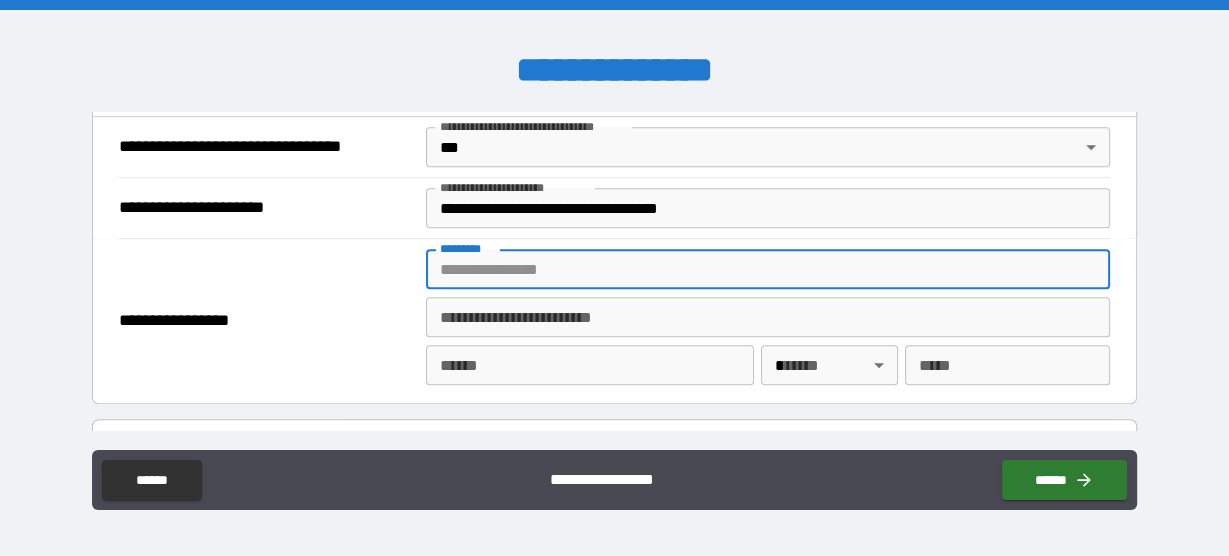 click on "*******   *" at bounding box center (767, 269) 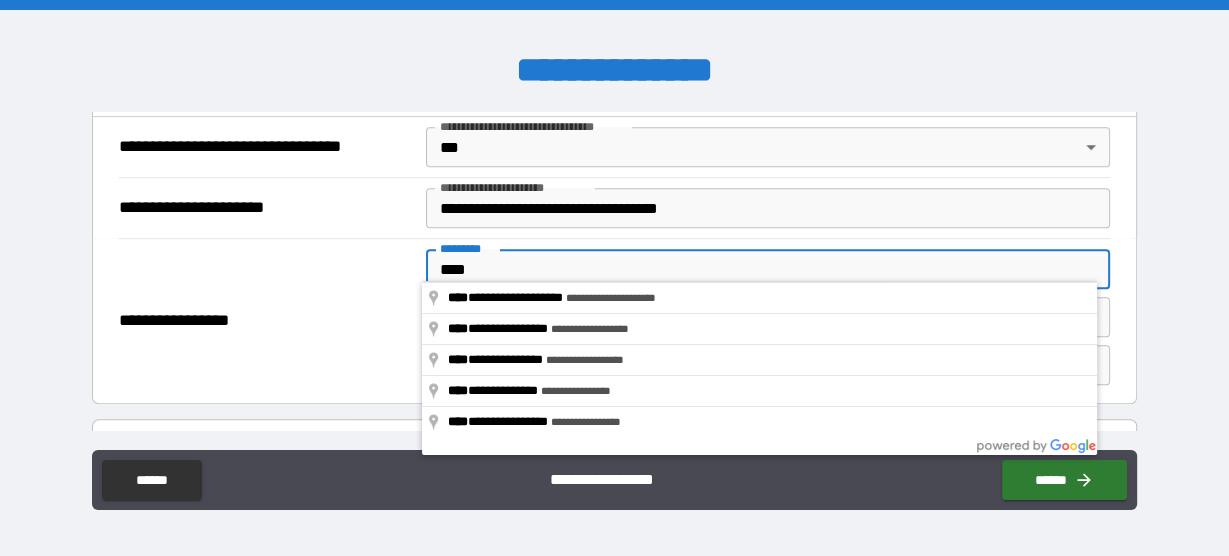 type on "**********" 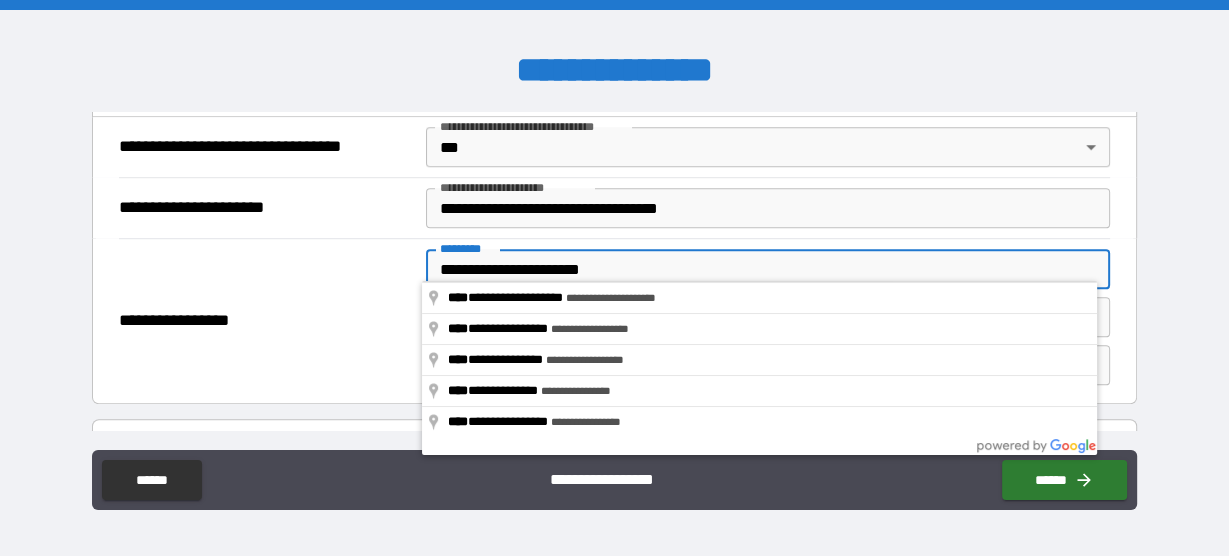 type on "**********" 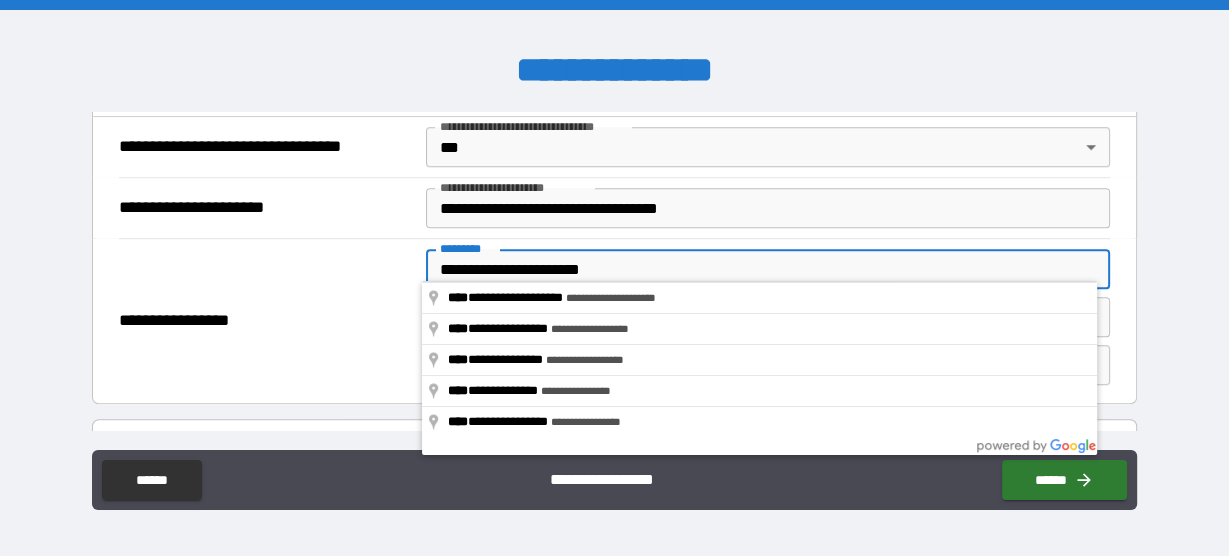 type on "*****" 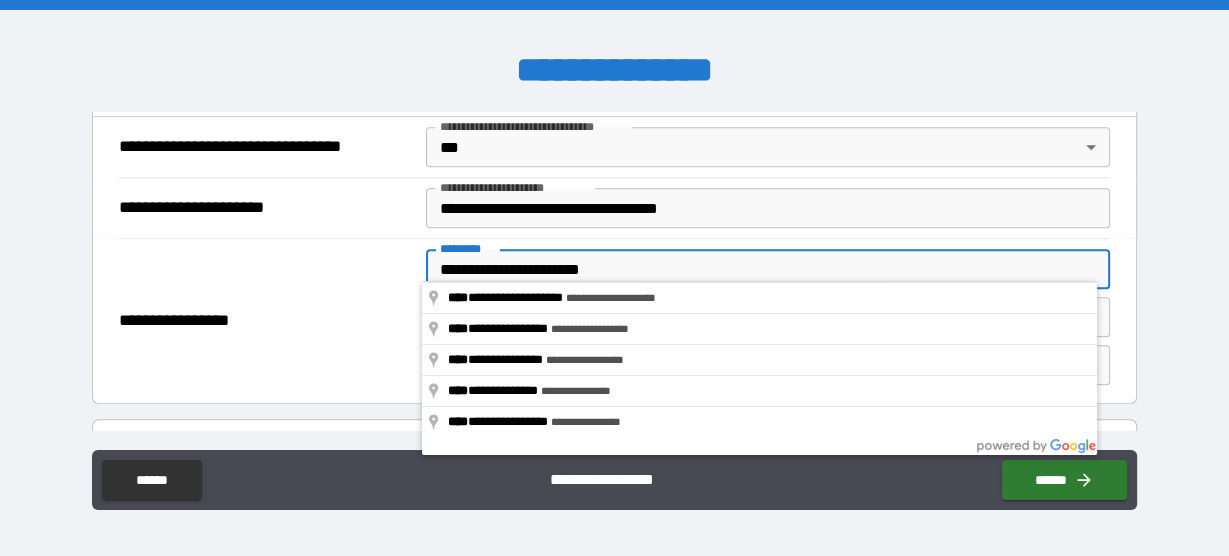type on "******" 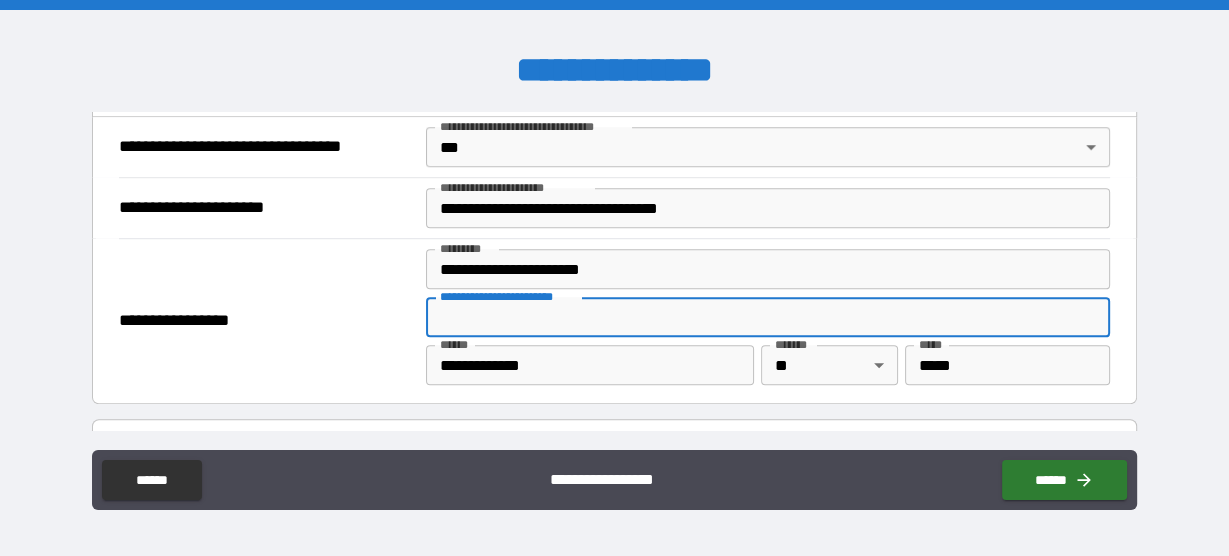 type on "**********" 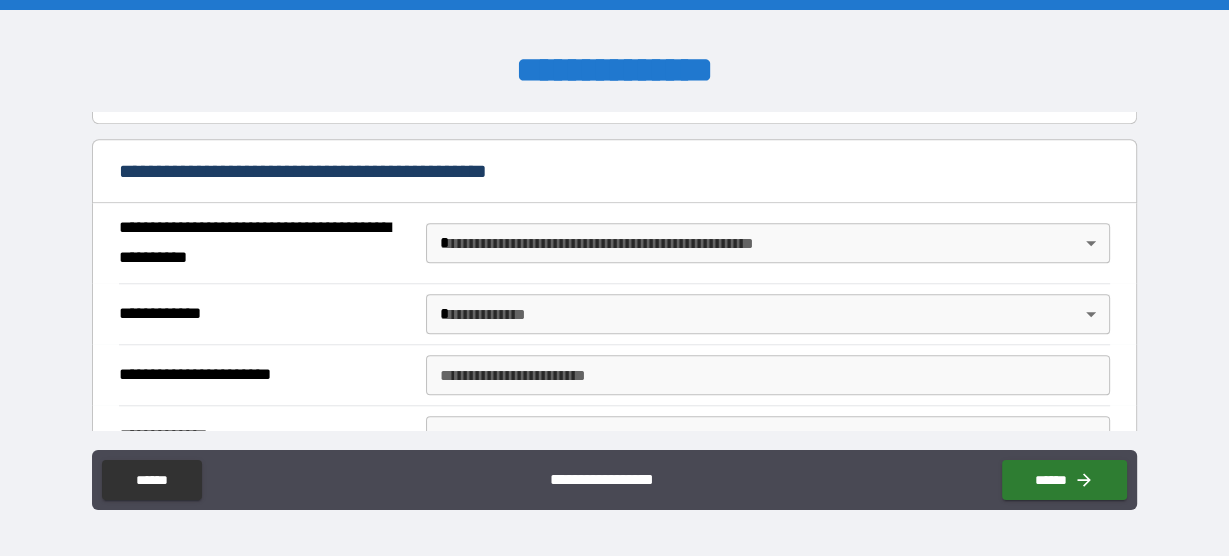 scroll, scrollTop: 1520, scrollLeft: 0, axis: vertical 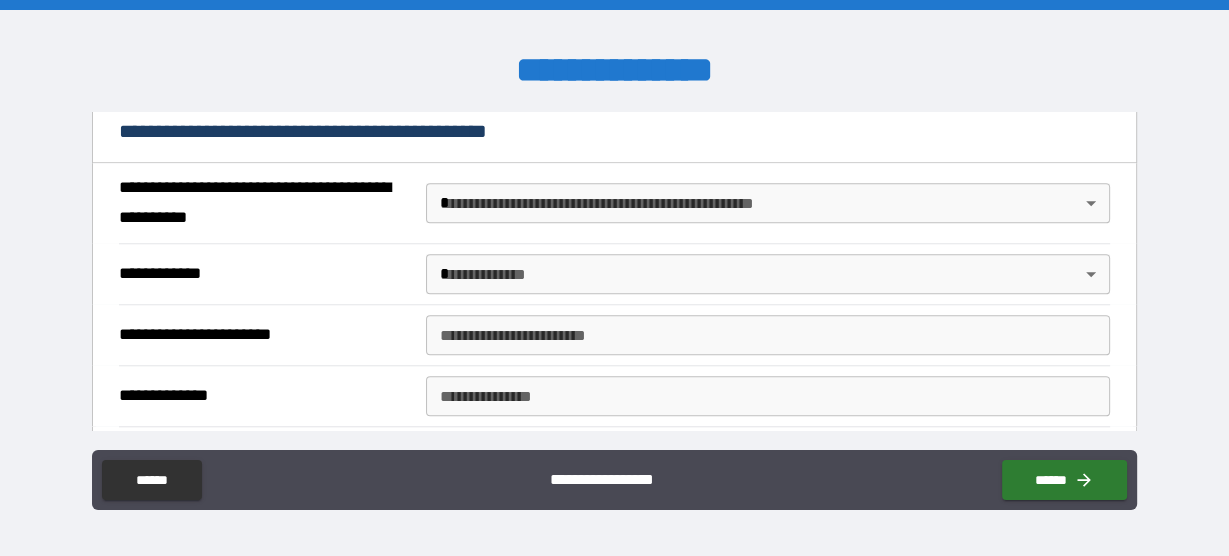 click on "**********" at bounding box center (614, 278) 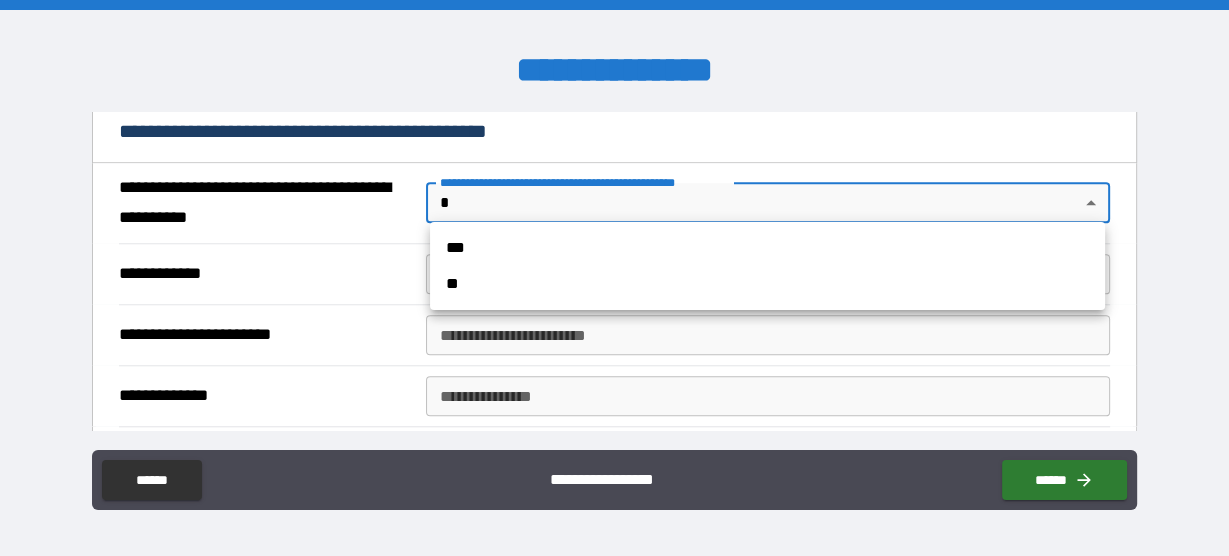 click on "**" at bounding box center [767, 284] 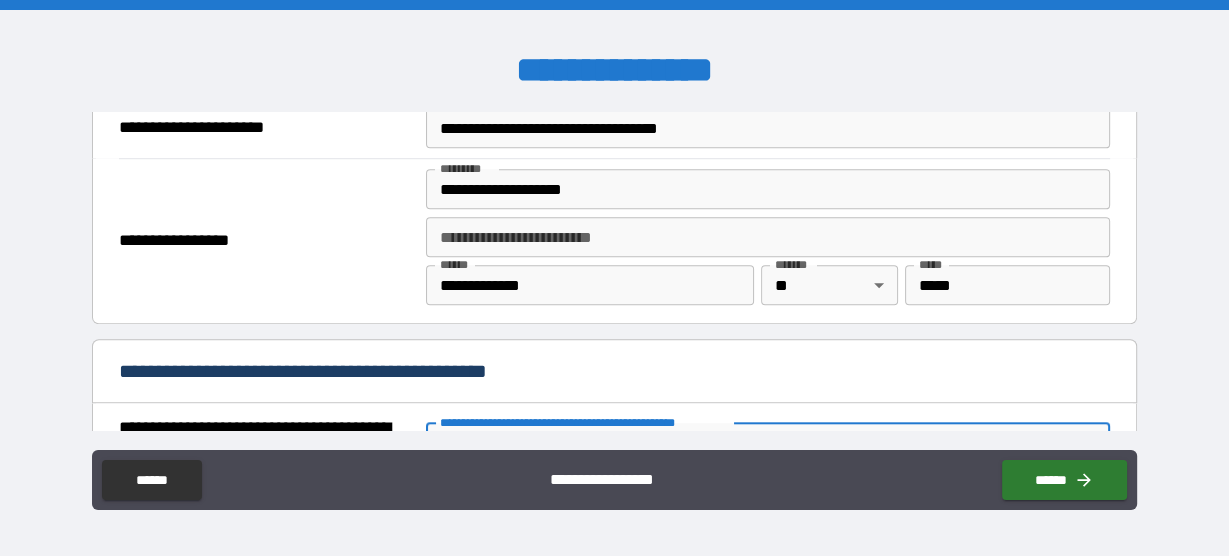 scroll, scrollTop: 880, scrollLeft: 0, axis: vertical 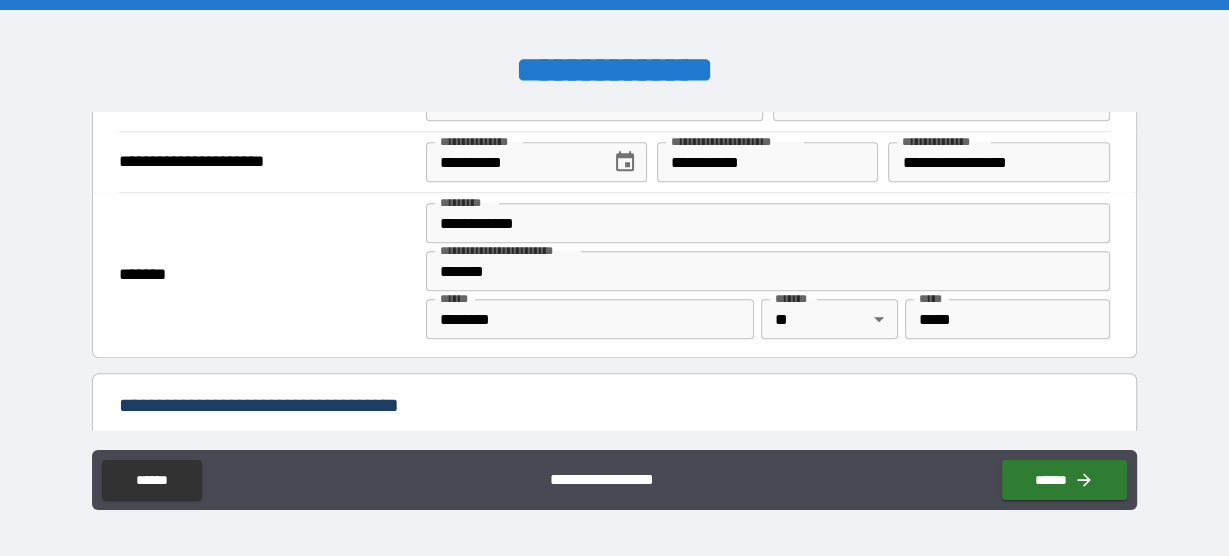 click on "********" at bounding box center [590, 319] 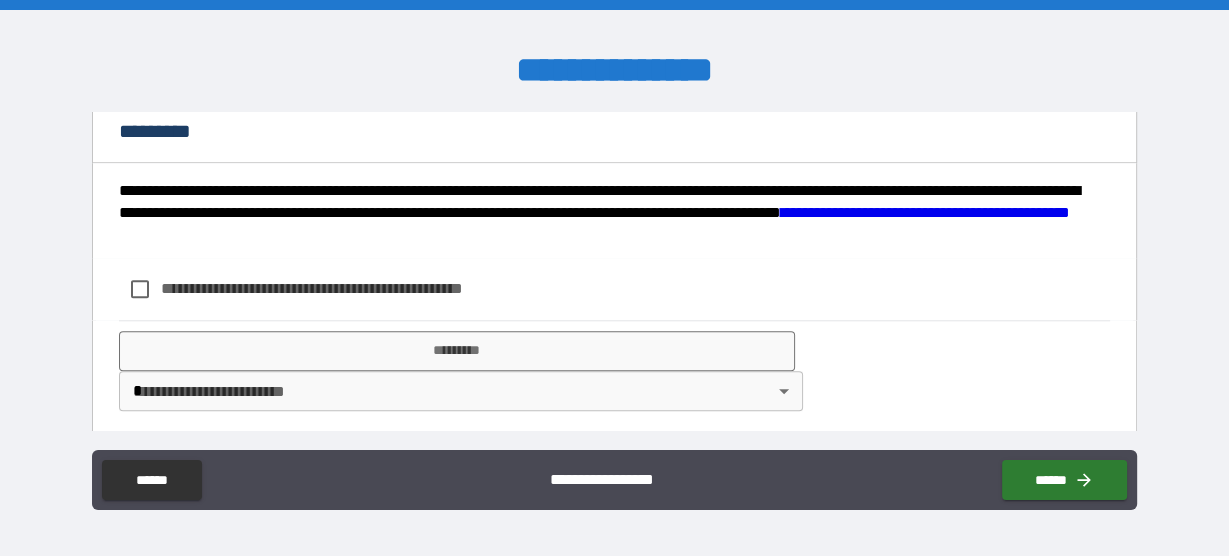 scroll, scrollTop: 1680, scrollLeft: 0, axis: vertical 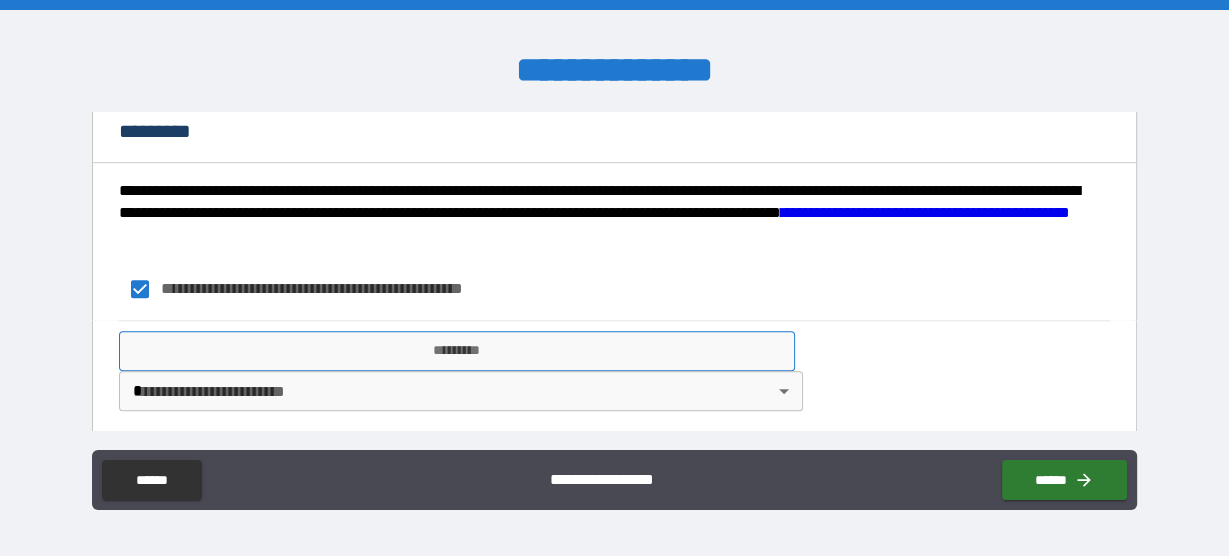 click on "*********" at bounding box center (456, 351) 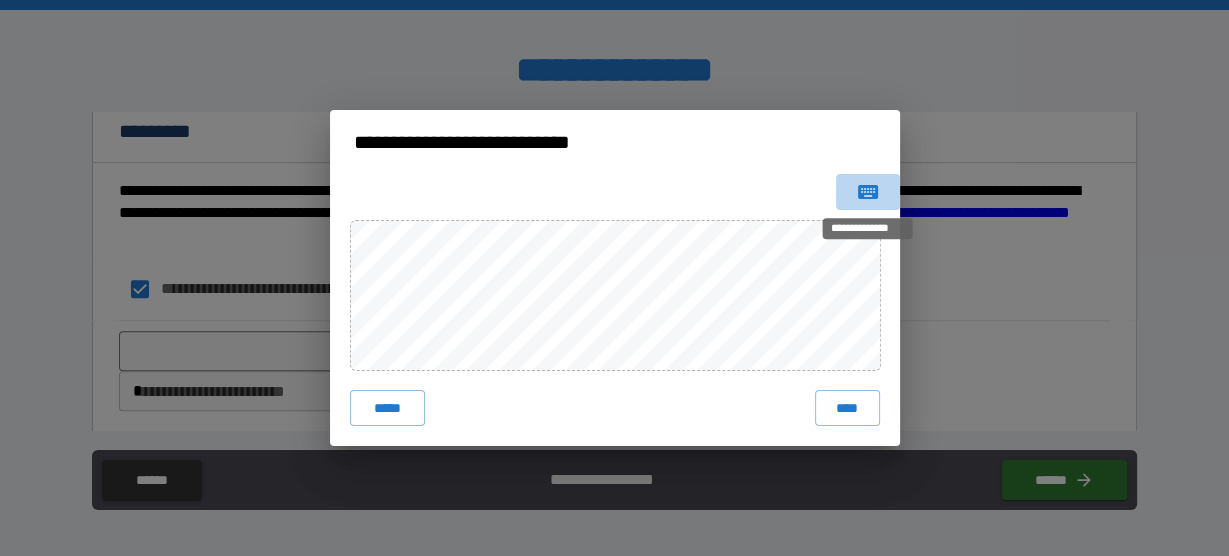 click 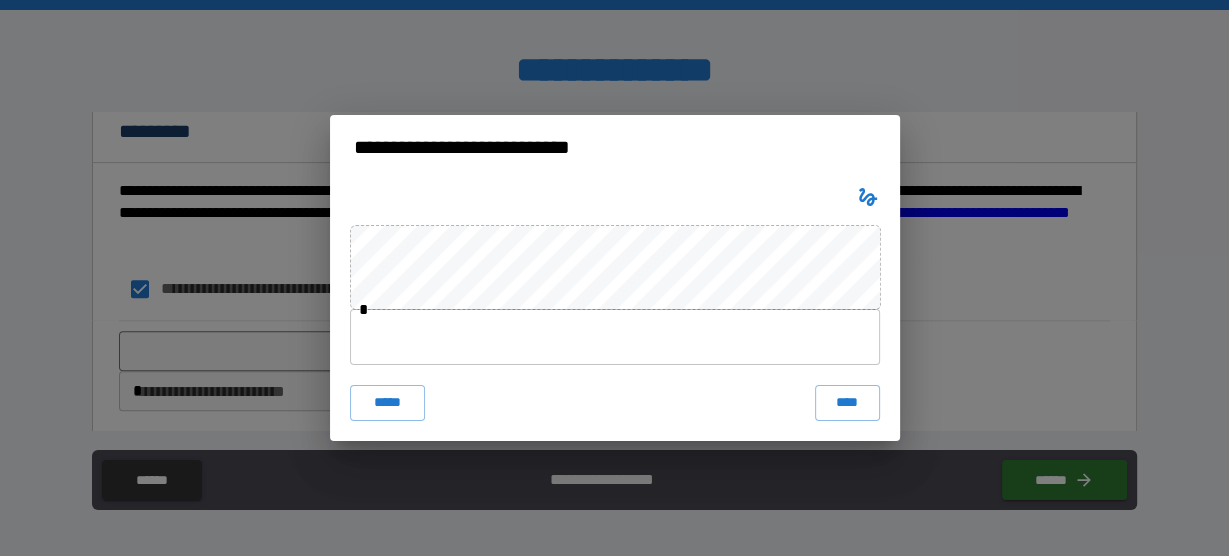type 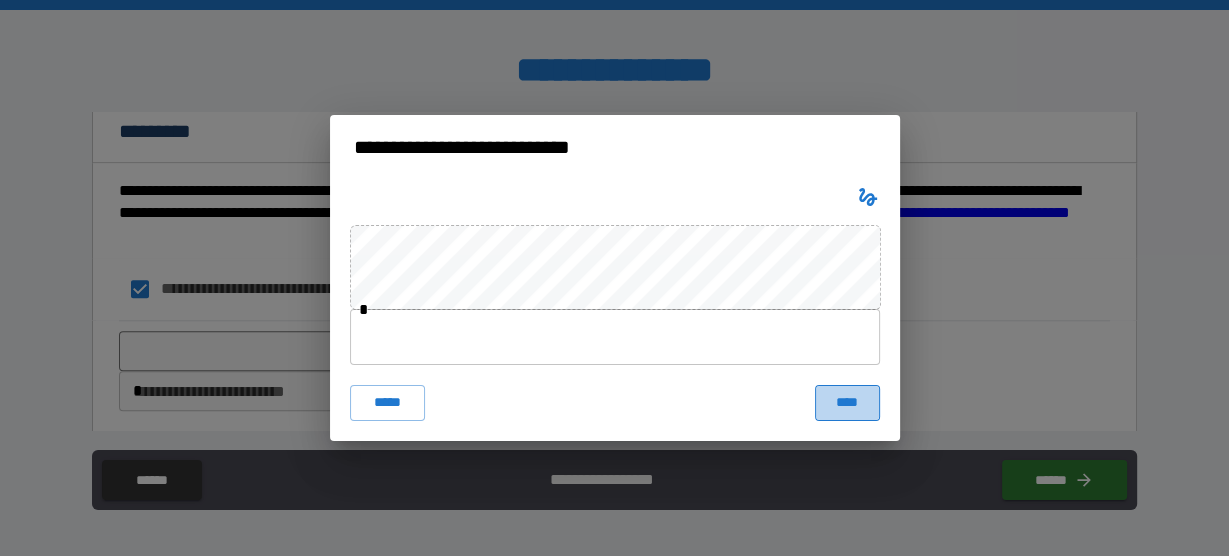 click on "****" at bounding box center (847, 403) 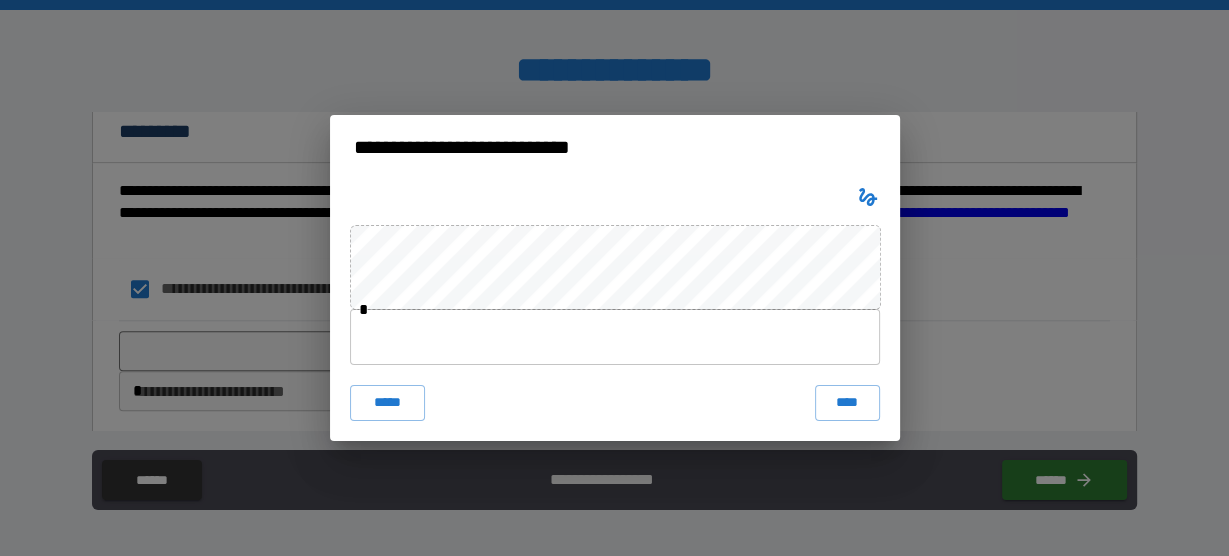 click on "**********" at bounding box center (614, 278) 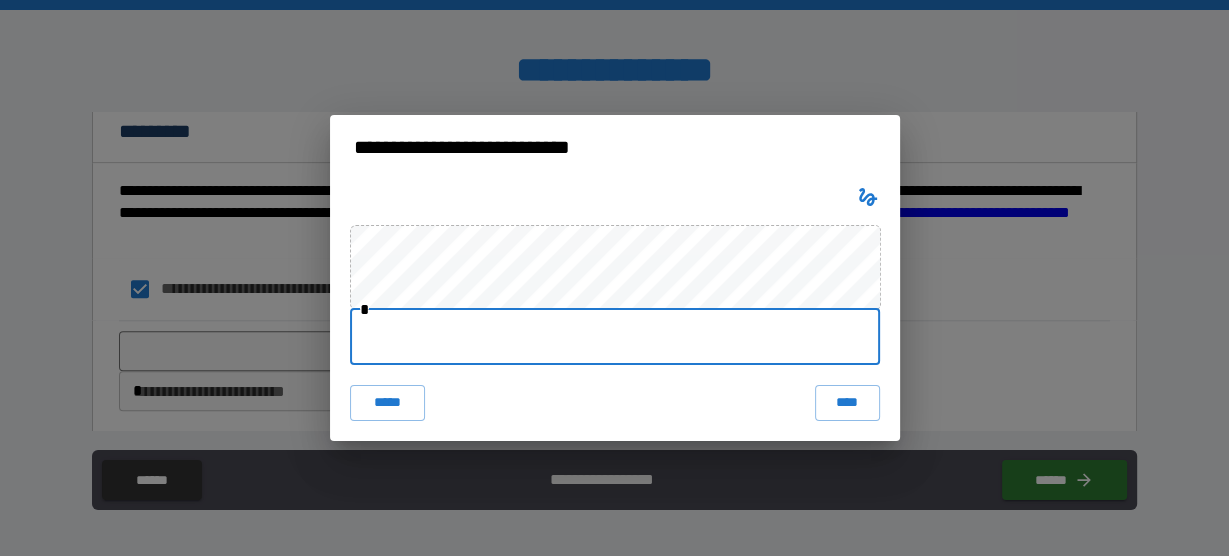 click at bounding box center (615, 337) 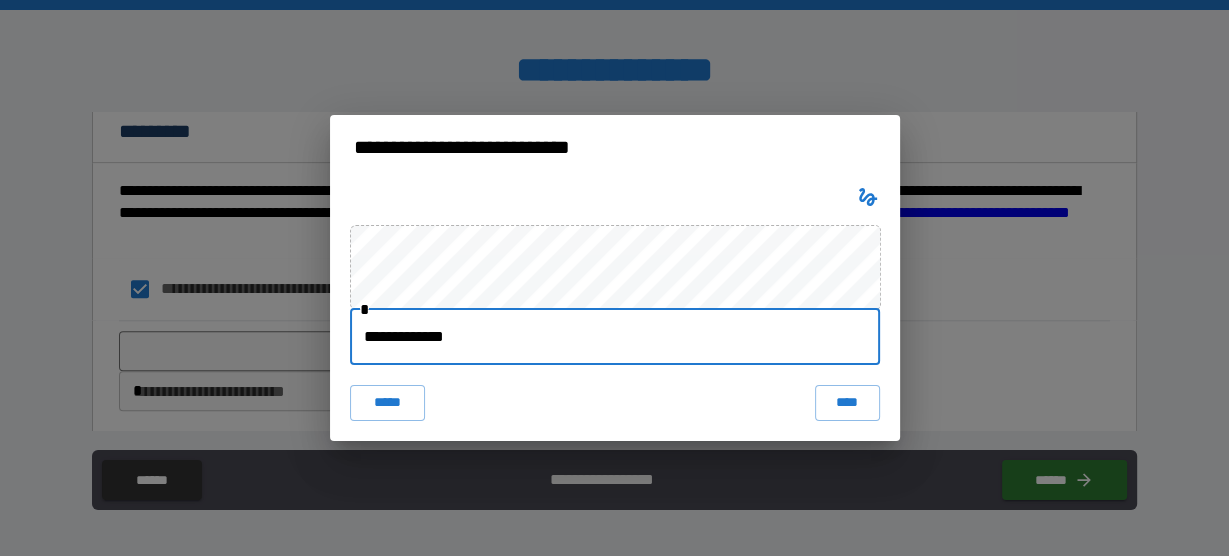 type on "**********" 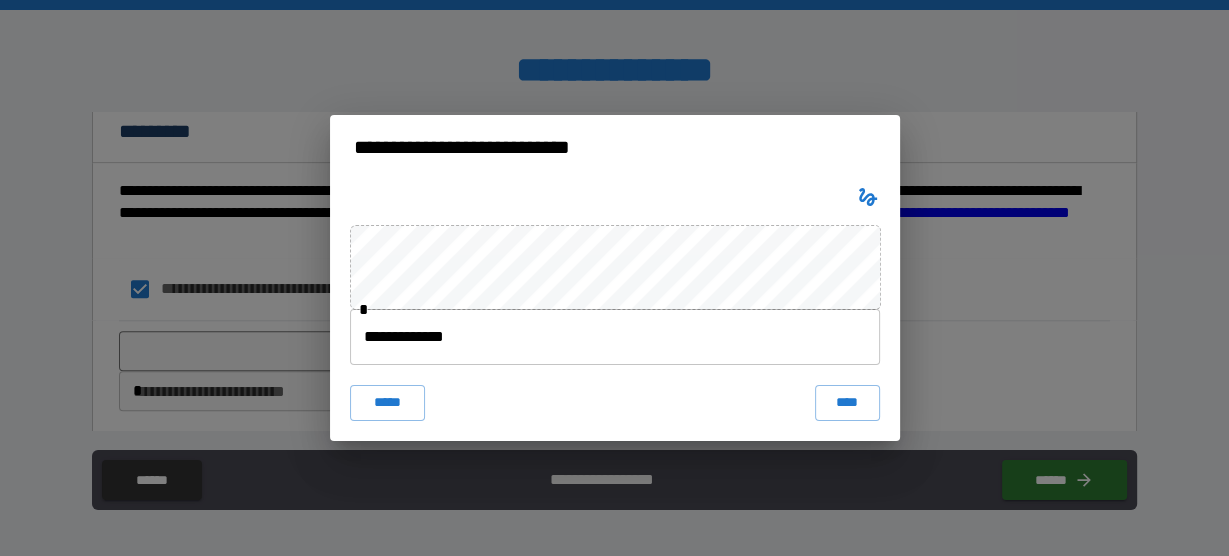 click on "****" at bounding box center (847, 403) 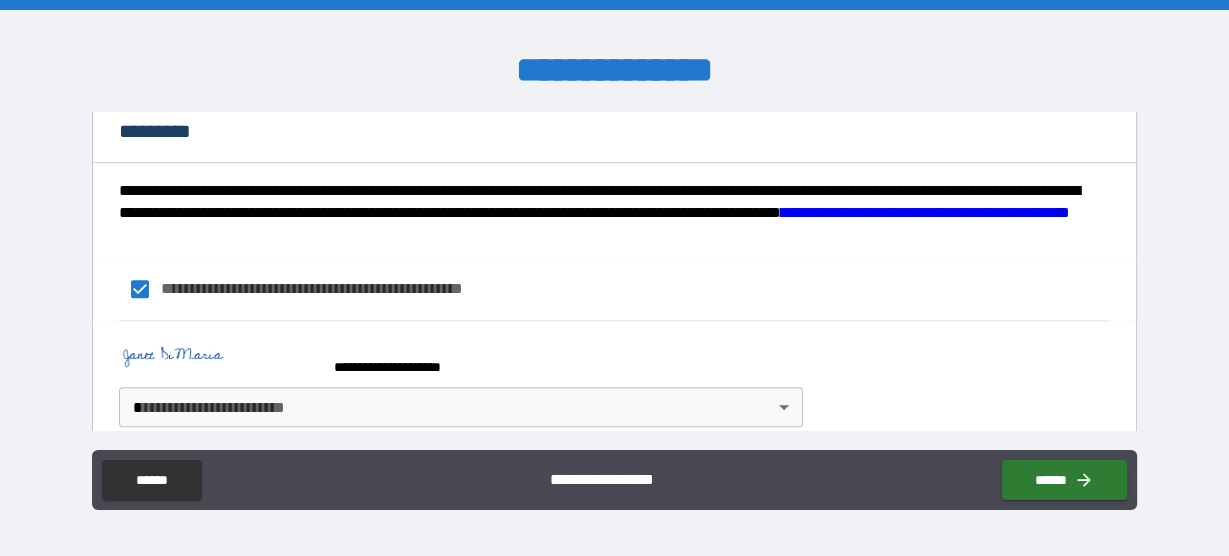 scroll, scrollTop: 1697, scrollLeft: 0, axis: vertical 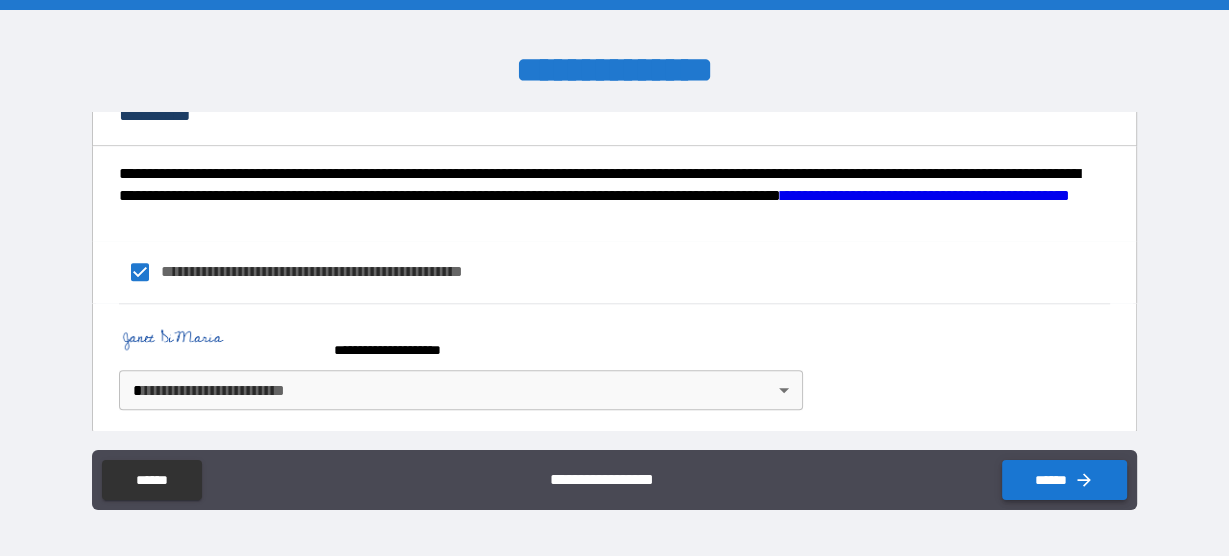 click on "******" at bounding box center [1064, 480] 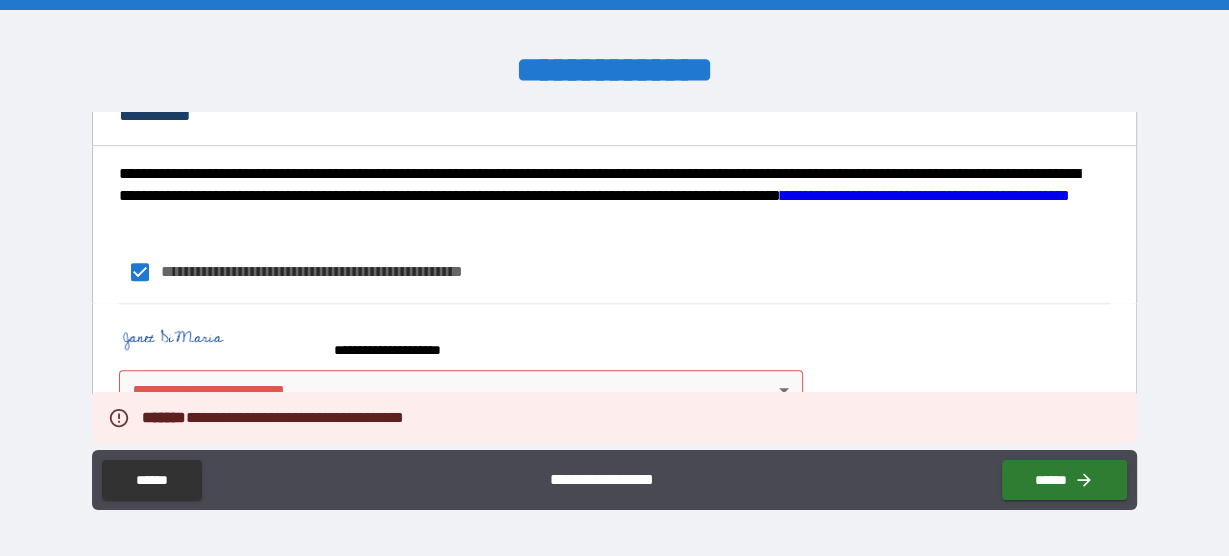 click on "**********" at bounding box center (614, 278) 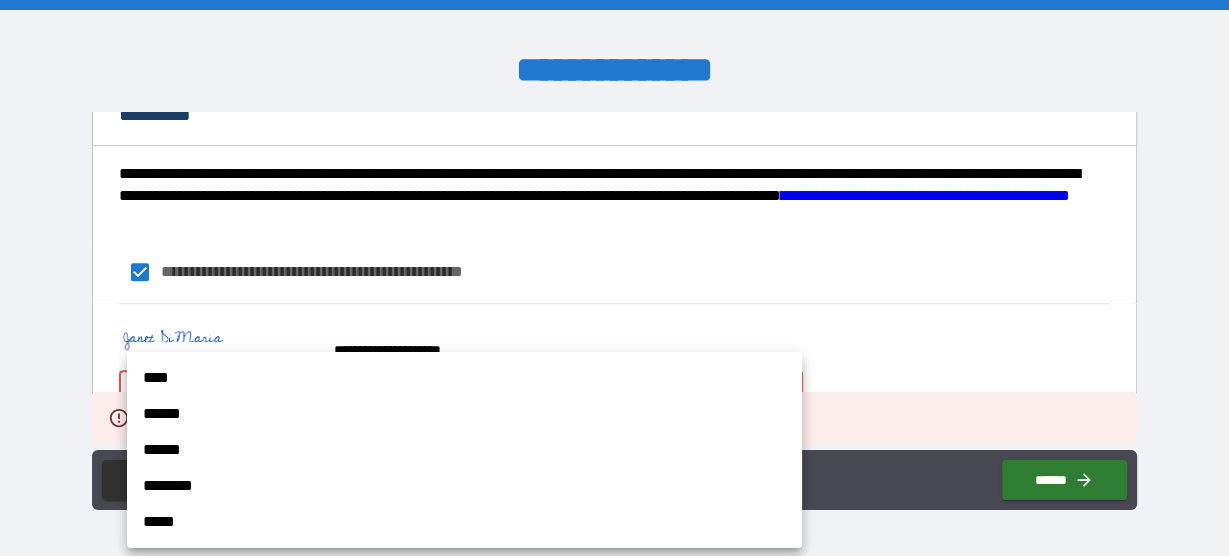 click on "****" at bounding box center [464, 378] 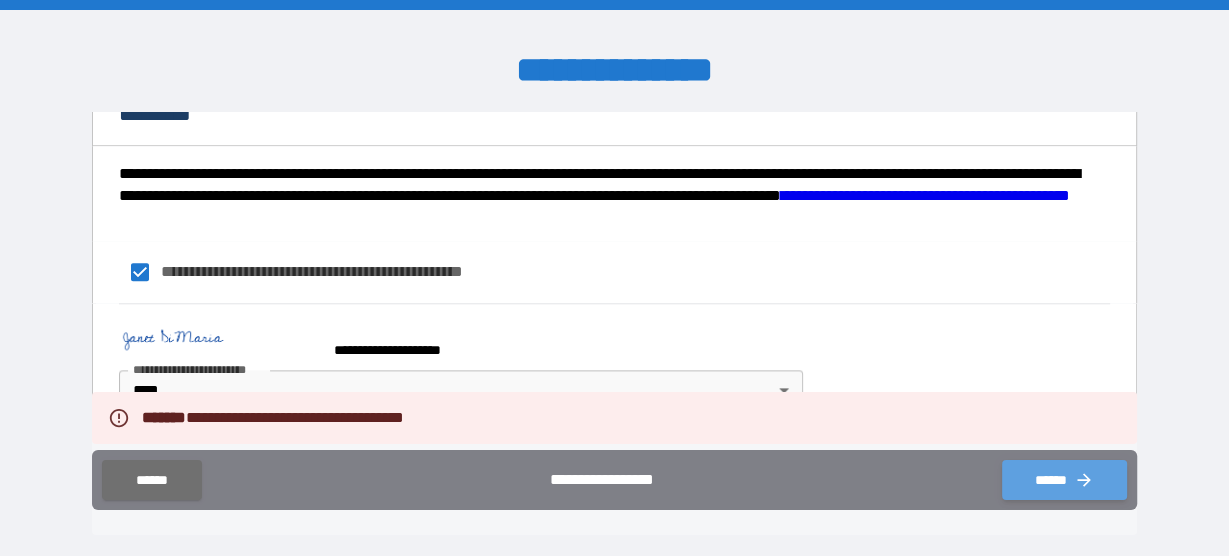 click on "******" at bounding box center (1064, 480) 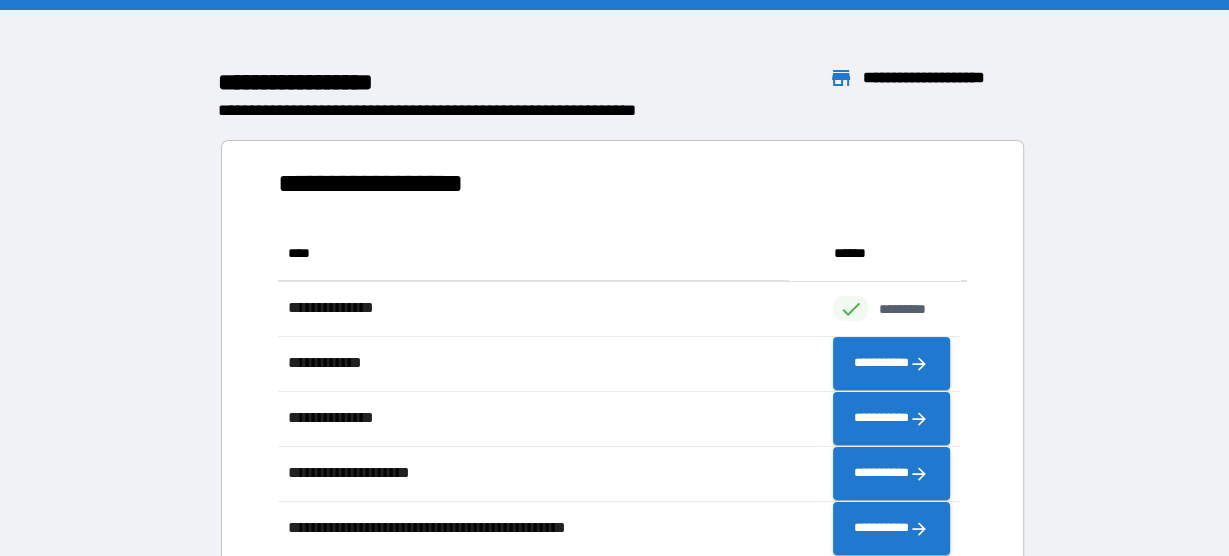 scroll, scrollTop: 13, scrollLeft: 13, axis: both 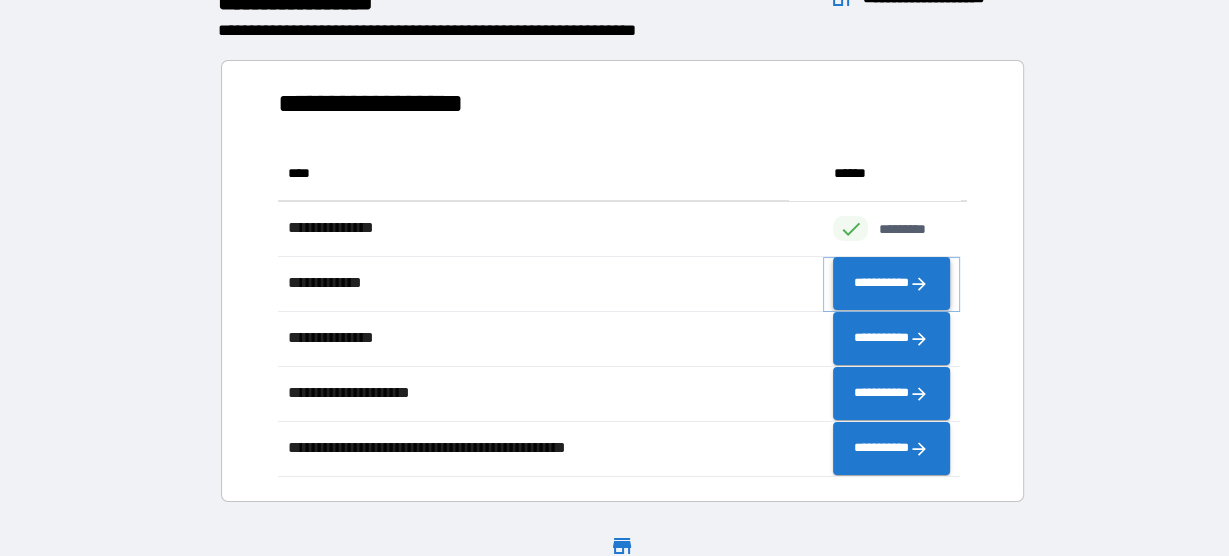 click 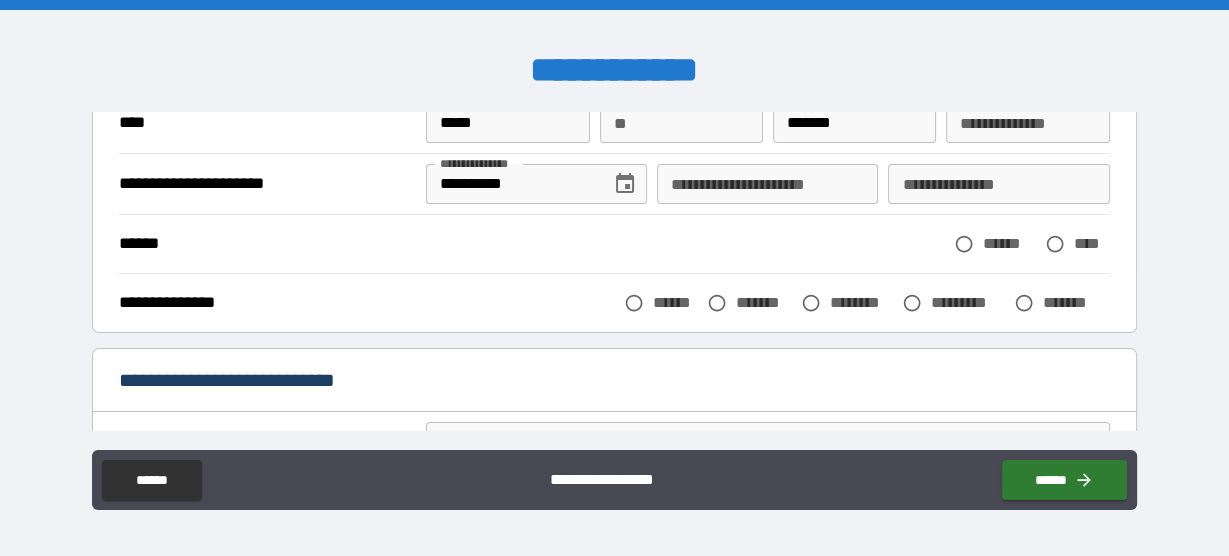 scroll, scrollTop: 80, scrollLeft: 0, axis: vertical 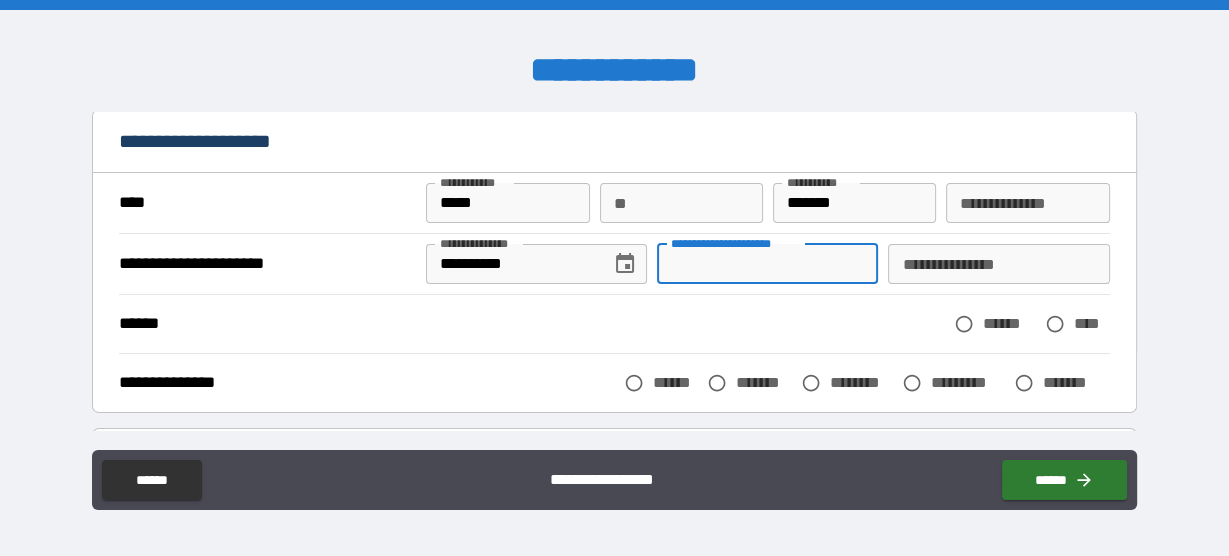 click on "**********" at bounding box center [767, 264] 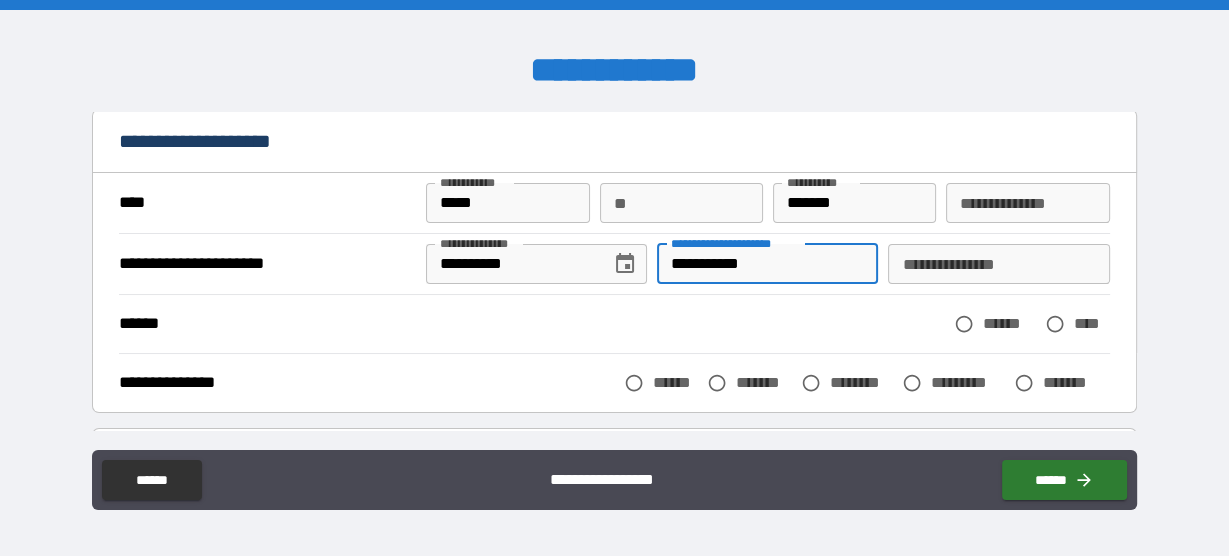 type on "**********" 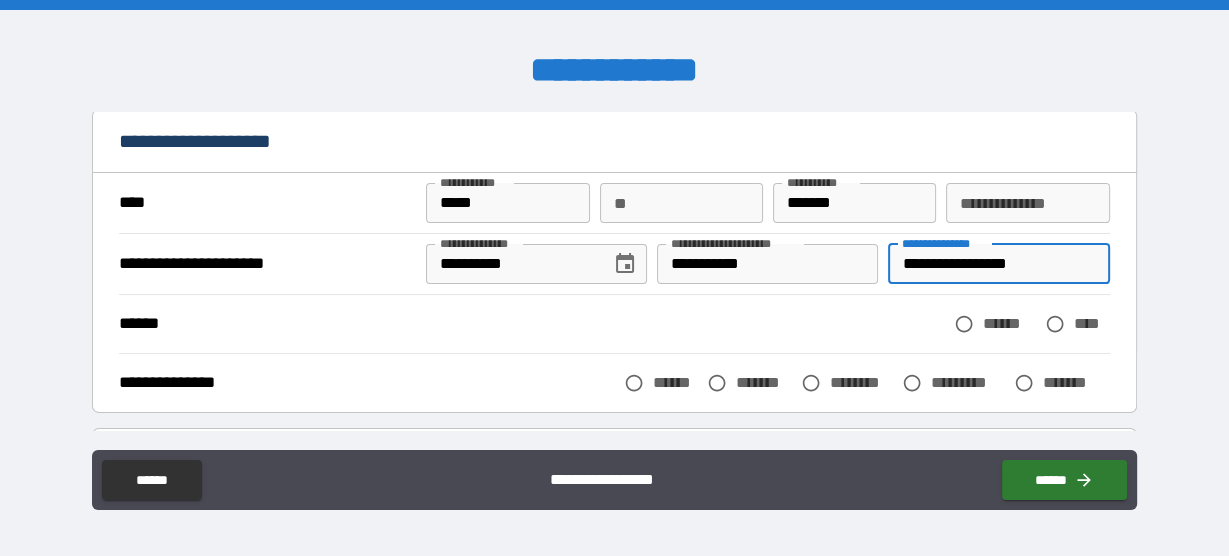 type on "**********" 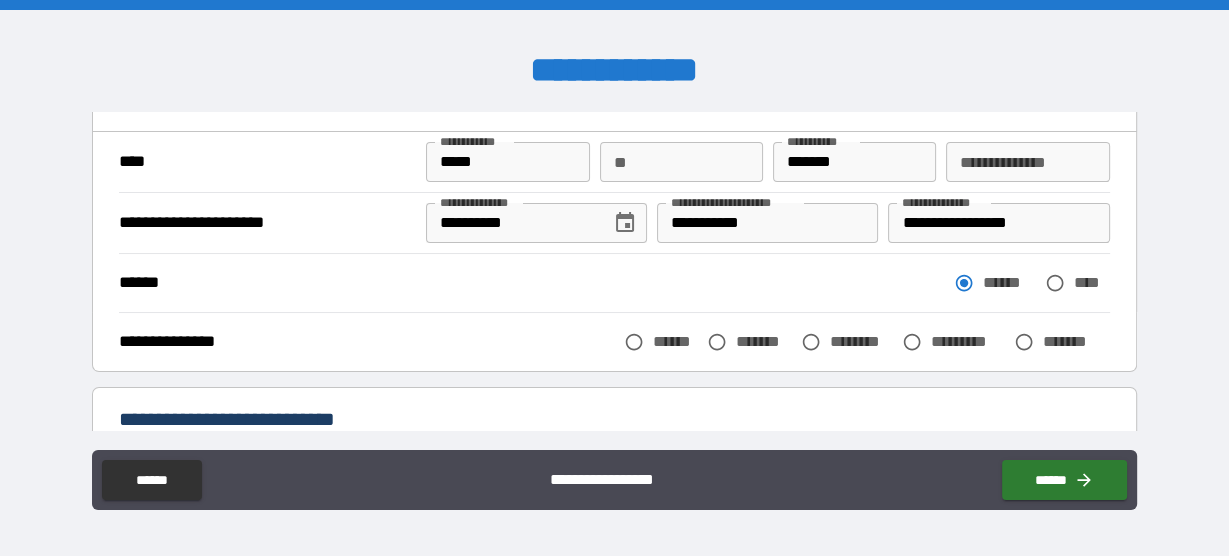 scroll, scrollTop: 160, scrollLeft: 0, axis: vertical 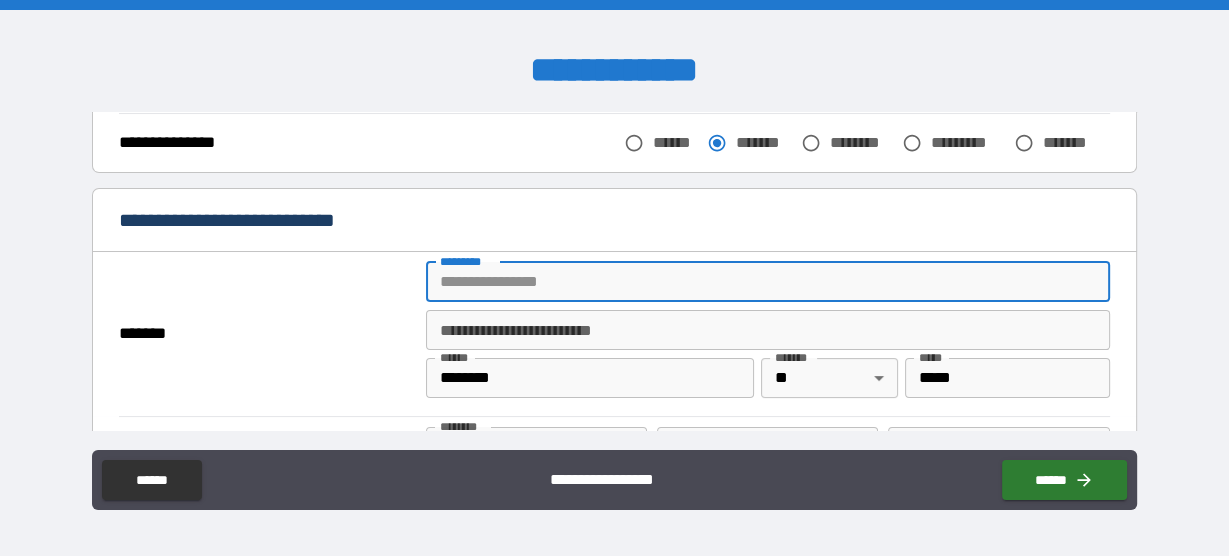 click on "*******   *" at bounding box center [767, 282] 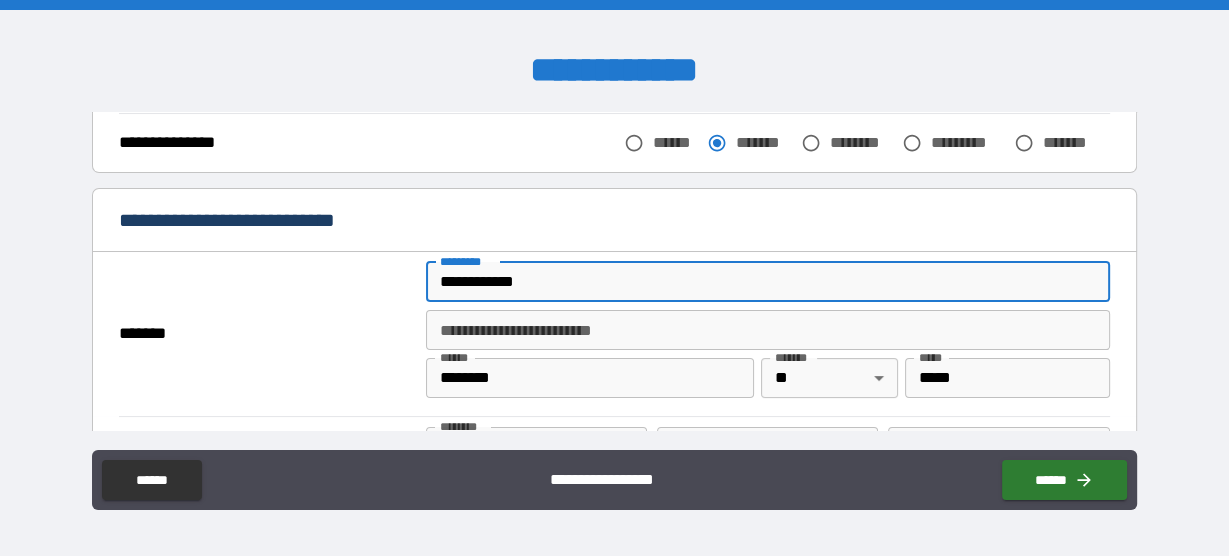 type on "*****" 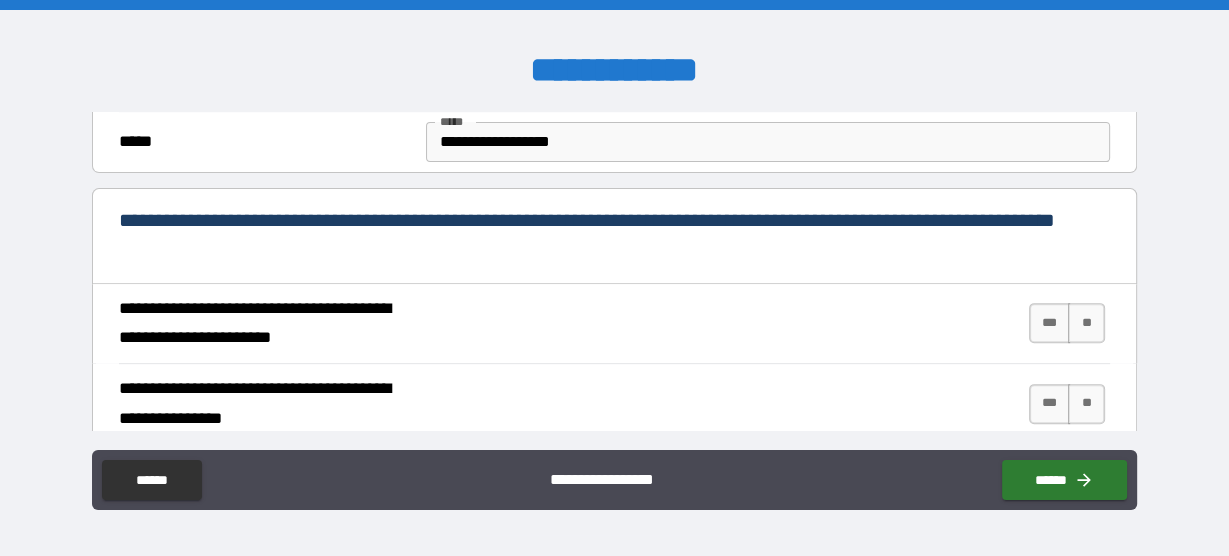 scroll, scrollTop: 720, scrollLeft: 0, axis: vertical 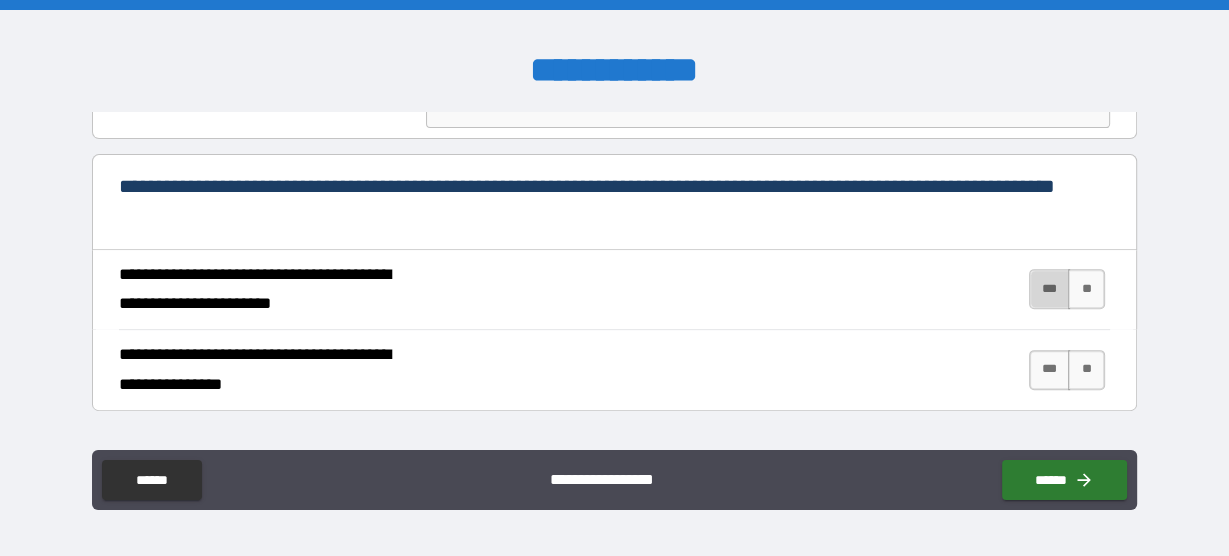 click on "***" at bounding box center (1050, 289) 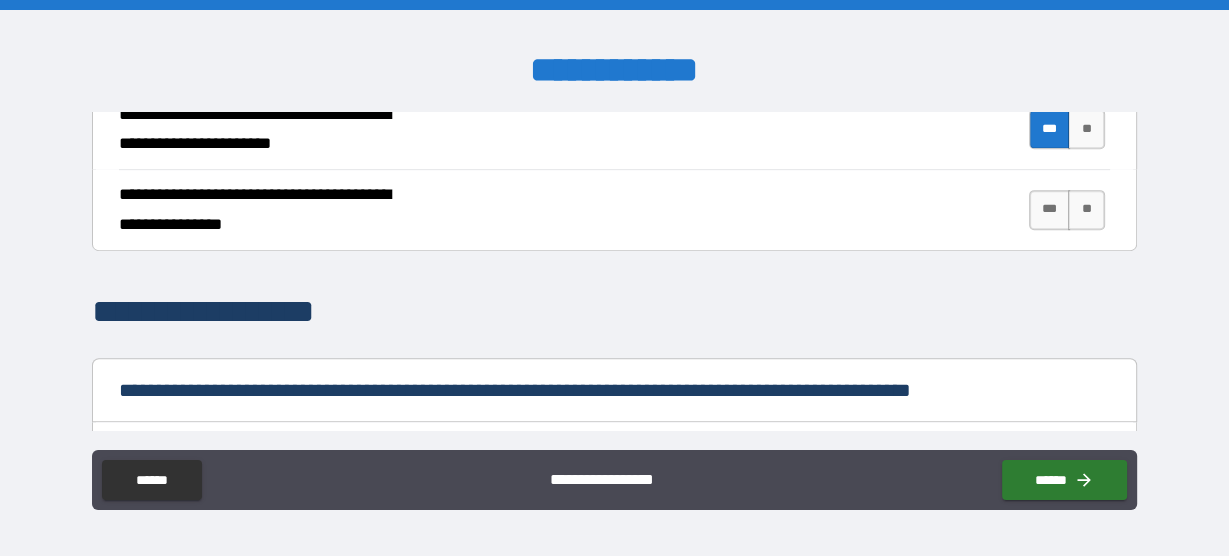 scroll, scrollTop: 800, scrollLeft: 0, axis: vertical 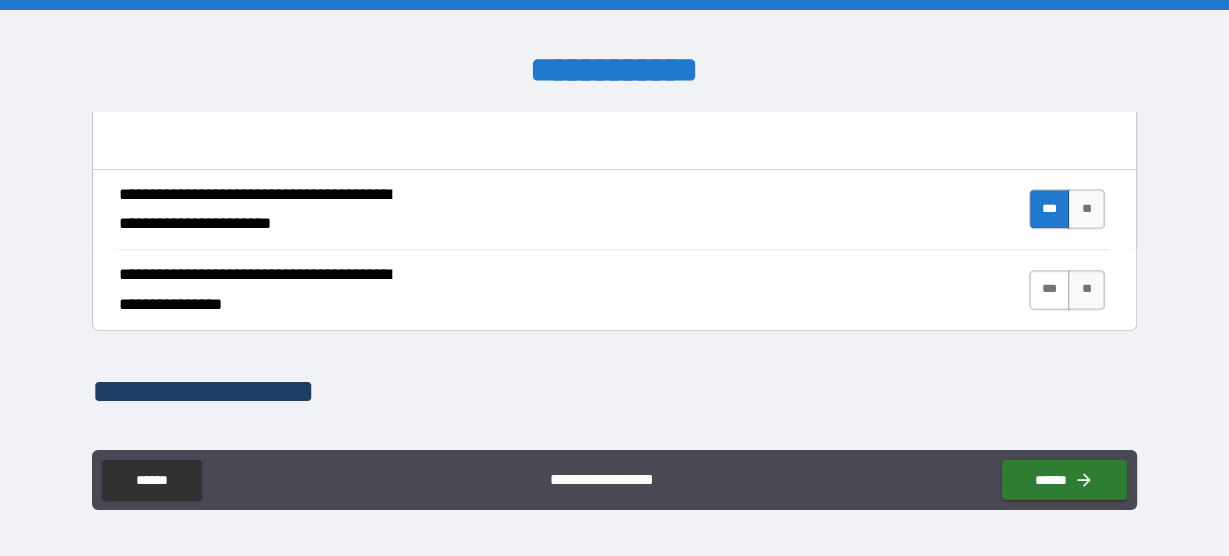 click on "***" at bounding box center (1050, 290) 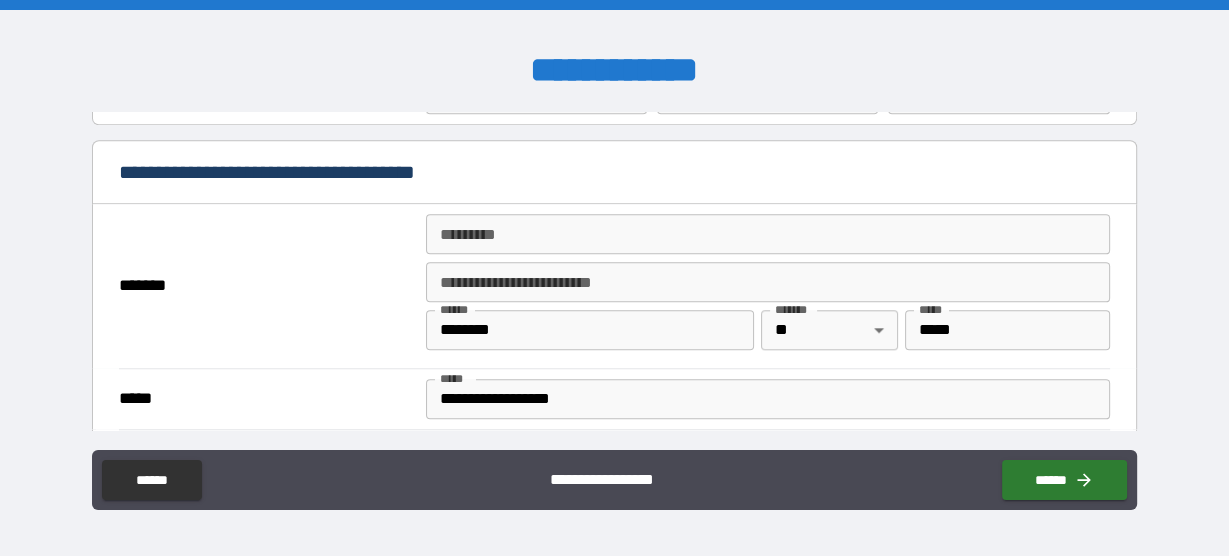 scroll, scrollTop: 1440, scrollLeft: 0, axis: vertical 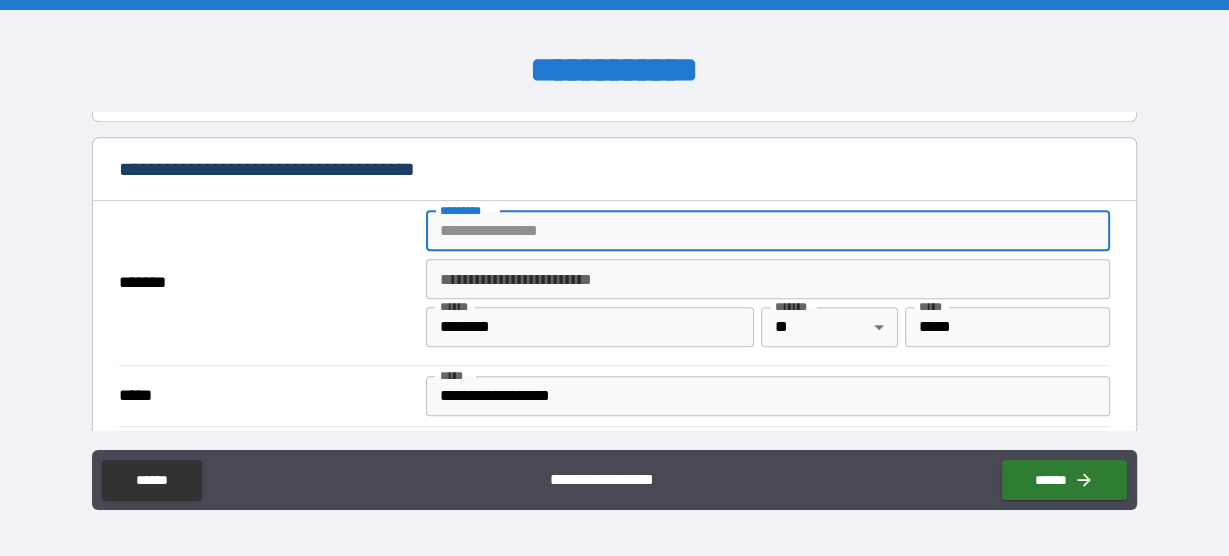 click on "*******   *" at bounding box center [767, 231] 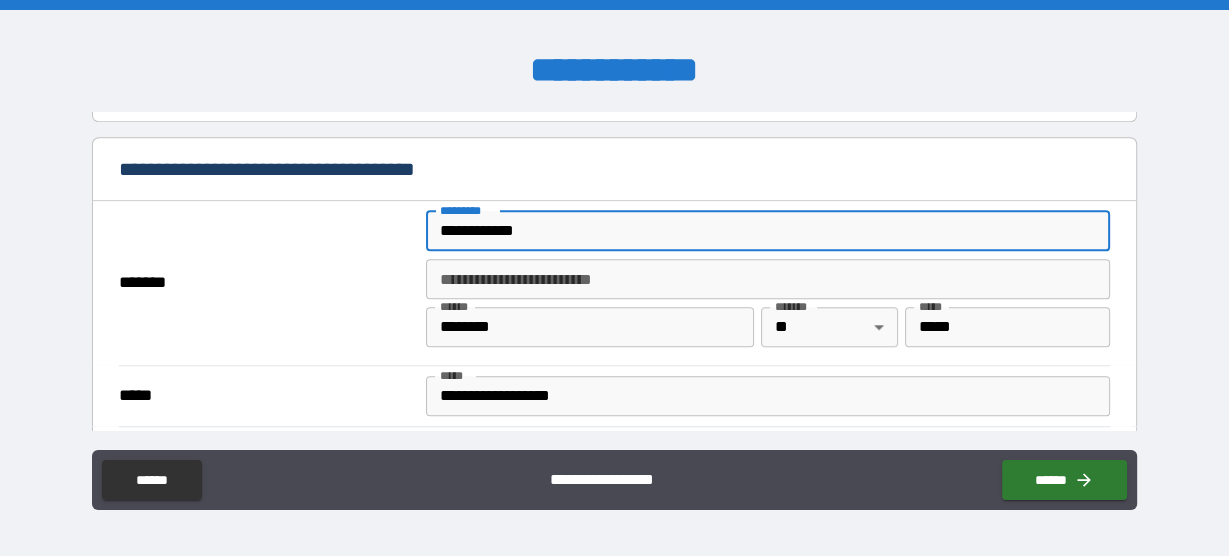 type on "*******" 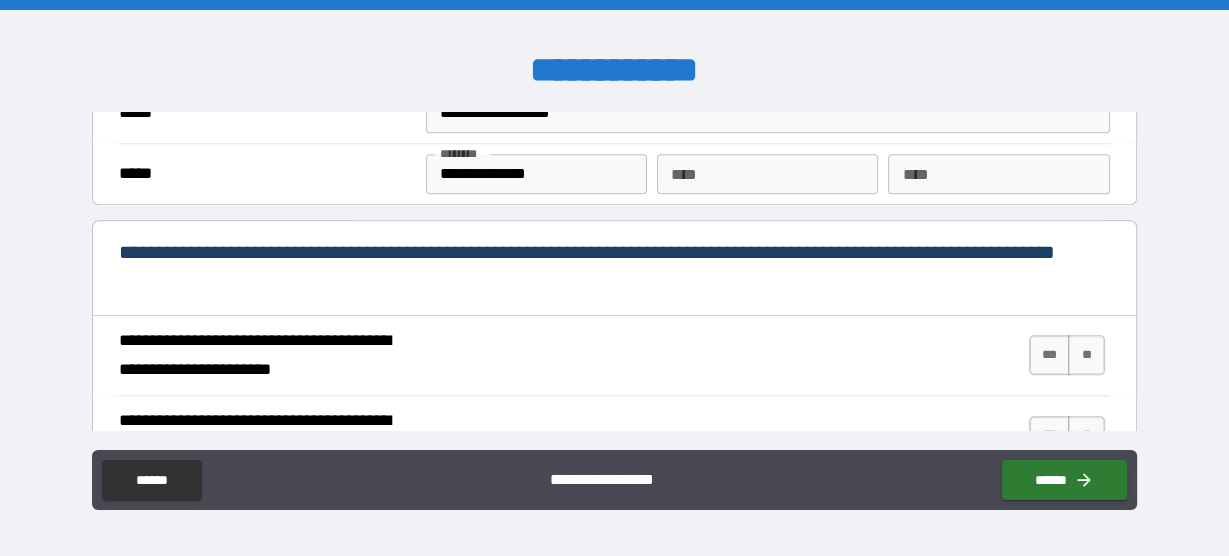 scroll, scrollTop: 1760, scrollLeft: 0, axis: vertical 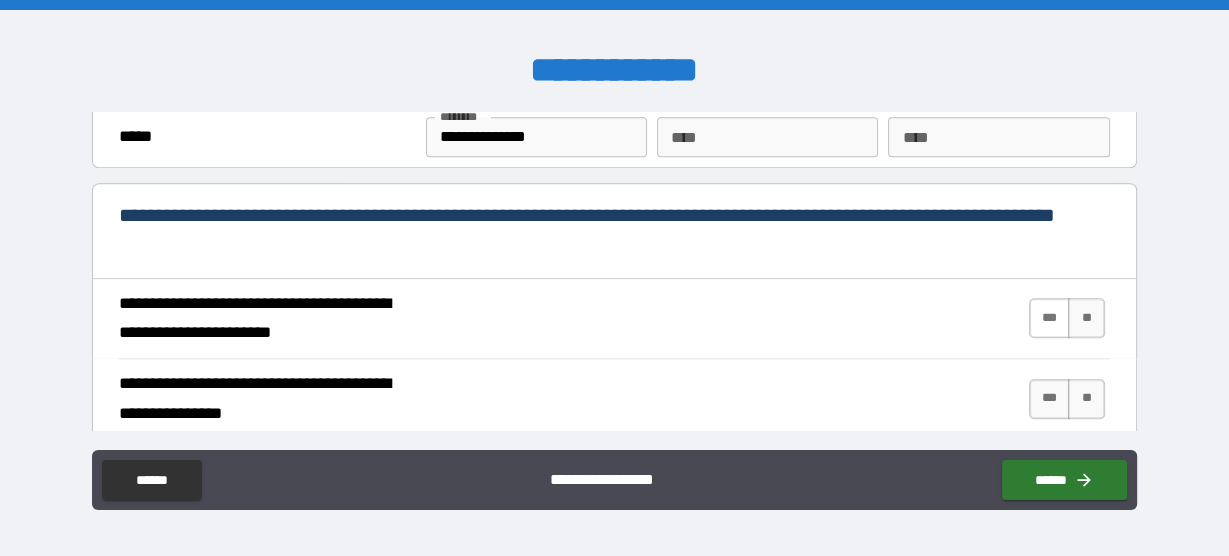 click on "***" at bounding box center [1050, 318] 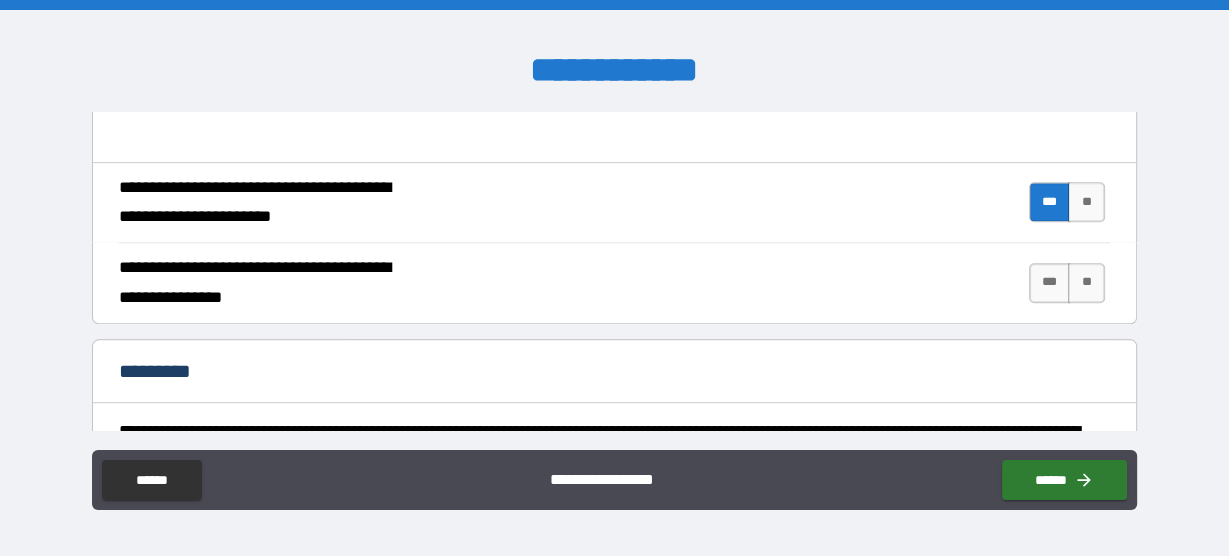 scroll, scrollTop: 1920, scrollLeft: 0, axis: vertical 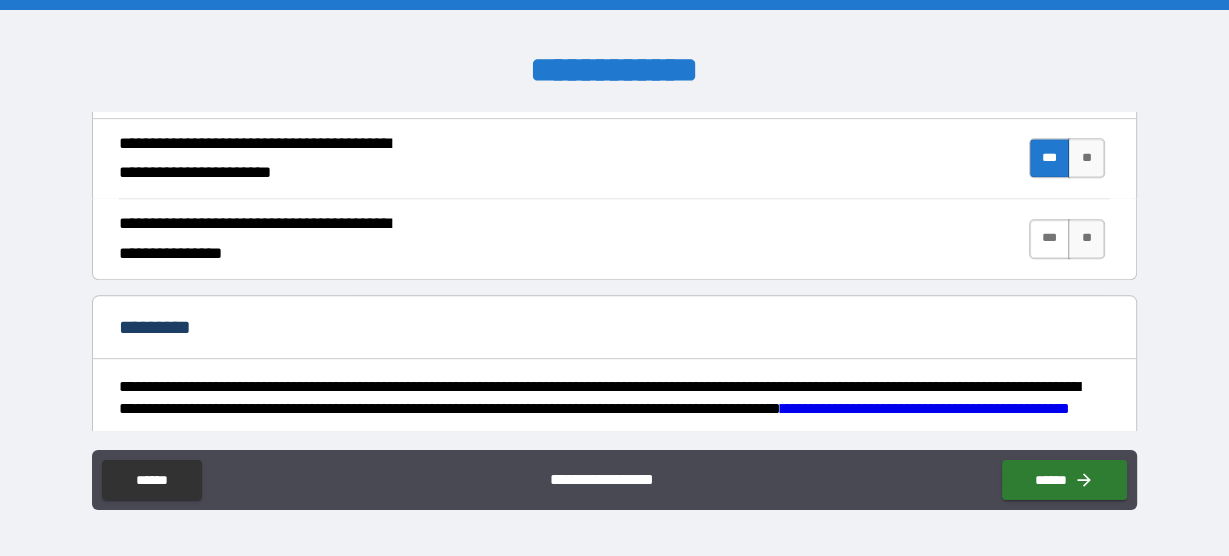 click on "***" at bounding box center (1050, 239) 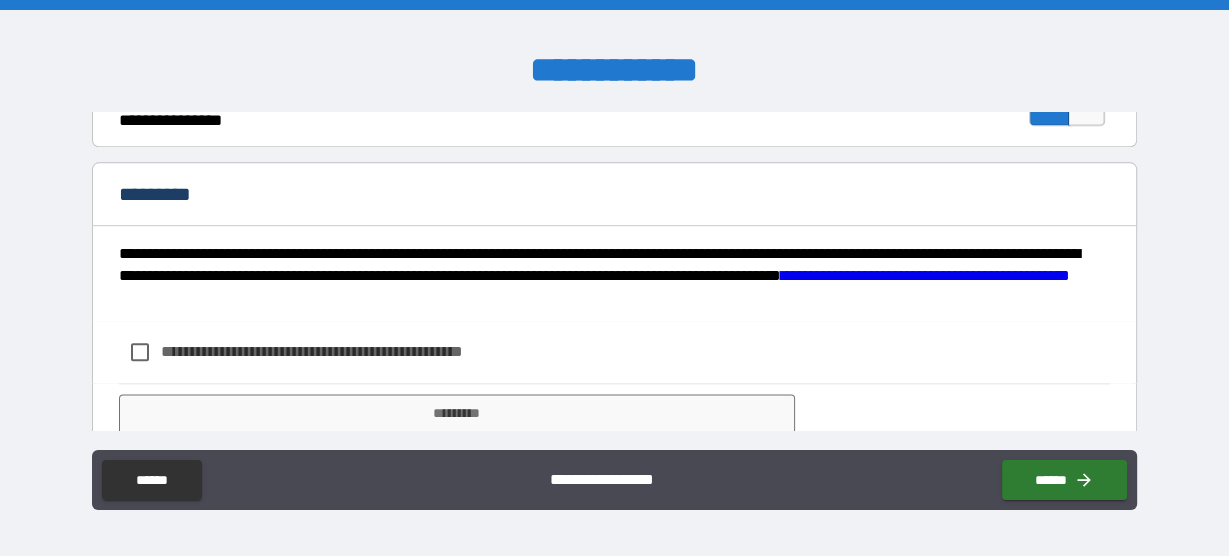 scroll, scrollTop: 2115, scrollLeft: 0, axis: vertical 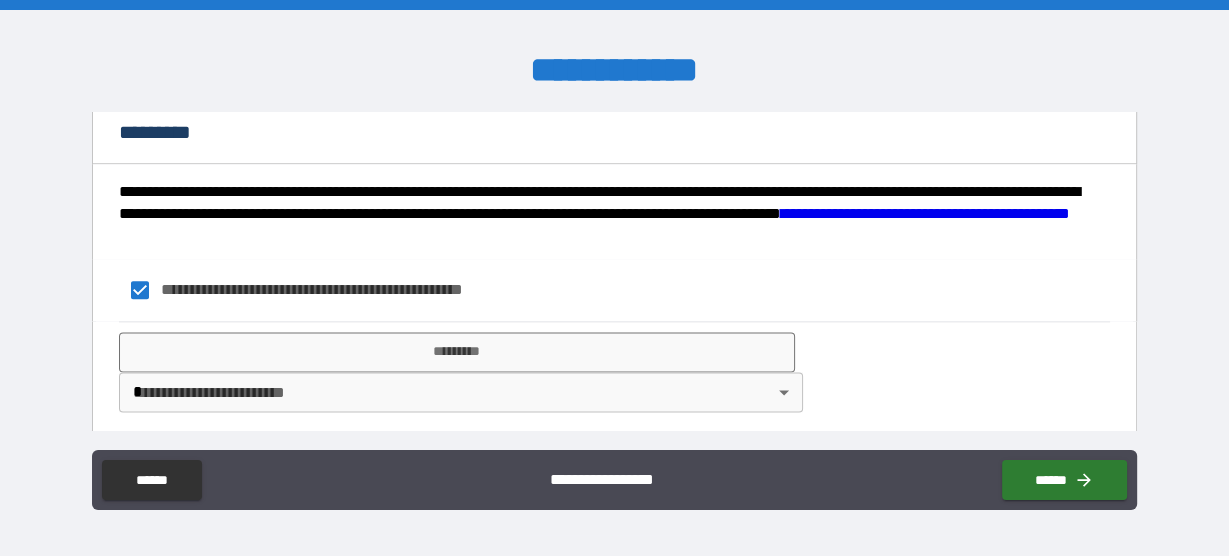 click on "**********" at bounding box center [614, 278] 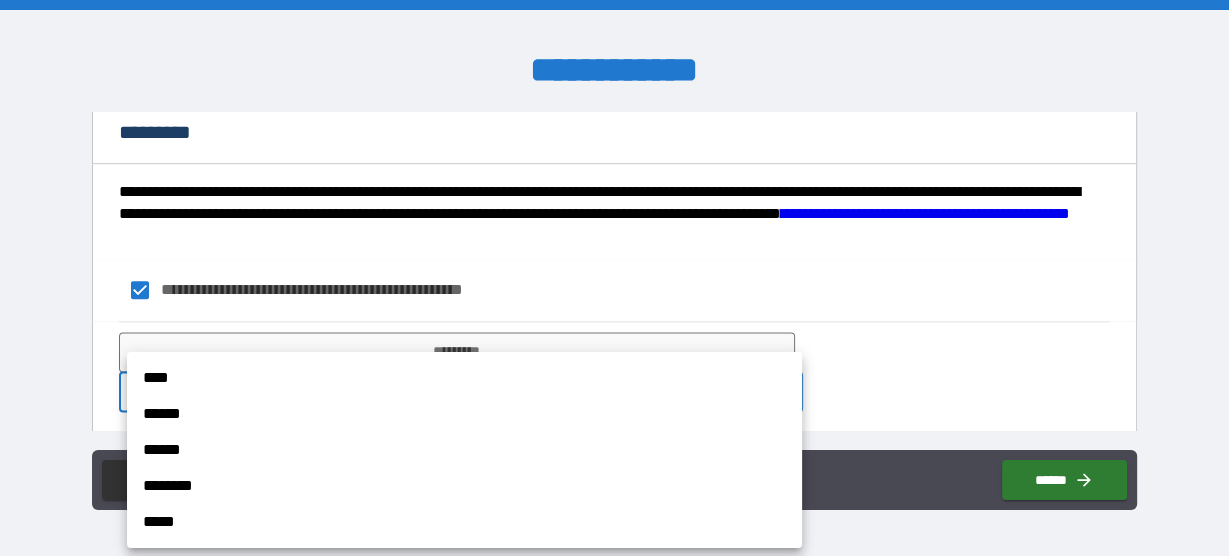 click on "****" at bounding box center (464, 378) 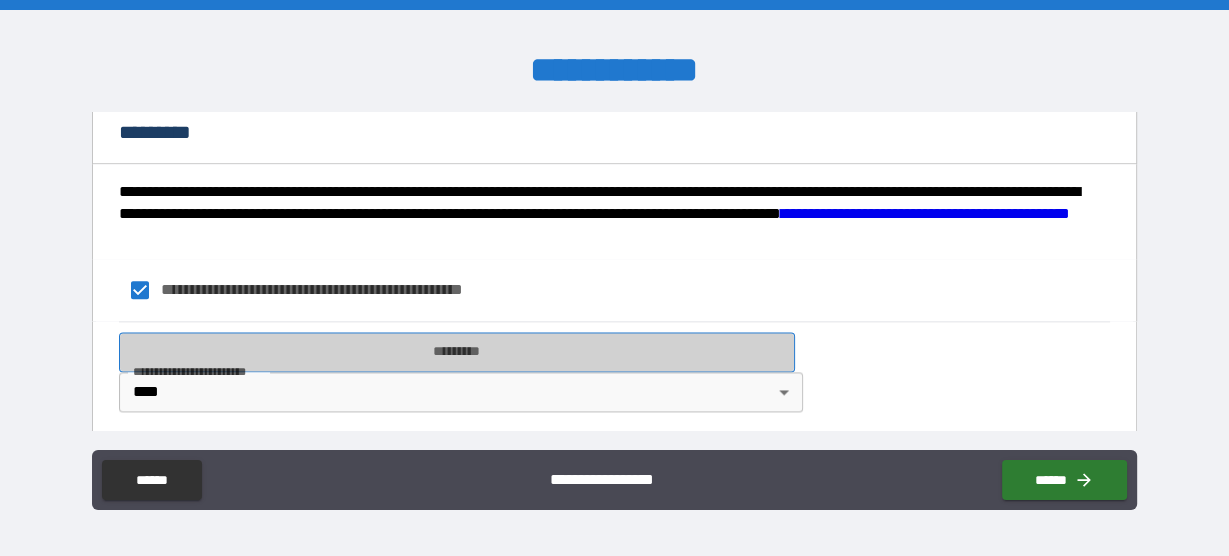 click on "*********" at bounding box center [456, 352] 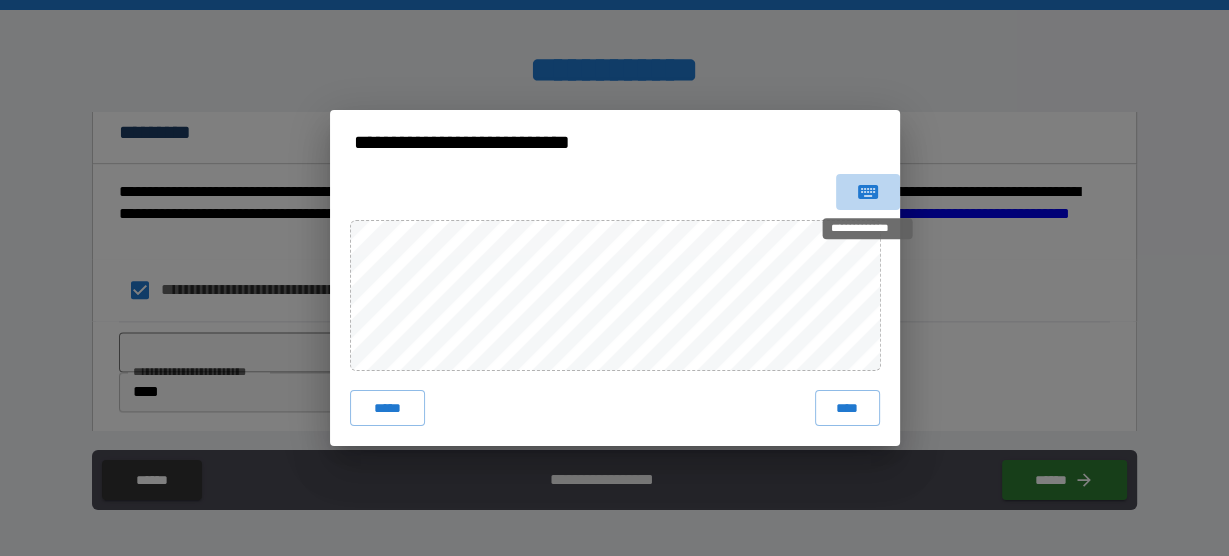 click 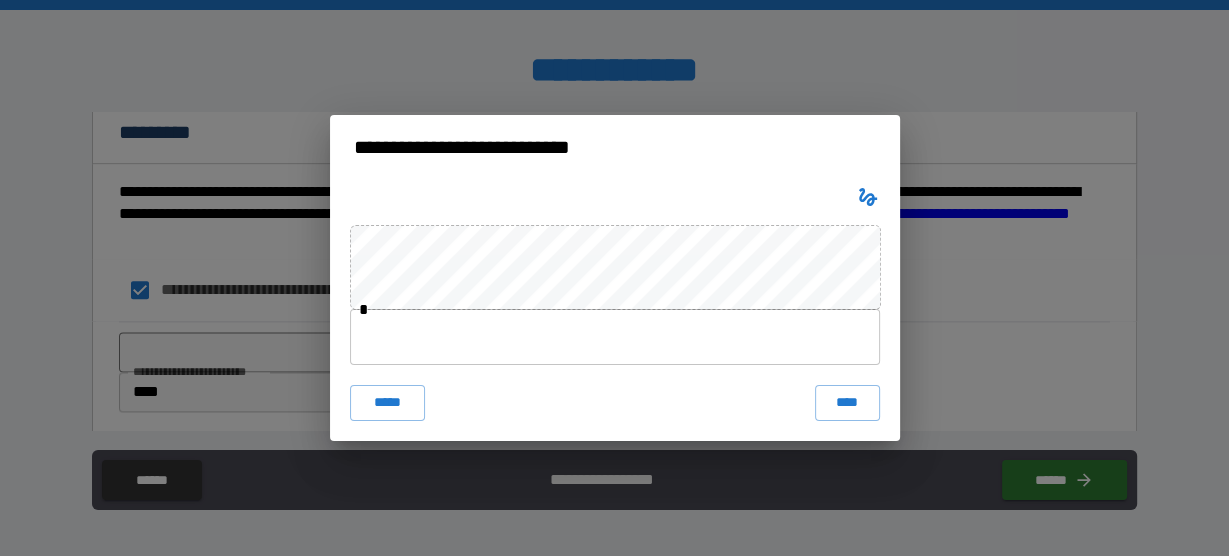 click at bounding box center (615, 337) 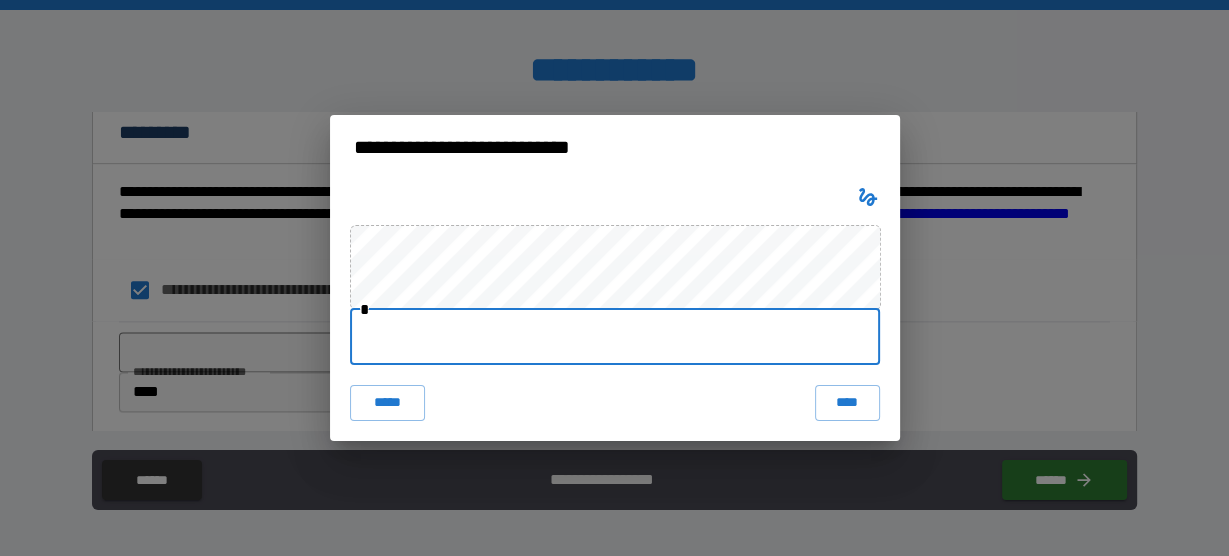 type on "**********" 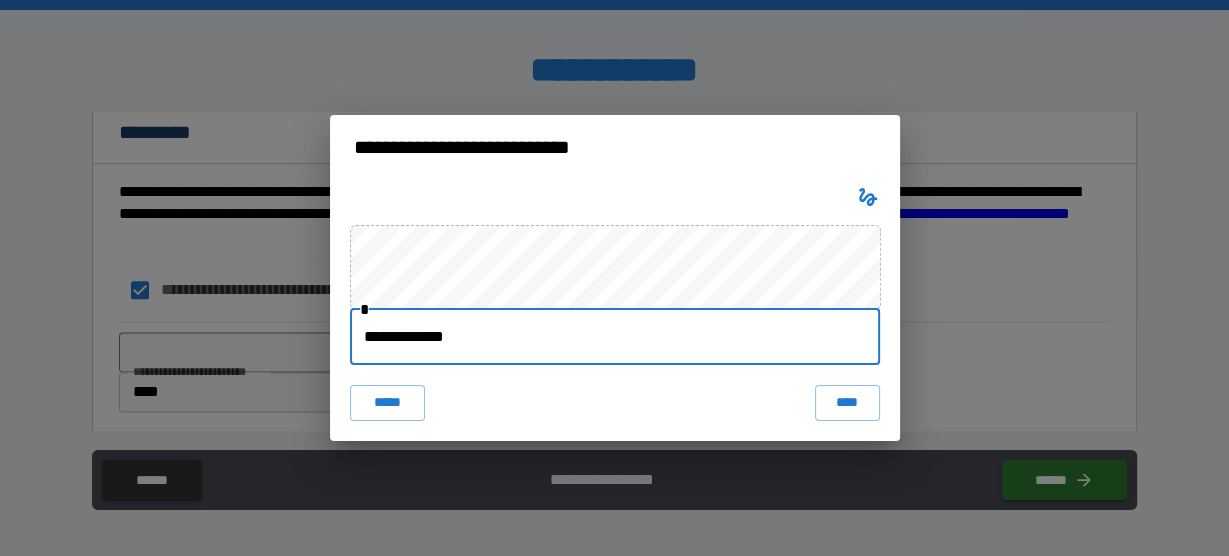 click on "****" at bounding box center (847, 403) 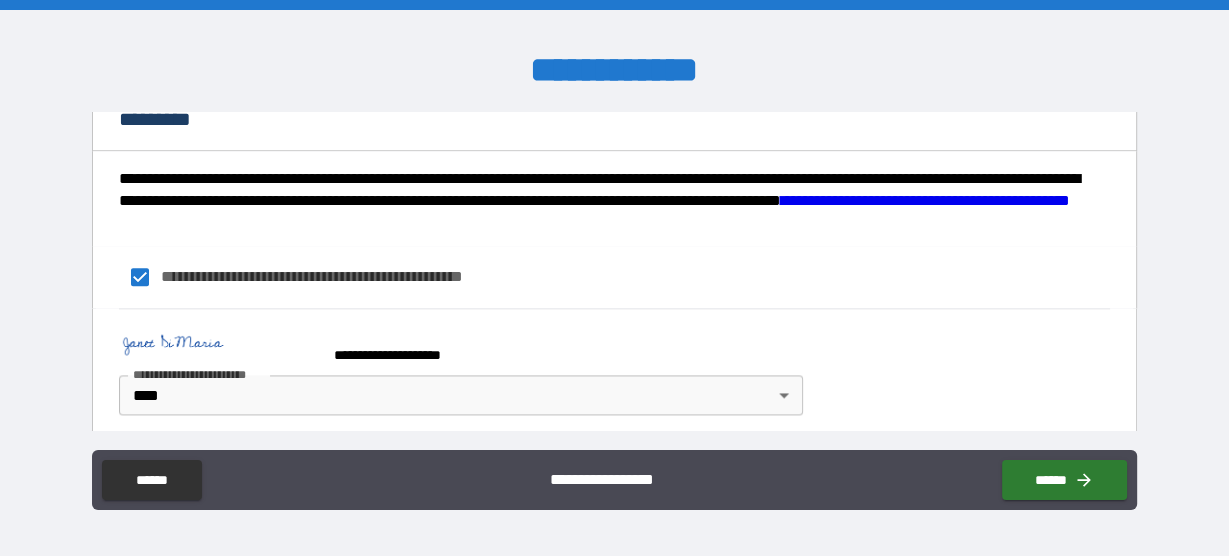 scroll, scrollTop: 2131, scrollLeft: 0, axis: vertical 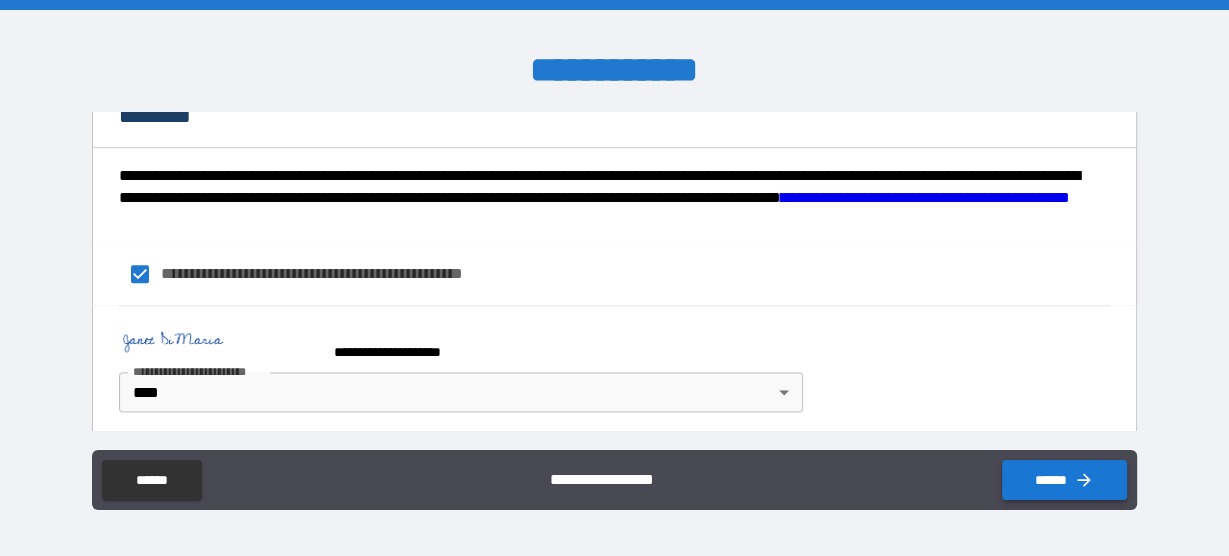 click on "******" at bounding box center (1064, 480) 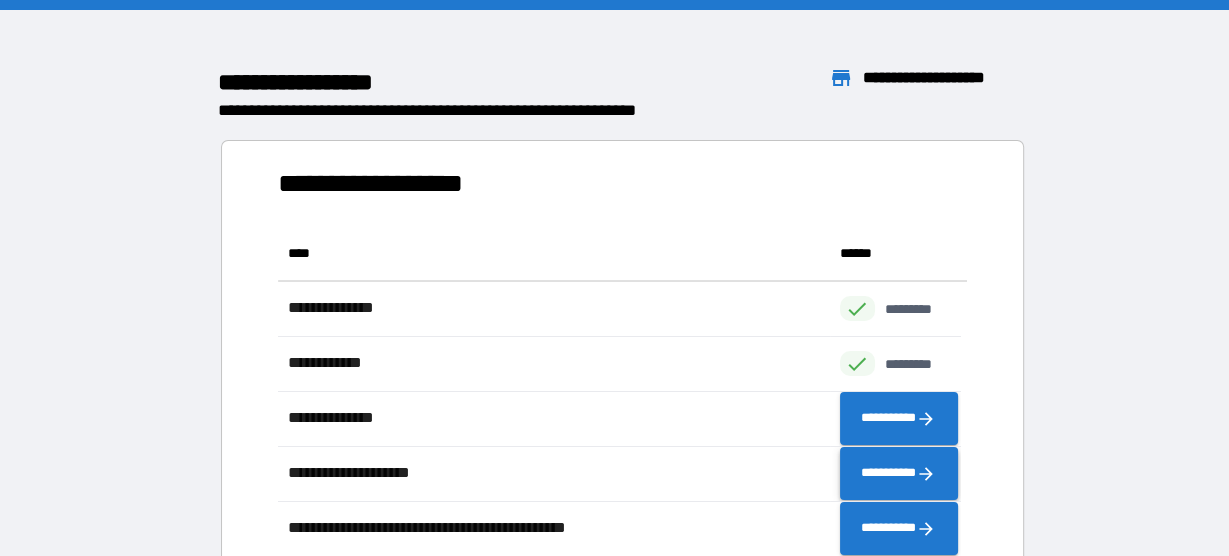 scroll, scrollTop: 13, scrollLeft: 13, axis: both 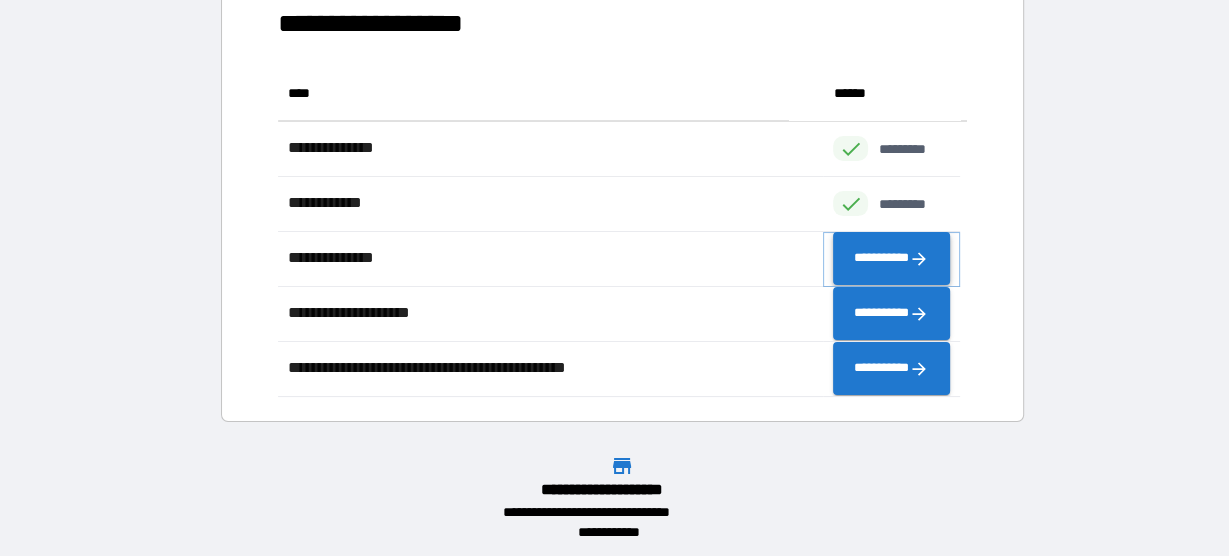 click on "**********" at bounding box center [891, 259] 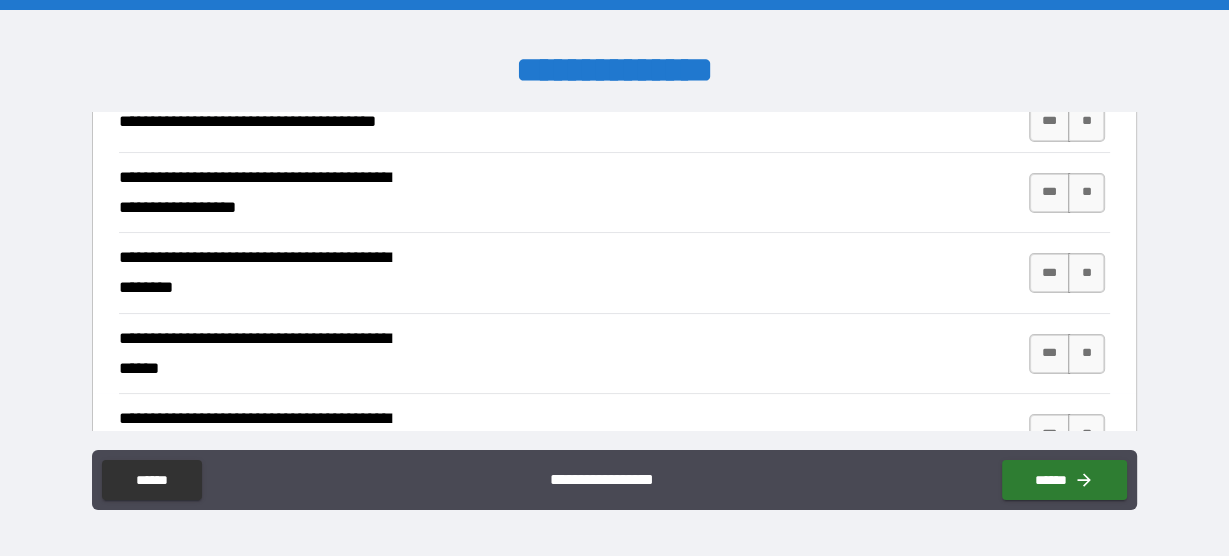 scroll, scrollTop: 160, scrollLeft: 0, axis: vertical 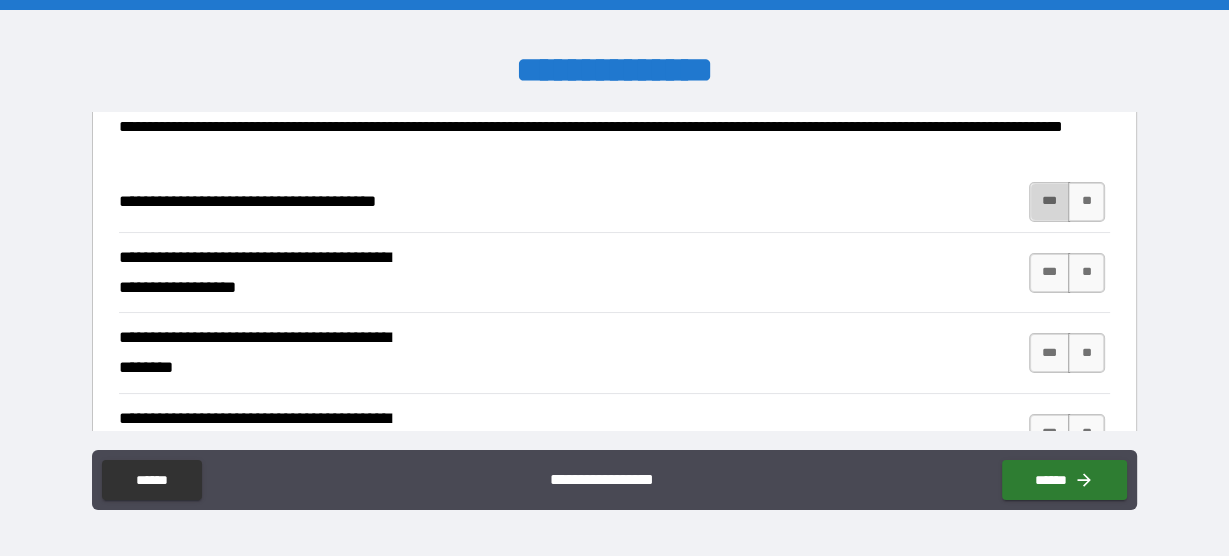 click on "***" at bounding box center (1050, 202) 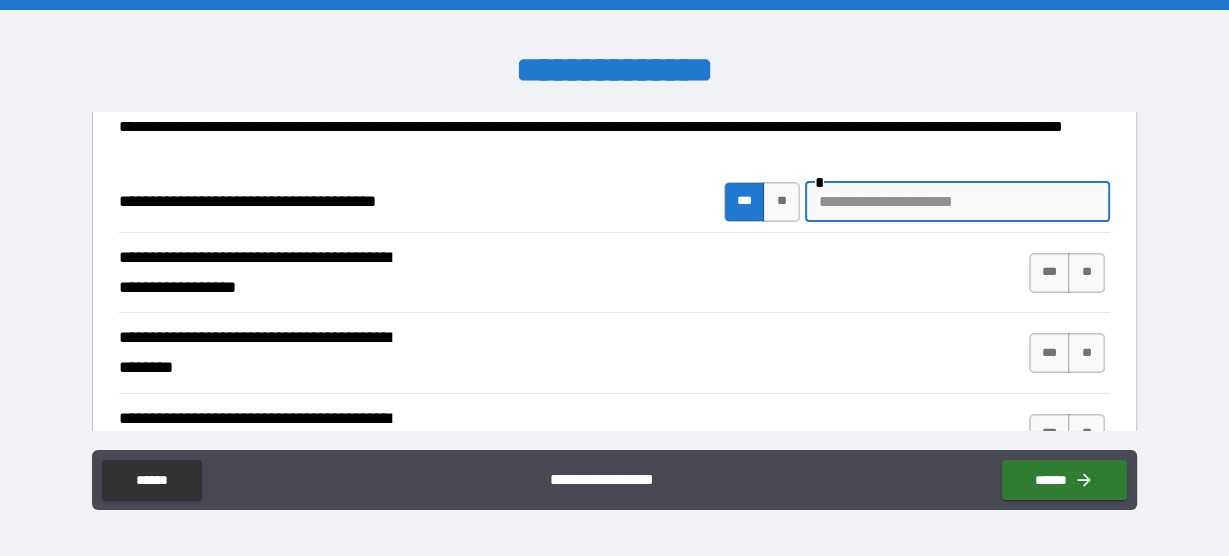 click at bounding box center (957, 202) 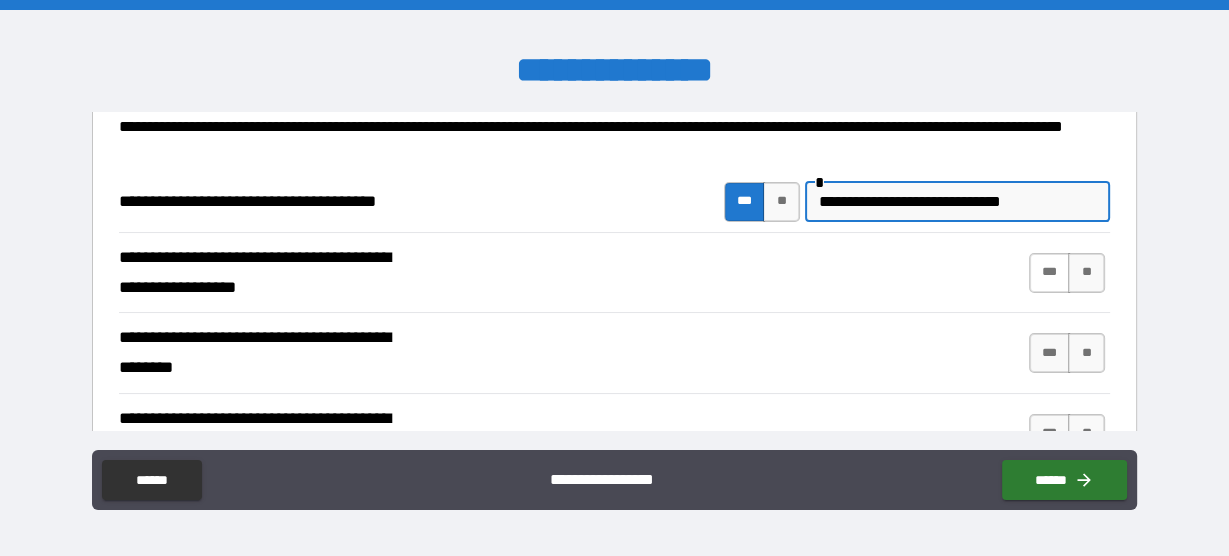 type on "**********" 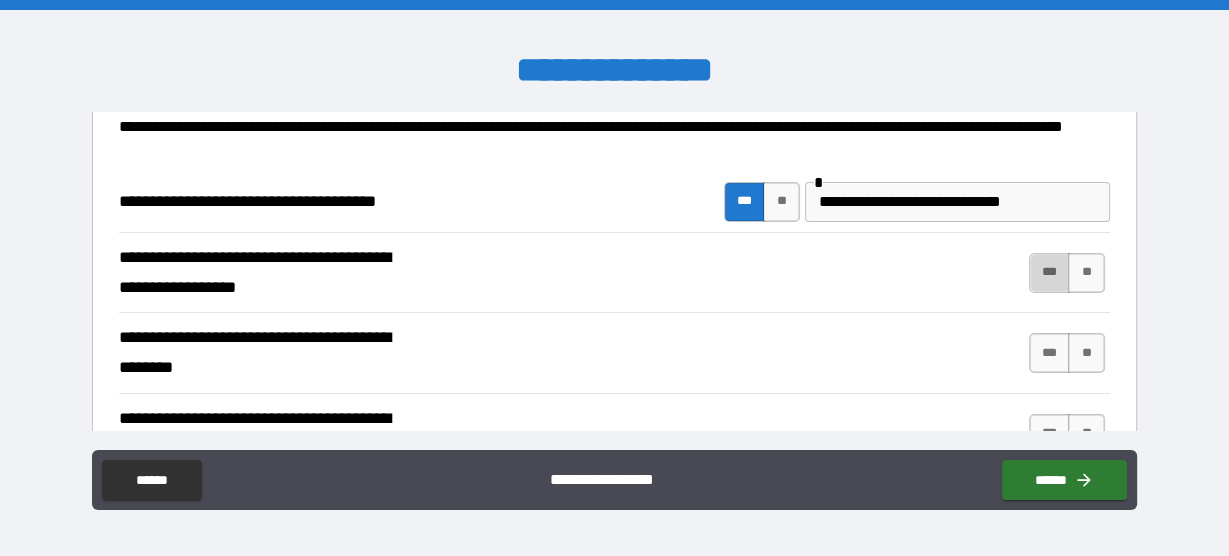 click on "***" at bounding box center [1050, 273] 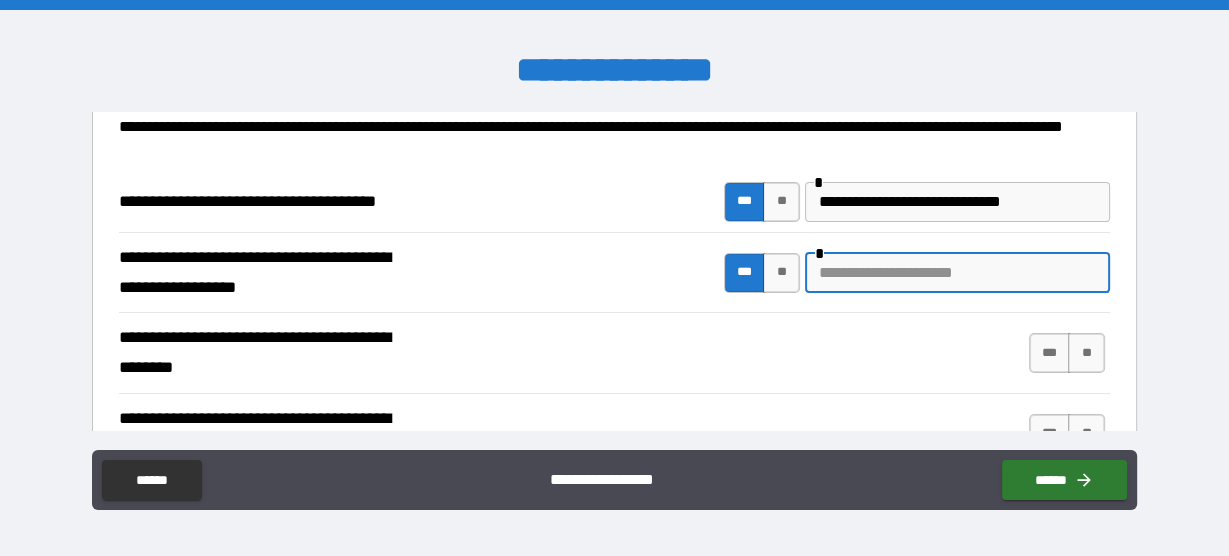 click at bounding box center (957, 273) 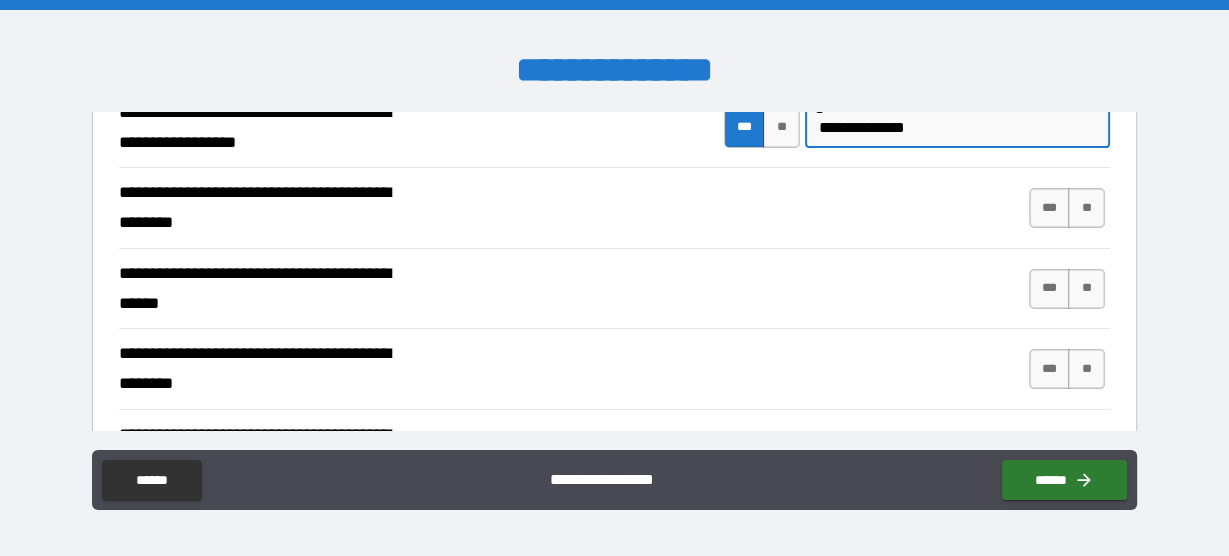 scroll, scrollTop: 320, scrollLeft: 0, axis: vertical 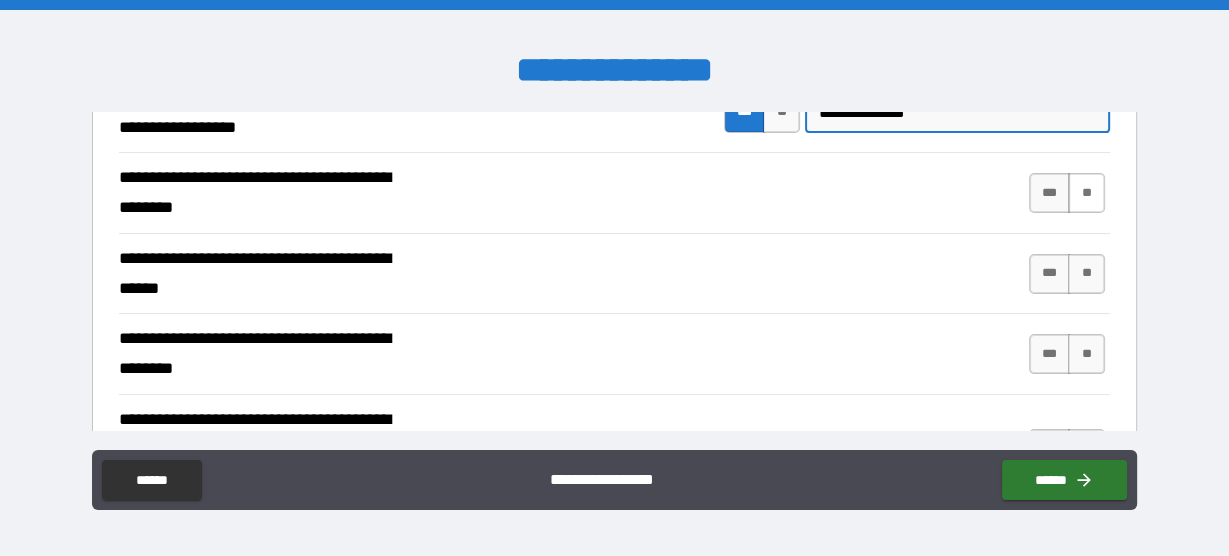type on "**********" 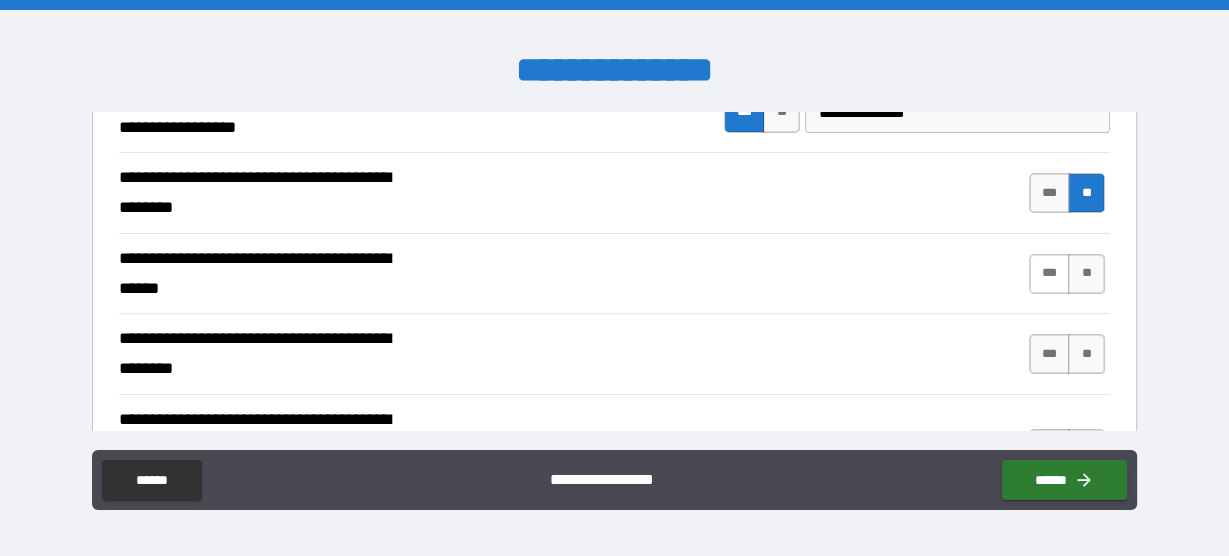 click on "***" at bounding box center (1050, 274) 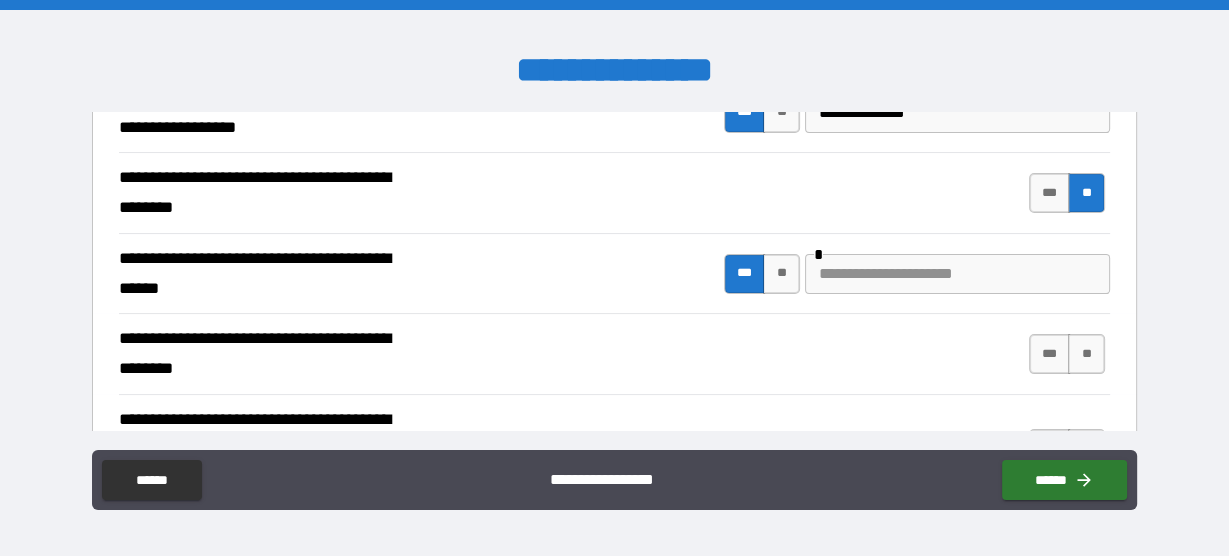 click at bounding box center [957, 274] 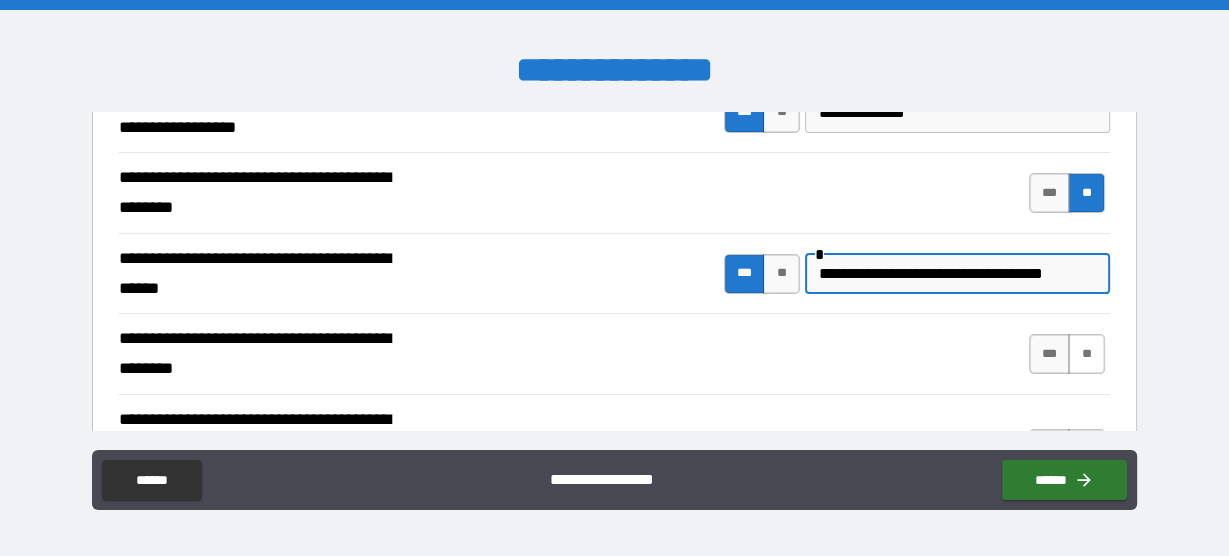 type on "**********" 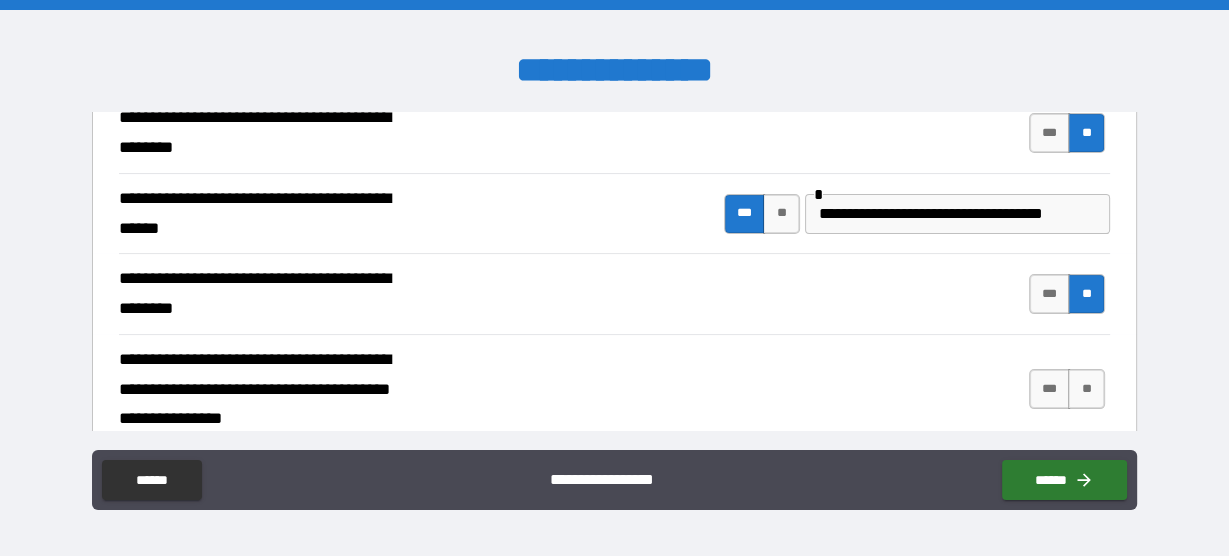 scroll, scrollTop: 480, scrollLeft: 0, axis: vertical 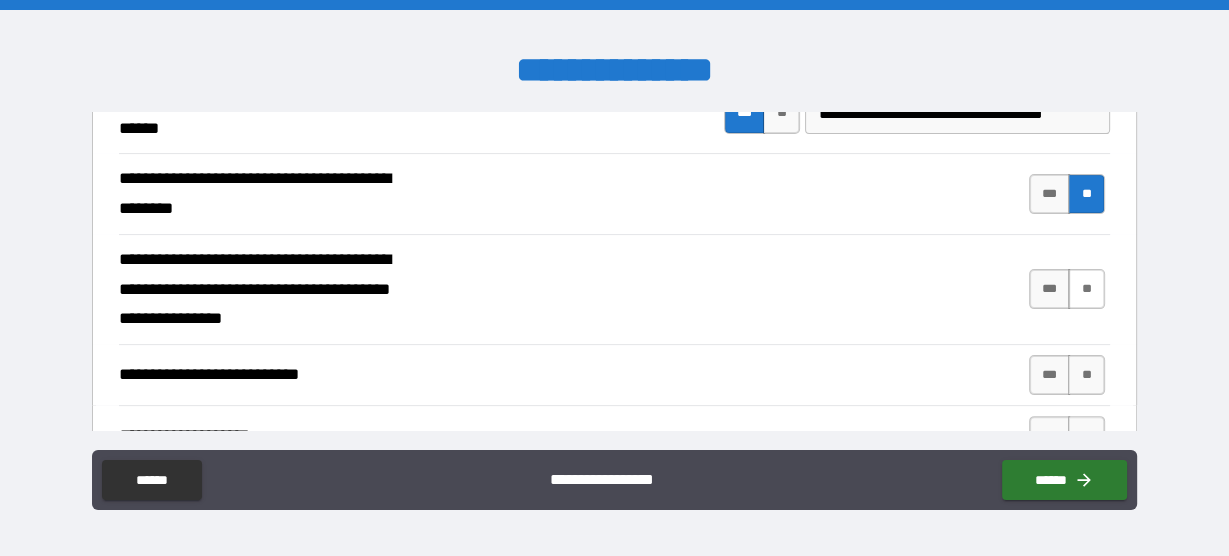 click on "**" at bounding box center [1086, 289] 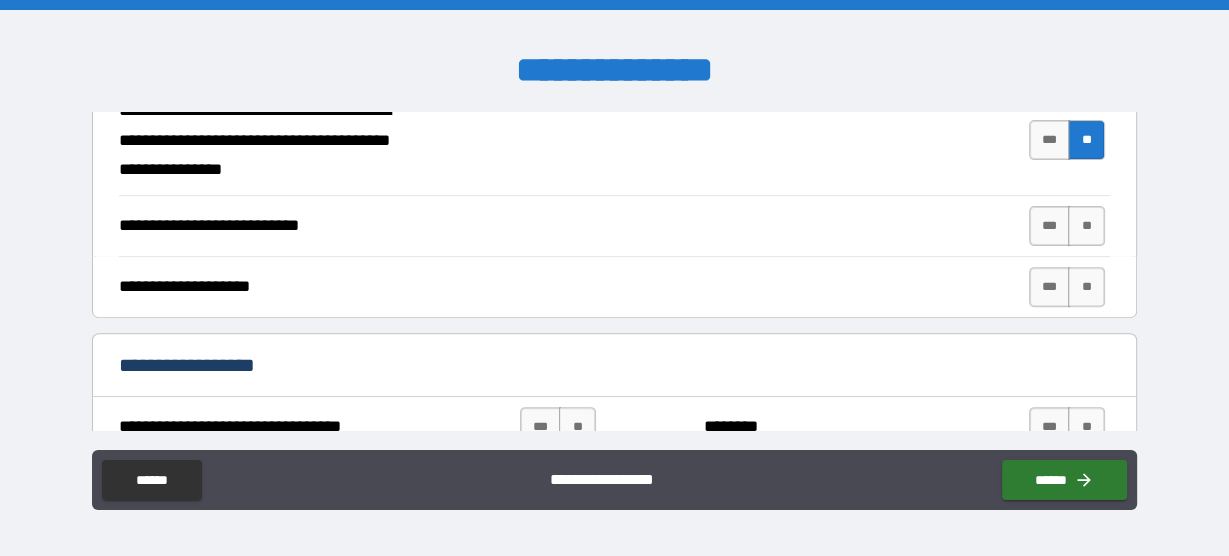 scroll, scrollTop: 640, scrollLeft: 0, axis: vertical 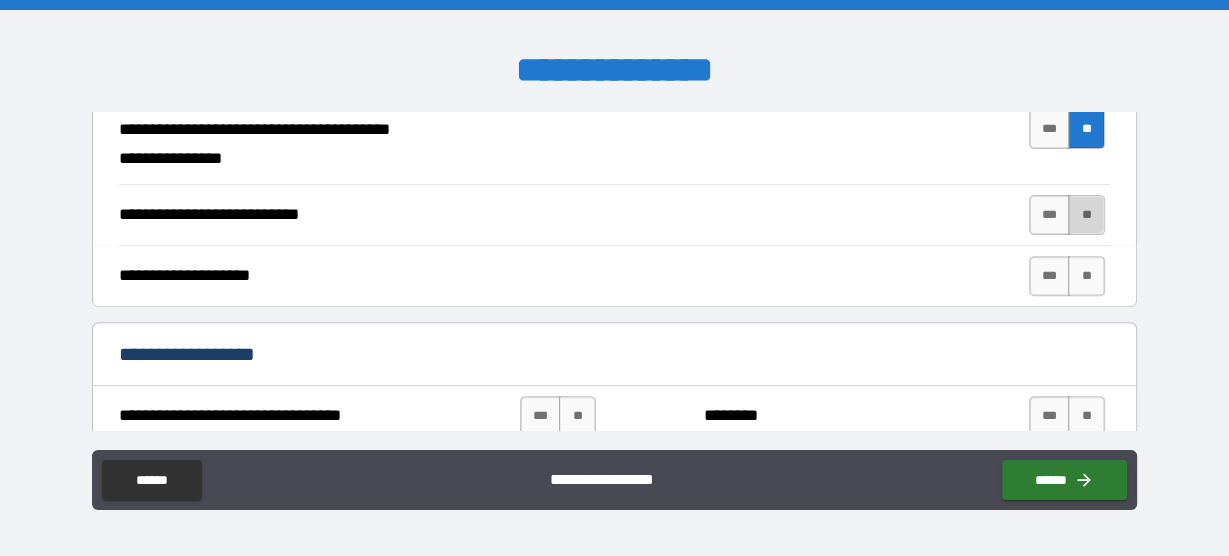 click on "**" at bounding box center (1086, 215) 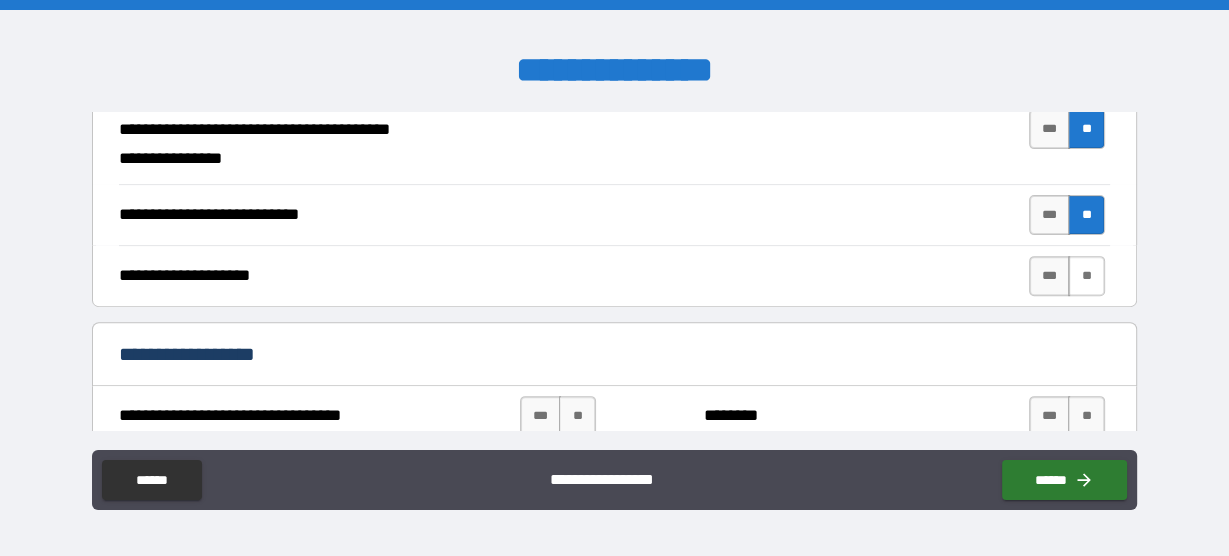 click on "**" at bounding box center [1086, 276] 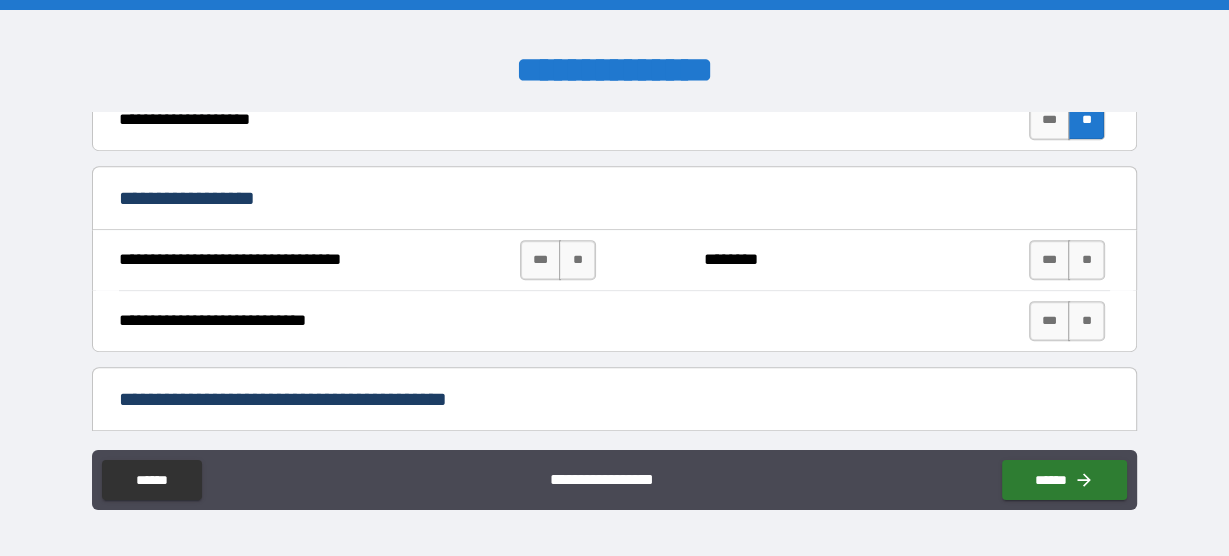 scroll, scrollTop: 880, scrollLeft: 0, axis: vertical 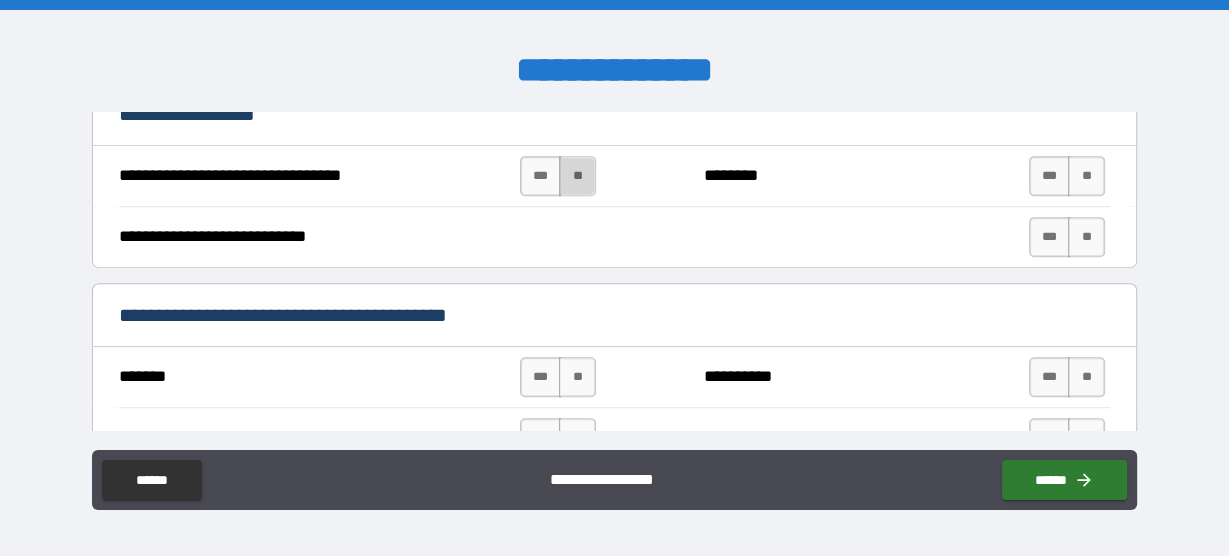 click on "**" at bounding box center (577, 176) 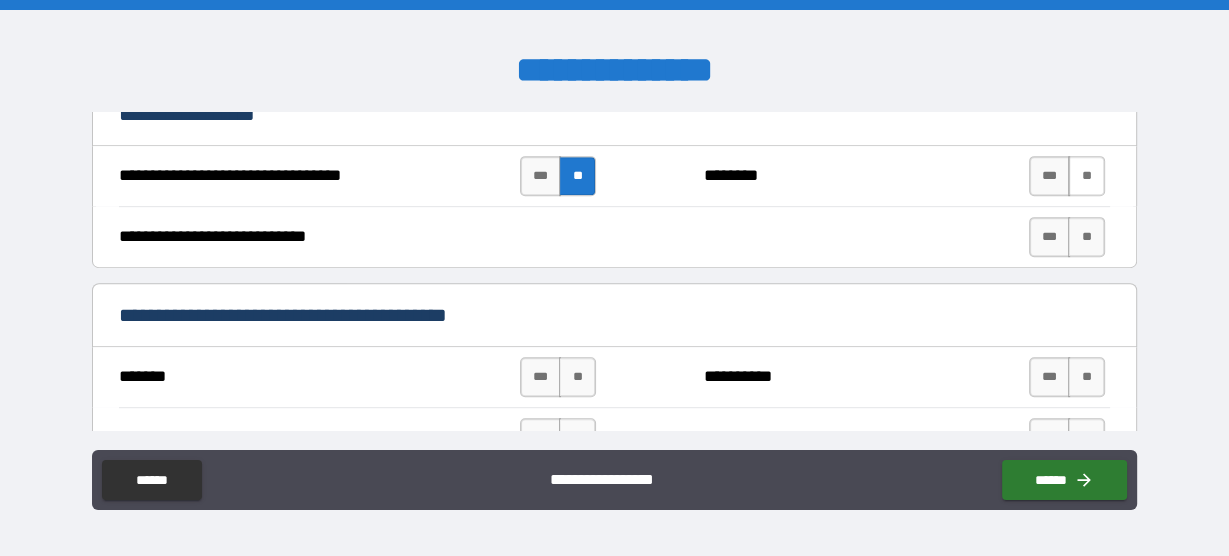 click on "**" at bounding box center [1086, 176] 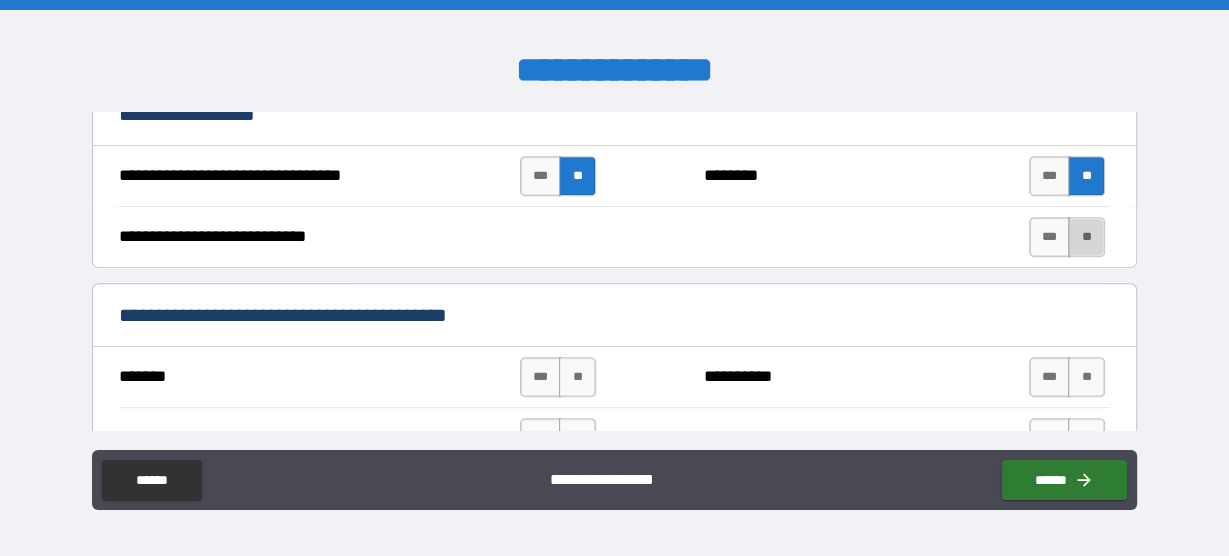 click on "**" at bounding box center [1086, 237] 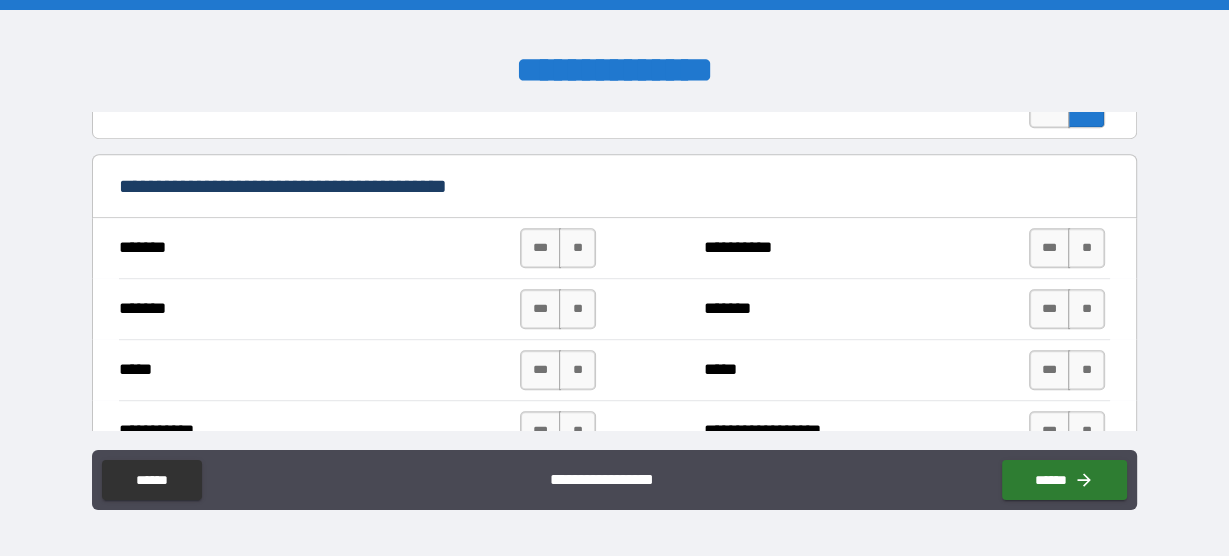 scroll, scrollTop: 1040, scrollLeft: 0, axis: vertical 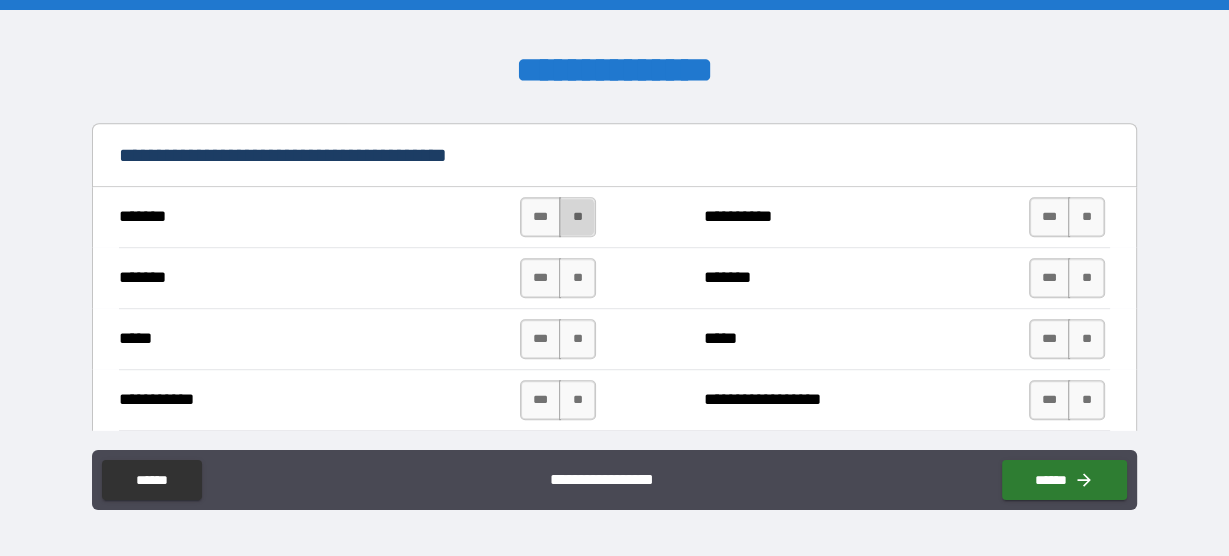 click on "**" at bounding box center (577, 217) 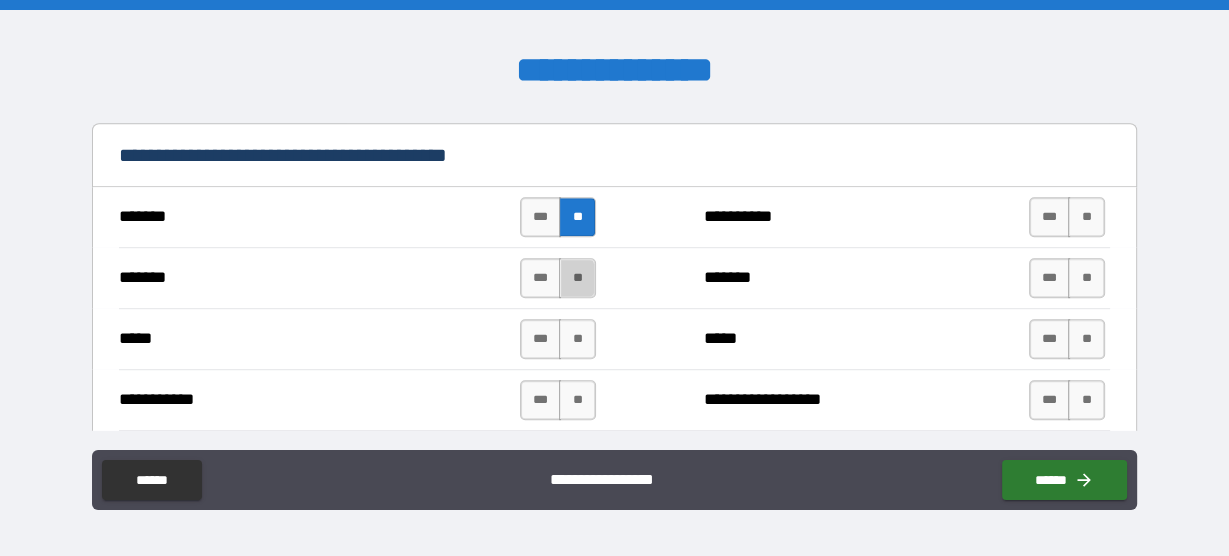 drag, startPoint x: 575, startPoint y: 264, endPoint x: 589, endPoint y: 335, distance: 72.36712 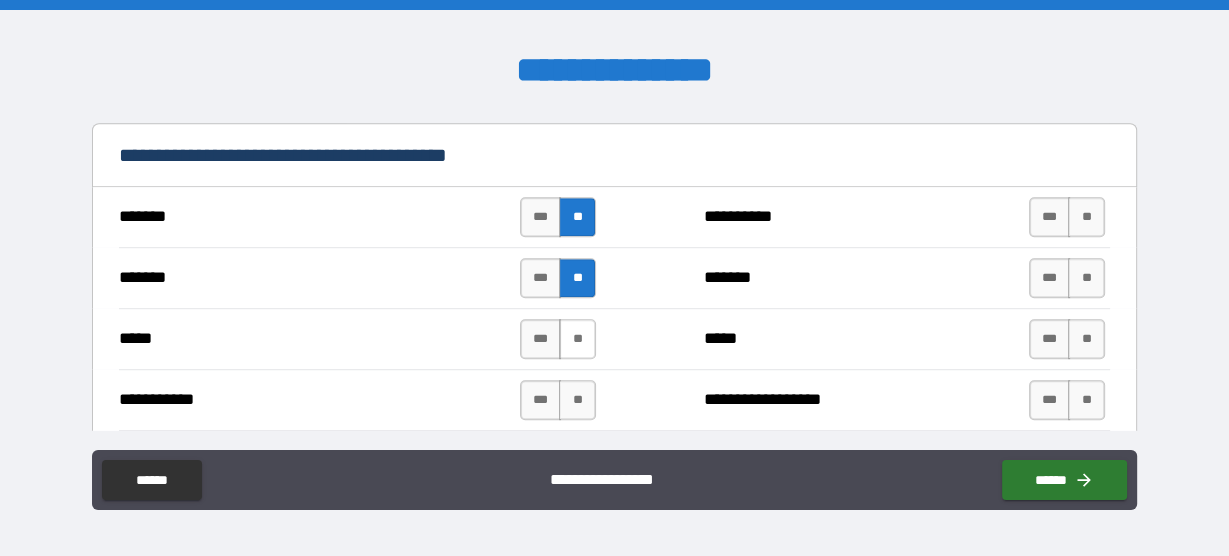 click on "**" at bounding box center (577, 339) 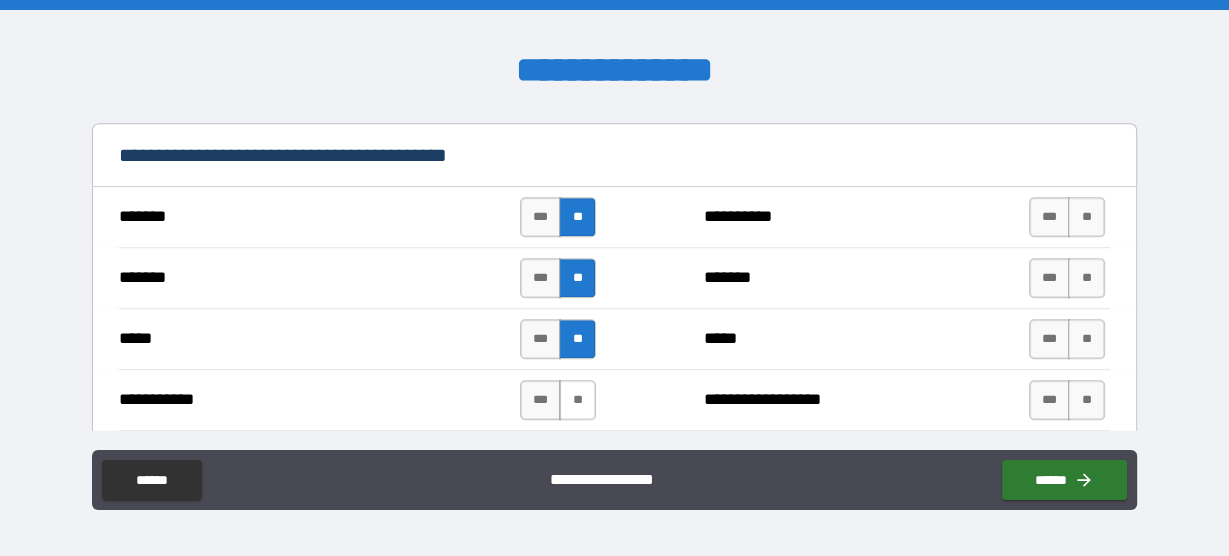 click on "**" at bounding box center (577, 400) 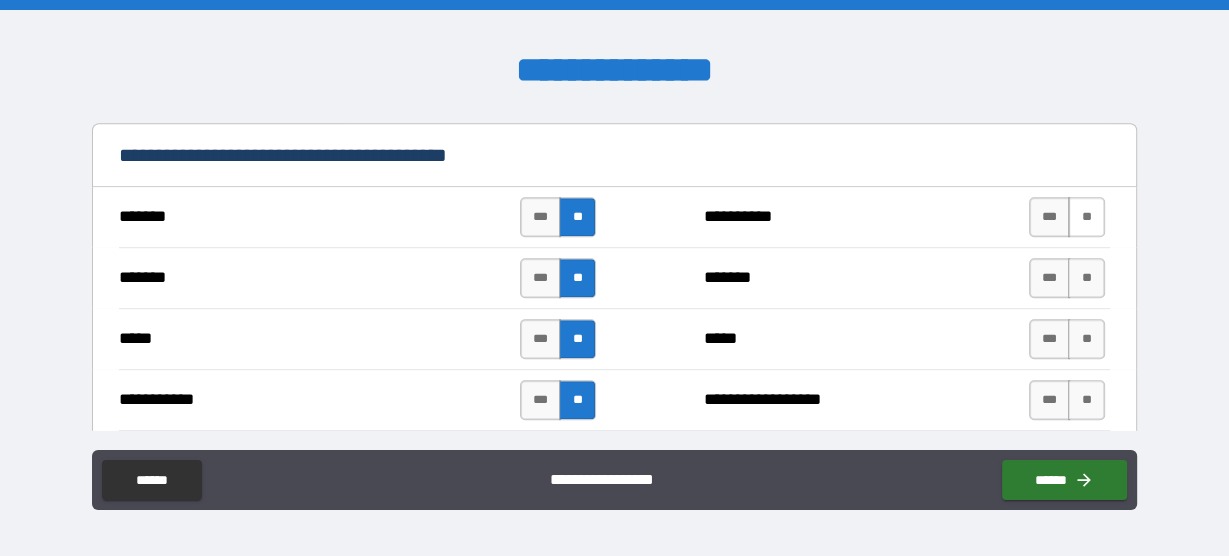 click on "**" at bounding box center [1086, 217] 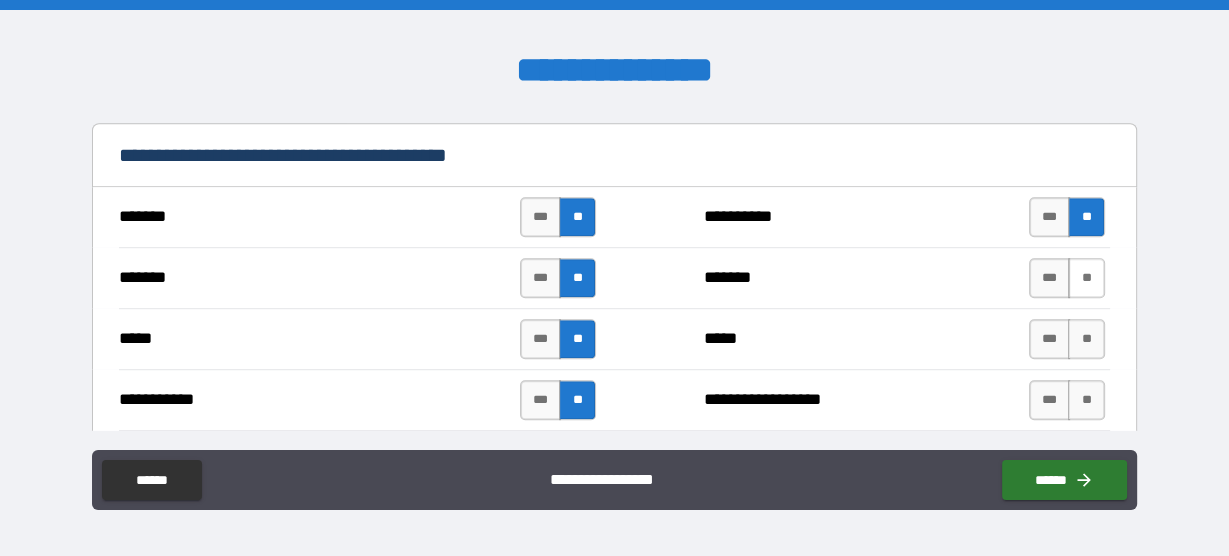 click on "**" at bounding box center (1086, 278) 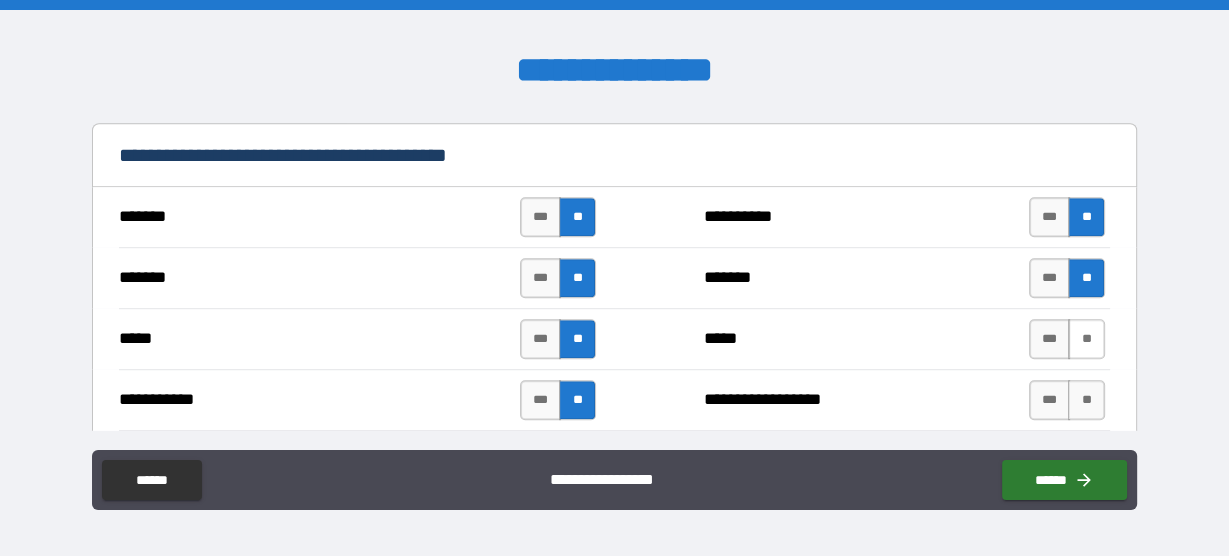 click on "**" at bounding box center [1086, 339] 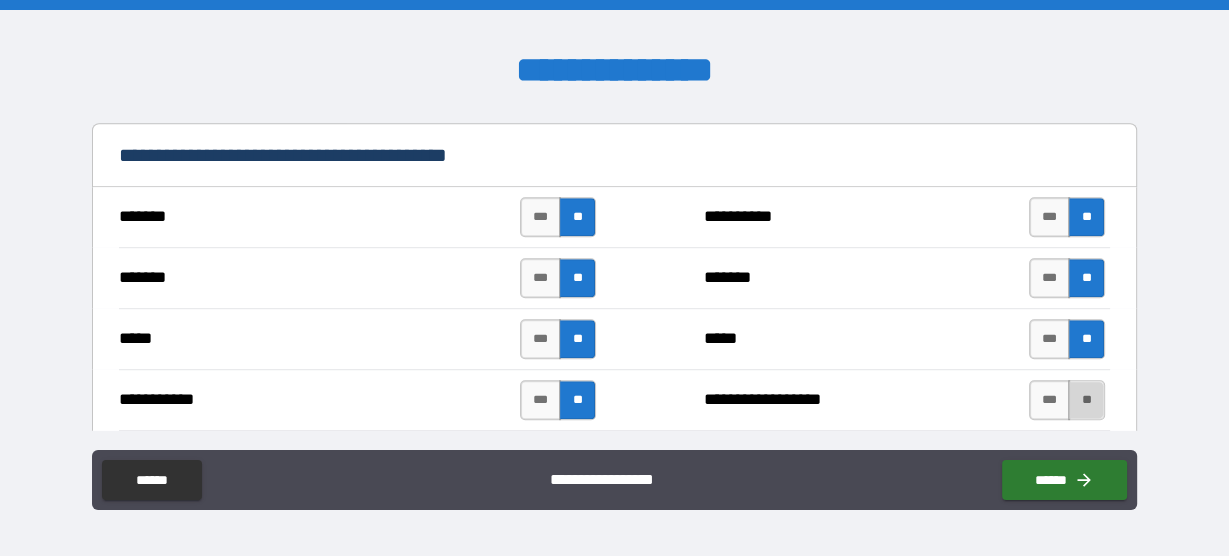 click on "**" at bounding box center (1086, 400) 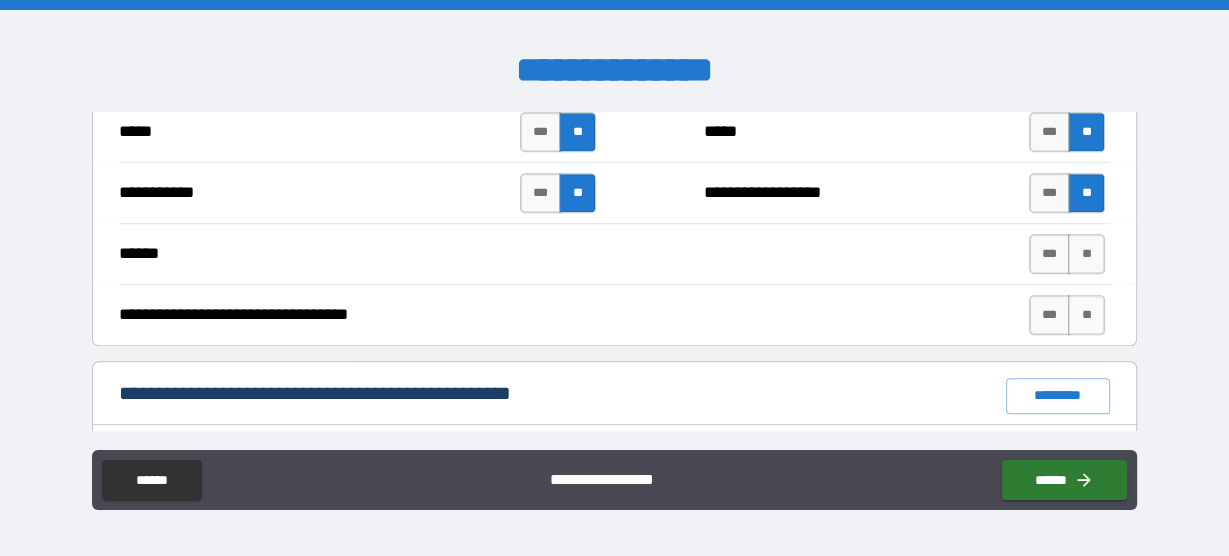 scroll, scrollTop: 1280, scrollLeft: 0, axis: vertical 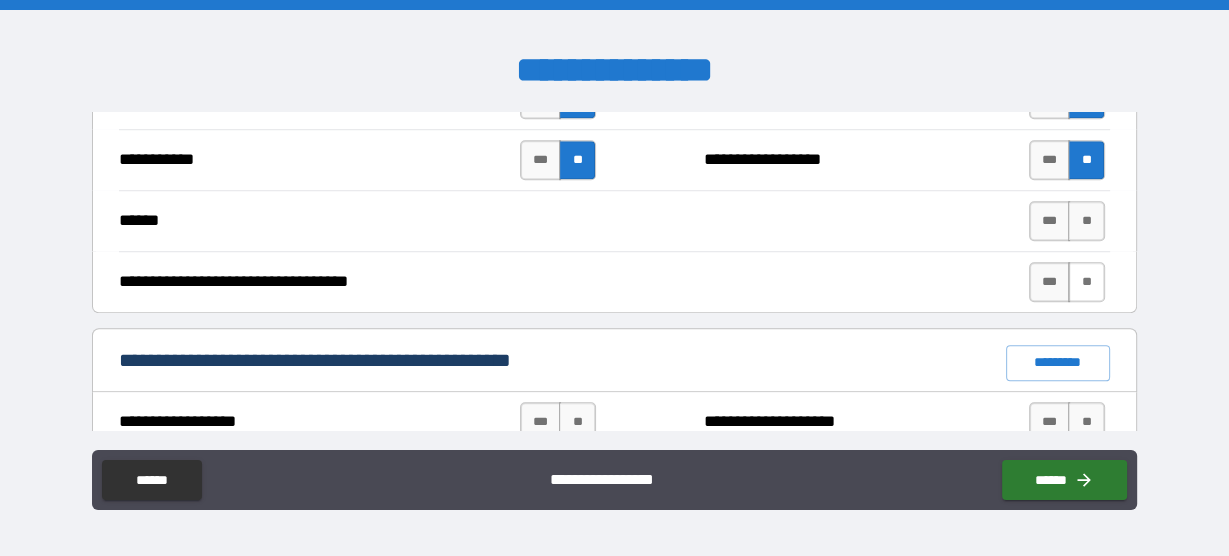 click on "**" at bounding box center (1086, 282) 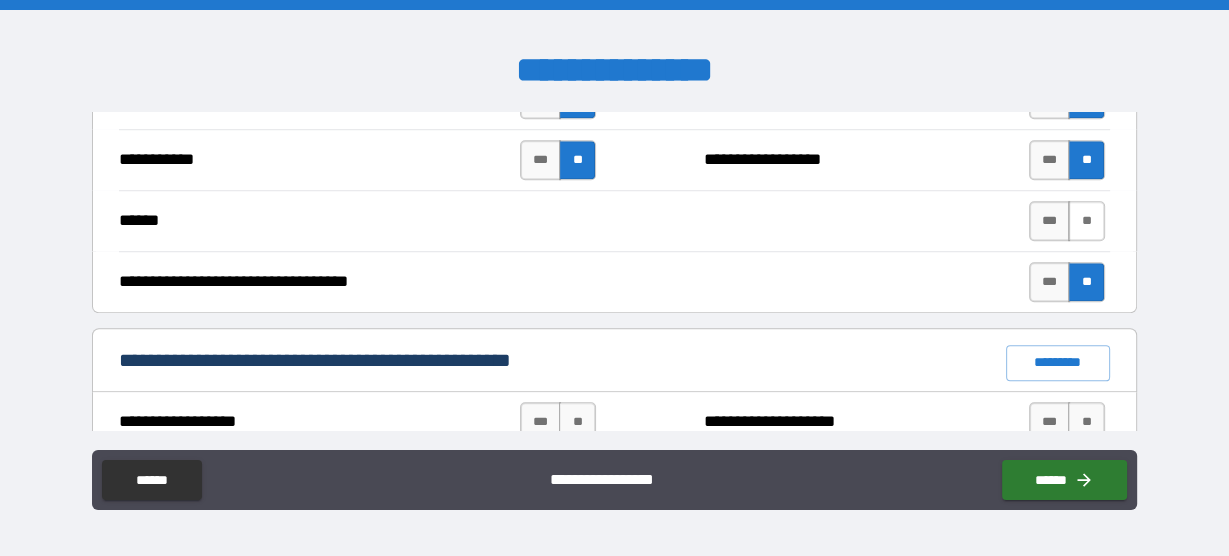click on "**" at bounding box center [1086, 221] 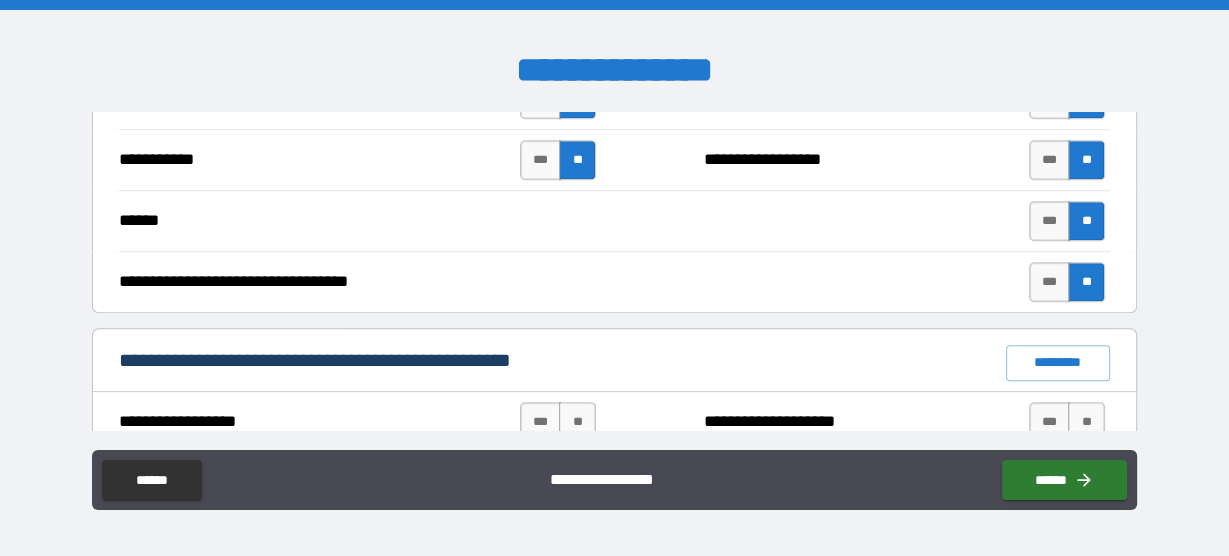 scroll, scrollTop: 1440, scrollLeft: 0, axis: vertical 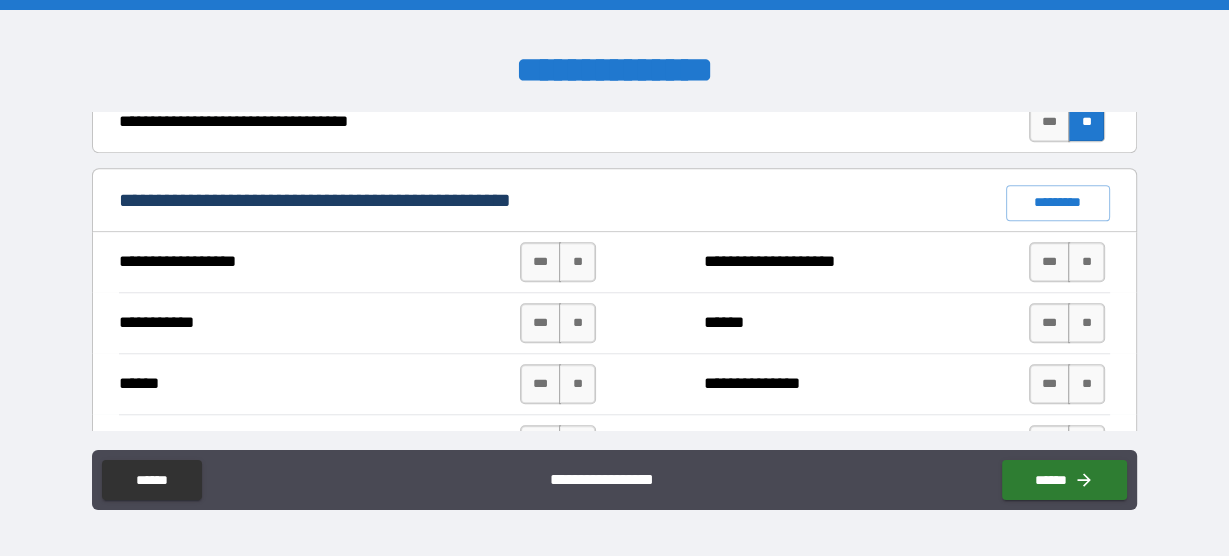 click on "*** **" at bounding box center [560, 262] 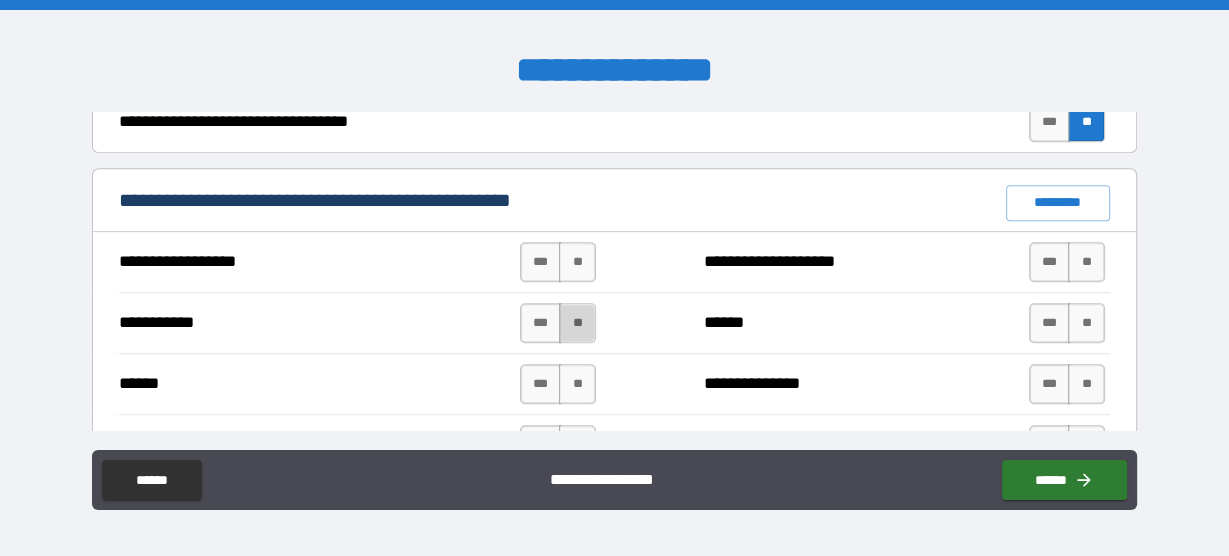 click on "**" at bounding box center (577, 323) 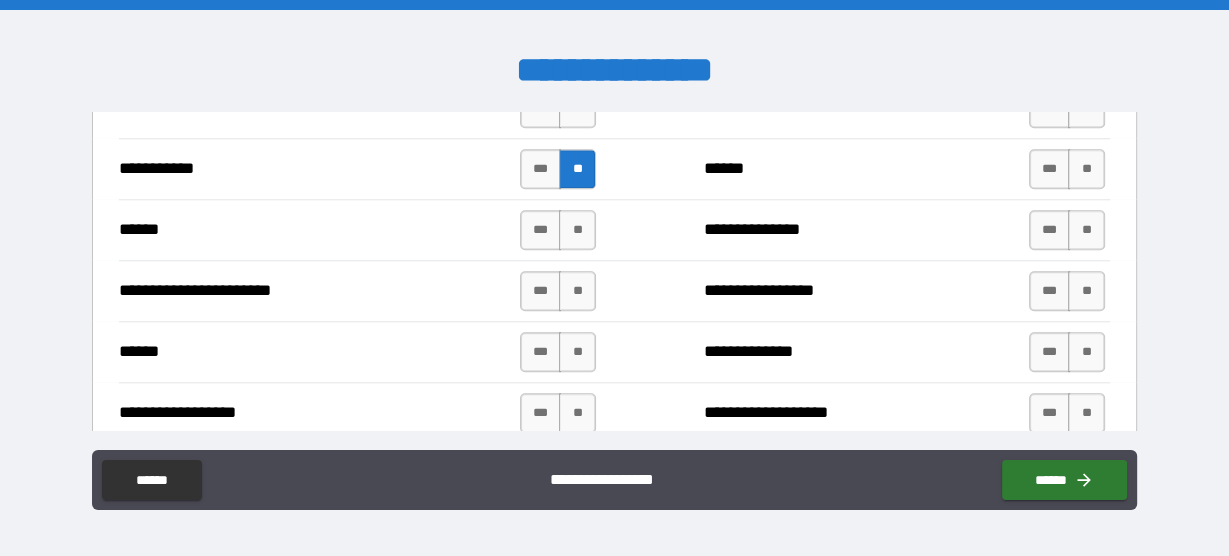 scroll, scrollTop: 1600, scrollLeft: 0, axis: vertical 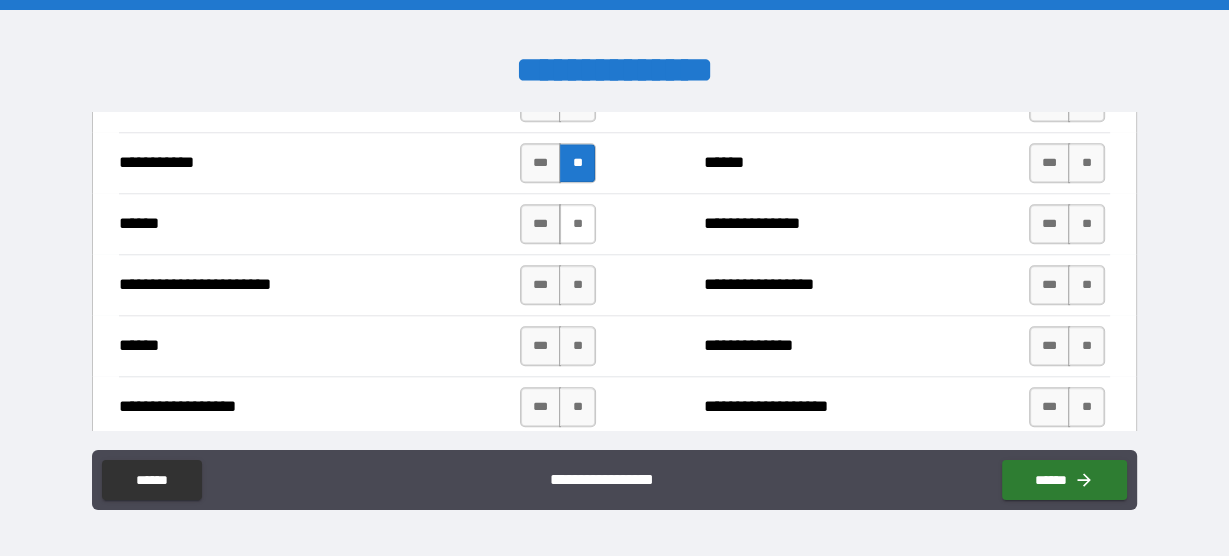 click on "**" at bounding box center [577, 224] 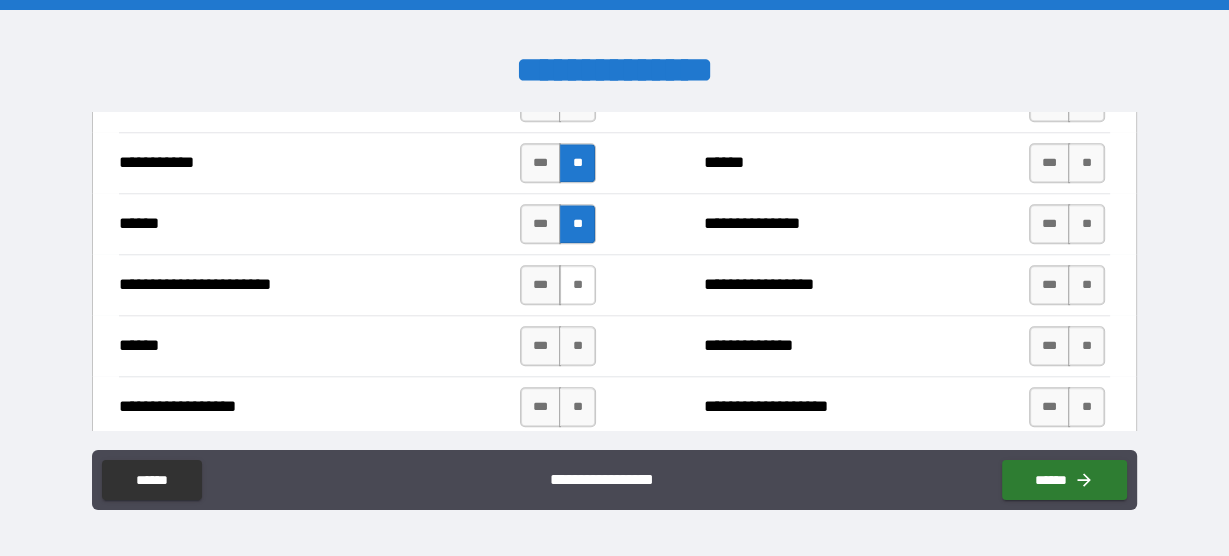click on "**" at bounding box center (577, 285) 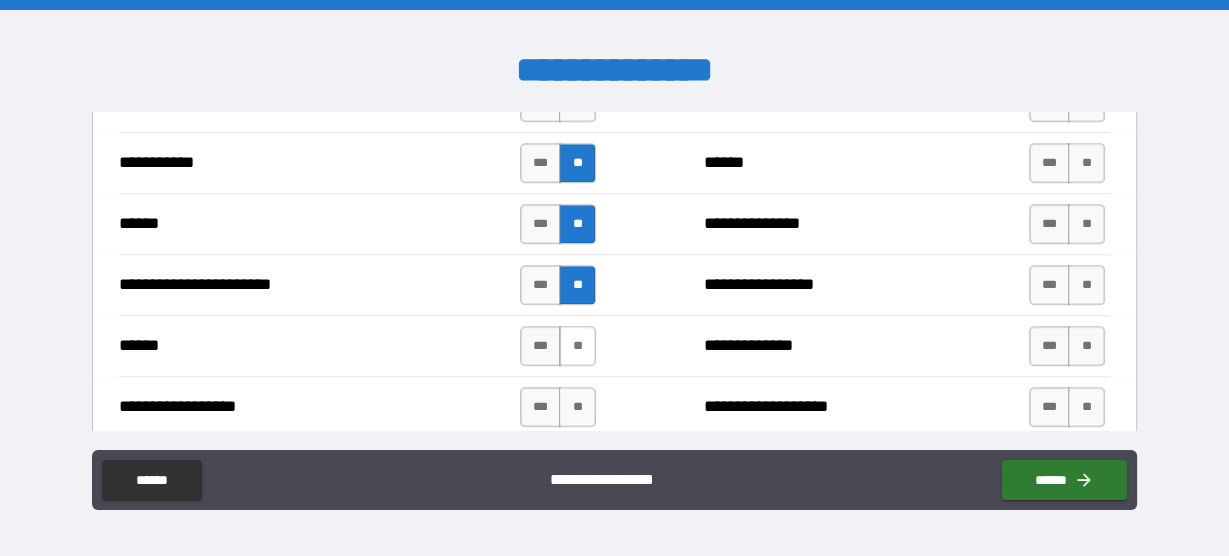 click on "**" at bounding box center (577, 346) 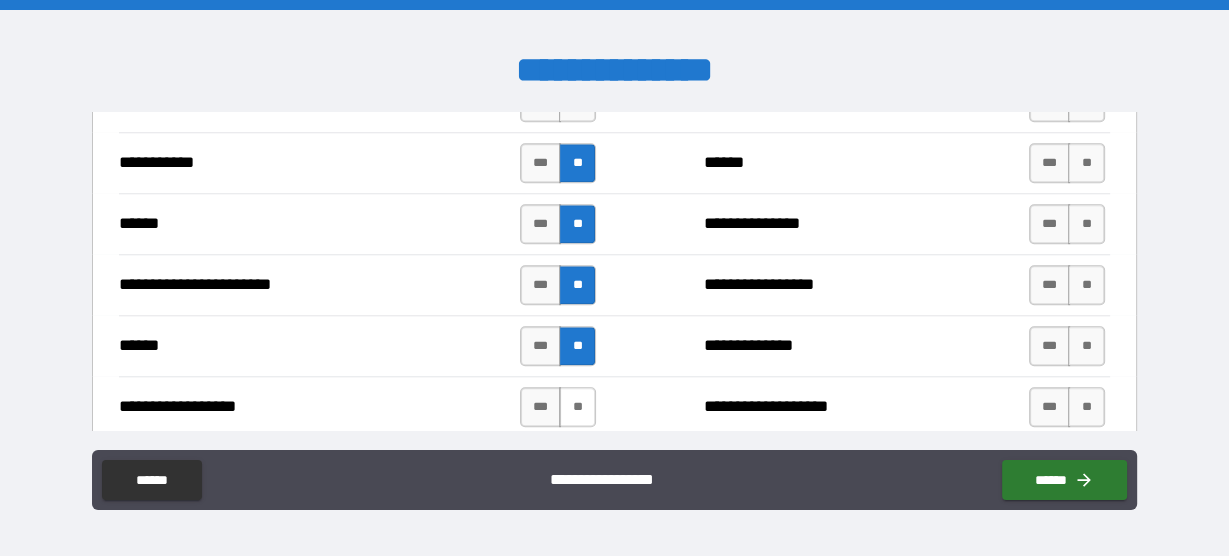 click on "**" at bounding box center [577, 407] 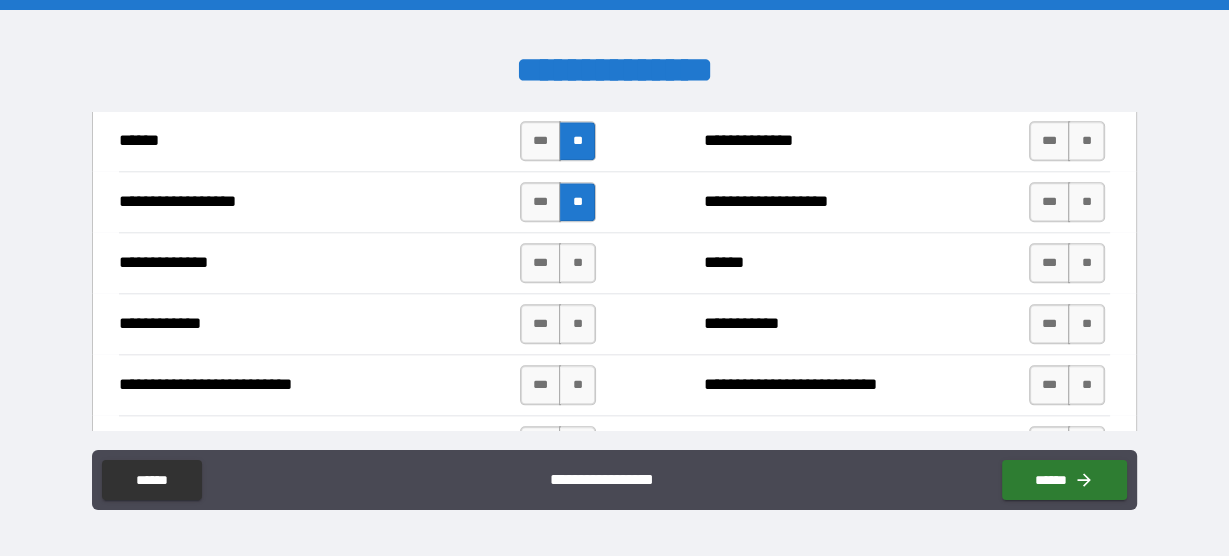 scroll, scrollTop: 1840, scrollLeft: 0, axis: vertical 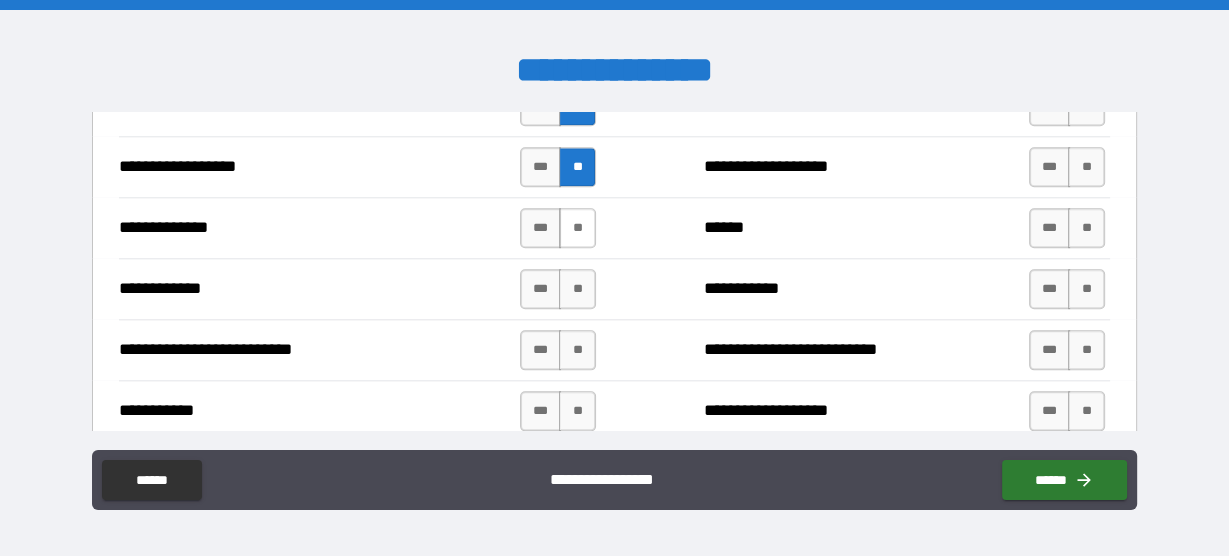 click on "**" at bounding box center (577, 228) 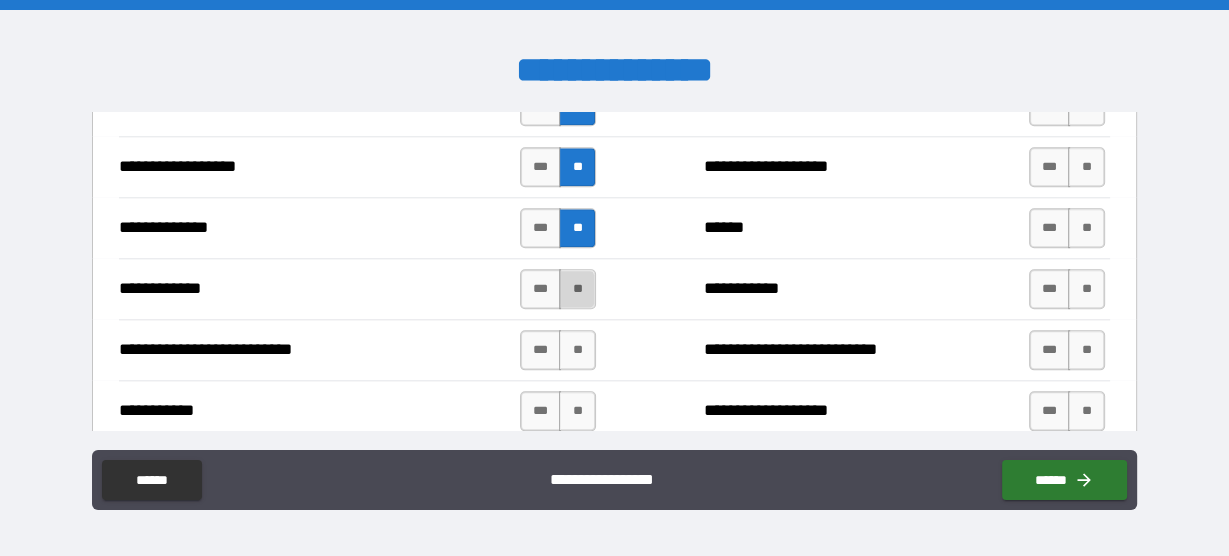 click on "**" at bounding box center (577, 289) 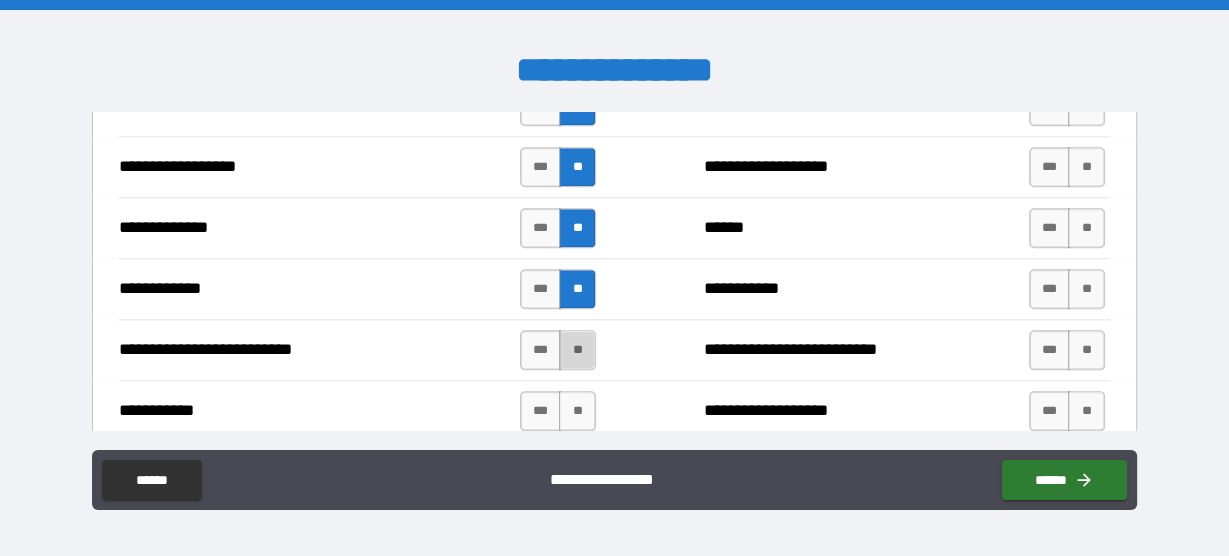 drag, startPoint x: 583, startPoint y: 330, endPoint x: 570, endPoint y: 380, distance: 51.662365 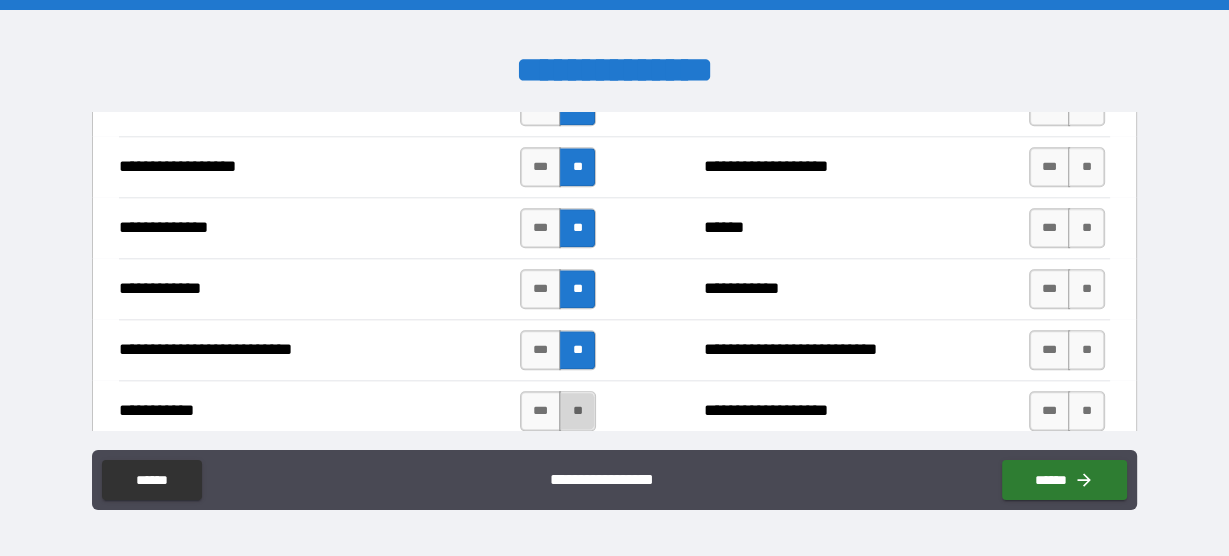 click on "**" at bounding box center [577, 411] 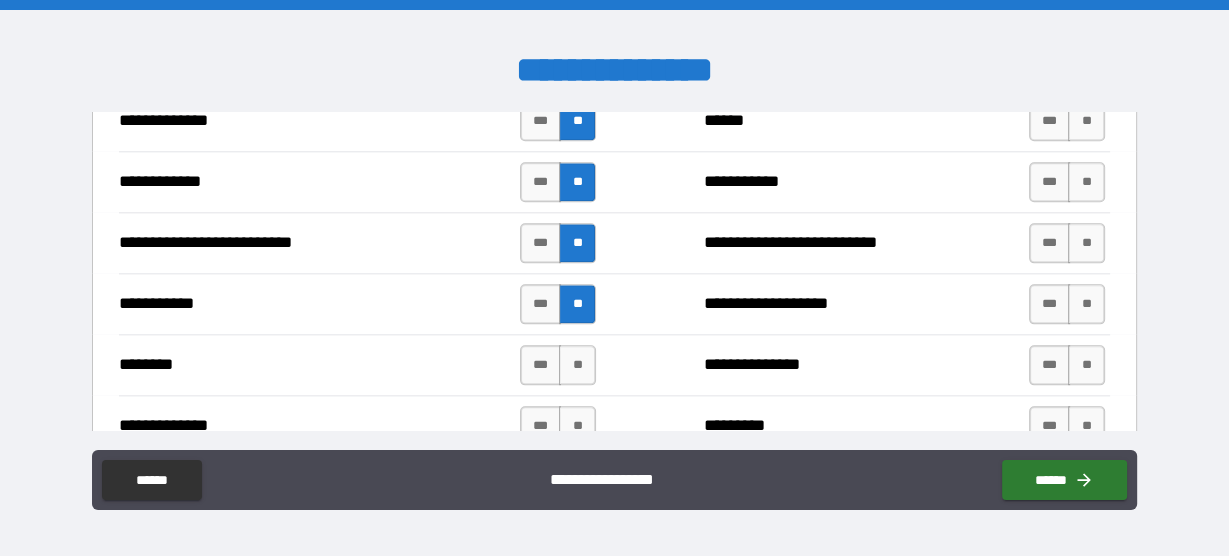 scroll, scrollTop: 2000, scrollLeft: 0, axis: vertical 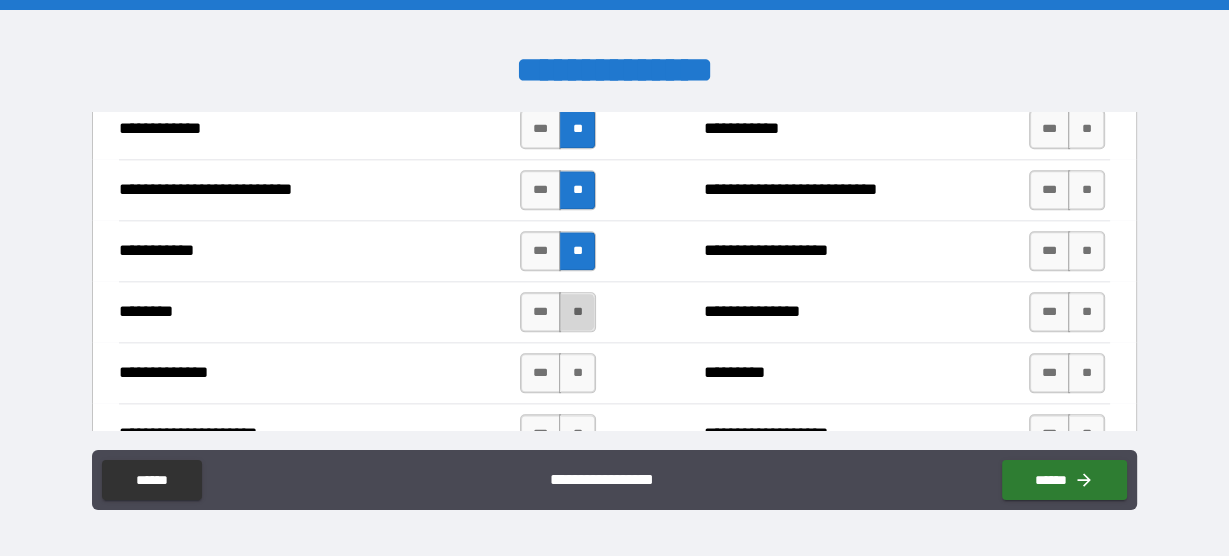 click on "**" at bounding box center (577, 312) 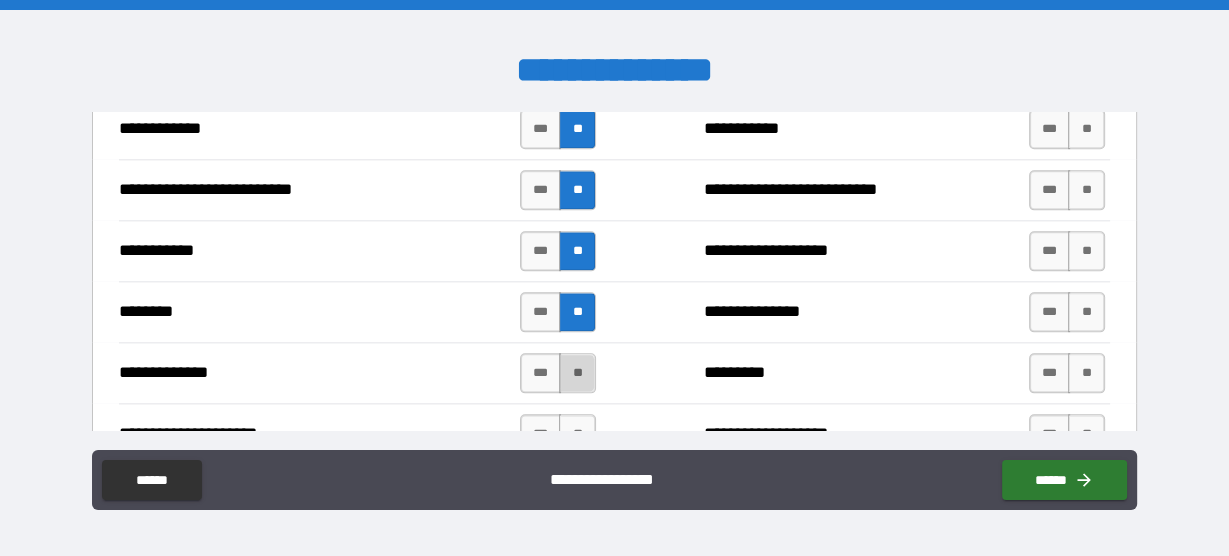click on "**" at bounding box center (577, 373) 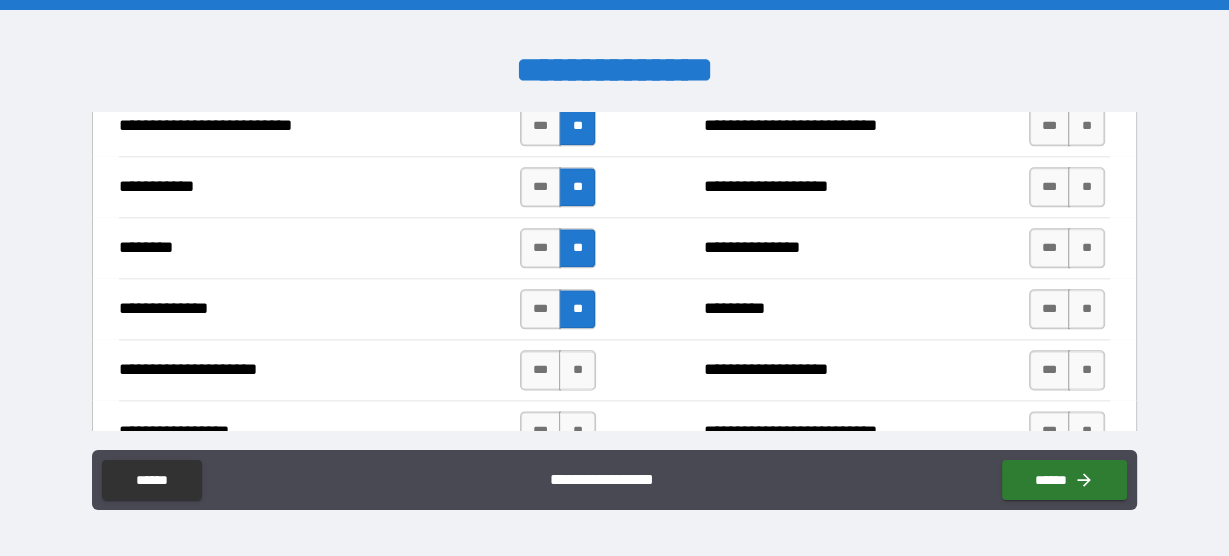 scroll, scrollTop: 2160, scrollLeft: 0, axis: vertical 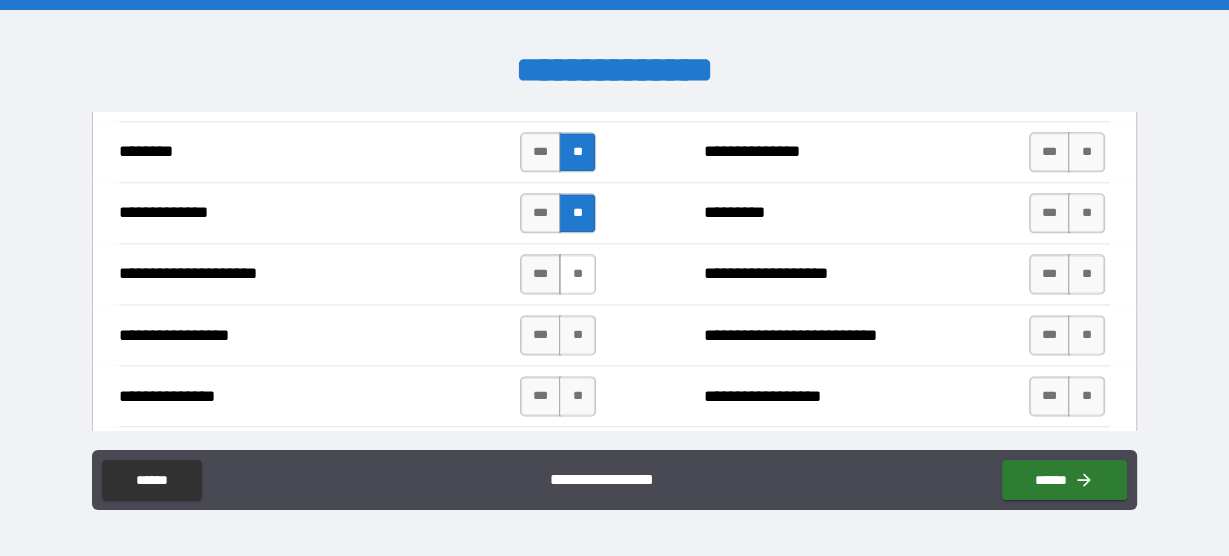 click on "**" at bounding box center (577, 274) 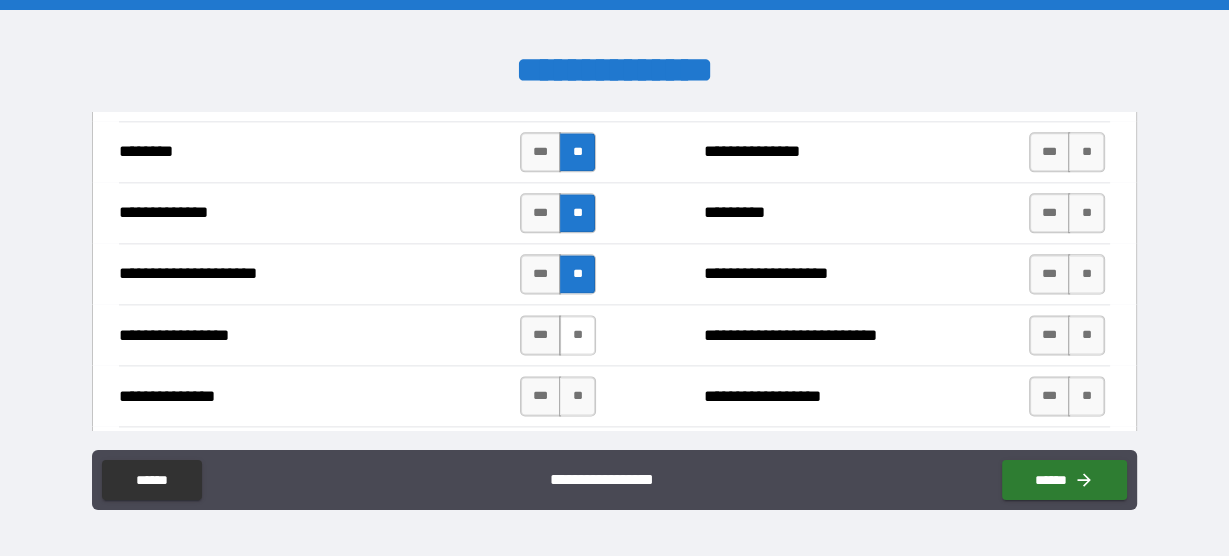 click on "**" at bounding box center [577, 335] 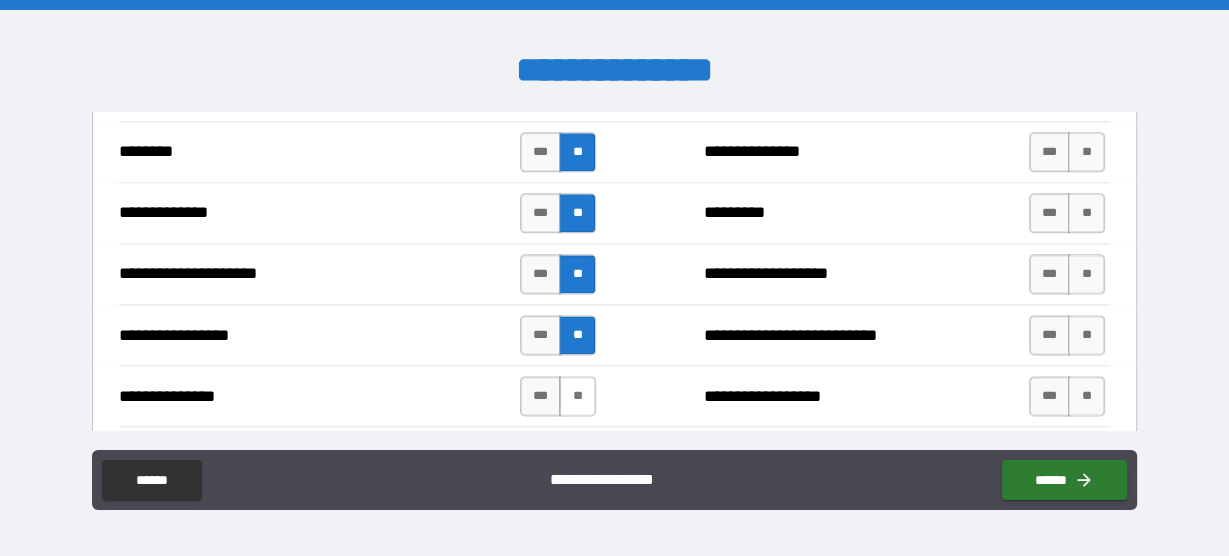 click on "**" at bounding box center (577, 396) 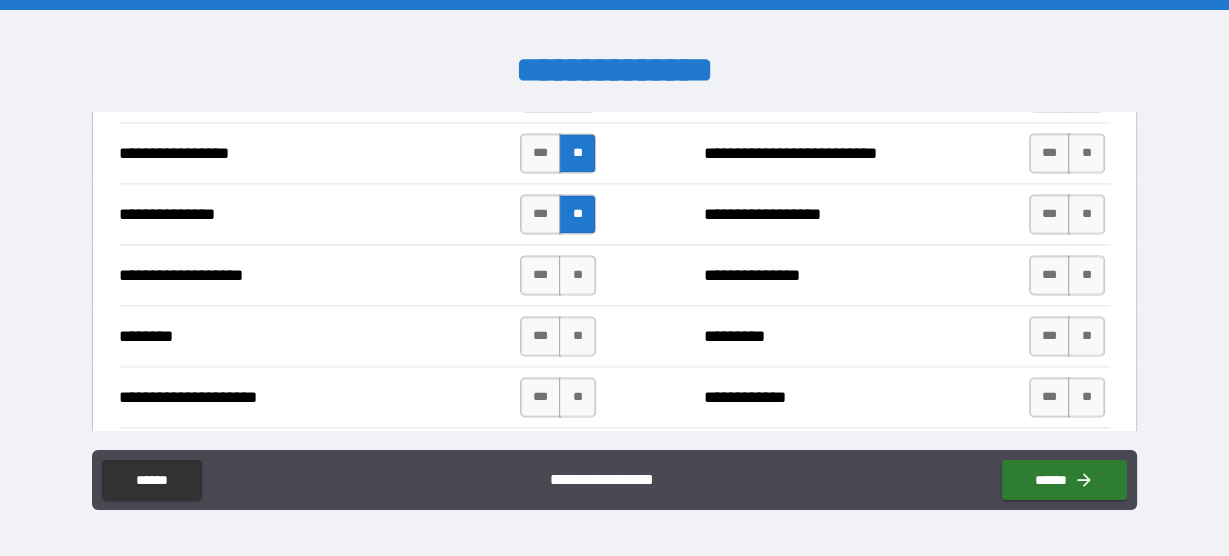scroll, scrollTop: 2400, scrollLeft: 0, axis: vertical 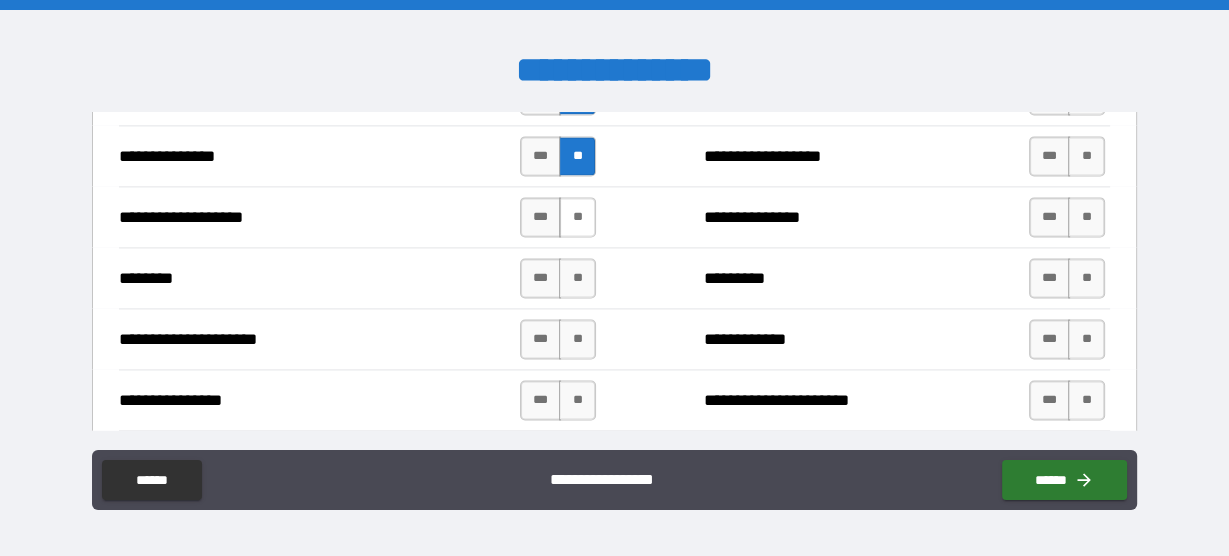 click on "**" at bounding box center [577, 217] 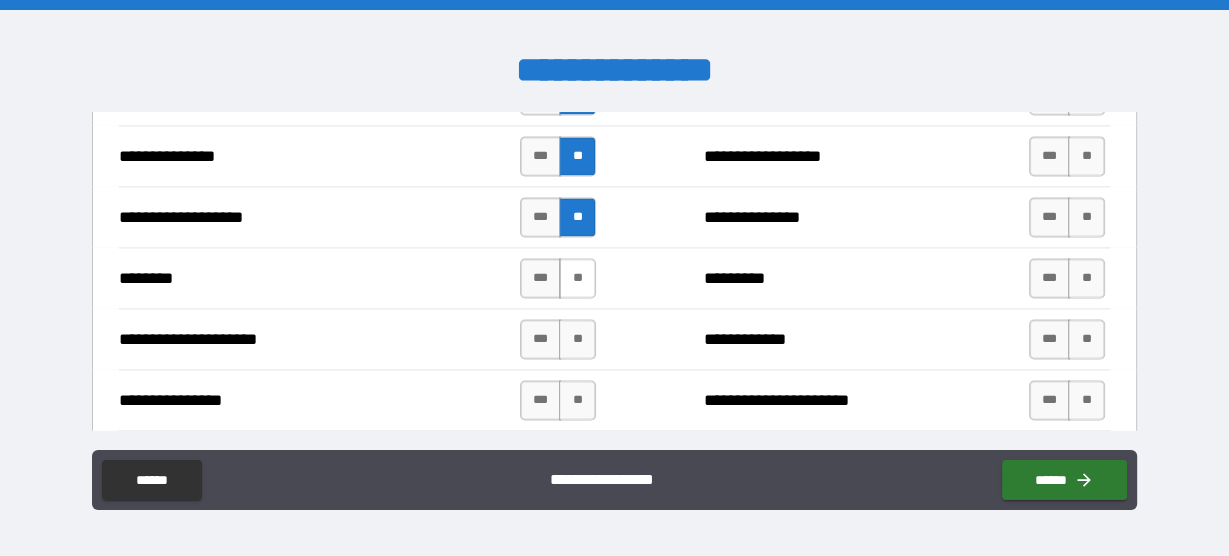 click on "**" at bounding box center (577, 278) 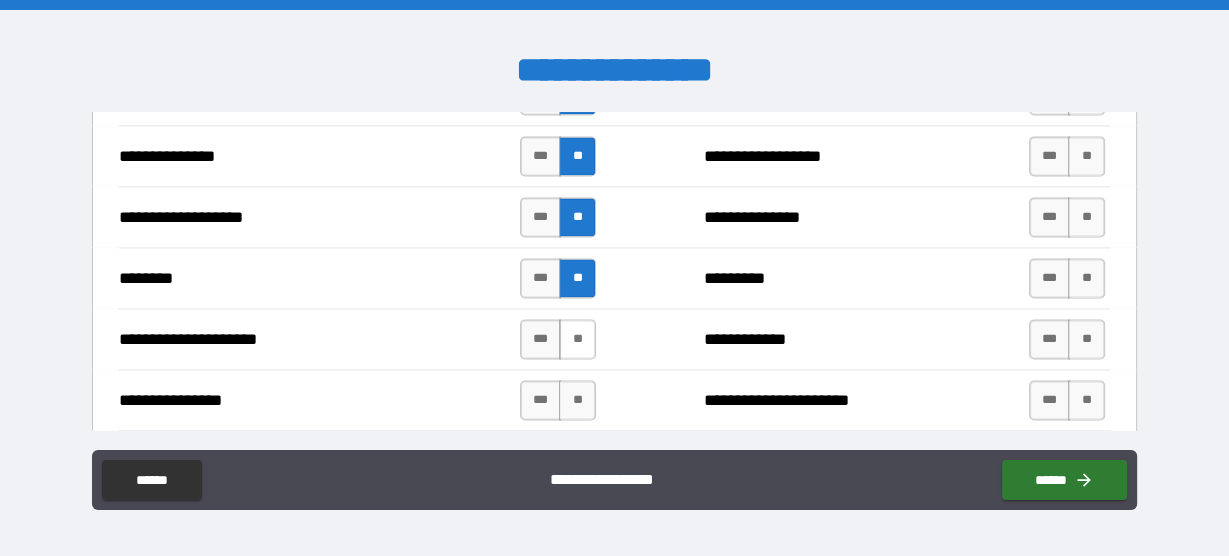 click on "**" at bounding box center (577, 339) 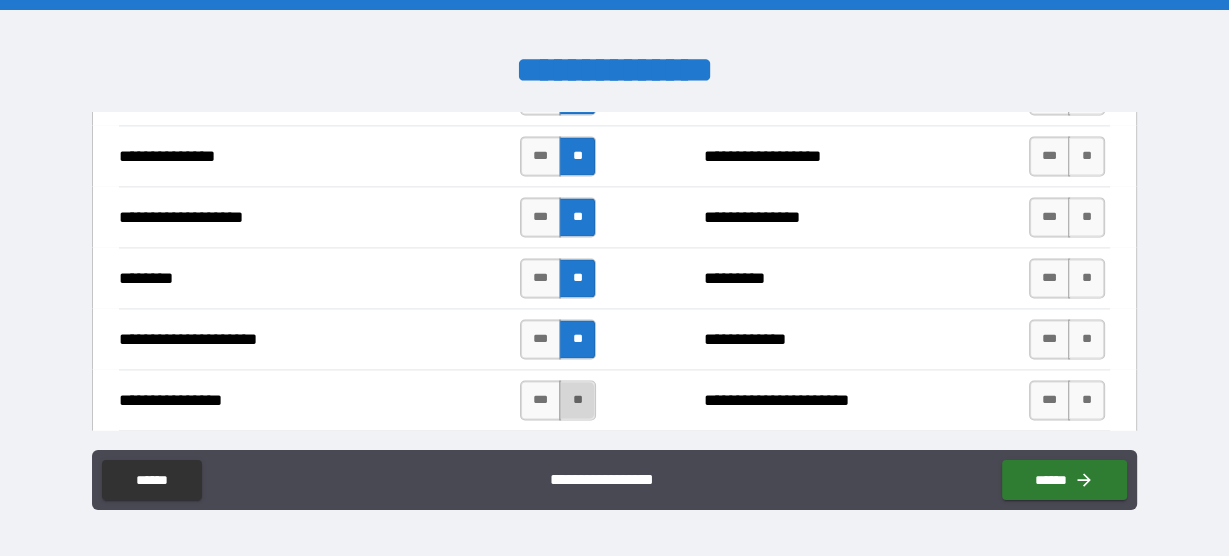 click on "**" at bounding box center [577, 400] 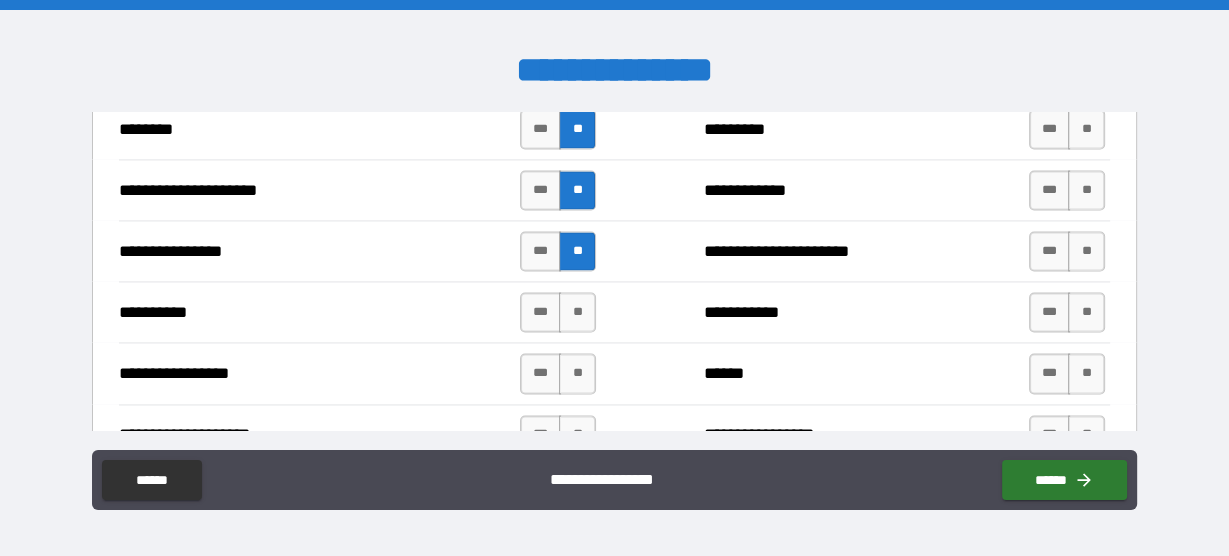 scroll, scrollTop: 2560, scrollLeft: 0, axis: vertical 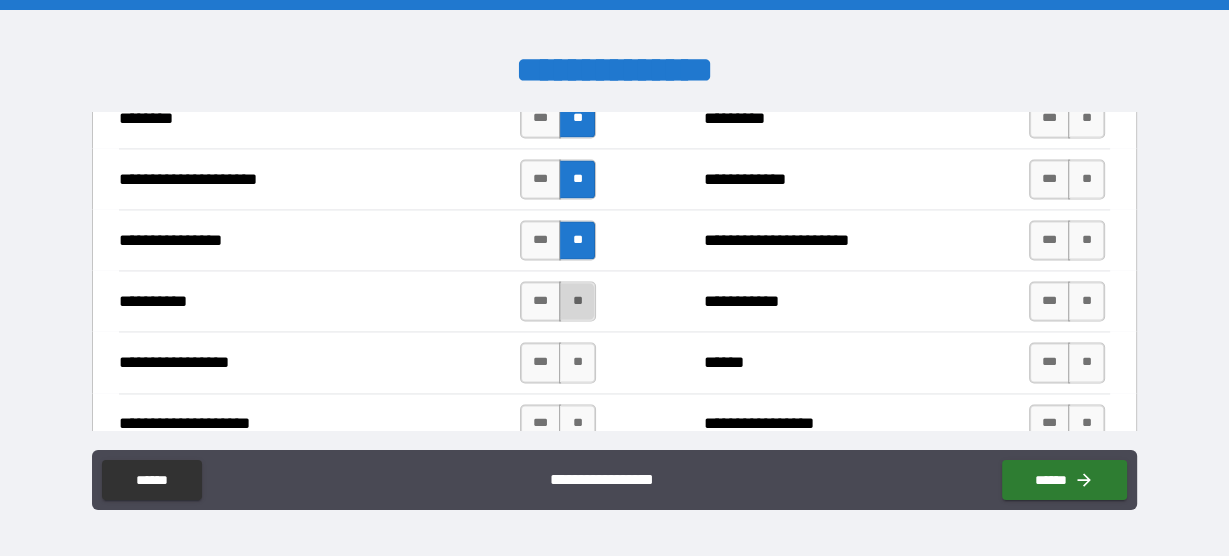 click on "**" at bounding box center (577, 301) 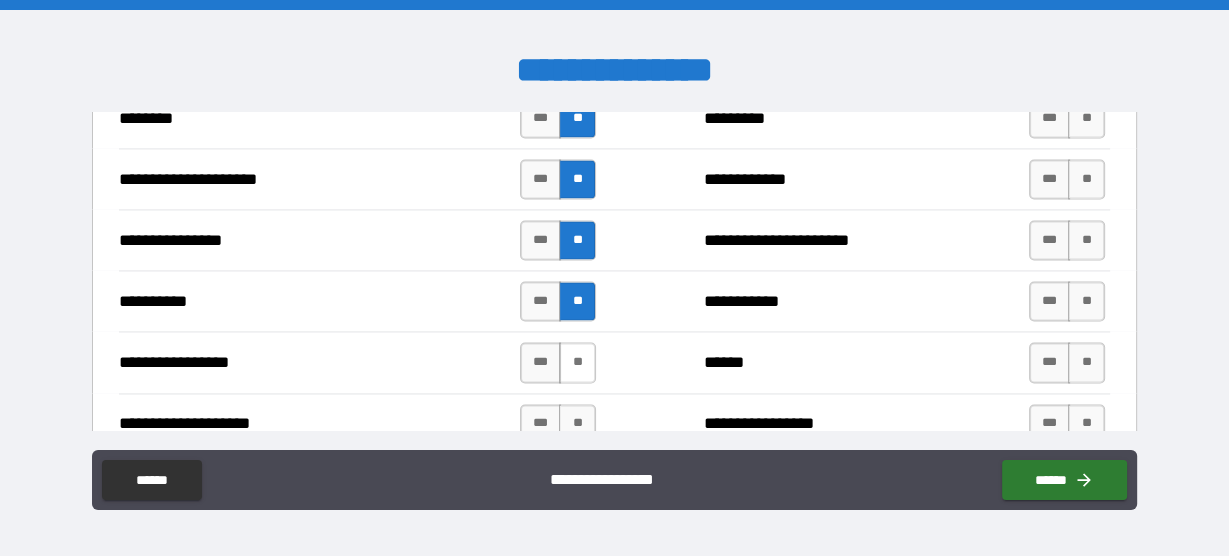 click on "**" at bounding box center [577, 362] 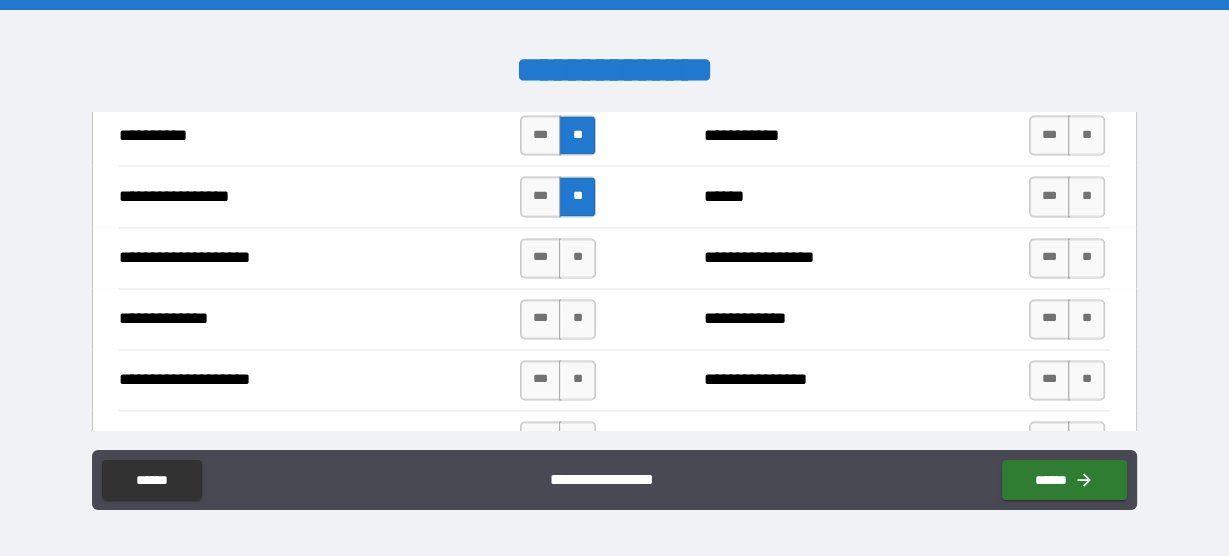 scroll, scrollTop: 2800, scrollLeft: 0, axis: vertical 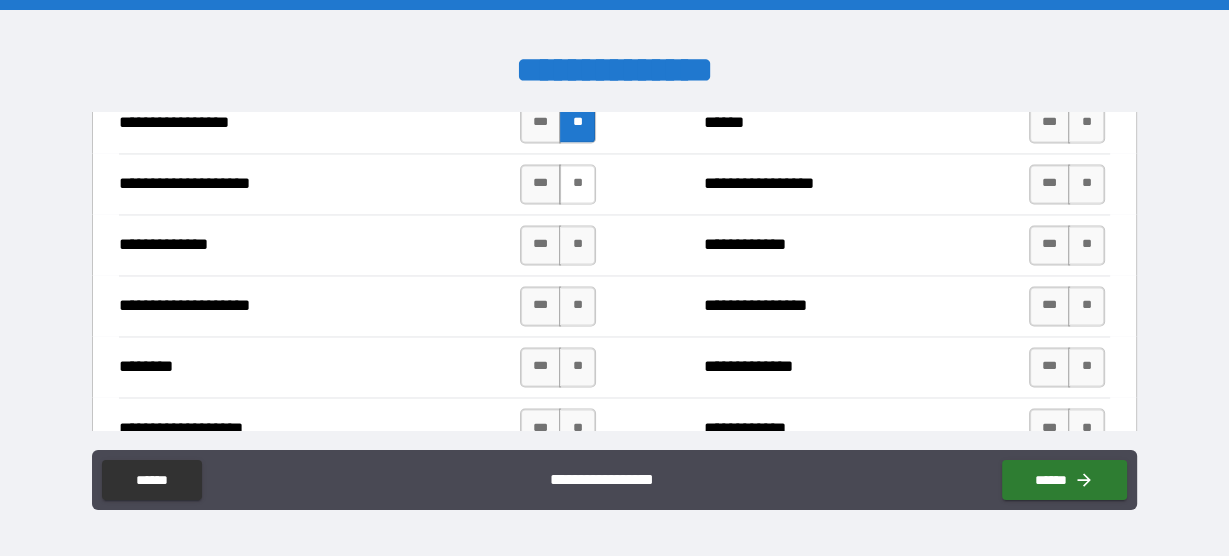 click on "**" at bounding box center (577, 184) 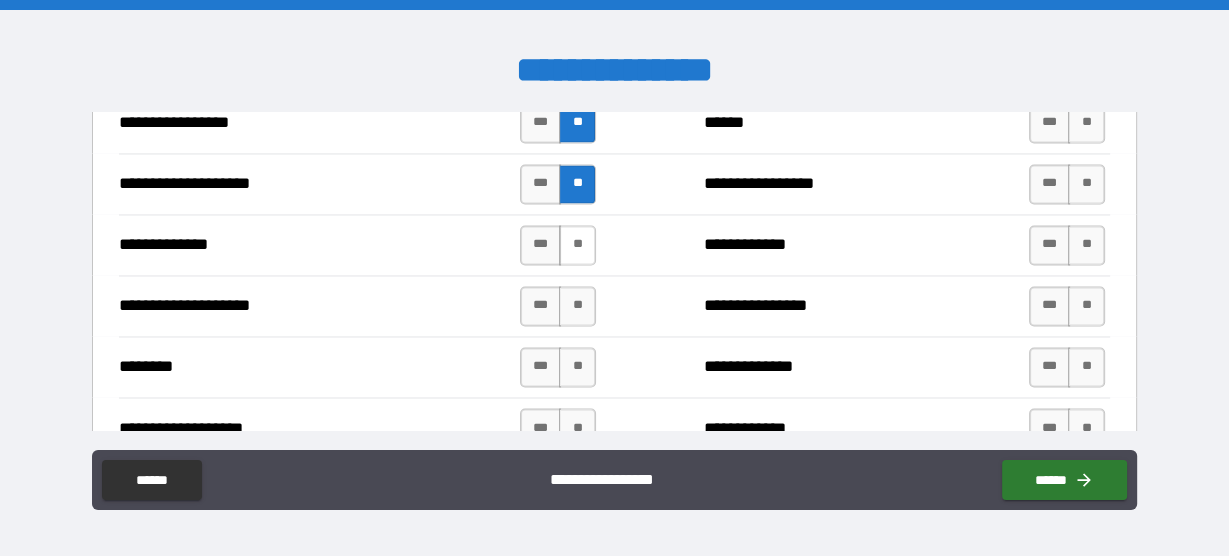 click on "**" at bounding box center [577, 245] 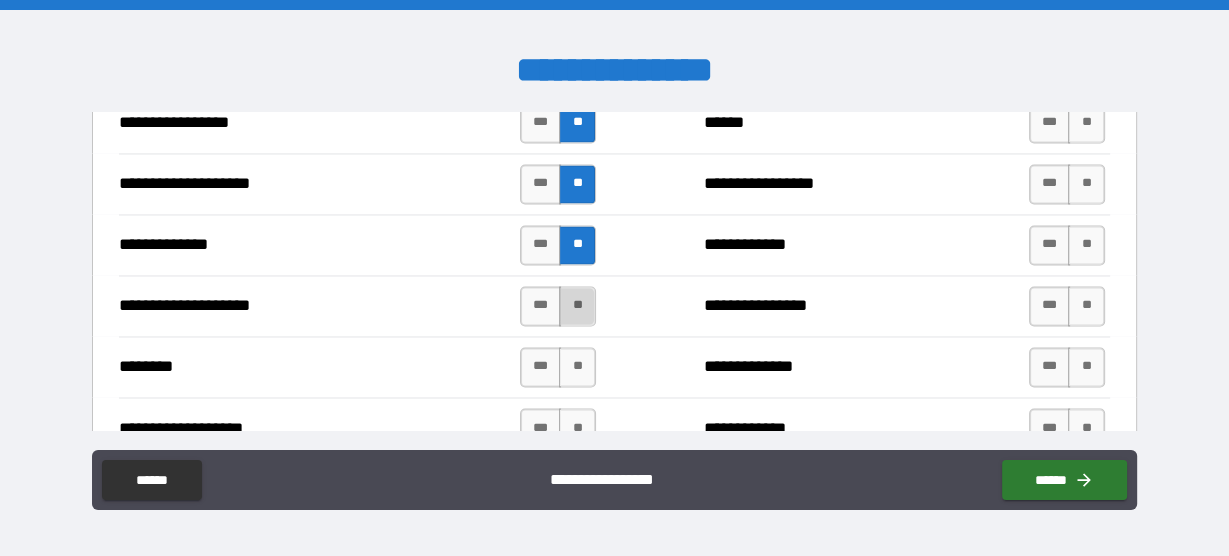 click on "**" at bounding box center (577, 306) 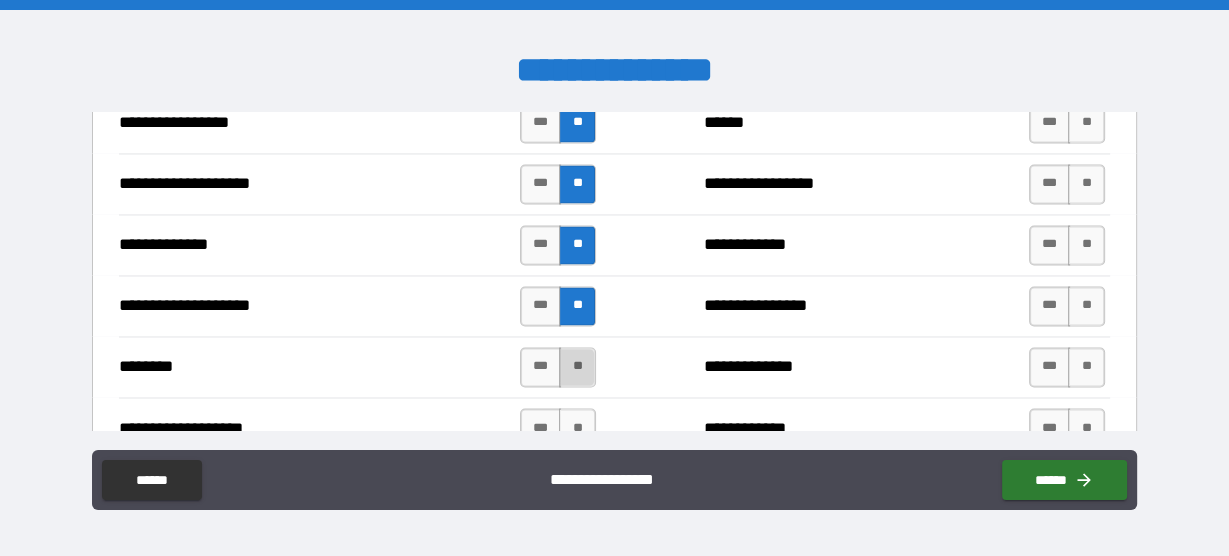 click on "**" at bounding box center (577, 367) 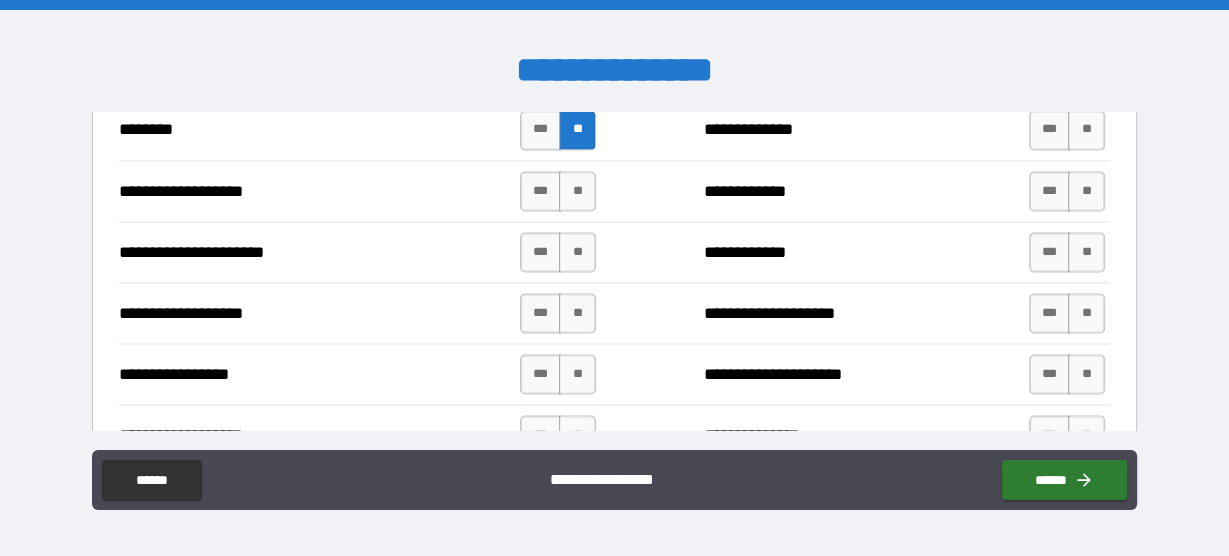 scroll, scrollTop: 3040, scrollLeft: 0, axis: vertical 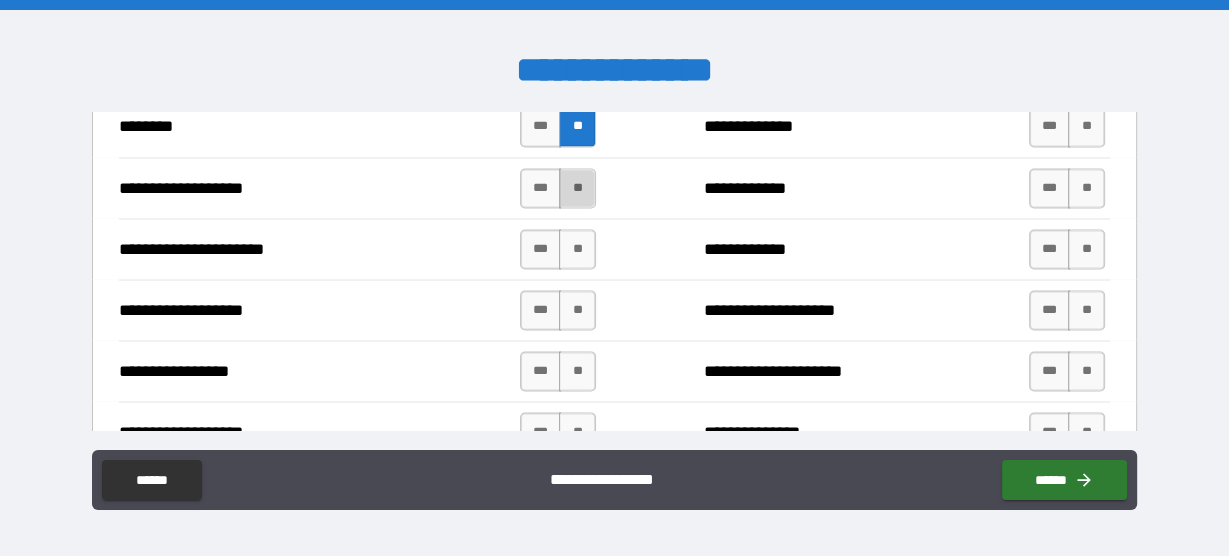 click on "**" at bounding box center [577, 188] 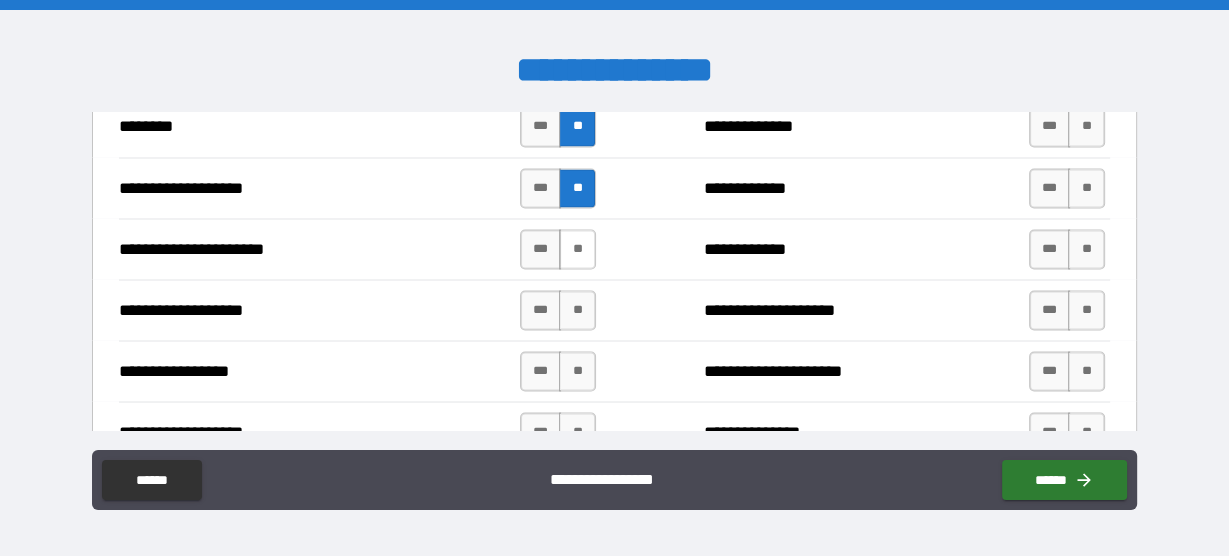 click on "**" at bounding box center (577, 249) 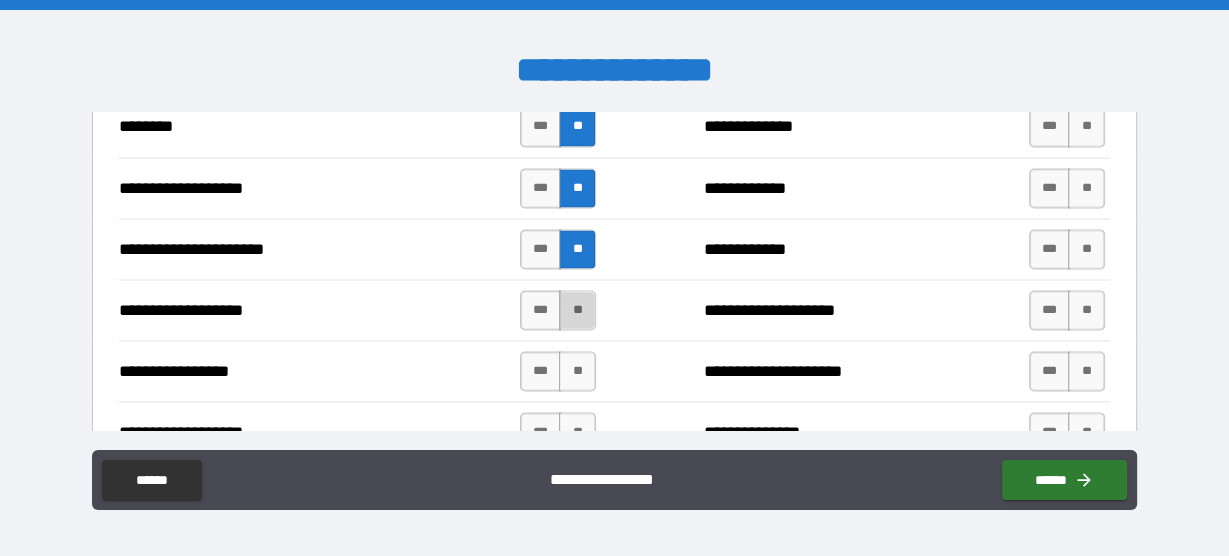 click on "**" at bounding box center (577, 310) 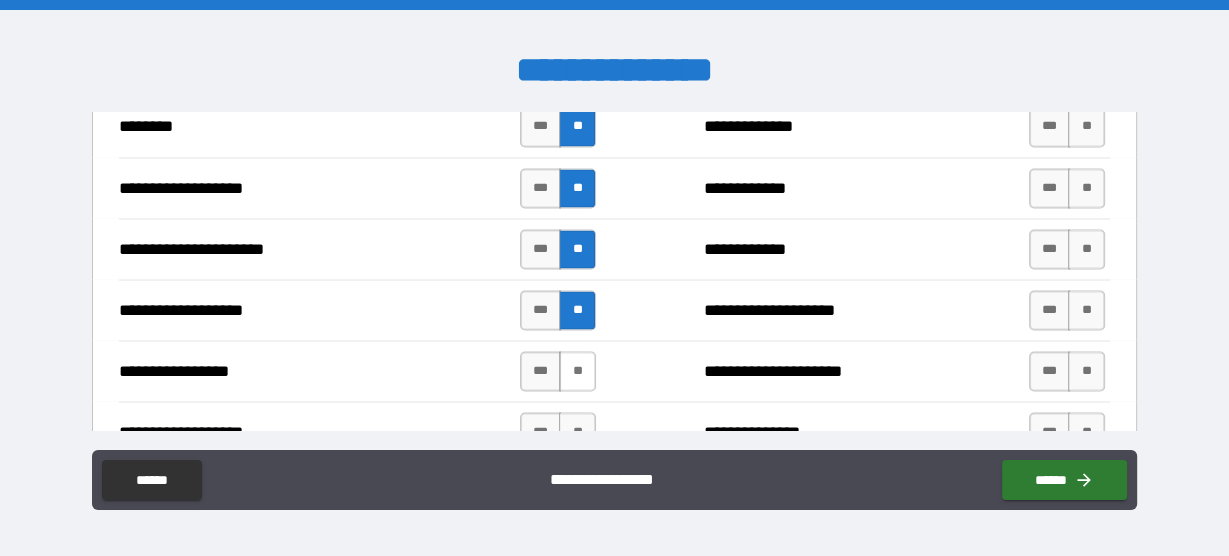 click on "**" at bounding box center [577, 371] 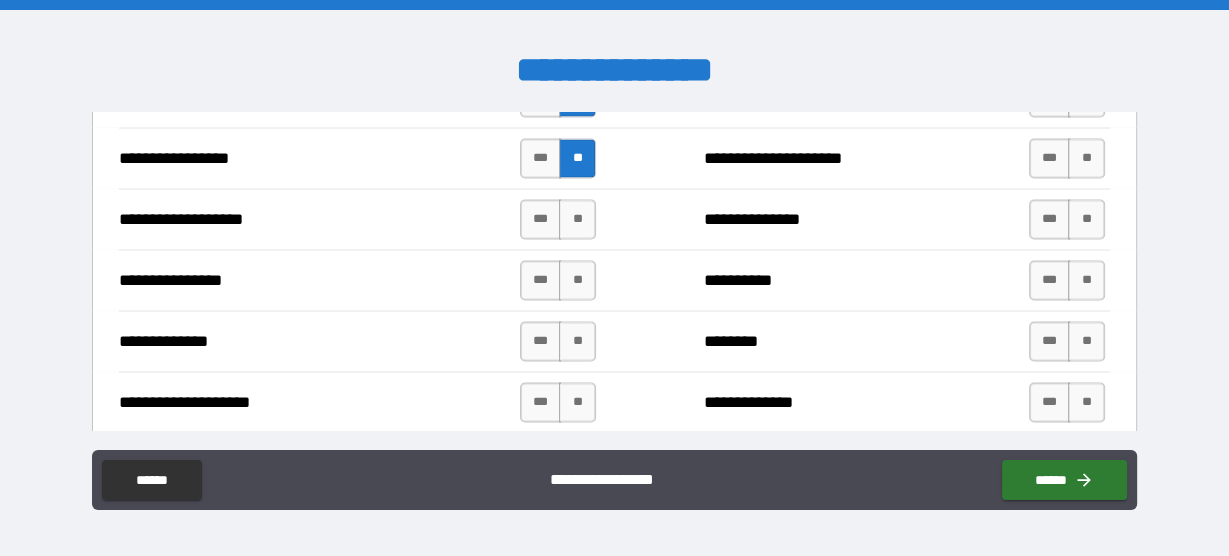 scroll, scrollTop: 3280, scrollLeft: 0, axis: vertical 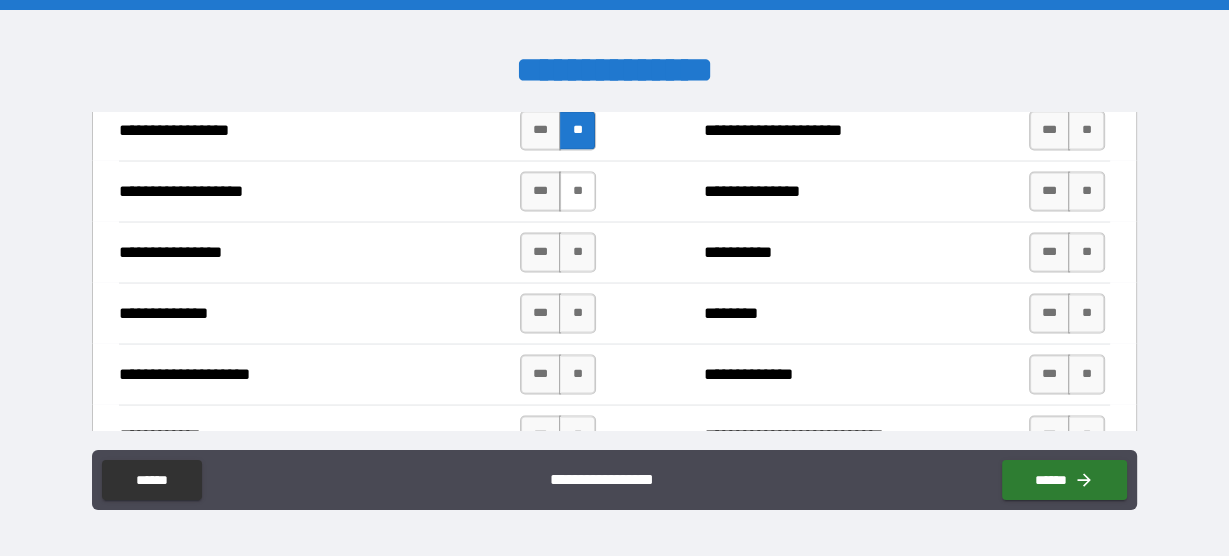 click on "**" at bounding box center (577, 192) 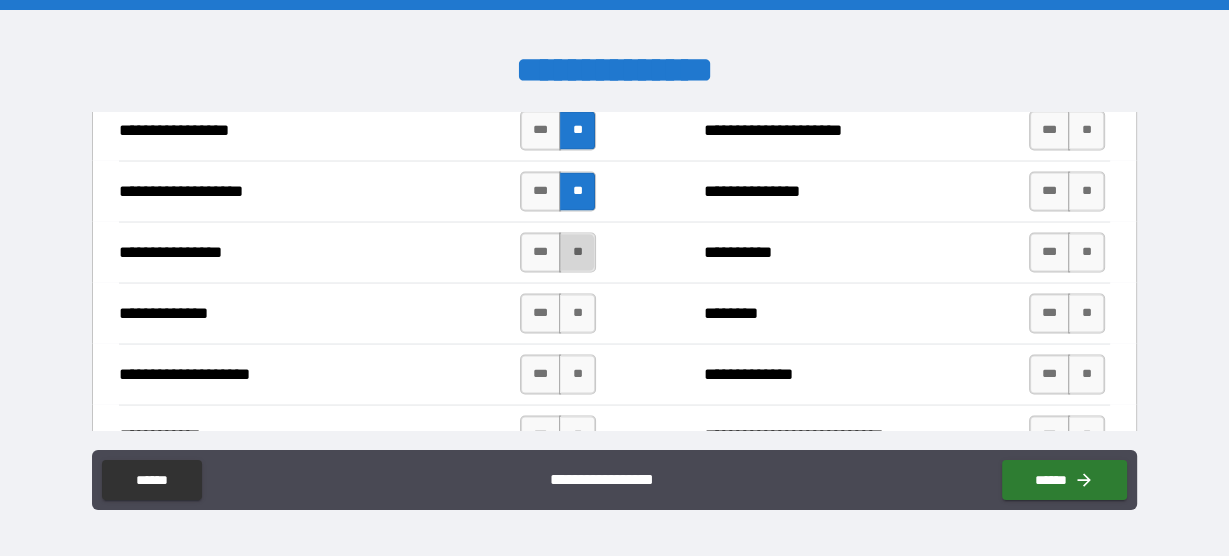 click on "**" at bounding box center [577, 253] 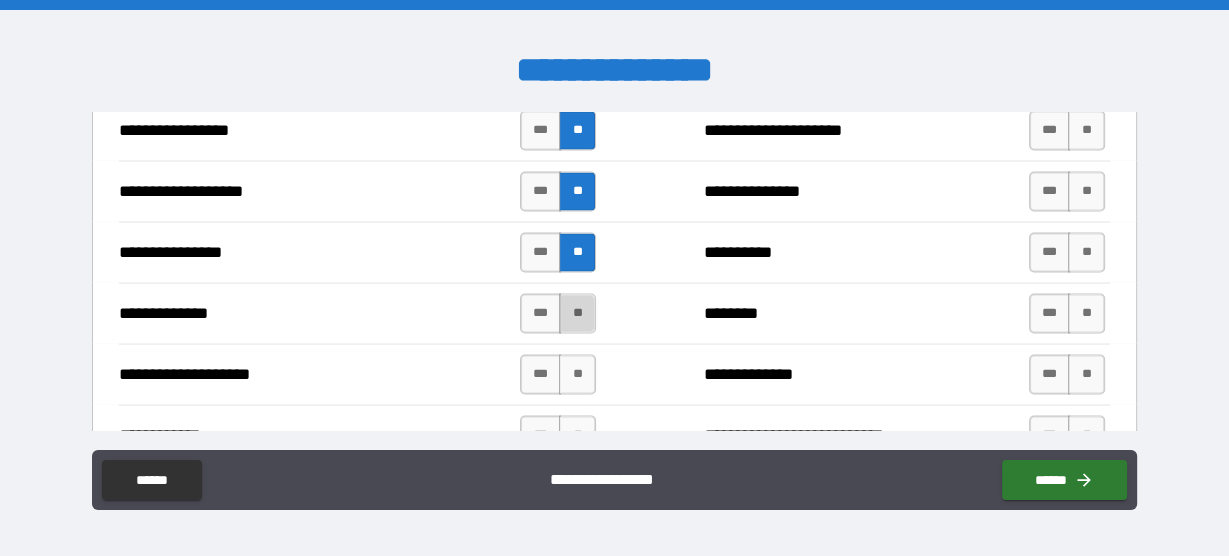 click on "**" at bounding box center (577, 314) 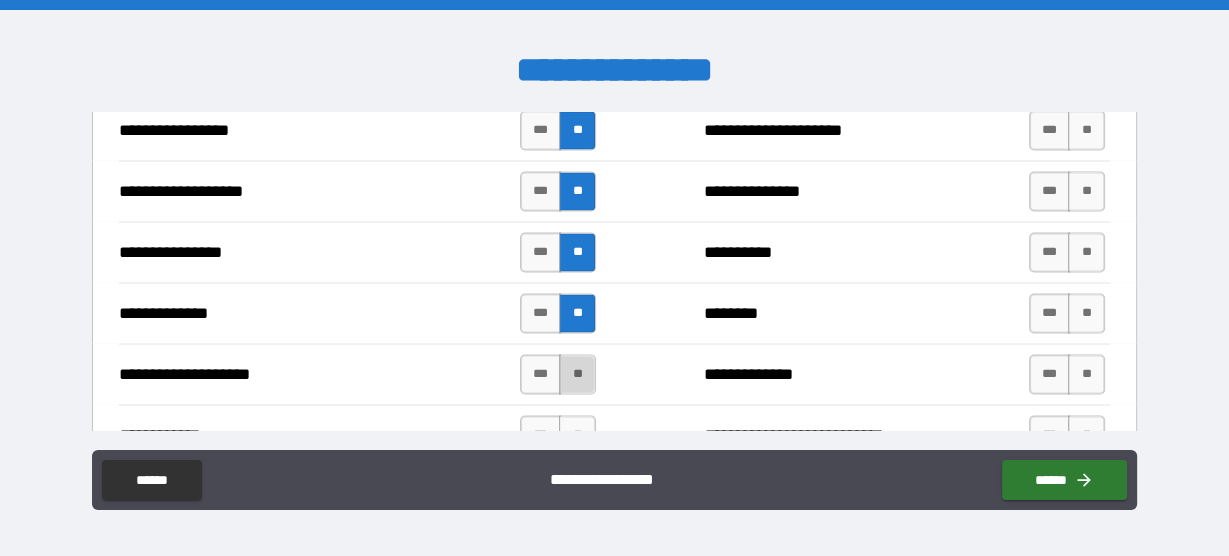 click on "**" at bounding box center [577, 375] 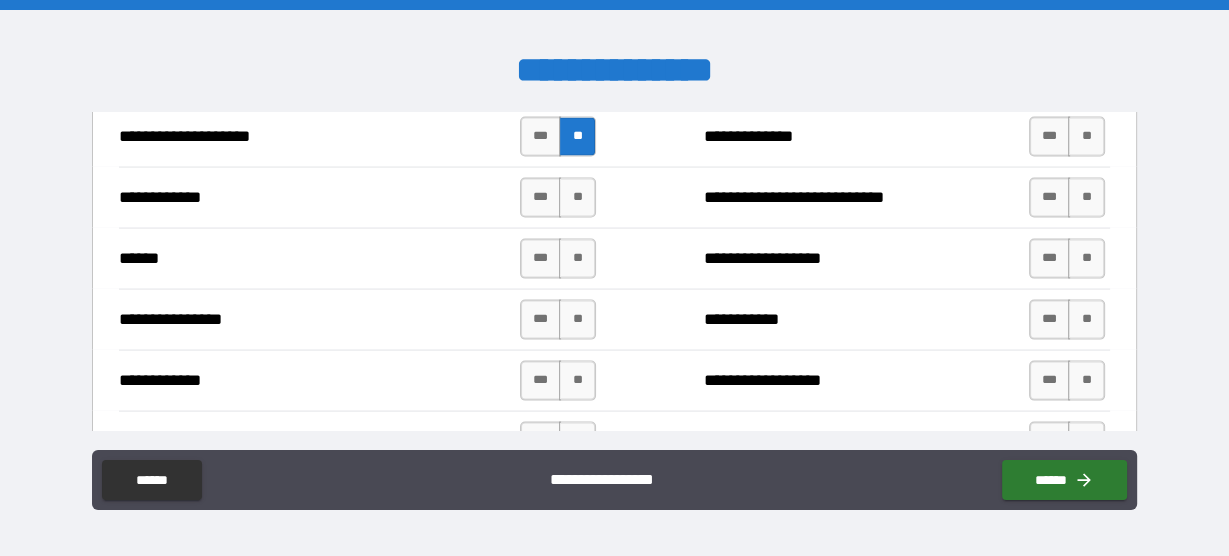 scroll, scrollTop: 3520, scrollLeft: 0, axis: vertical 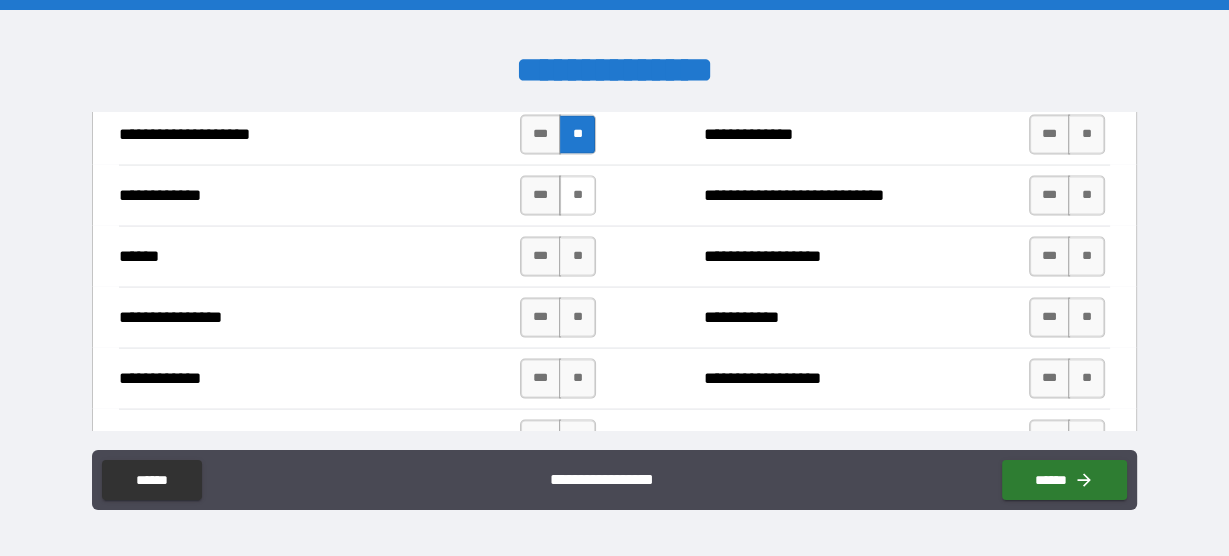 click on "**" at bounding box center (577, 196) 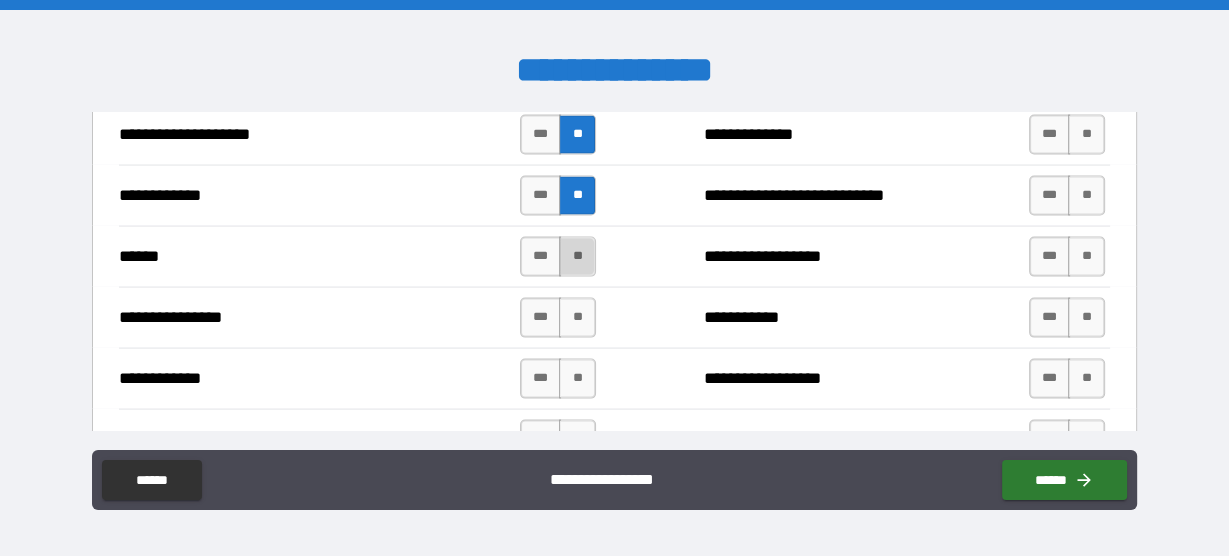 click on "**" at bounding box center (577, 257) 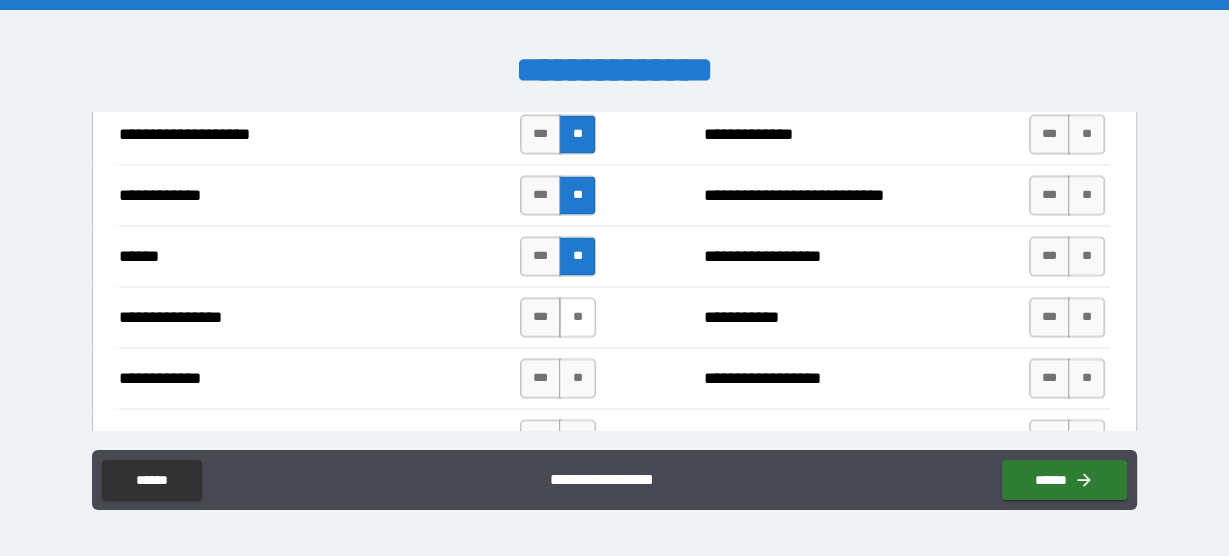 click on "**" at bounding box center (577, 318) 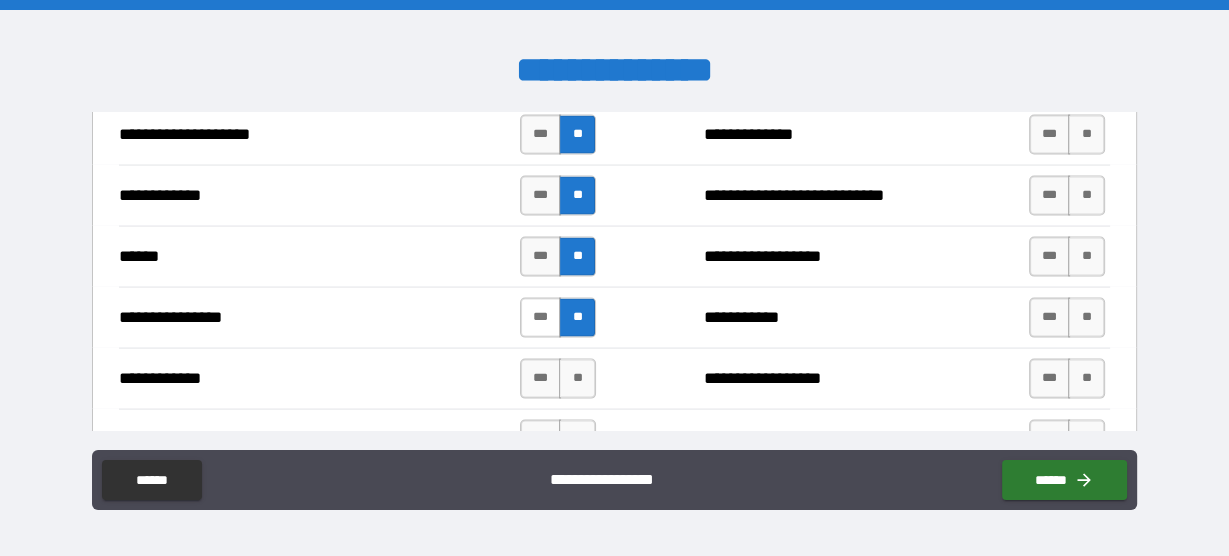 click on "***" at bounding box center (541, 318) 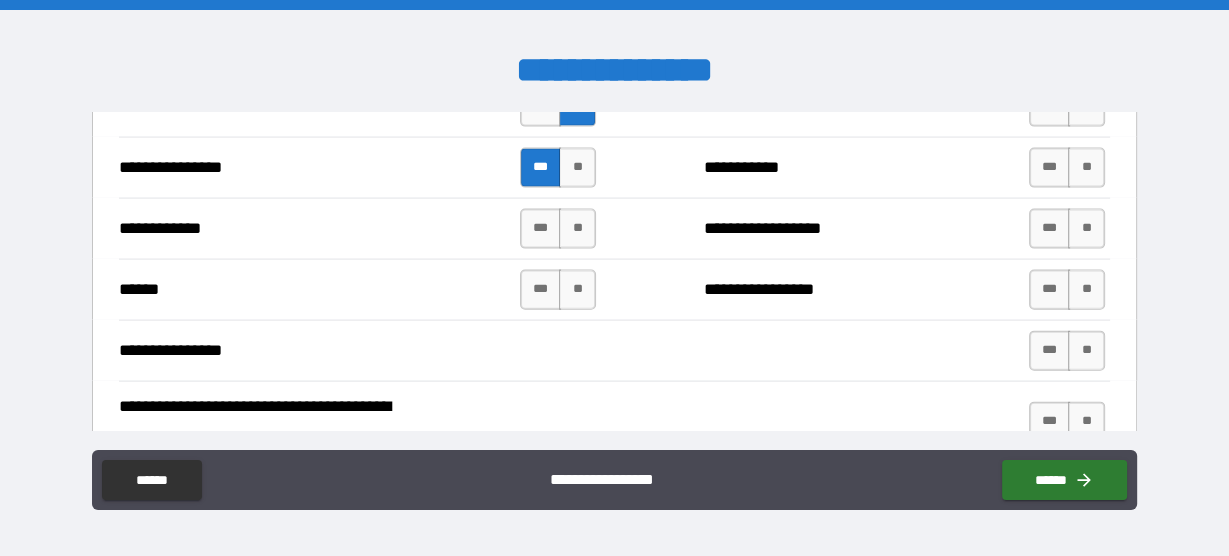 scroll, scrollTop: 3680, scrollLeft: 0, axis: vertical 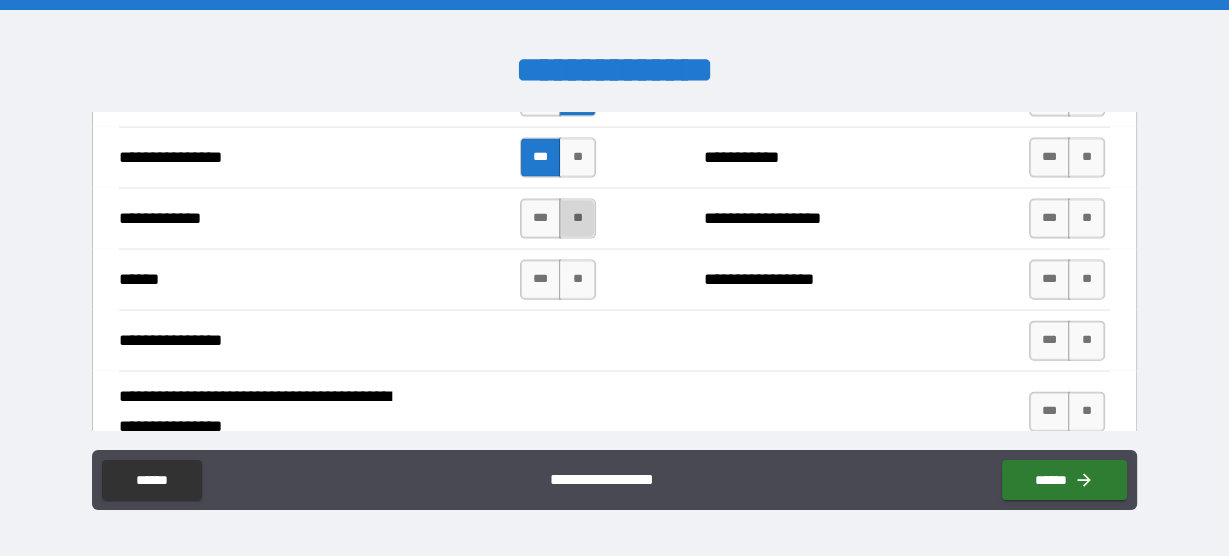 click on "**" at bounding box center [577, 219] 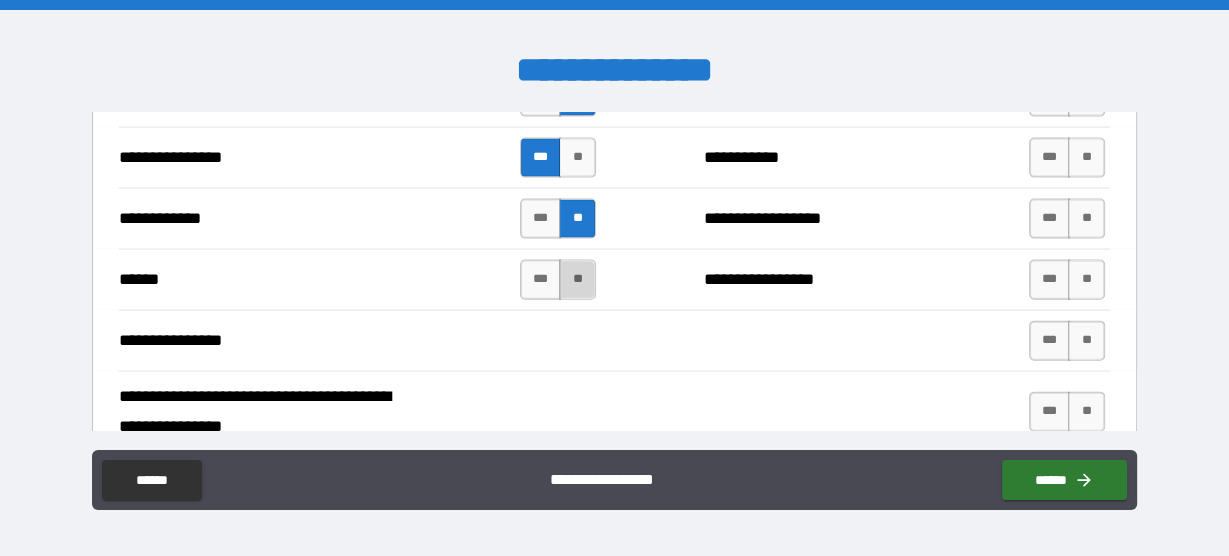 click on "**" at bounding box center [577, 280] 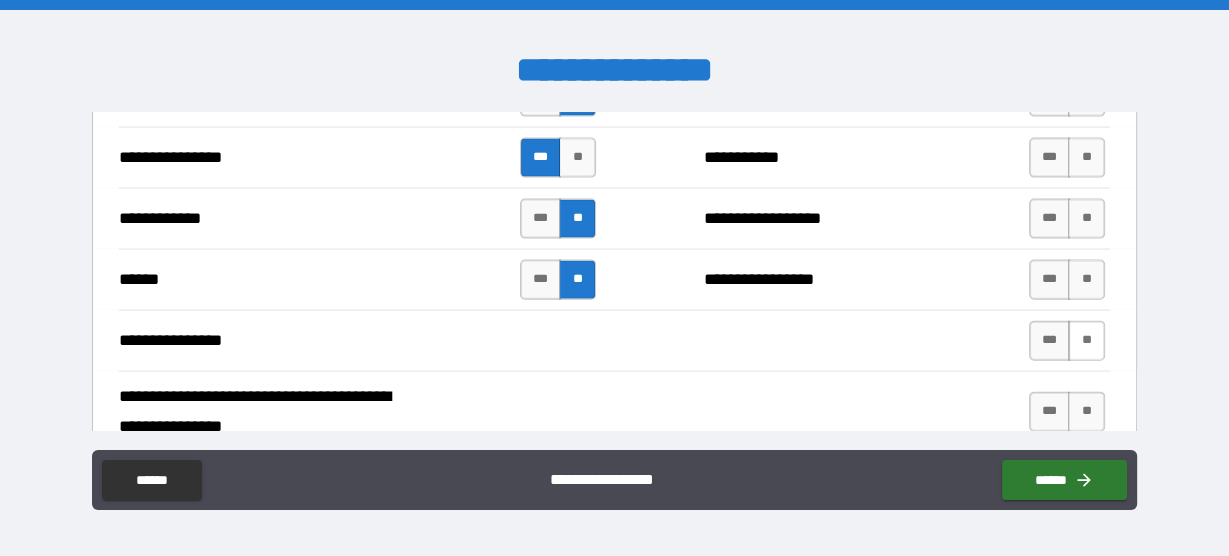 click on "**" at bounding box center (1086, 341) 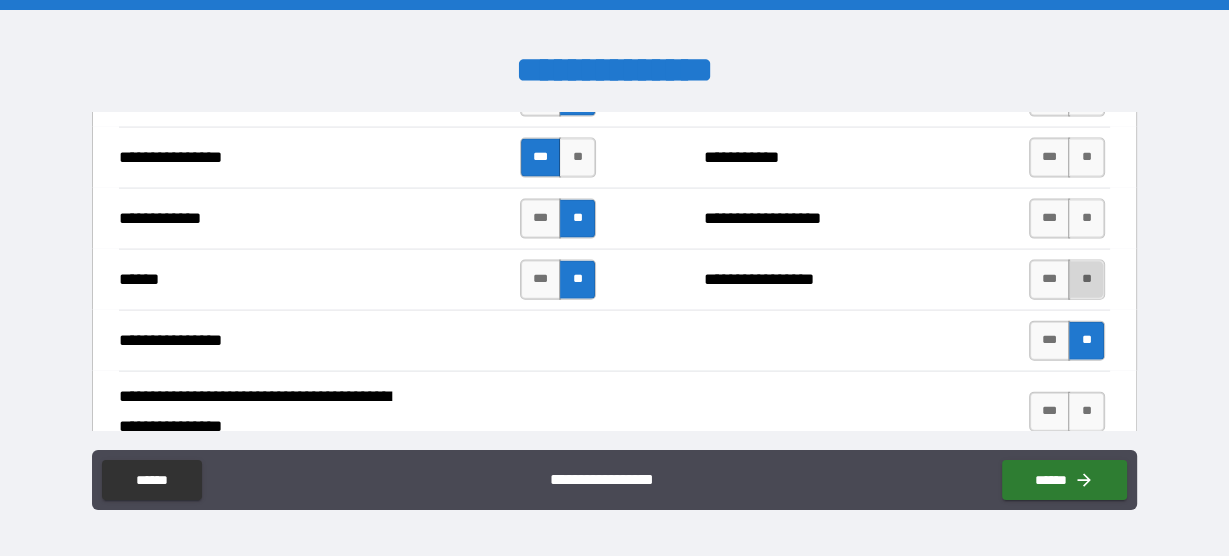 click on "**" at bounding box center [1086, 280] 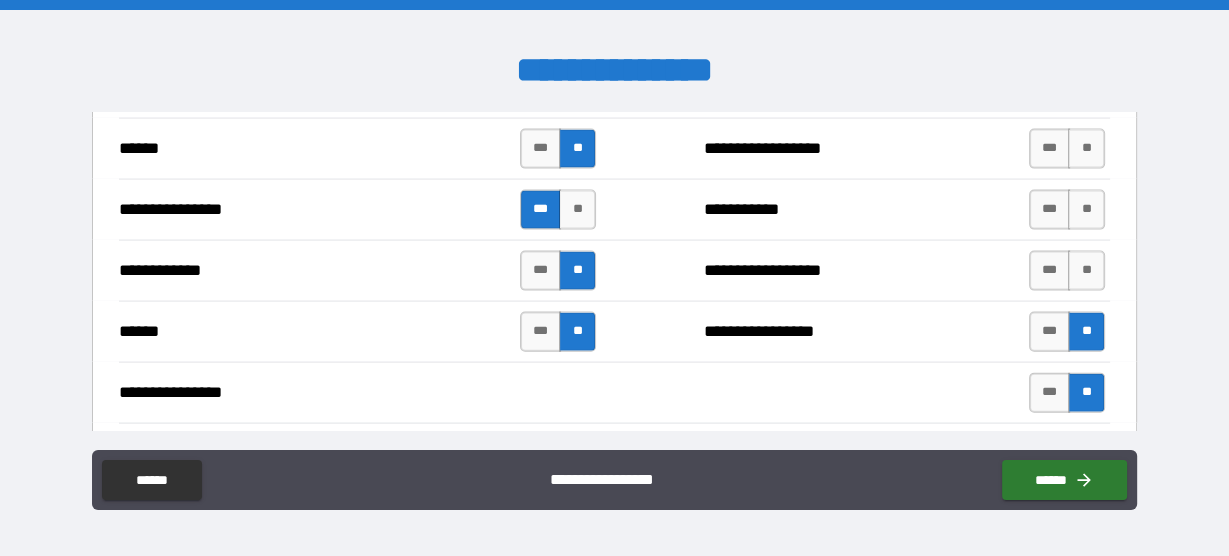 scroll, scrollTop: 3600, scrollLeft: 0, axis: vertical 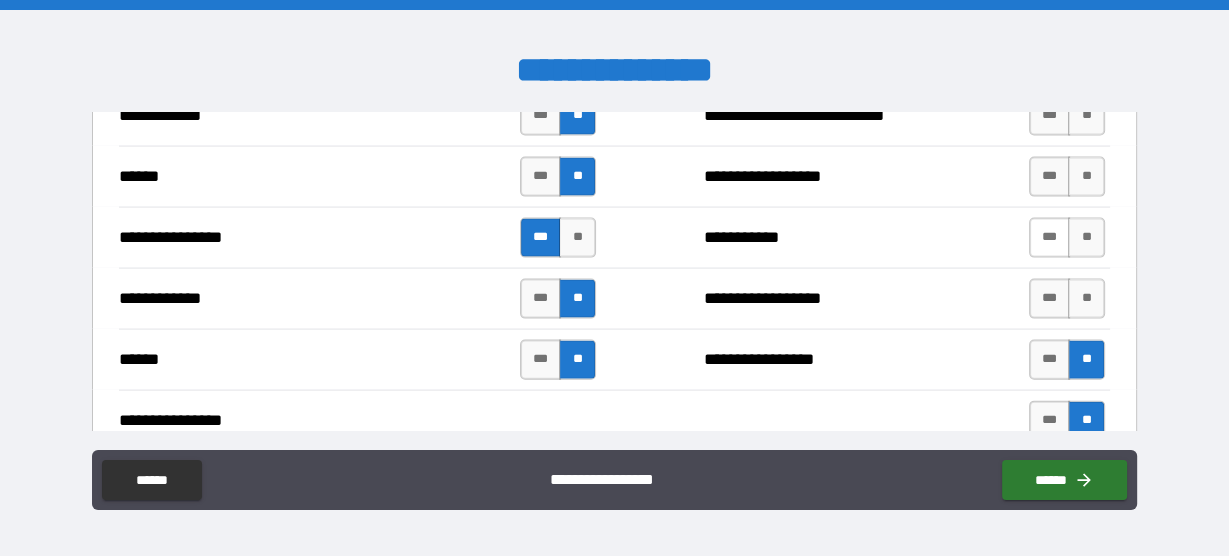click on "***" at bounding box center (1050, 238) 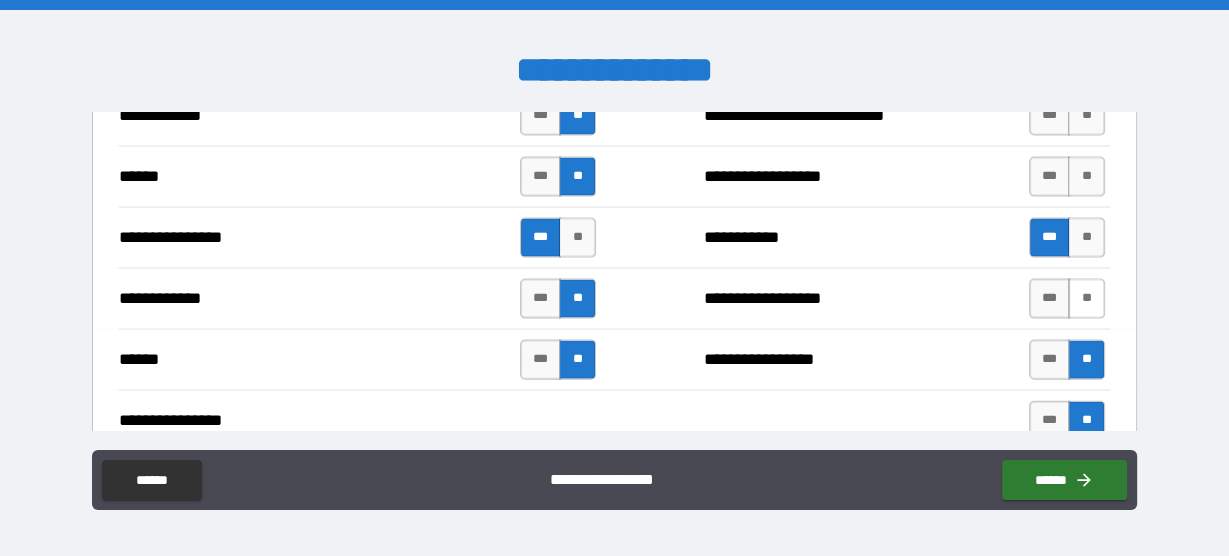 click on "**" at bounding box center (1086, 299) 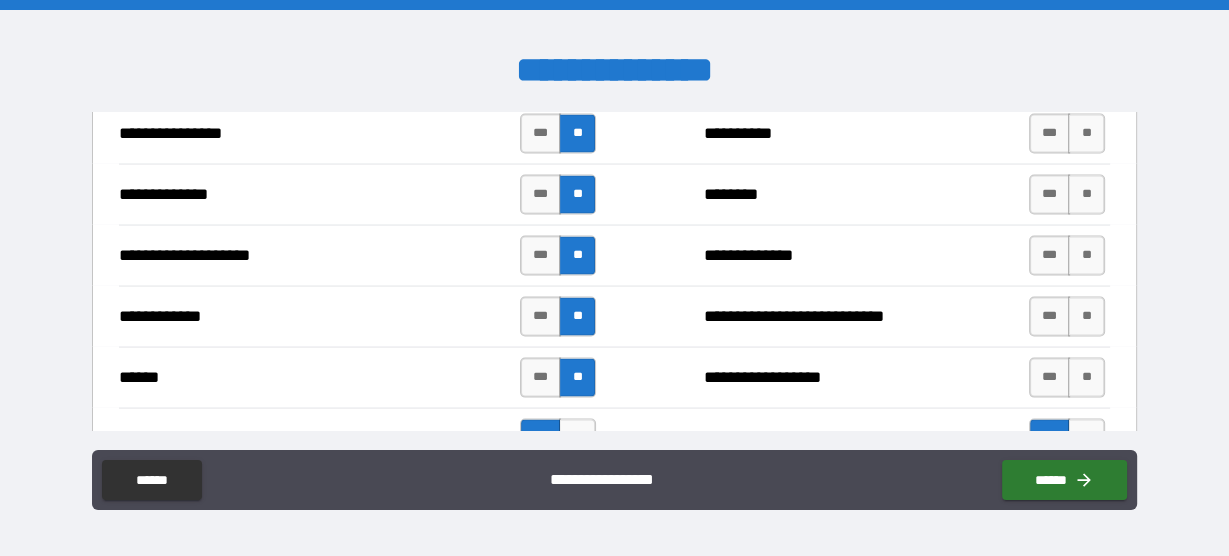 scroll, scrollTop: 3360, scrollLeft: 0, axis: vertical 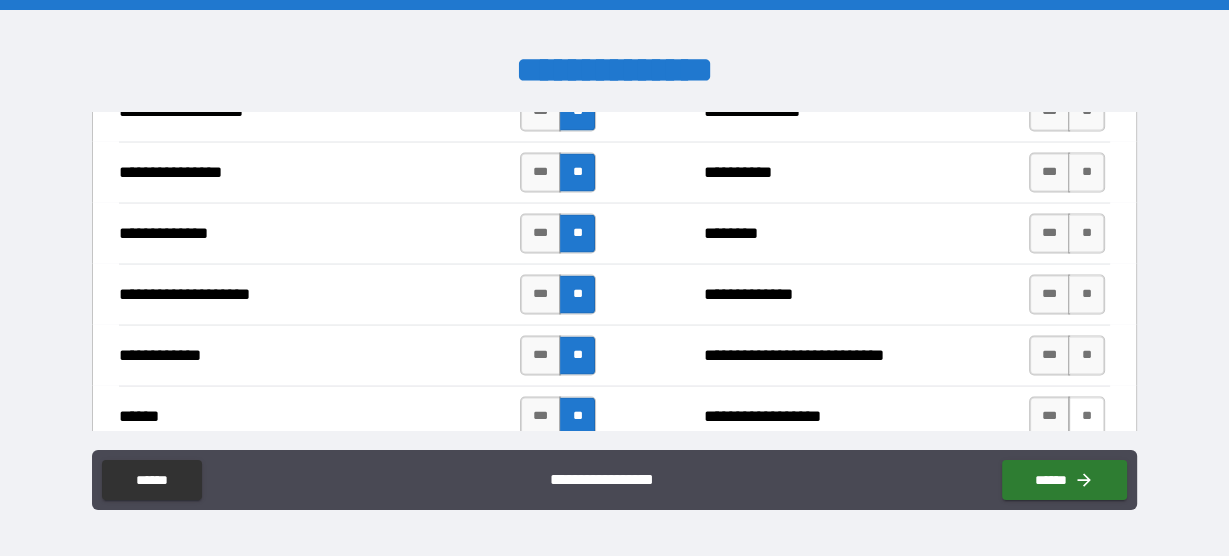 click on "**" at bounding box center [1086, 417] 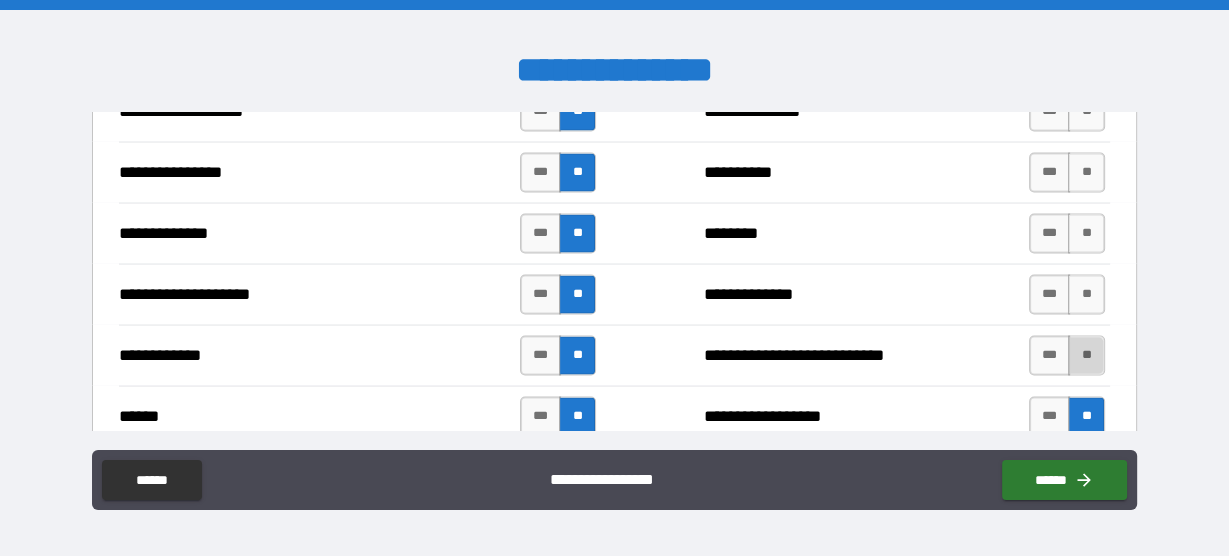 click on "**" at bounding box center (1086, 356) 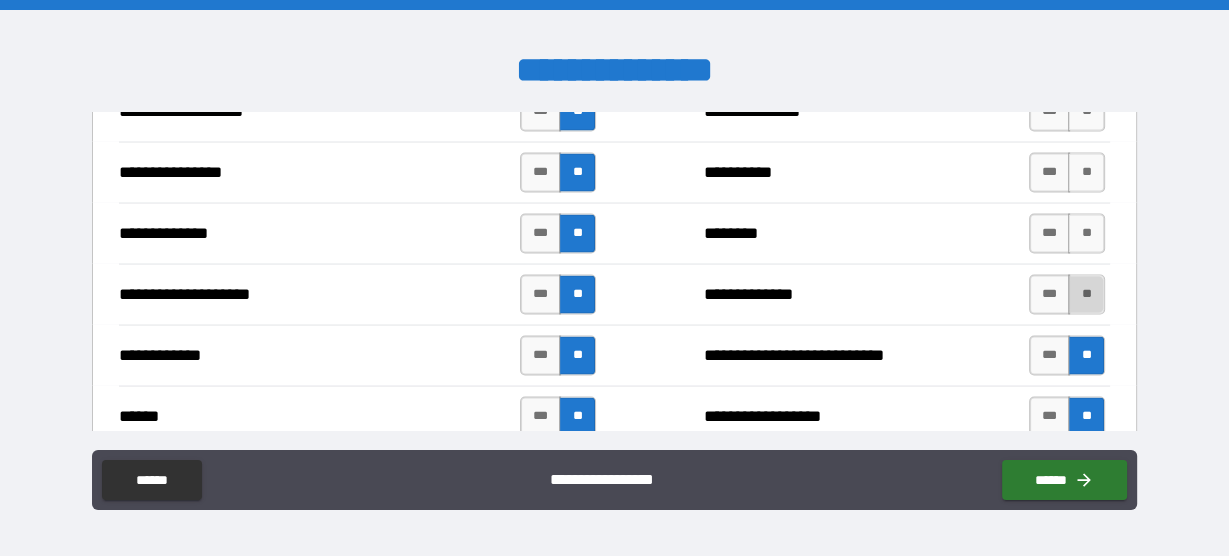 click on "**" at bounding box center (1086, 295) 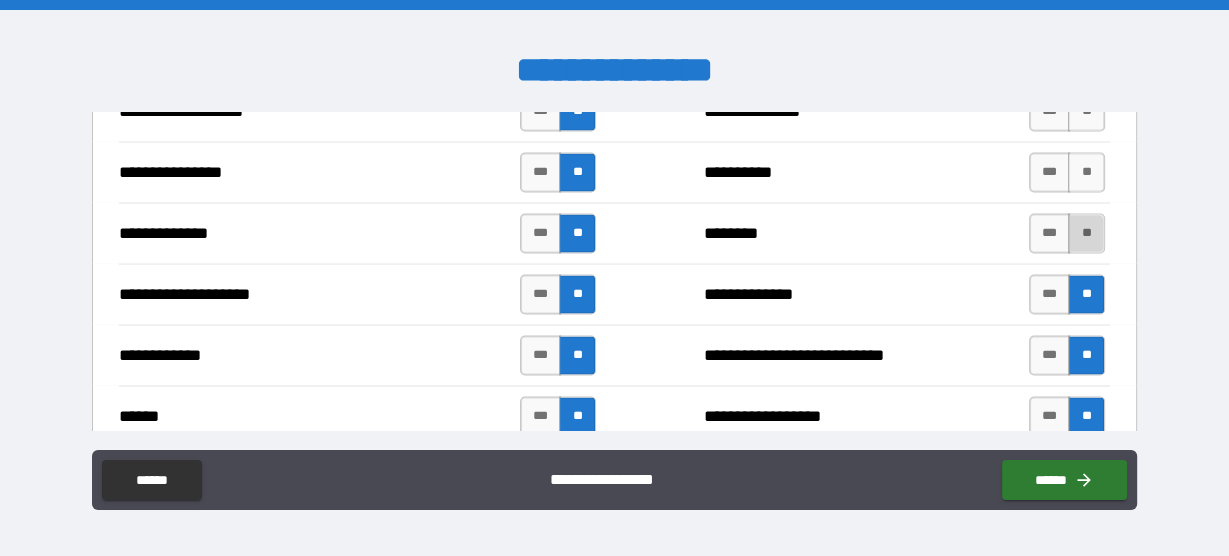 click on "**" at bounding box center [1086, 234] 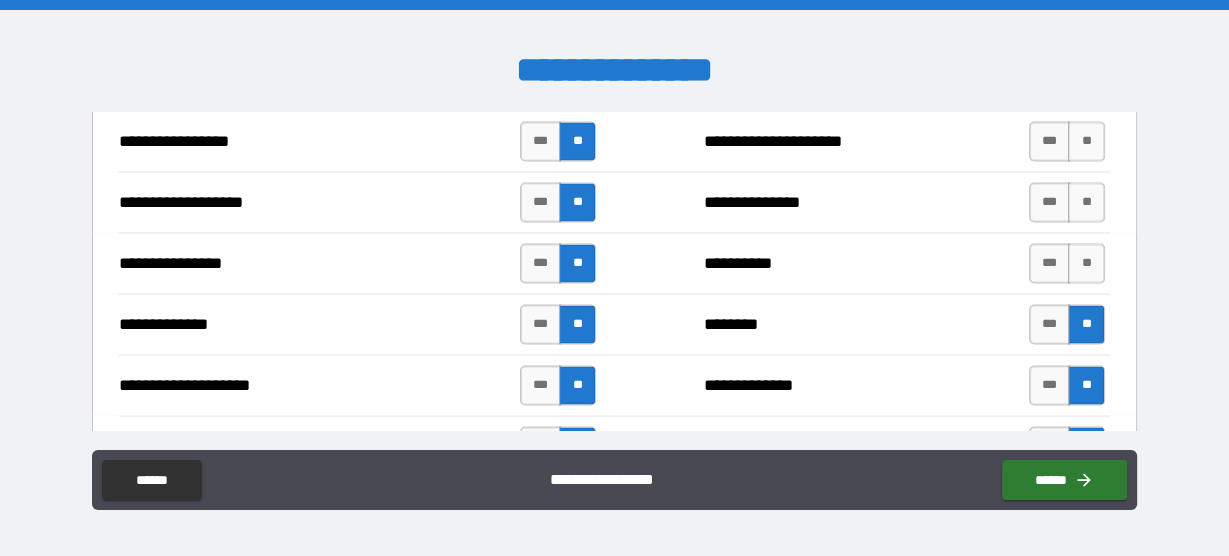 scroll, scrollTop: 3200, scrollLeft: 0, axis: vertical 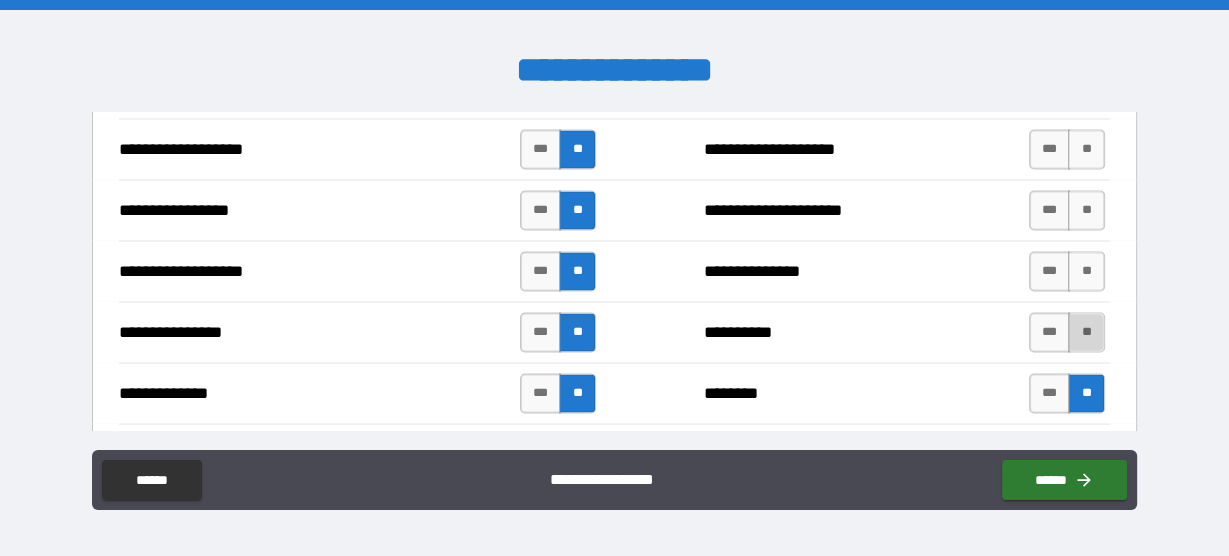 click on "**" at bounding box center (1086, 333) 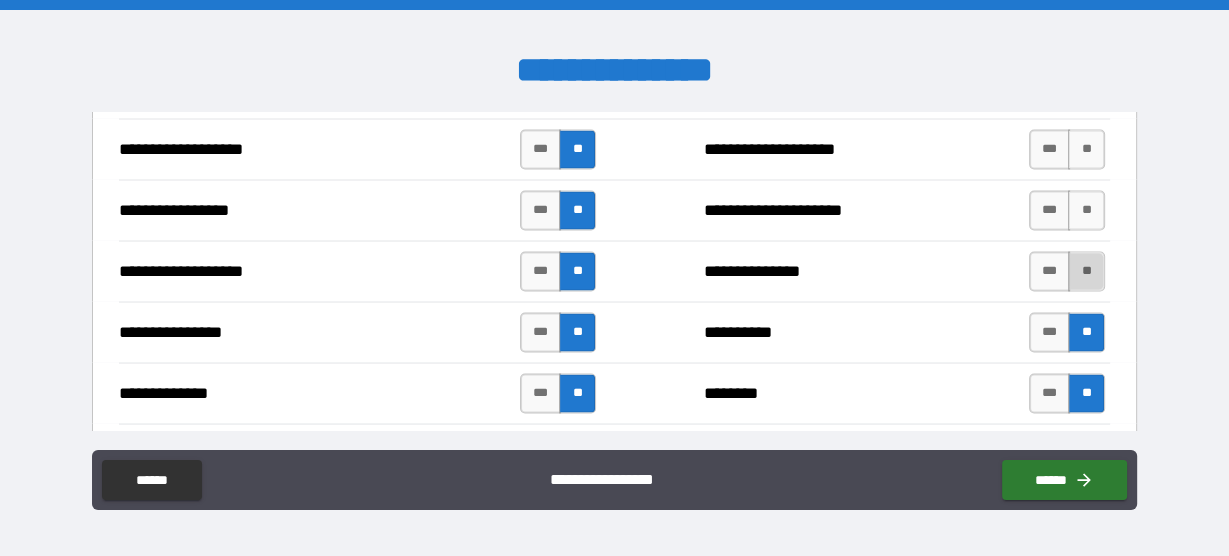 click on "**" at bounding box center [1086, 272] 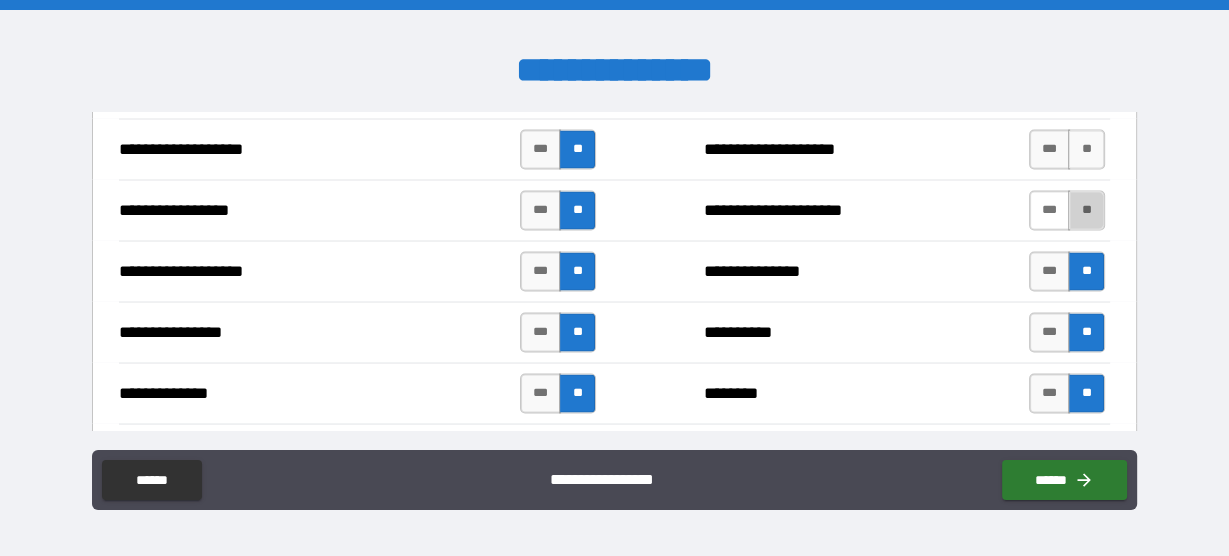 drag, startPoint x: 1076, startPoint y: 190, endPoint x: 1030, endPoint y: 209, distance: 49.76947 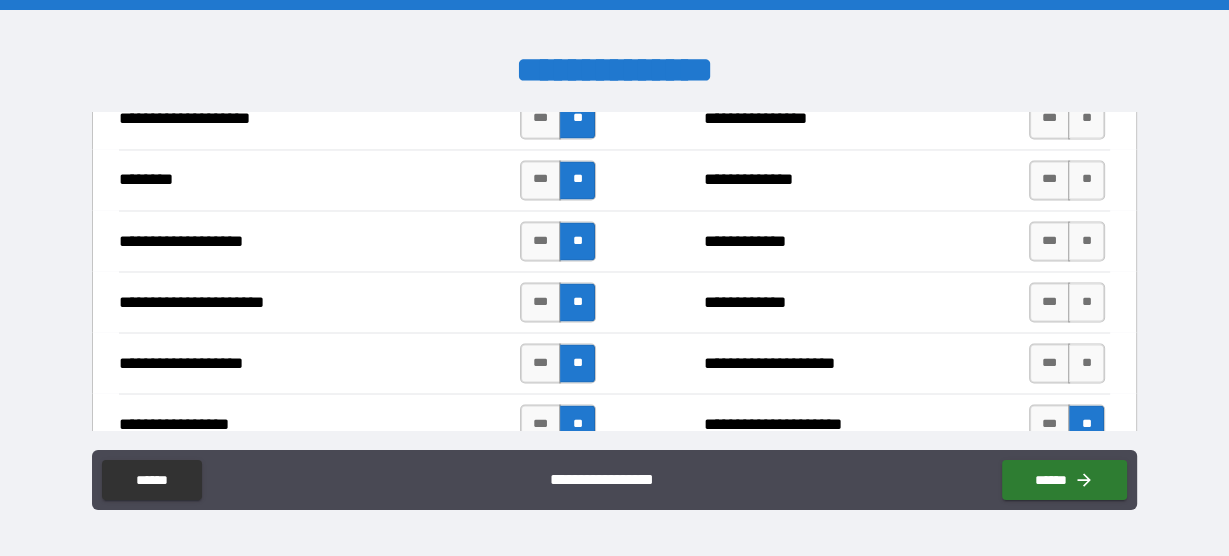 scroll, scrollTop: 3120, scrollLeft: 0, axis: vertical 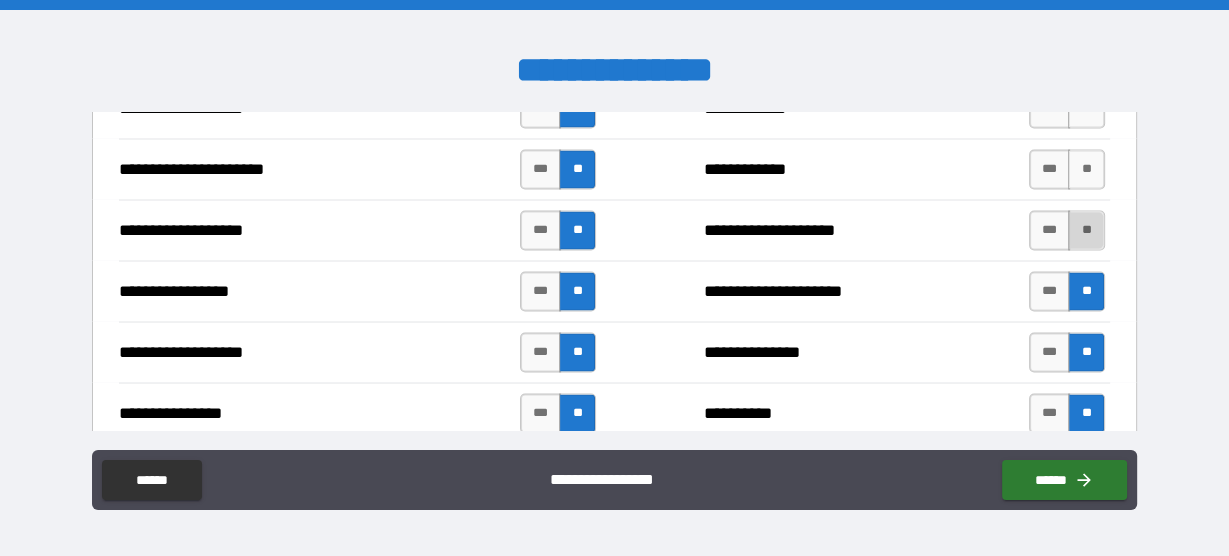 click on "**" at bounding box center (1086, 230) 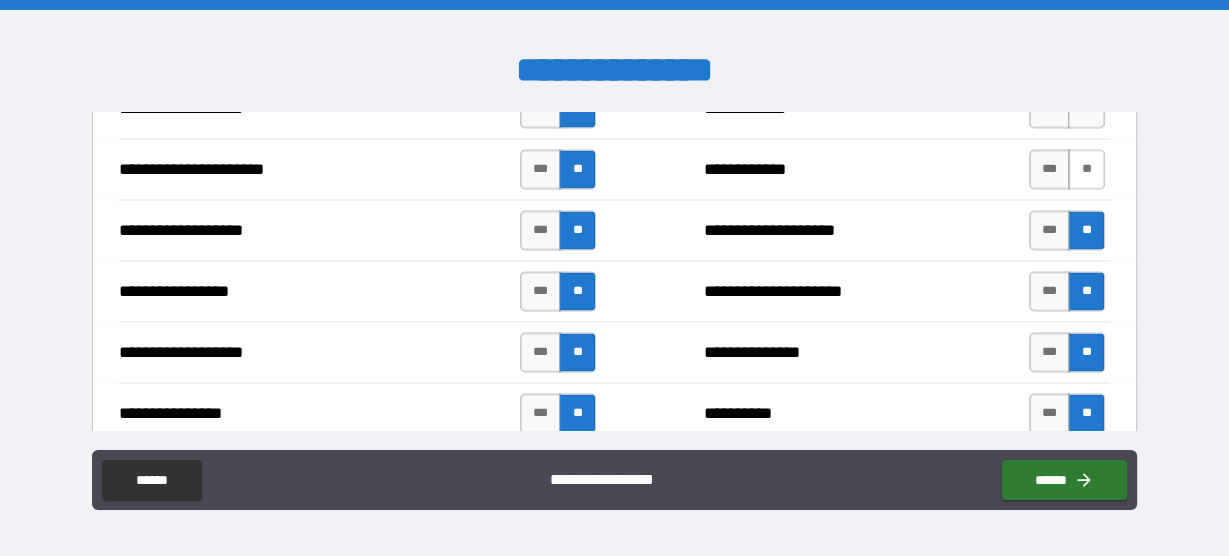 click on "**" at bounding box center (1086, 169) 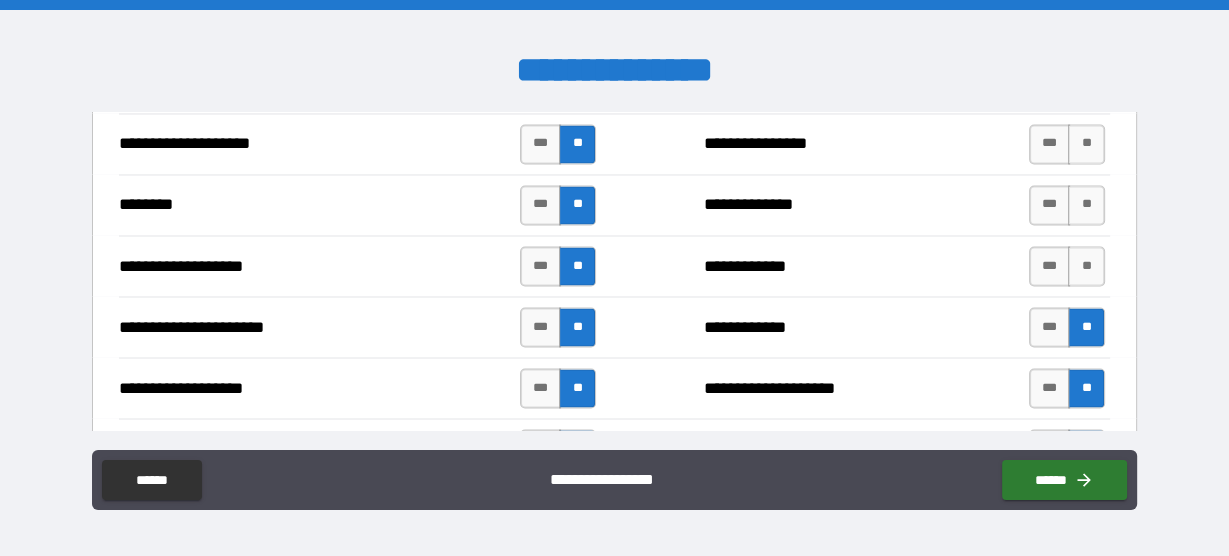 scroll, scrollTop: 2960, scrollLeft: 0, axis: vertical 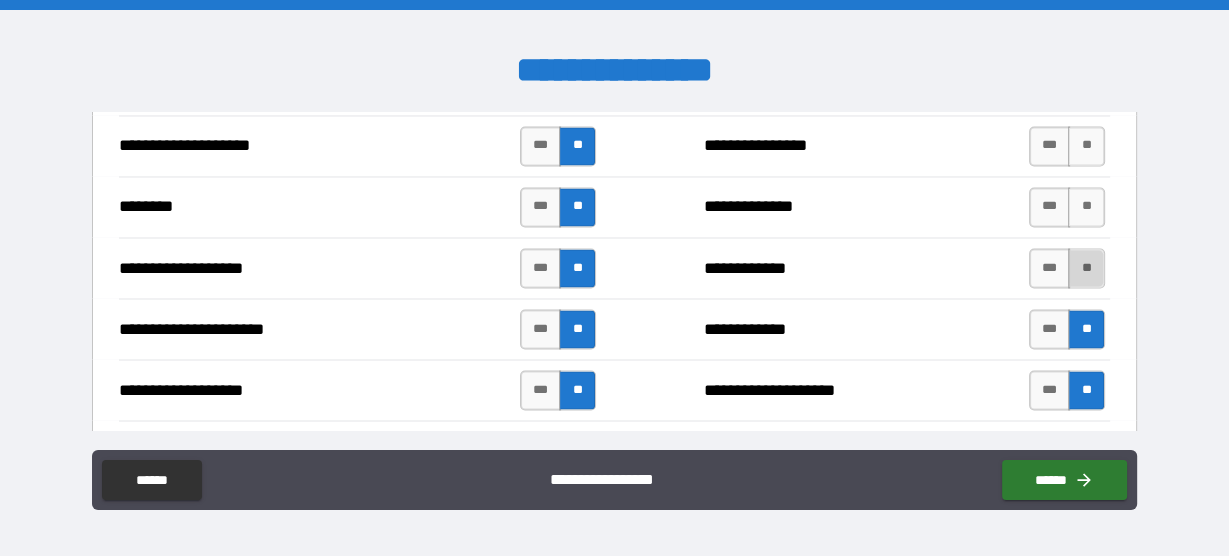 click on "**" at bounding box center (1086, 268) 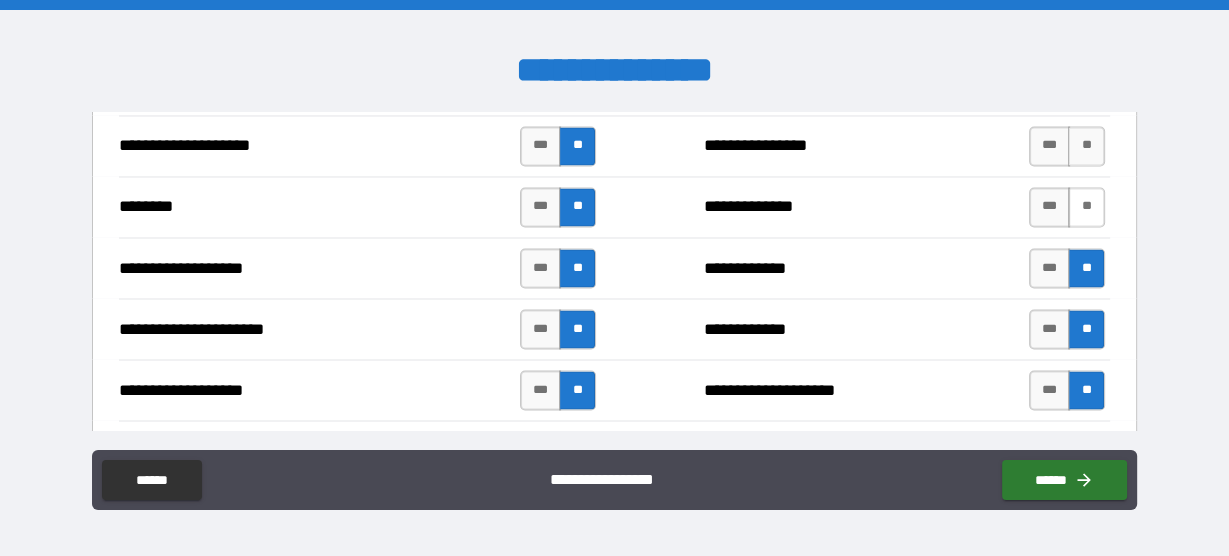 click on "**" at bounding box center (1086, 207) 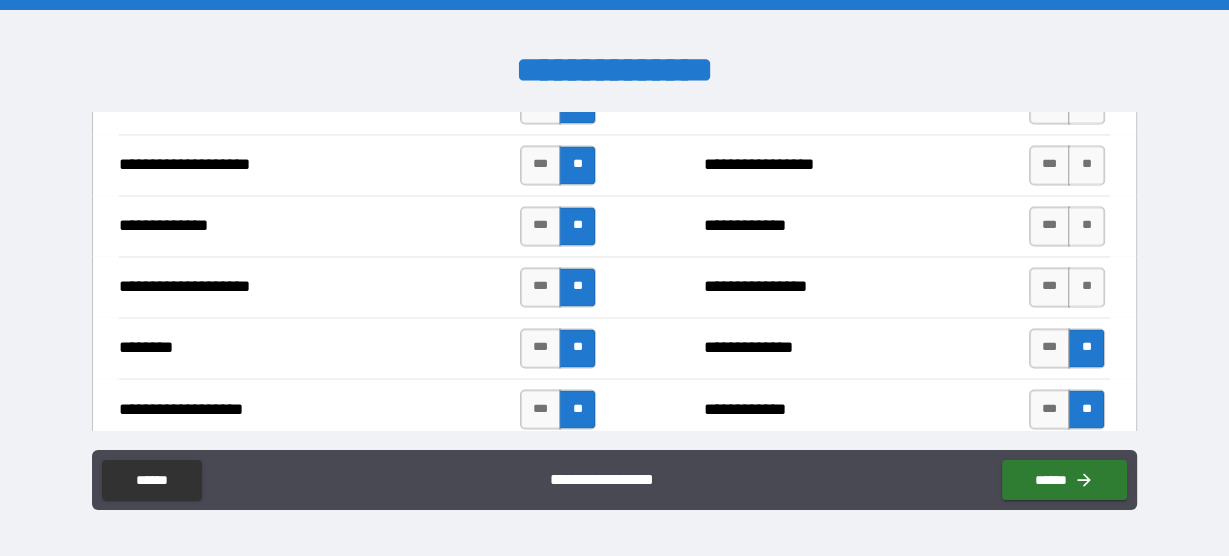 scroll, scrollTop: 2800, scrollLeft: 0, axis: vertical 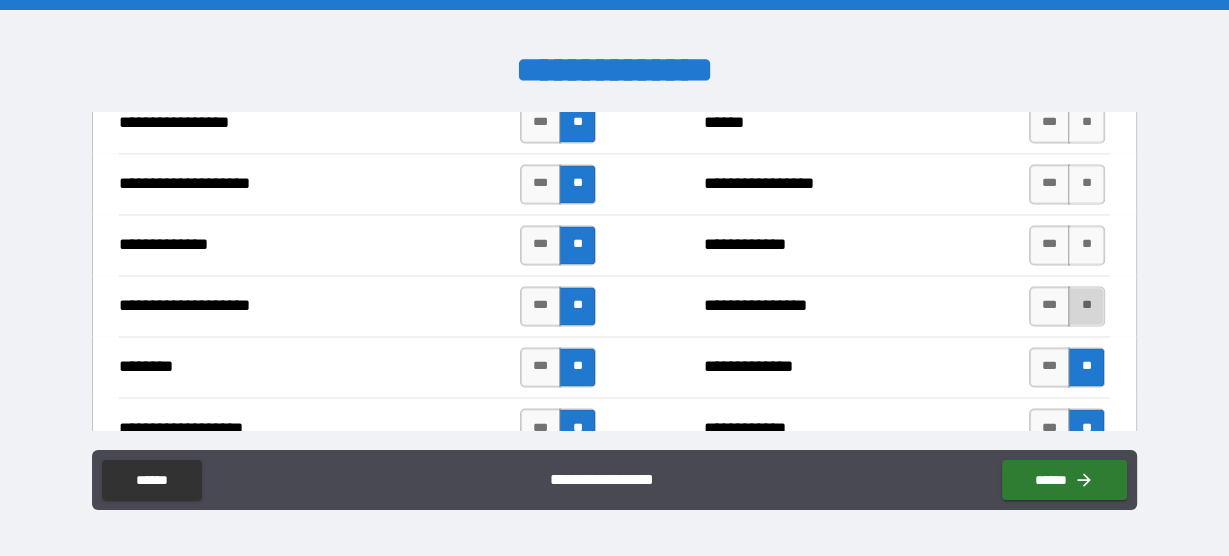 click on "**" at bounding box center [1086, 306] 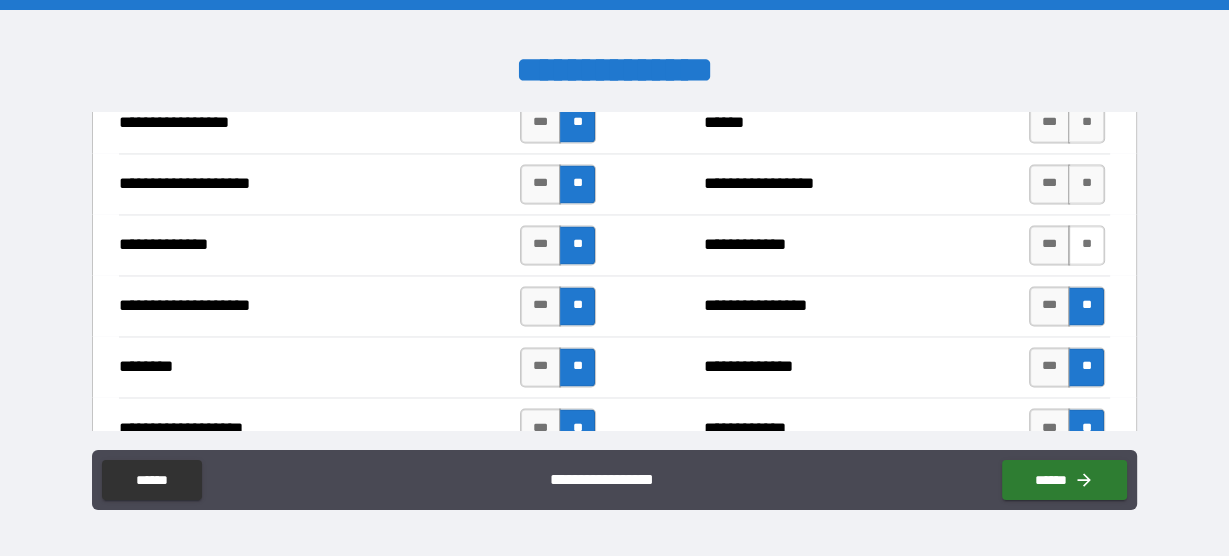 click on "**" at bounding box center [1086, 245] 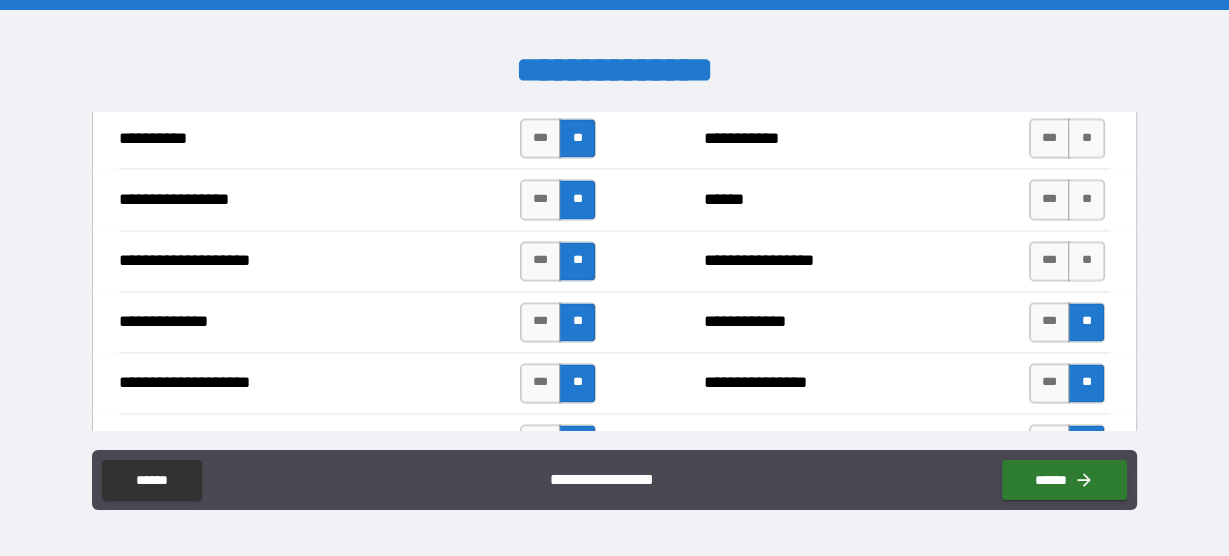 scroll, scrollTop: 2720, scrollLeft: 0, axis: vertical 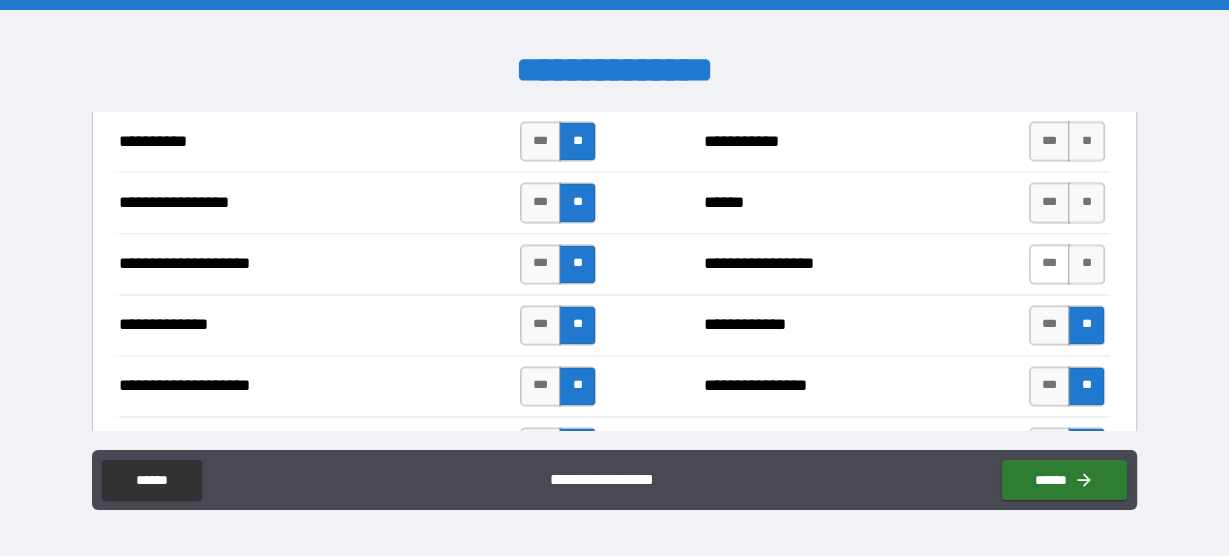 click on "***" at bounding box center [1050, 264] 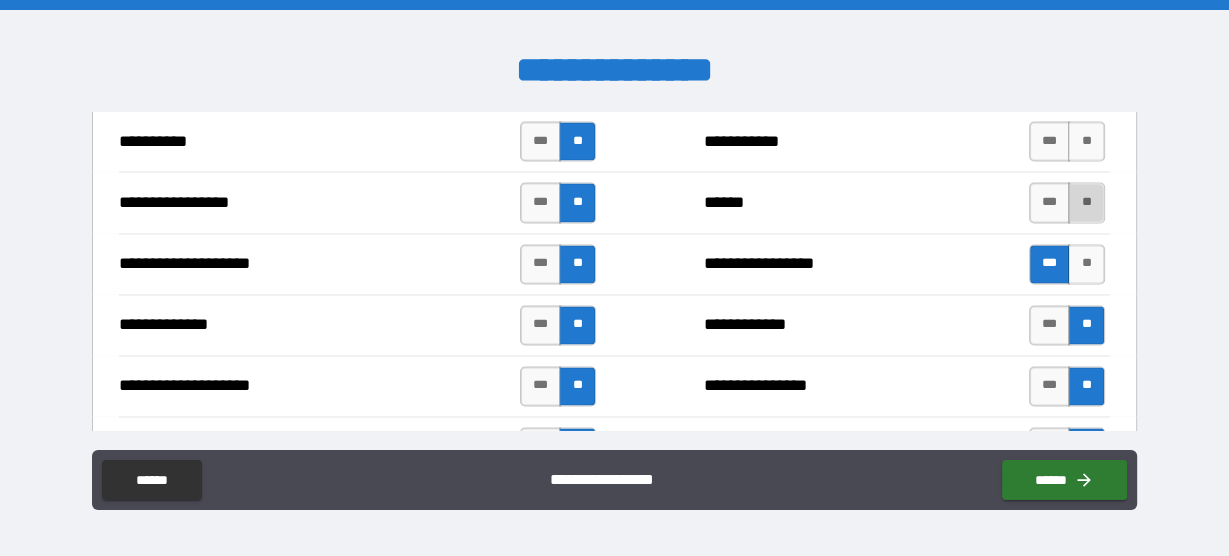click on "**" at bounding box center [1086, 202] 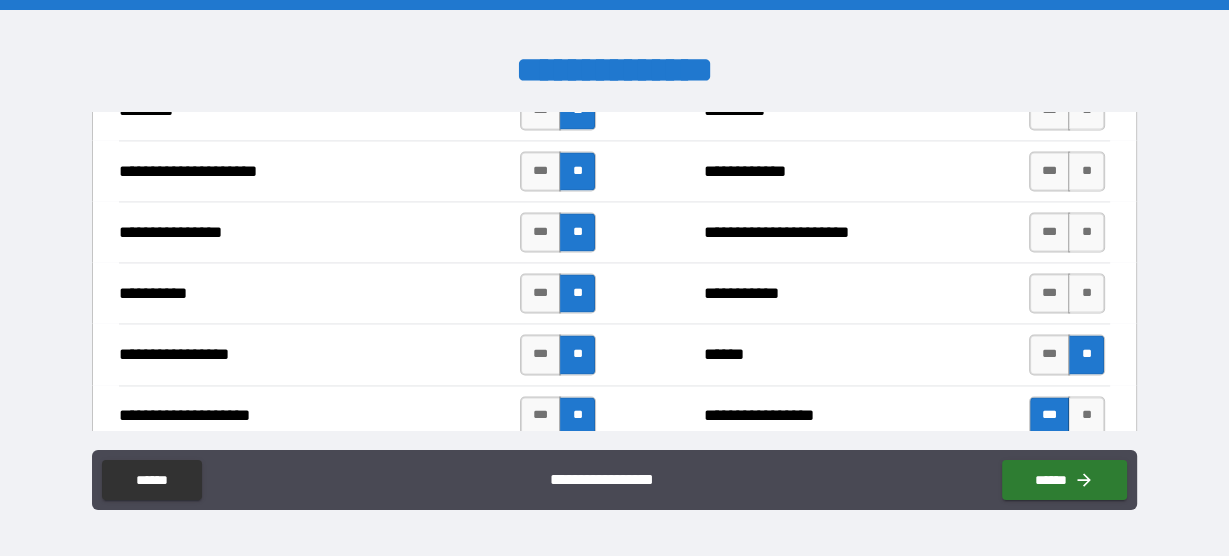 scroll, scrollTop: 2560, scrollLeft: 0, axis: vertical 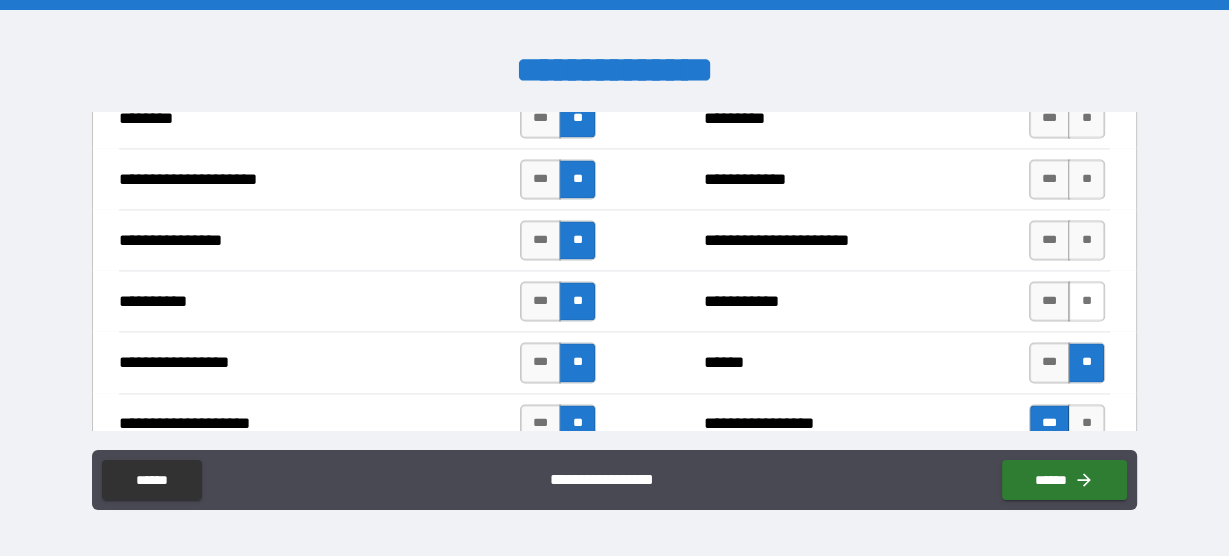 click on "**" at bounding box center [1086, 301] 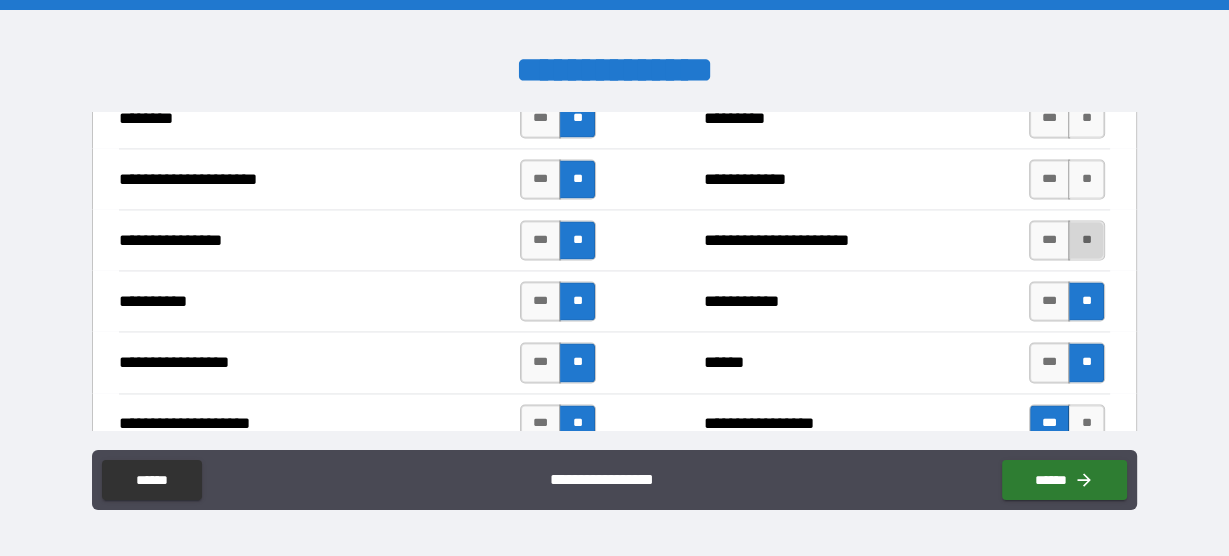 click on "**" at bounding box center (1086, 240) 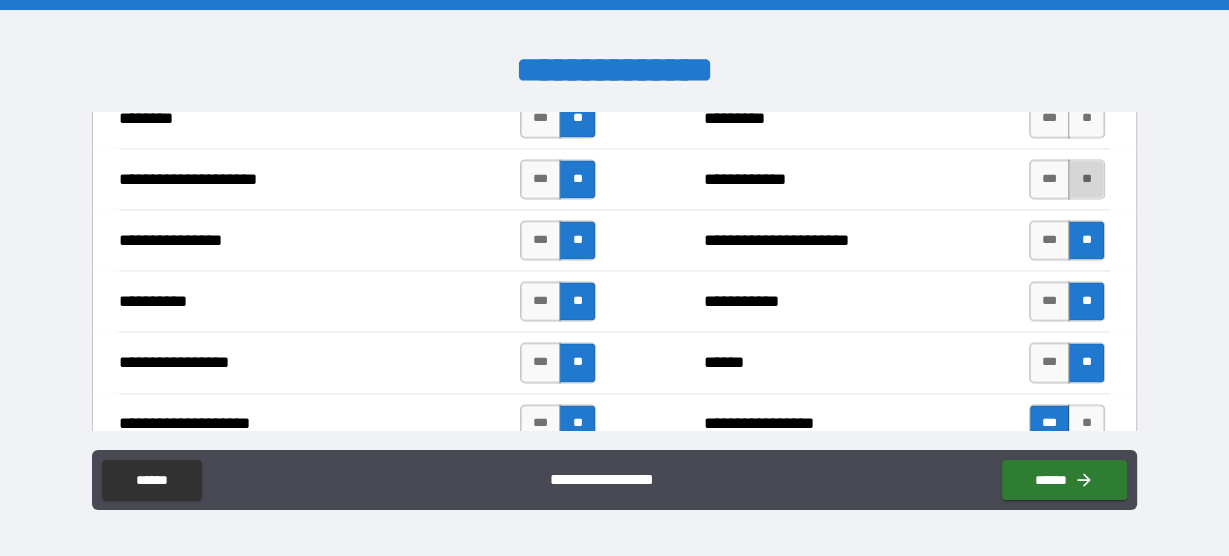 click on "**" at bounding box center (1086, 179) 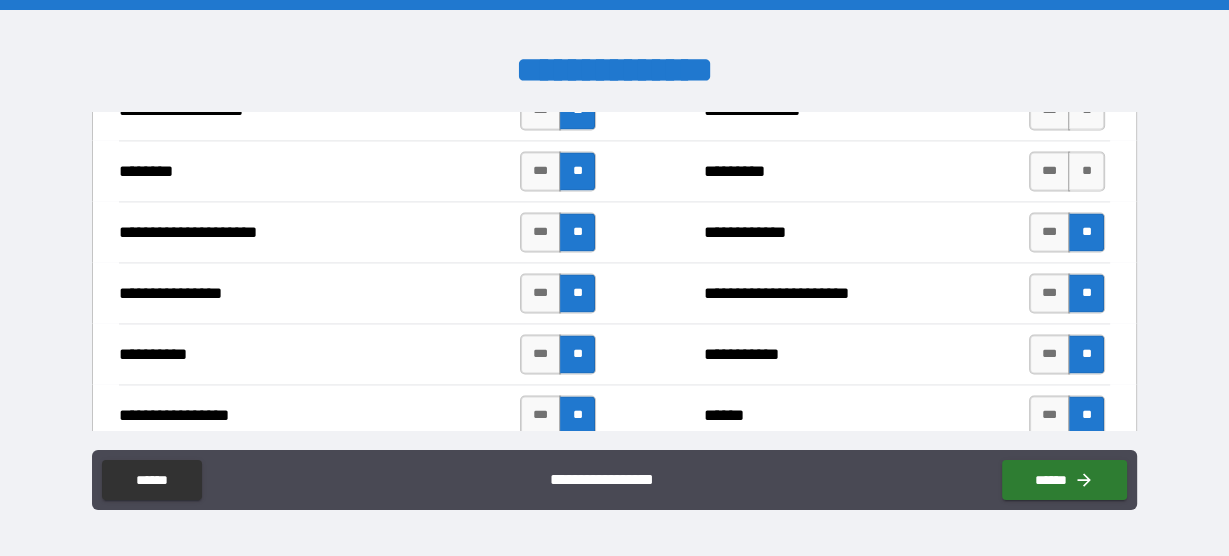 scroll, scrollTop: 2400, scrollLeft: 0, axis: vertical 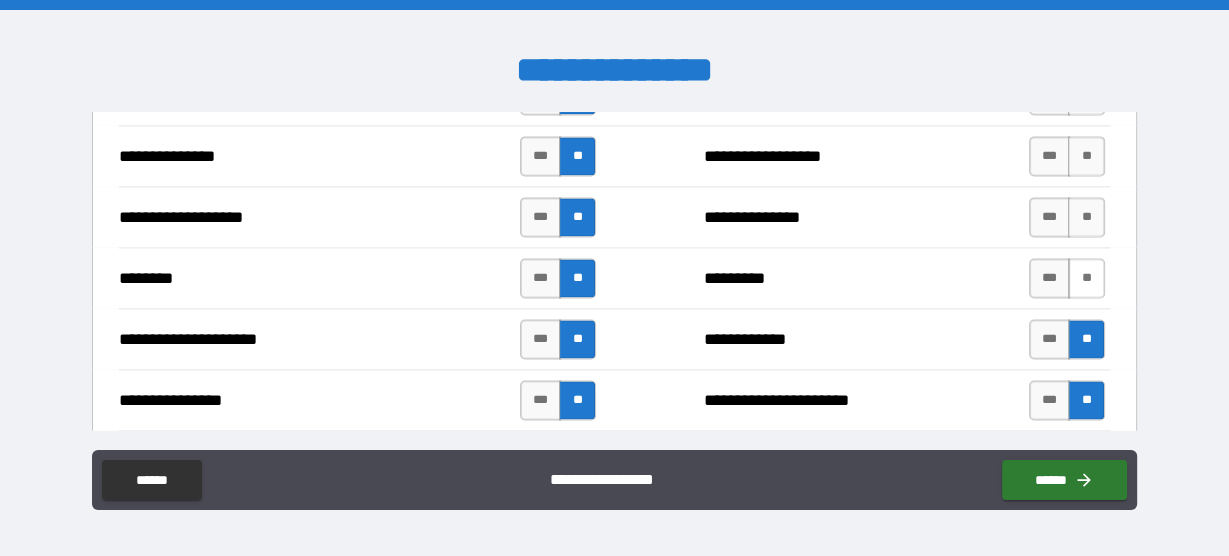 click on "**" at bounding box center [1086, 278] 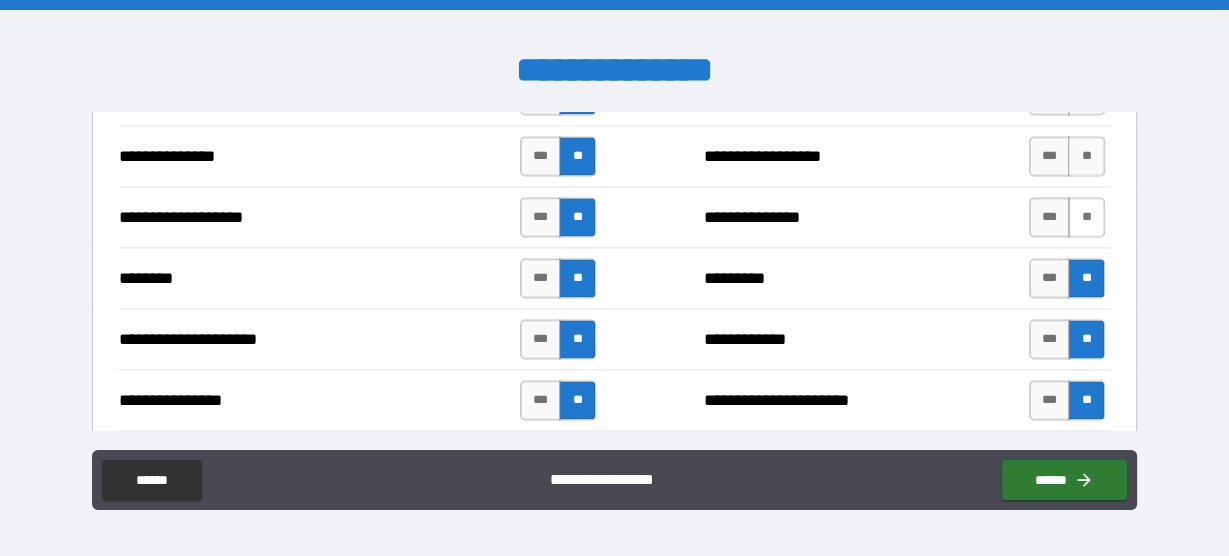 click on "**" at bounding box center [1086, 217] 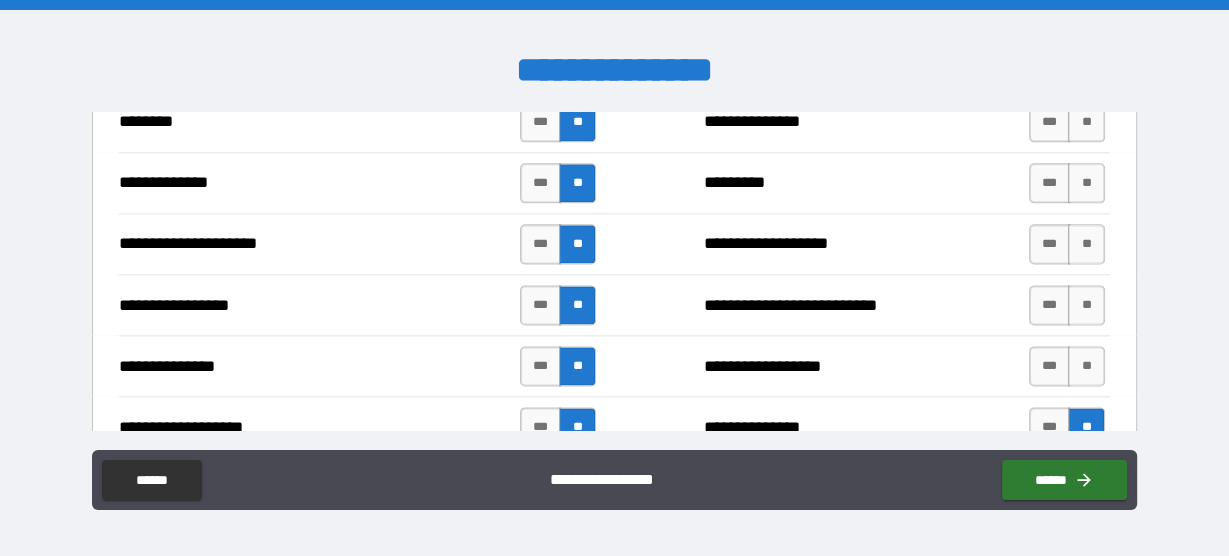 scroll, scrollTop: 2160, scrollLeft: 0, axis: vertical 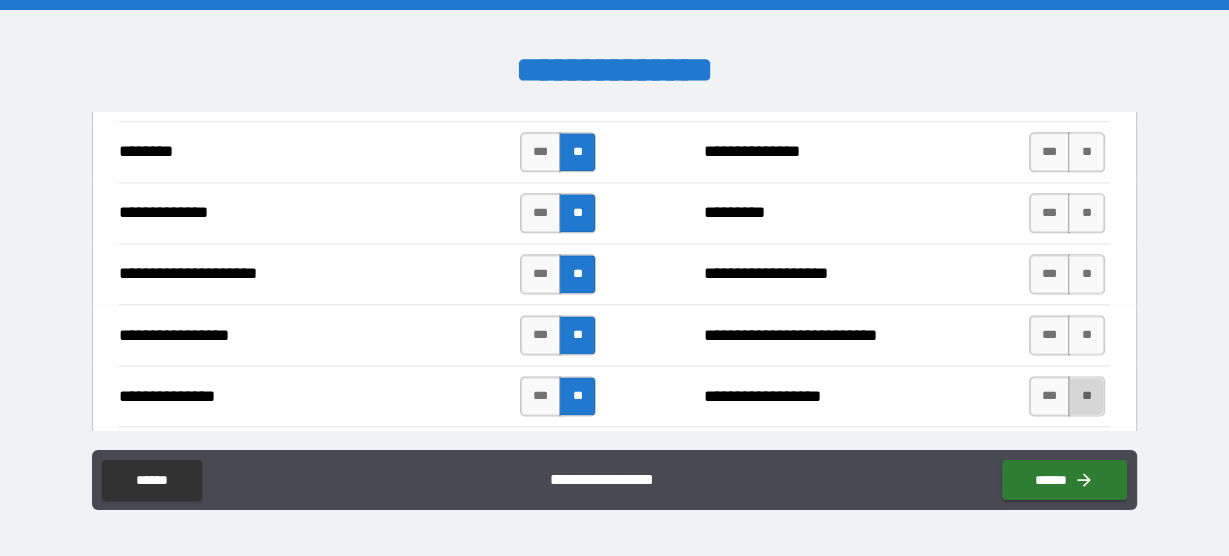 click on "**" at bounding box center [1086, 396] 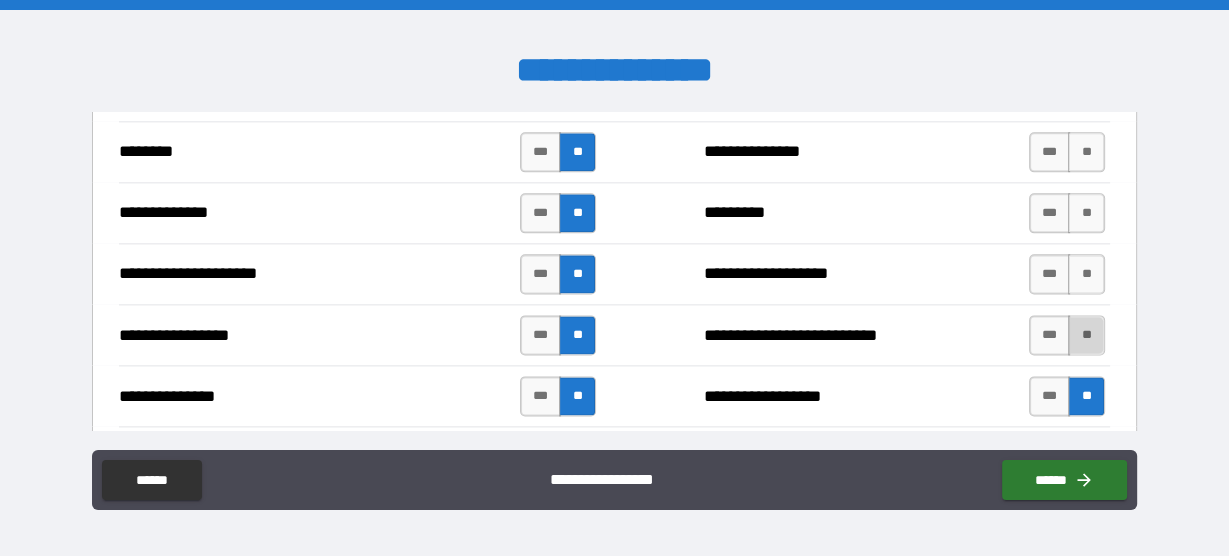 click on "**" at bounding box center [1086, 335] 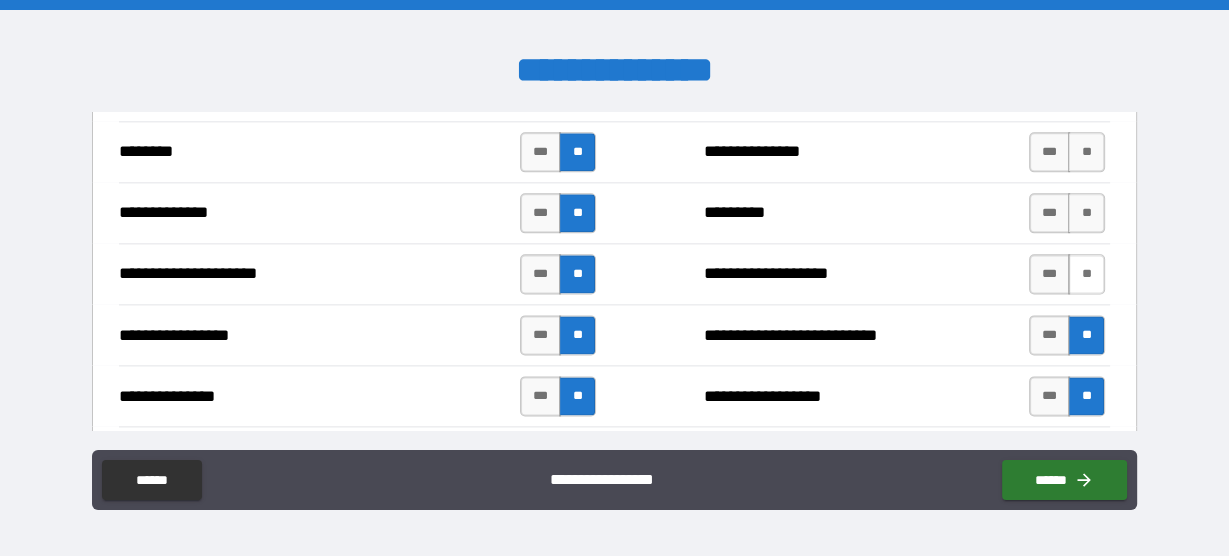 click on "**" at bounding box center [1086, 274] 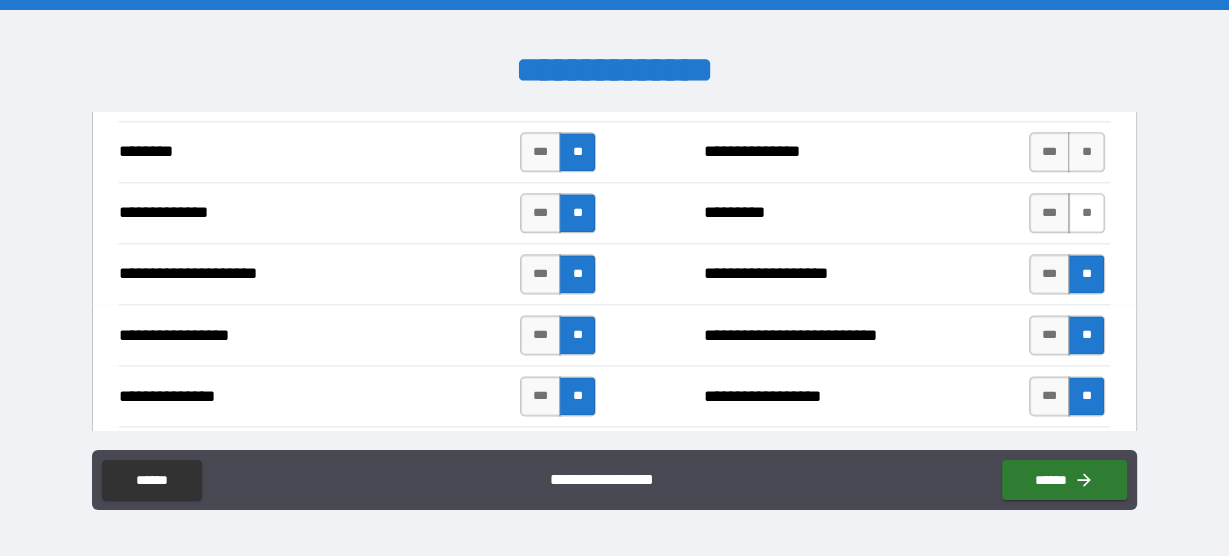 click on "**" at bounding box center (1086, 213) 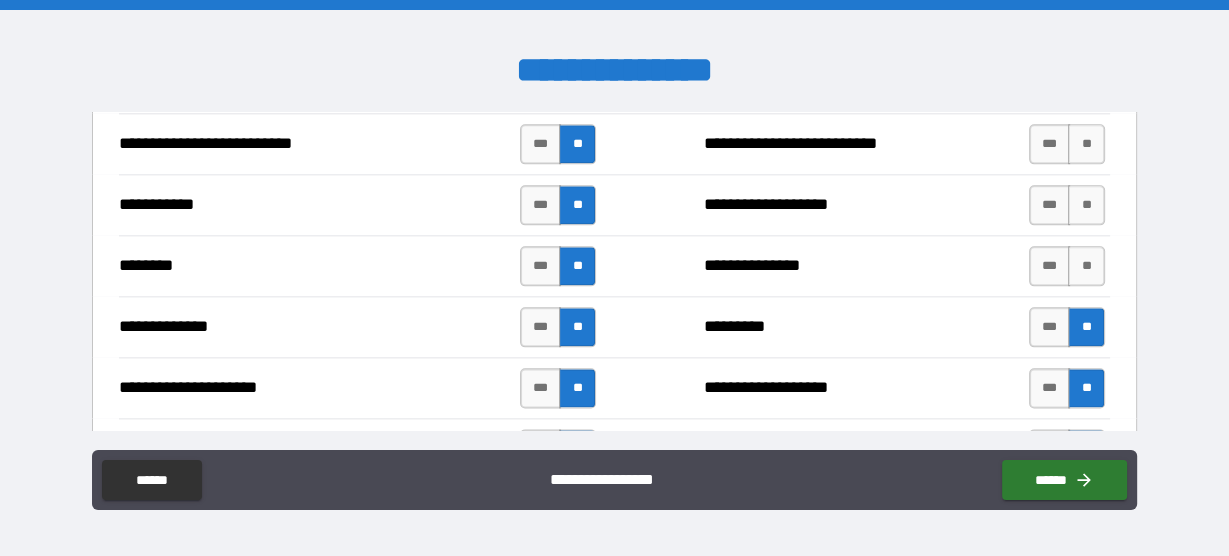 scroll, scrollTop: 1920, scrollLeft: 0, axis: vertical 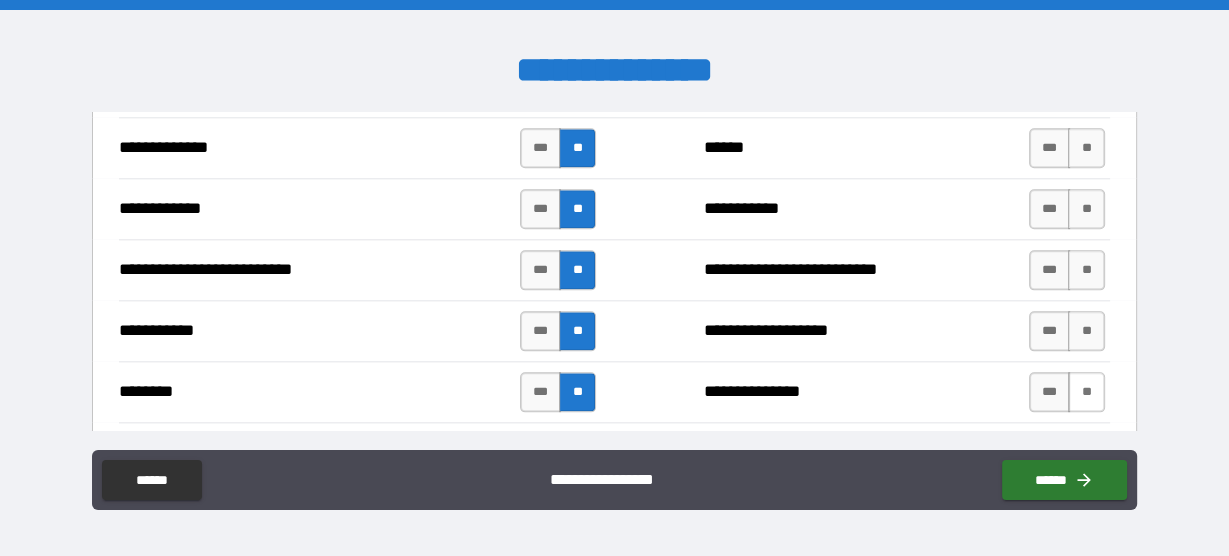 click on "**" at bounding box center (1086, 392) 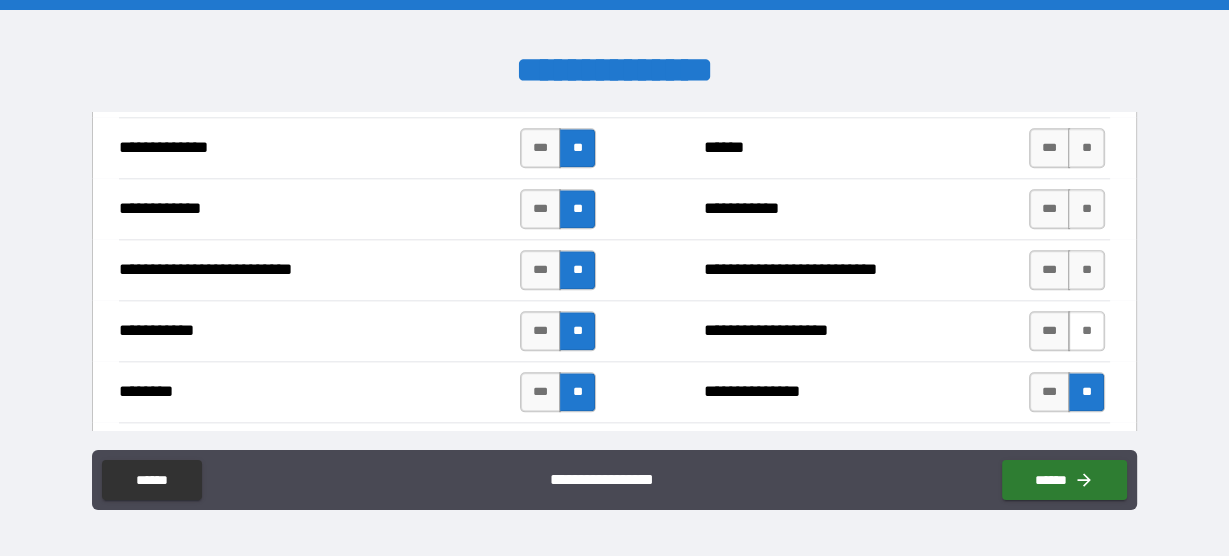 click on "**" at bounding box center (1086, 331) 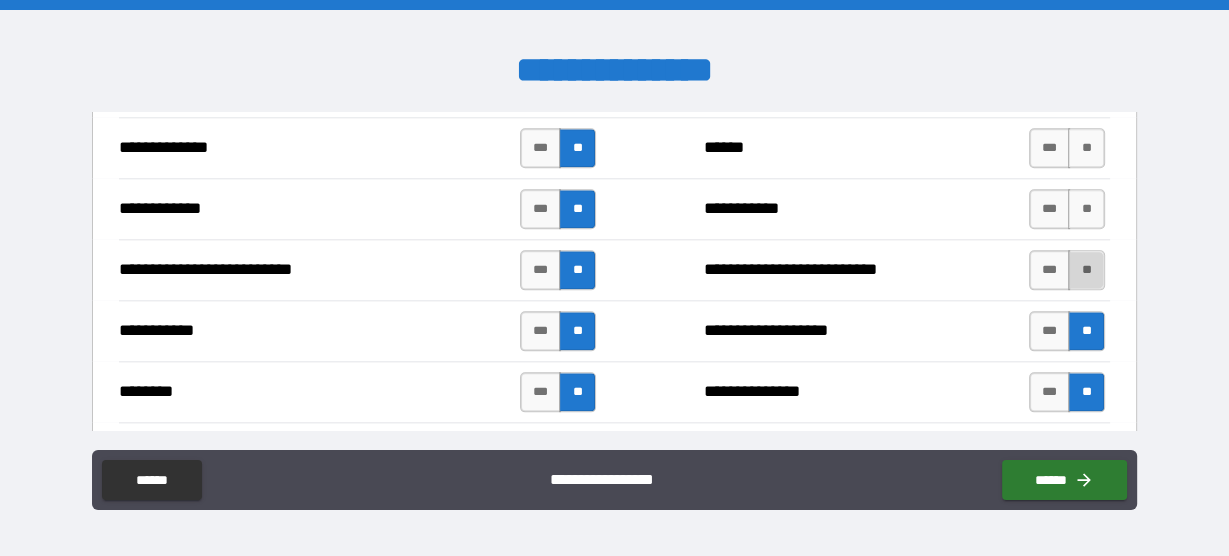 click on "**" at bounding box center [1086, 270] 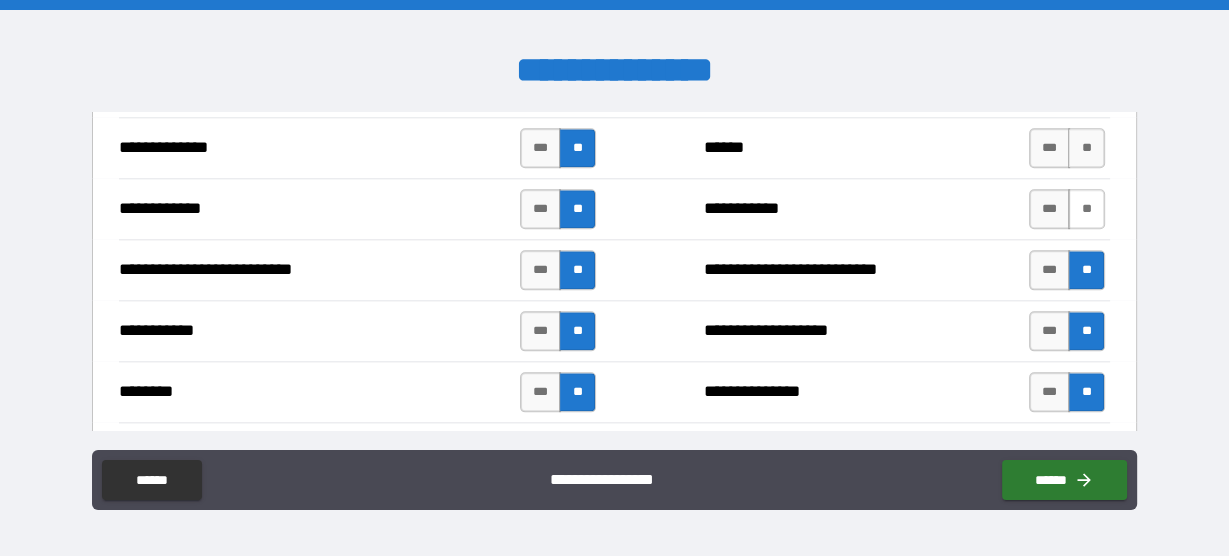 click on "**" at bounding box center [1086, 209] 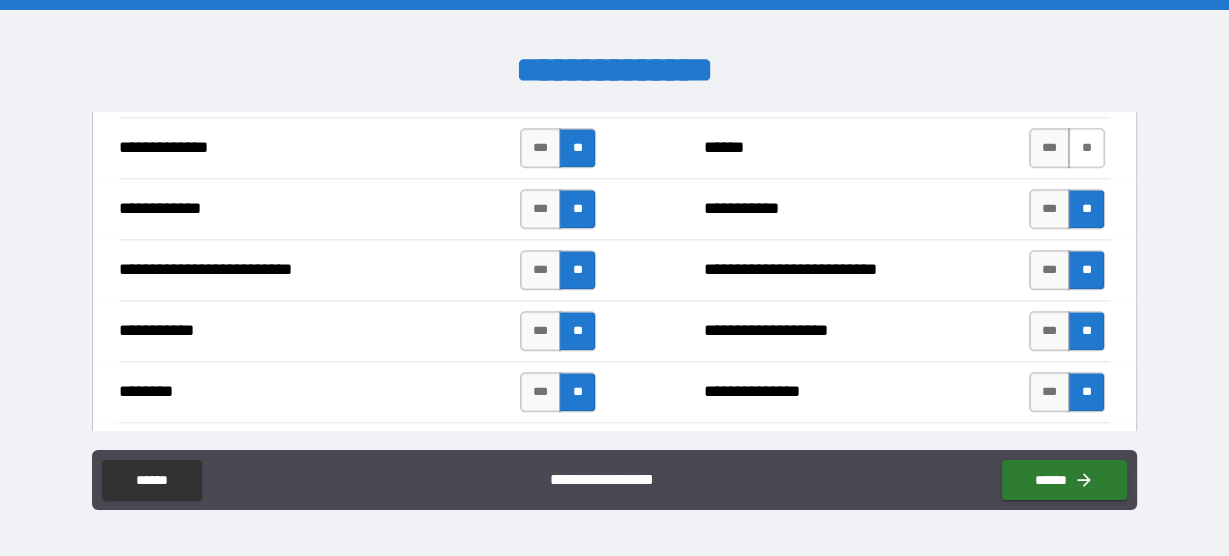 click on "**" at bounding box center (1086, 148) 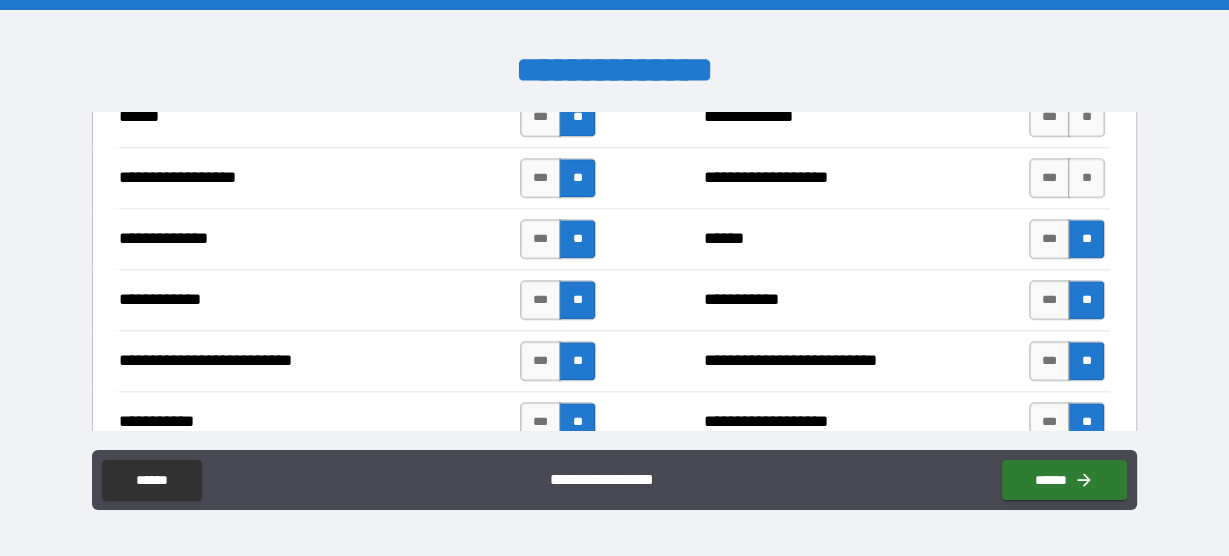 scroll, scrollTop: 1760, scrollLeft: 0, axis: vertical 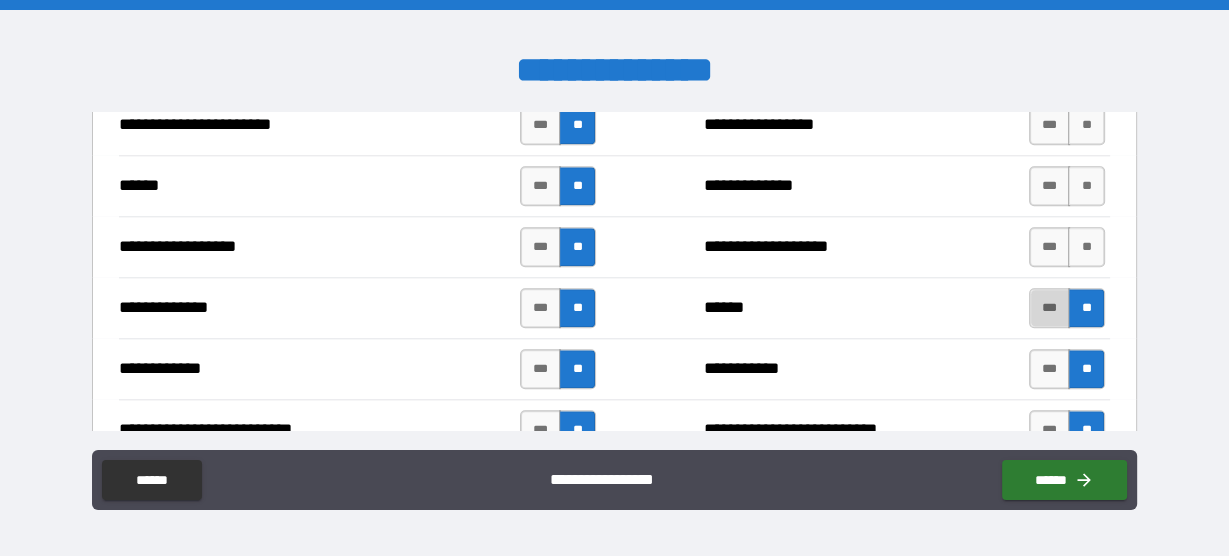 click on "***" at bounding box center (1050, 308) 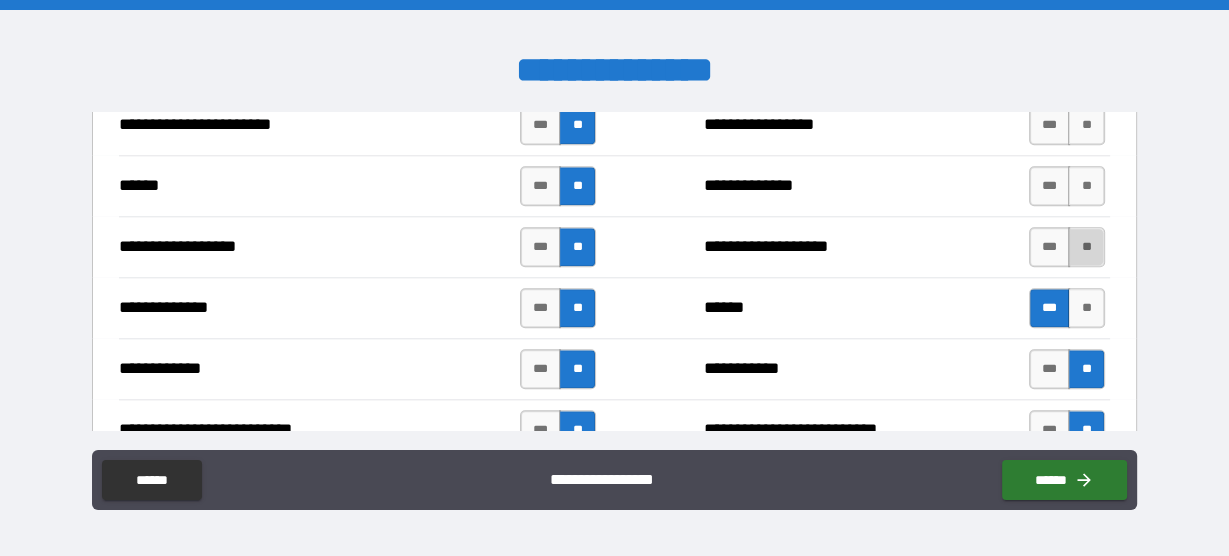 click on "**" at bounding box center (1086, 247) 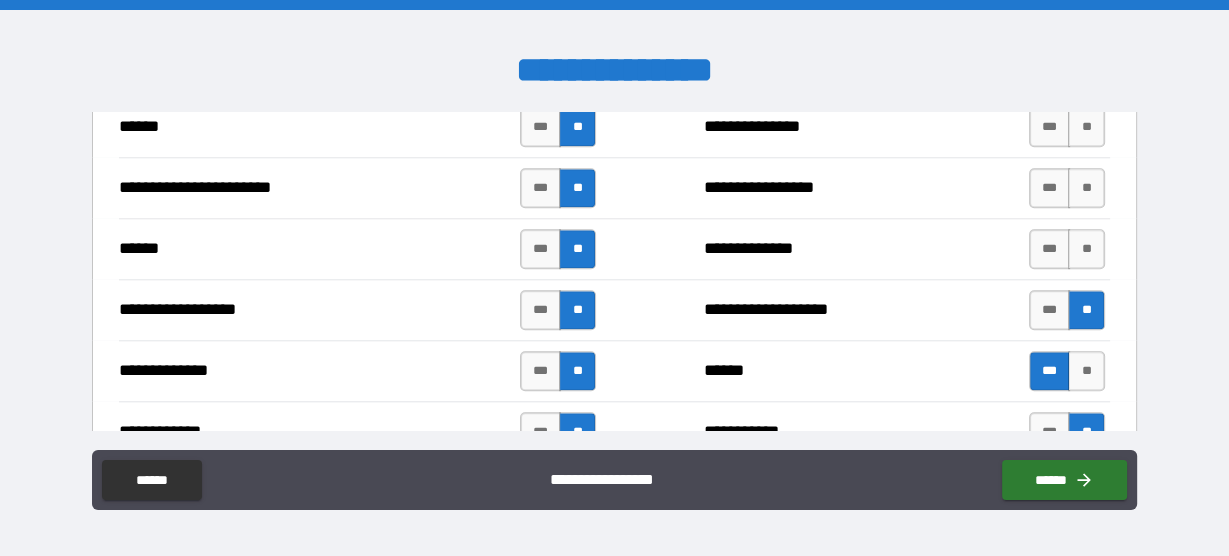 scroll, scrollTop: 1680, scrollLeft: 0, axis: vertical 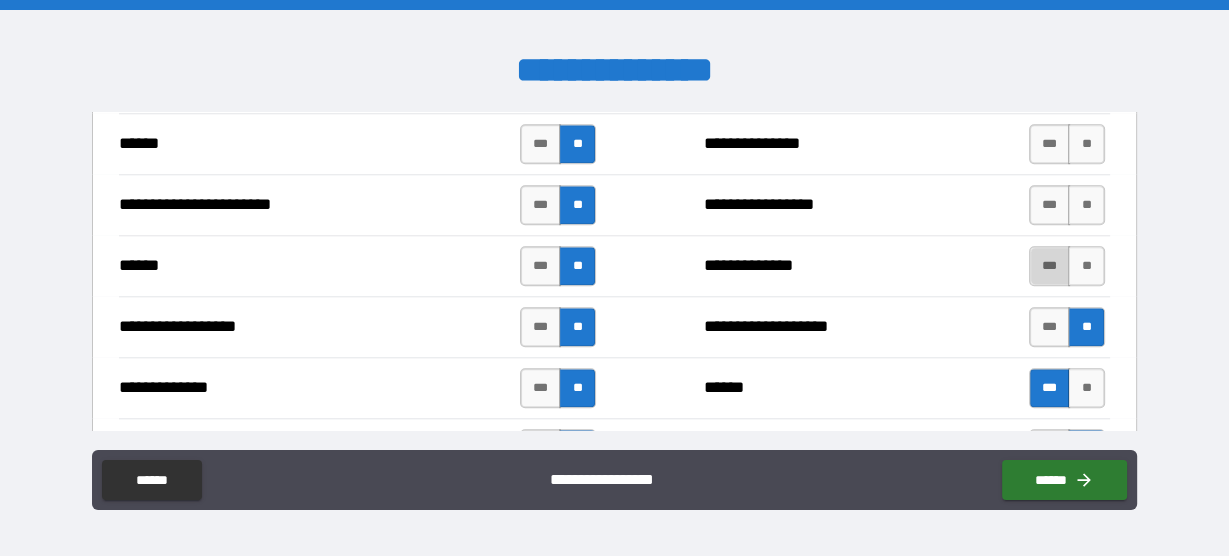 click on "***" at bounding box center [1050, 266] 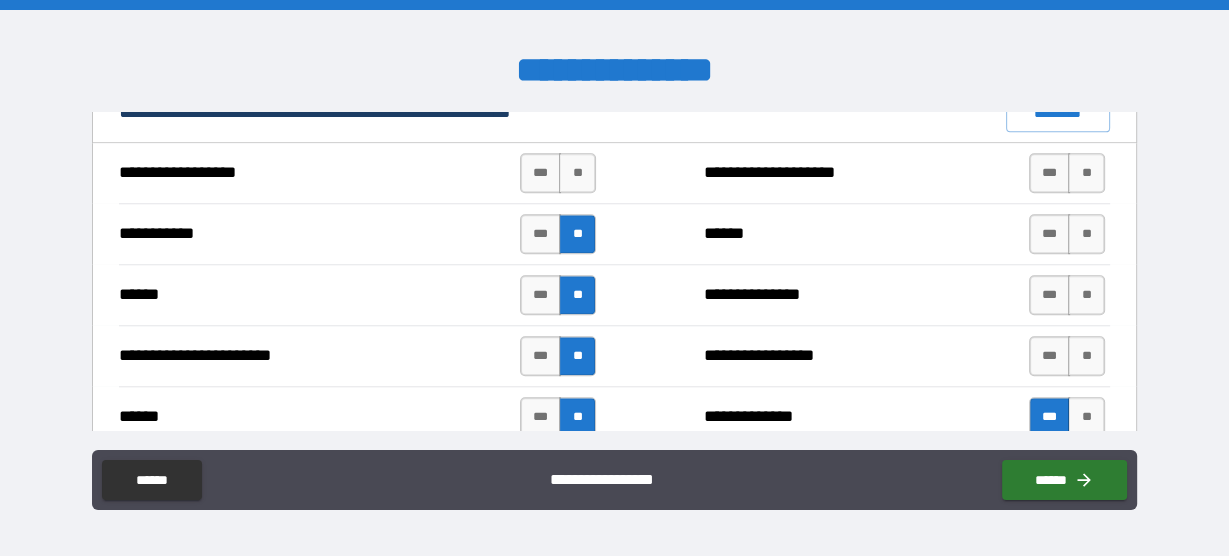 scroll, scrollTop: 1520, scrollLeft: 0, axis: vertical 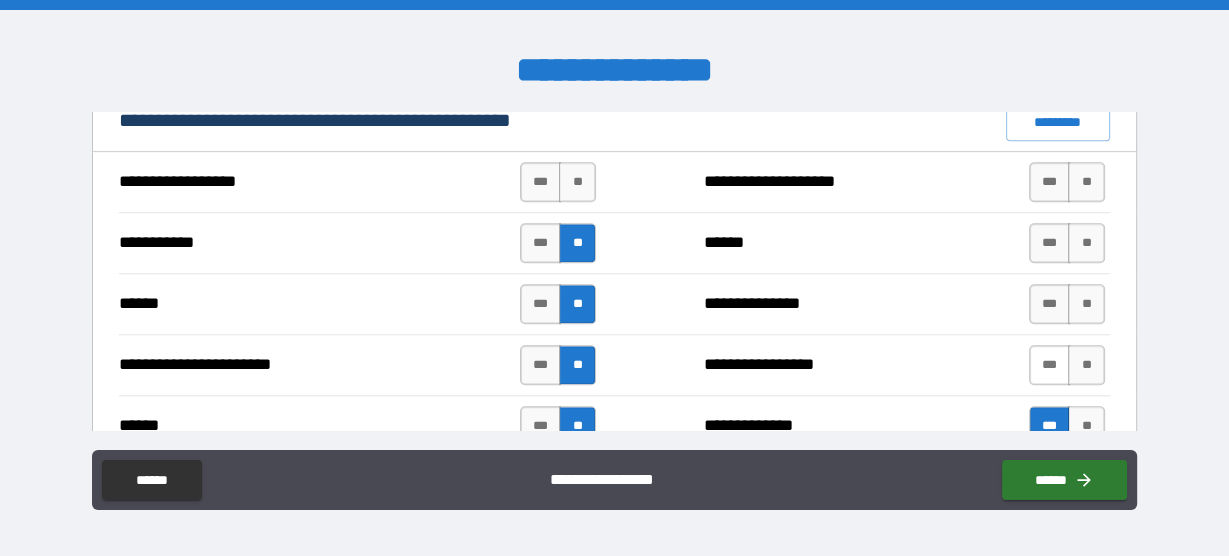 click on "***" at bounding box center [1050, 365] 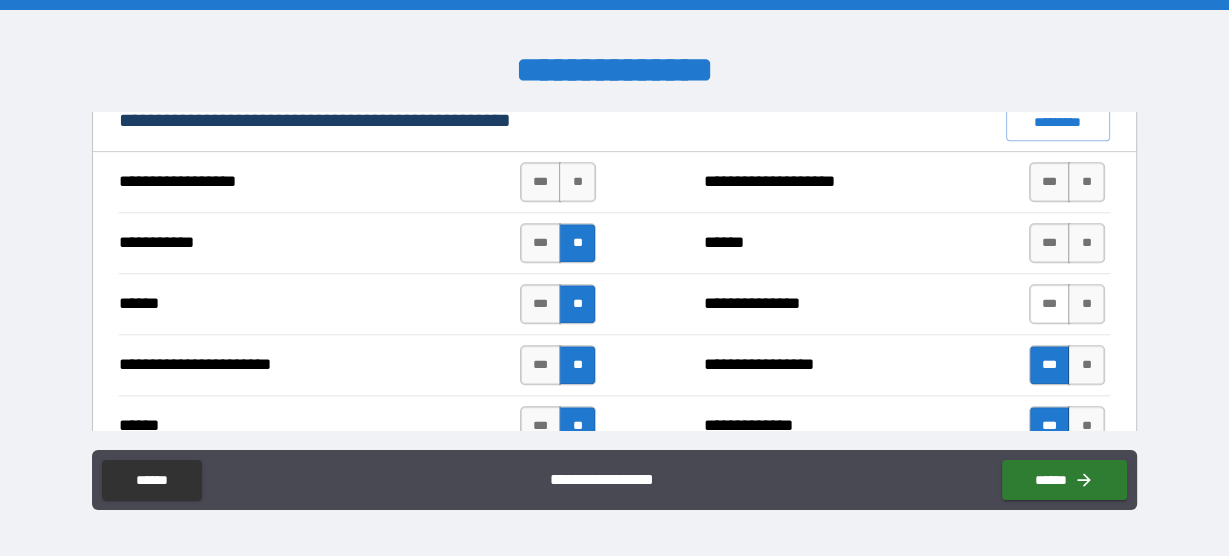 click on "***" at bounding box center [1050, 304] 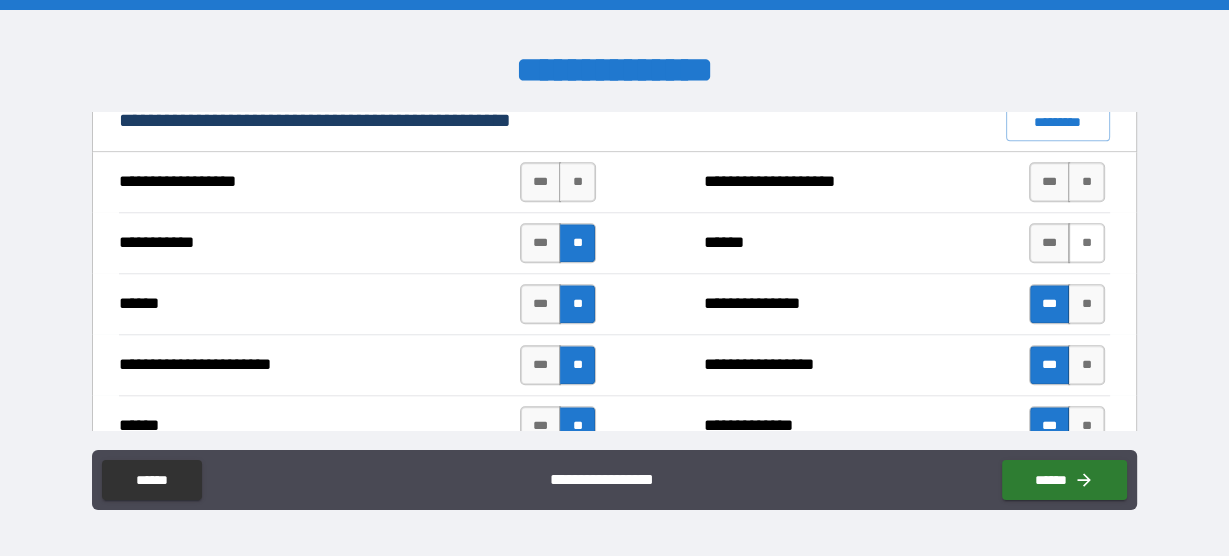 click on "**" at bounding box center [1086, 243] 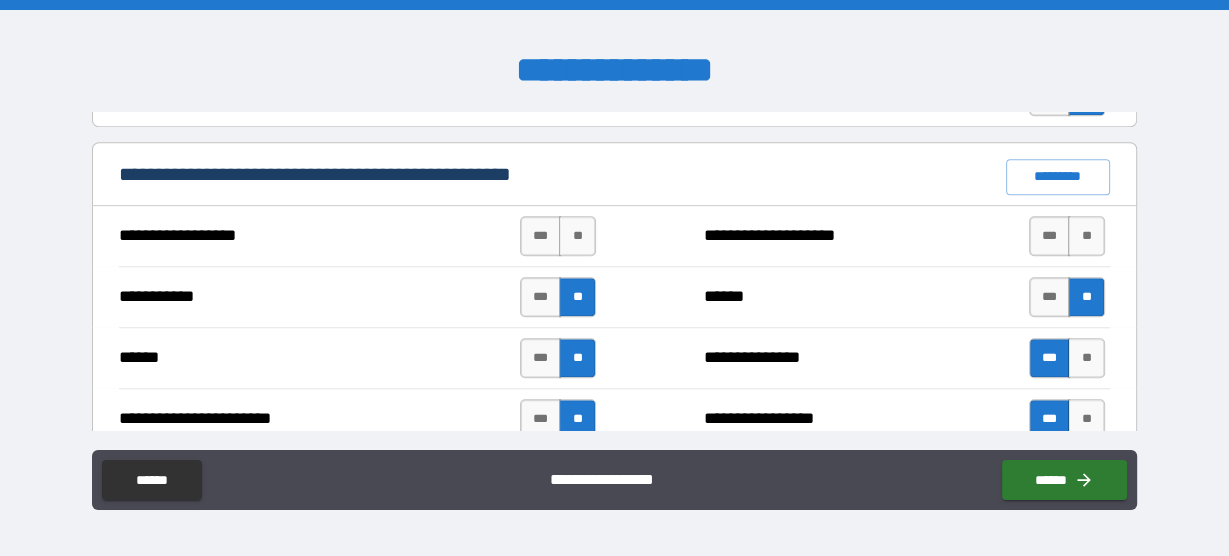 scroll, scrollTop: 1440, scrollLeft: 0, axis: vertical 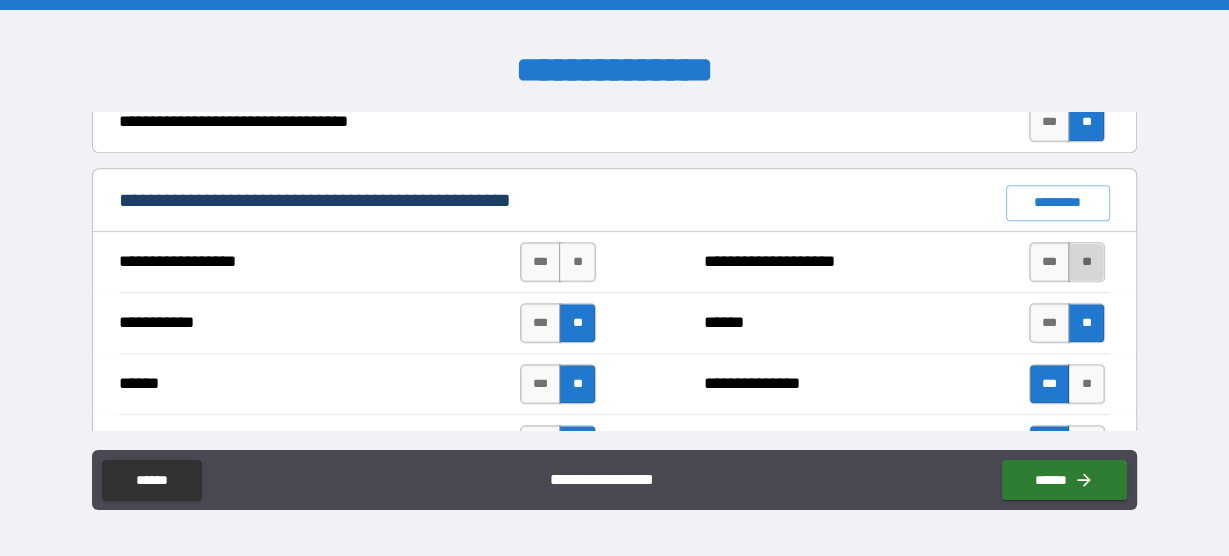 click on "**" at bounding box center (1086, 262) 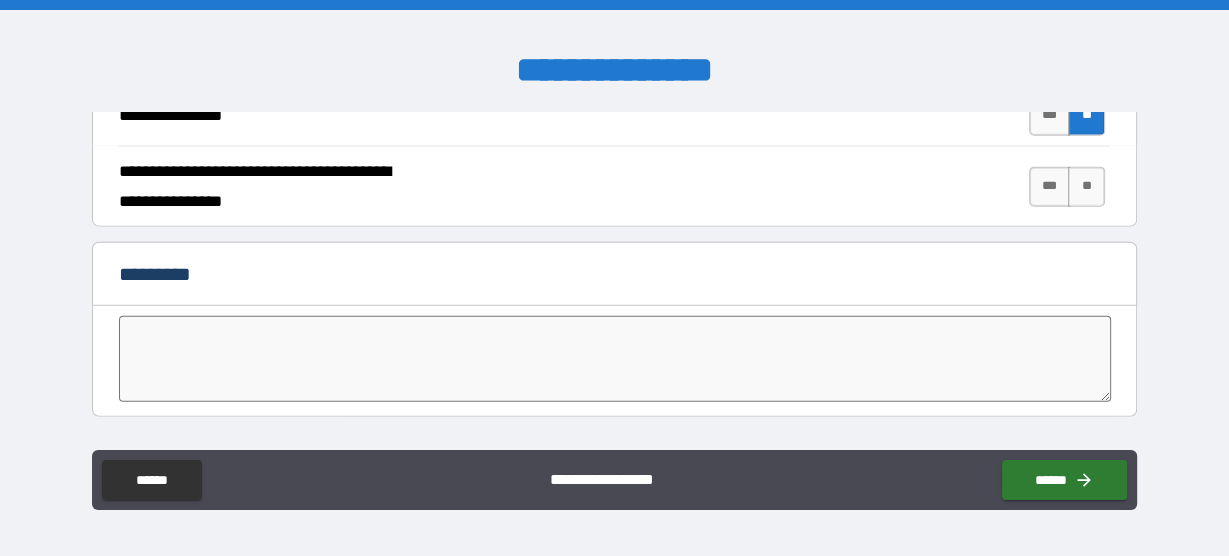 scroll, scrollTop: 3900, scrollLeft: 0, axis: vertical 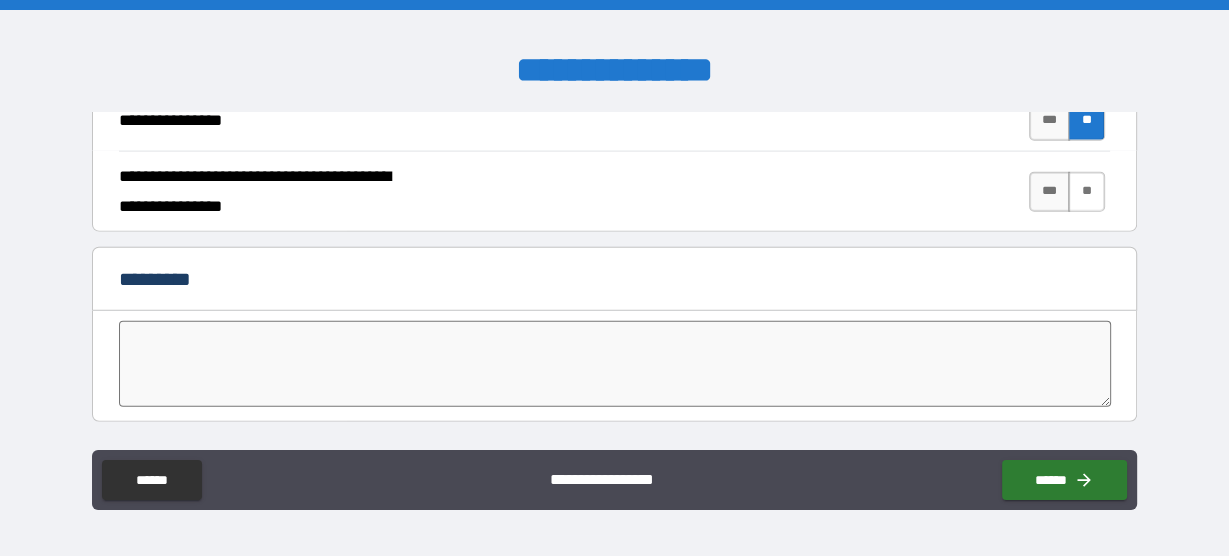click on "**" at bounding box center [1086, 192] 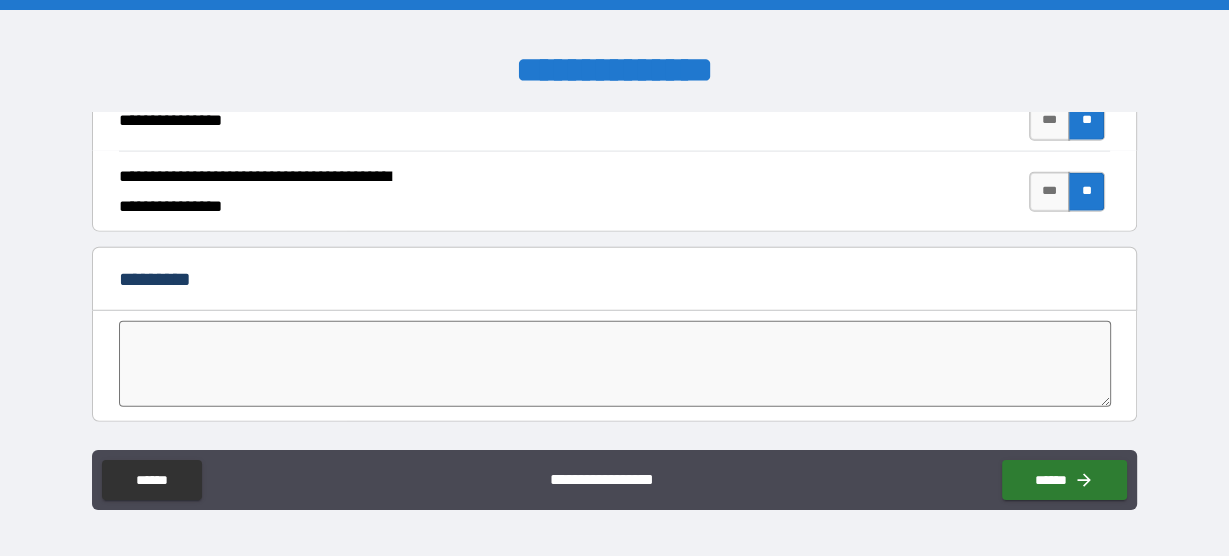 click at bounding box center (614, 364) 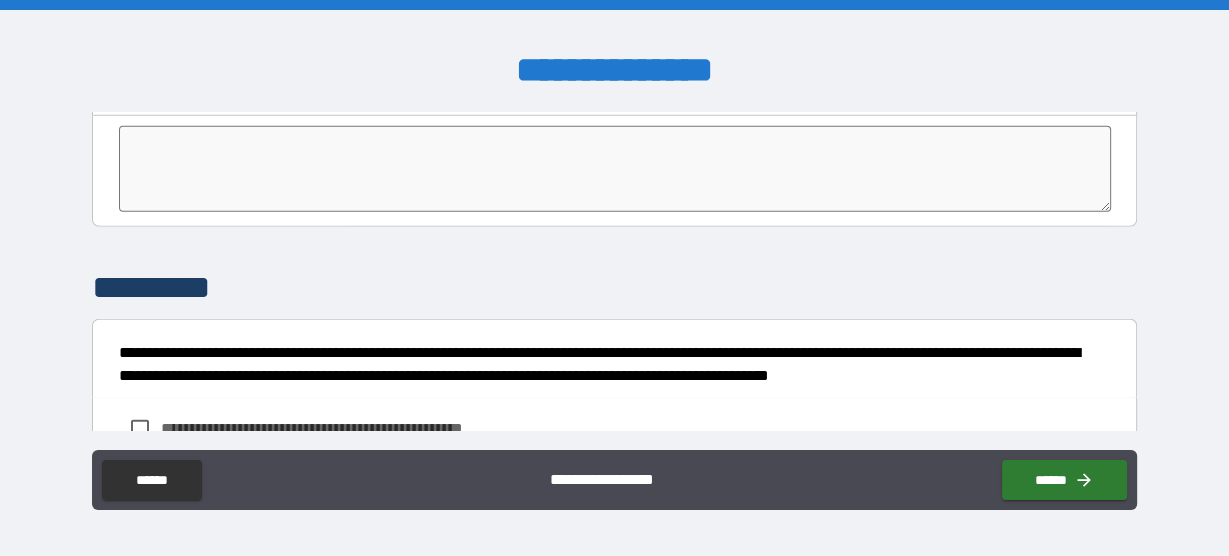 scroll, scrollTop: 4060, scrollLeft: 0, axis: vertical 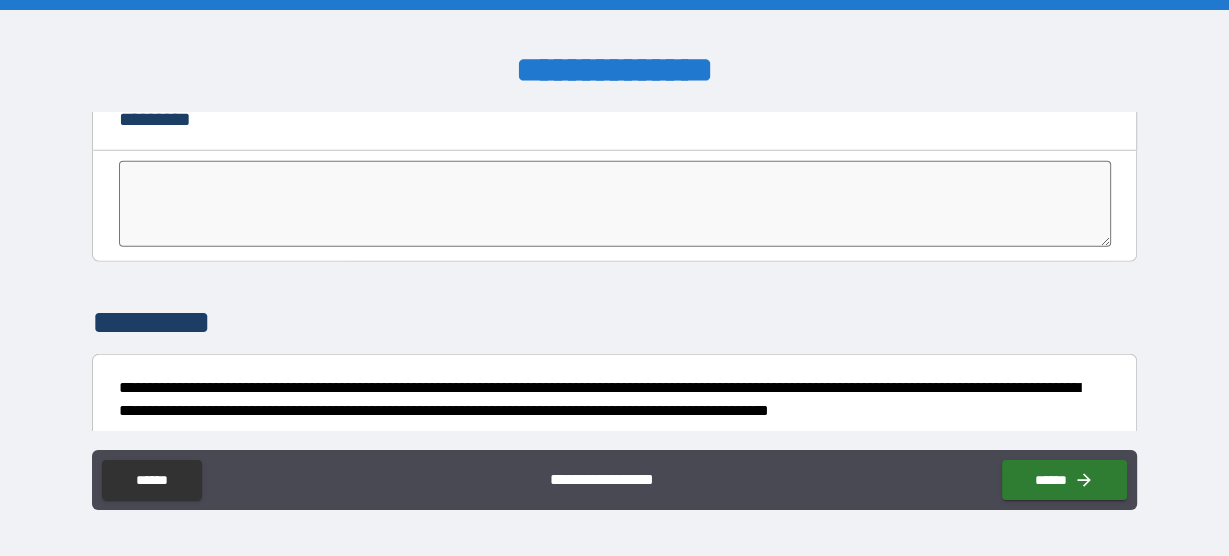 type on "*" 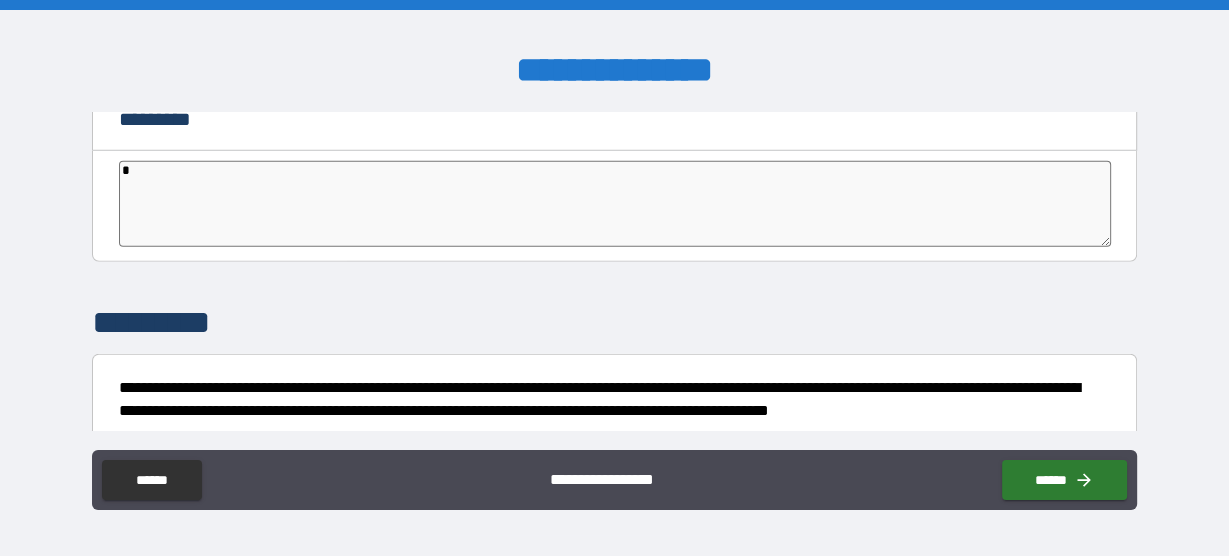 type on "**" 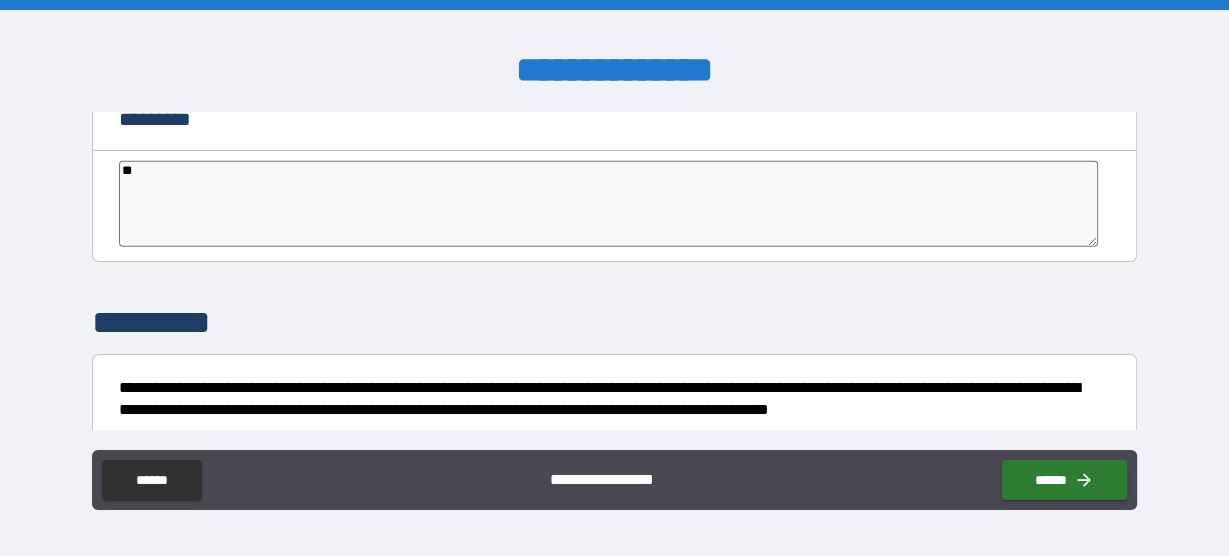 type on "*" 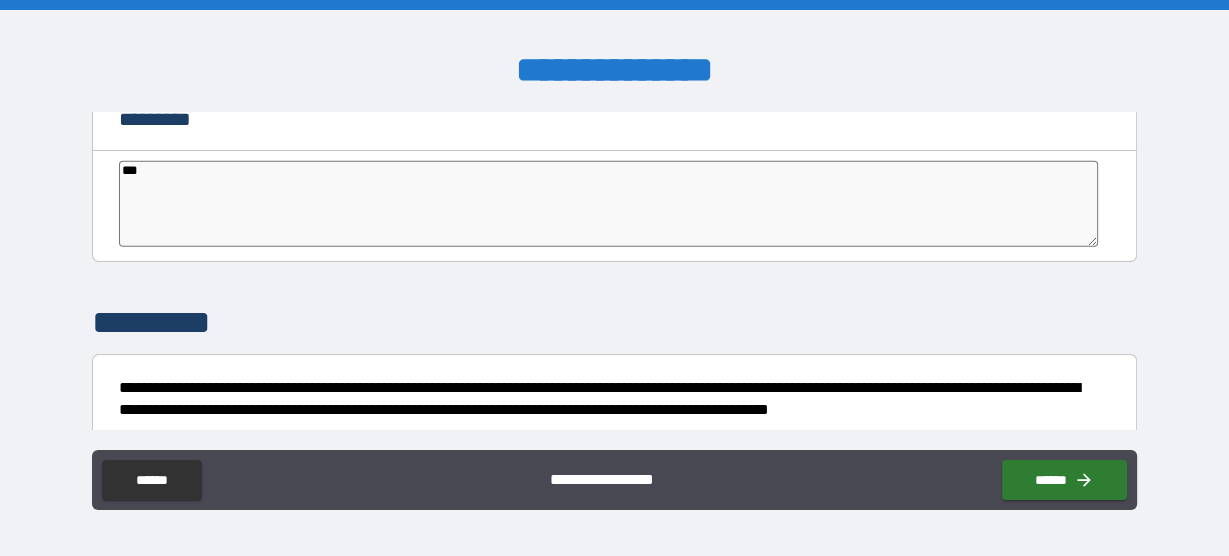 type on "*" 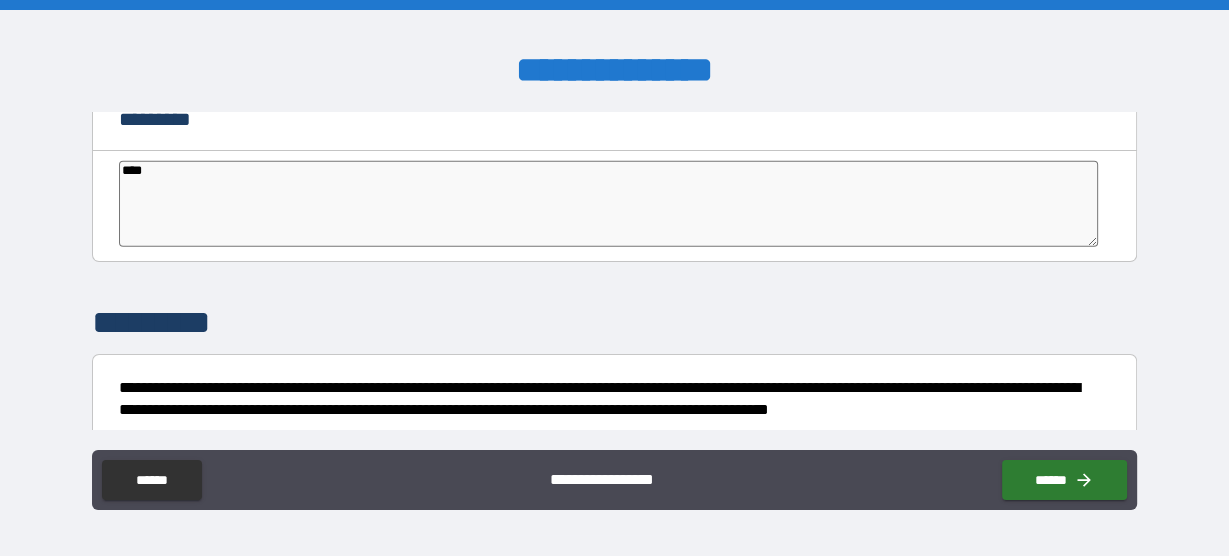 type on "*" 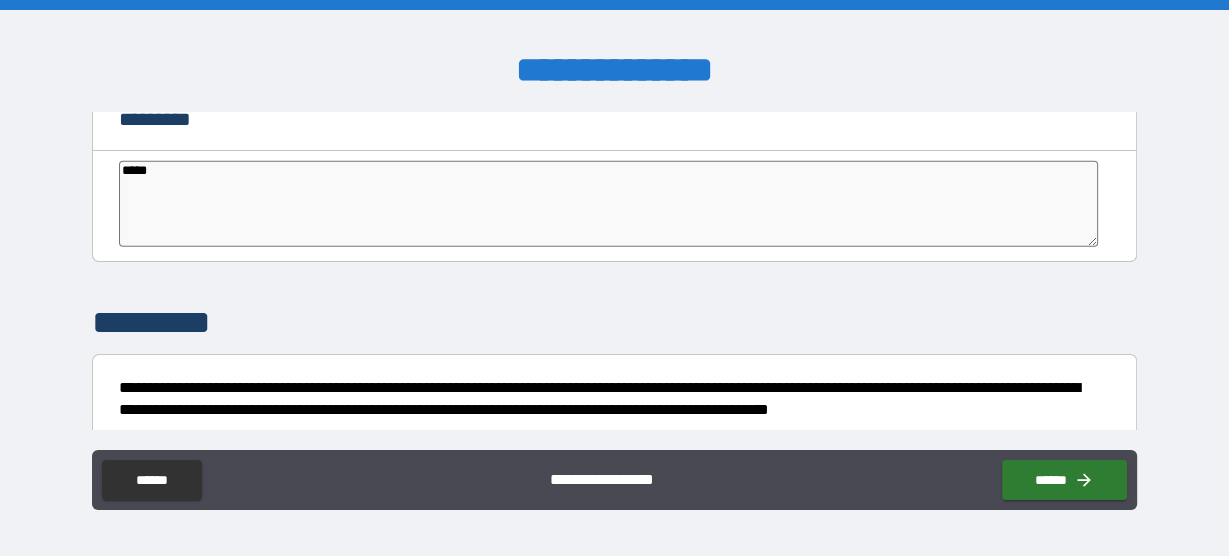 type on "*" 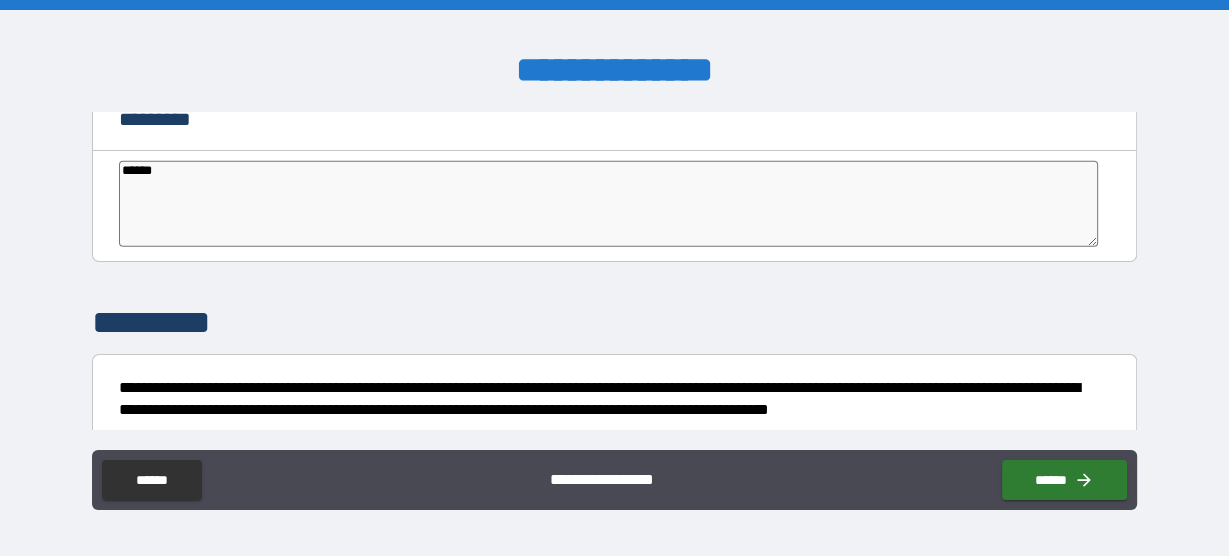 type on "*" 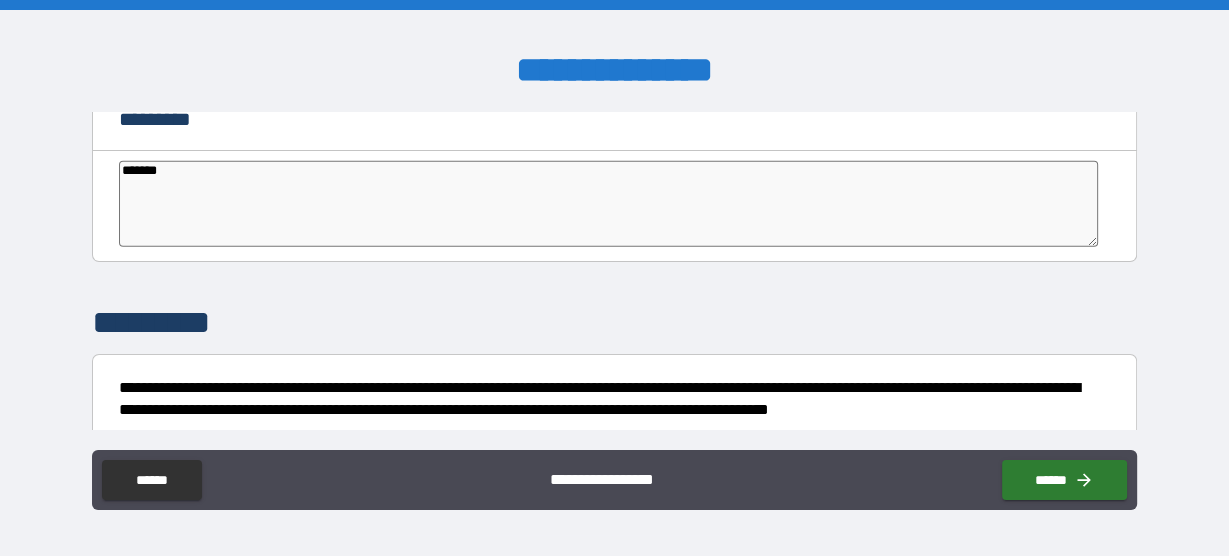 type on "*" 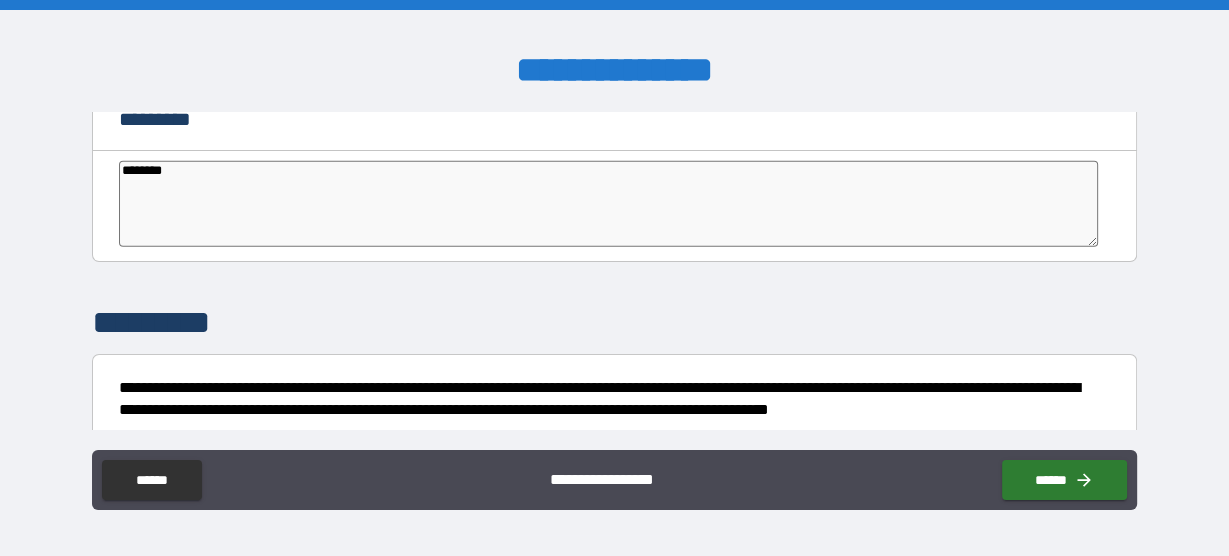 type on "*********" 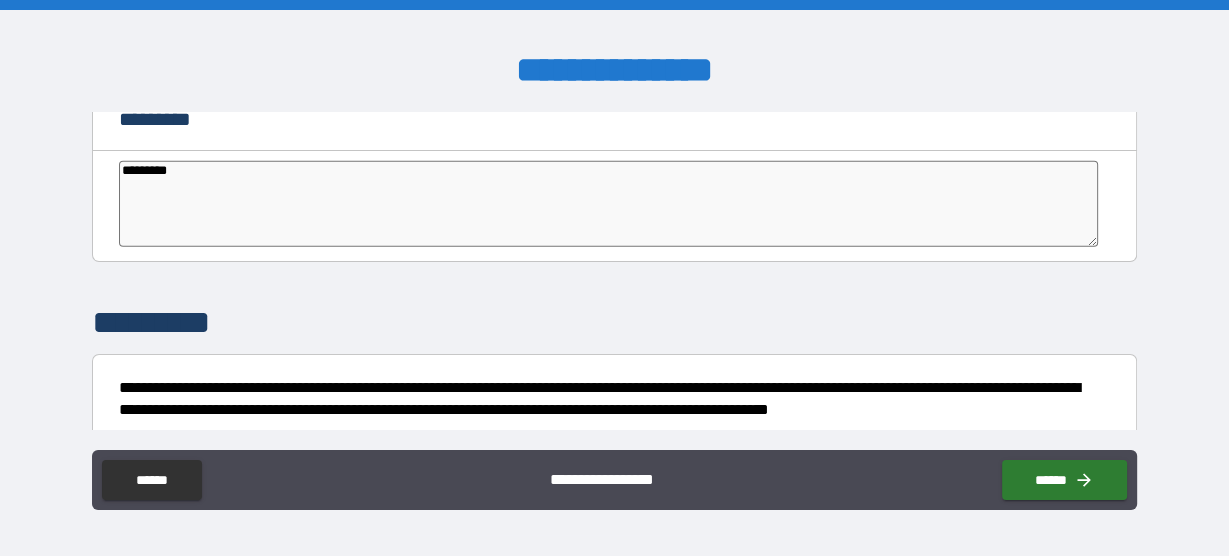 type on "**********" 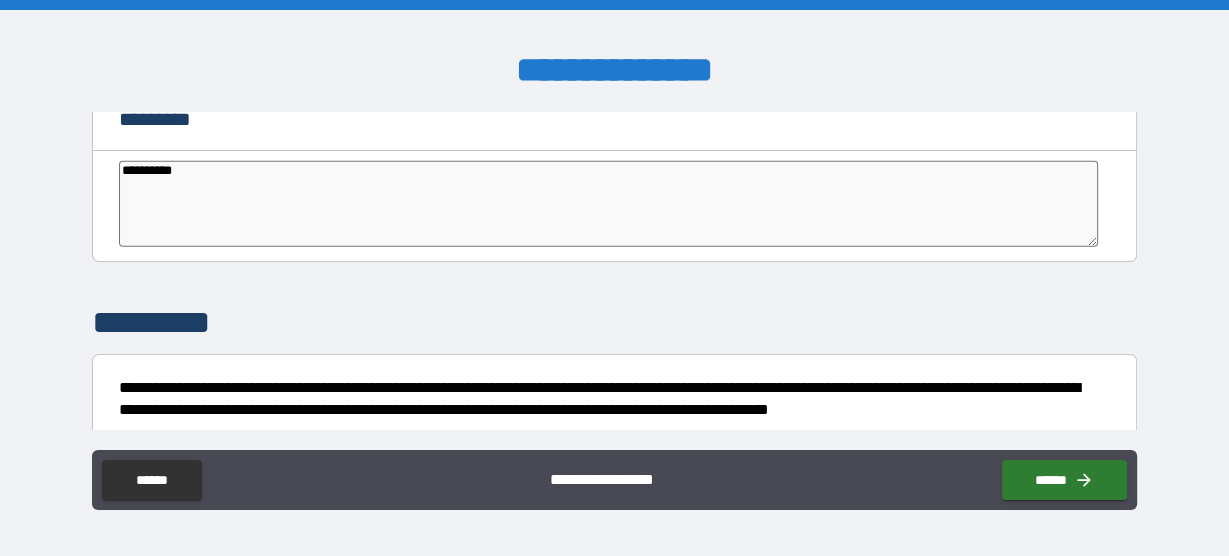 type on "**********" 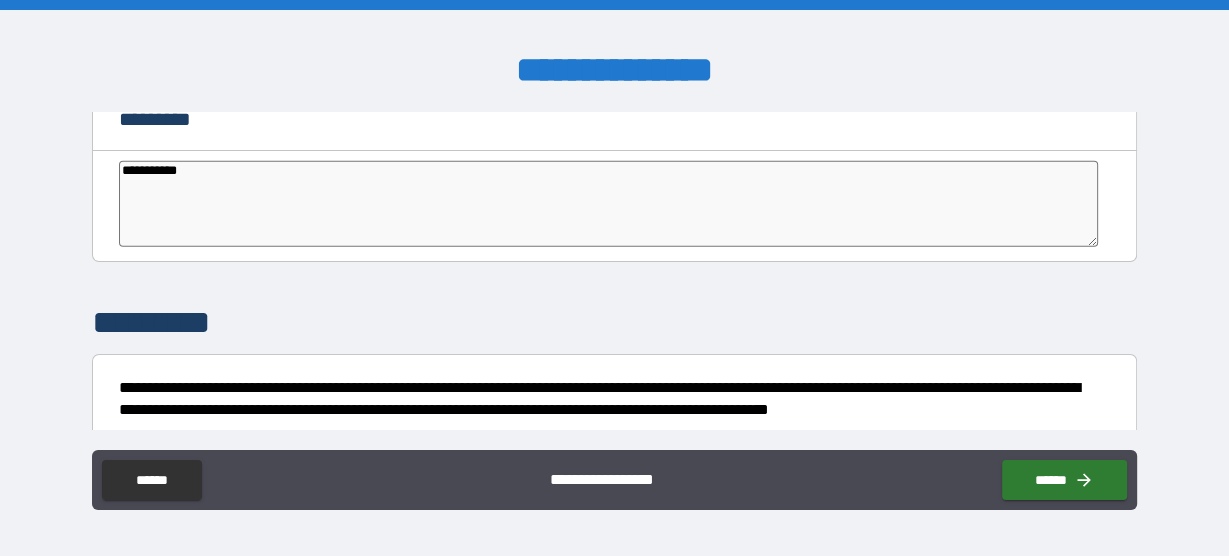 type on "**********" 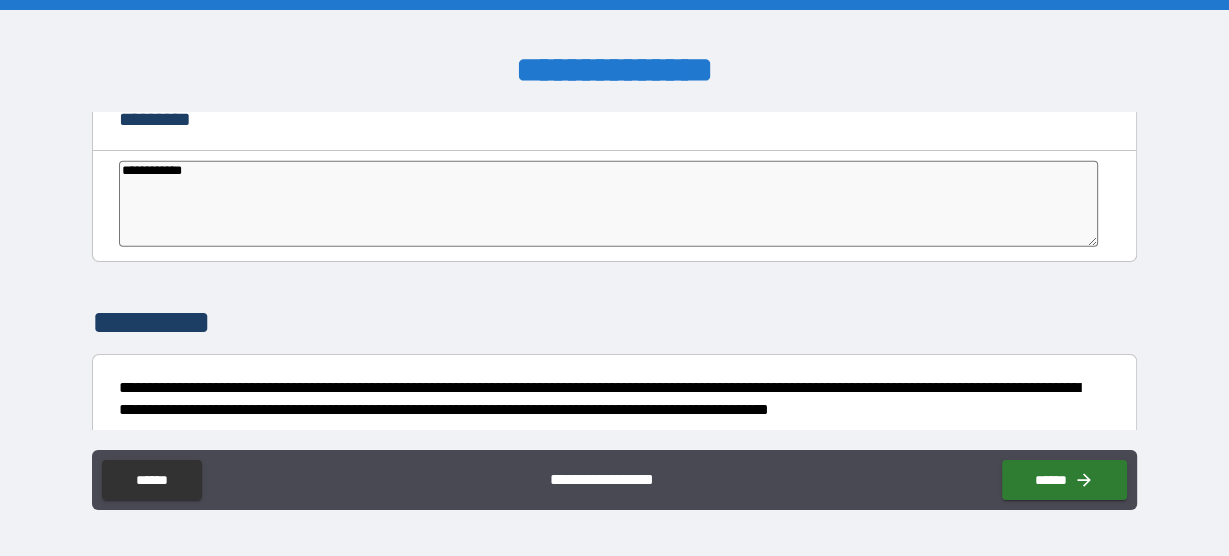 type on "**********" 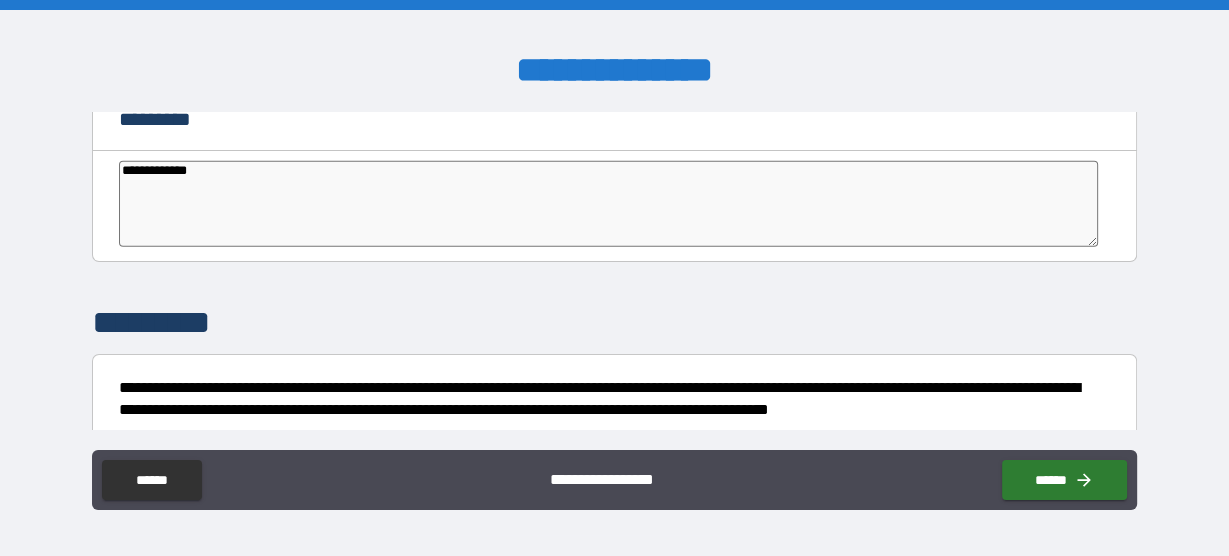 type on "**********" 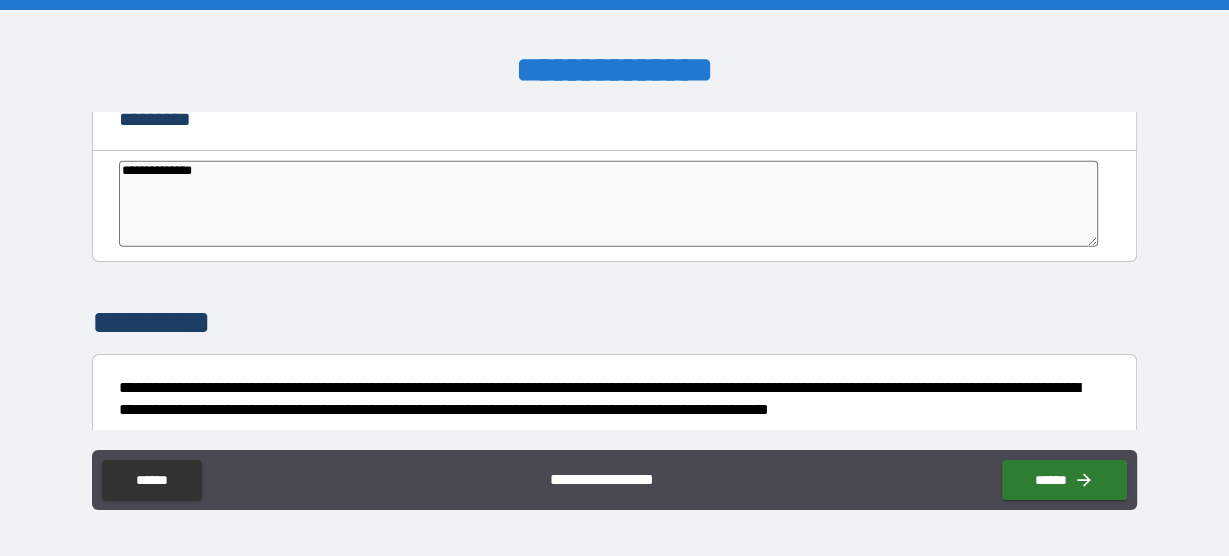 type on "*" 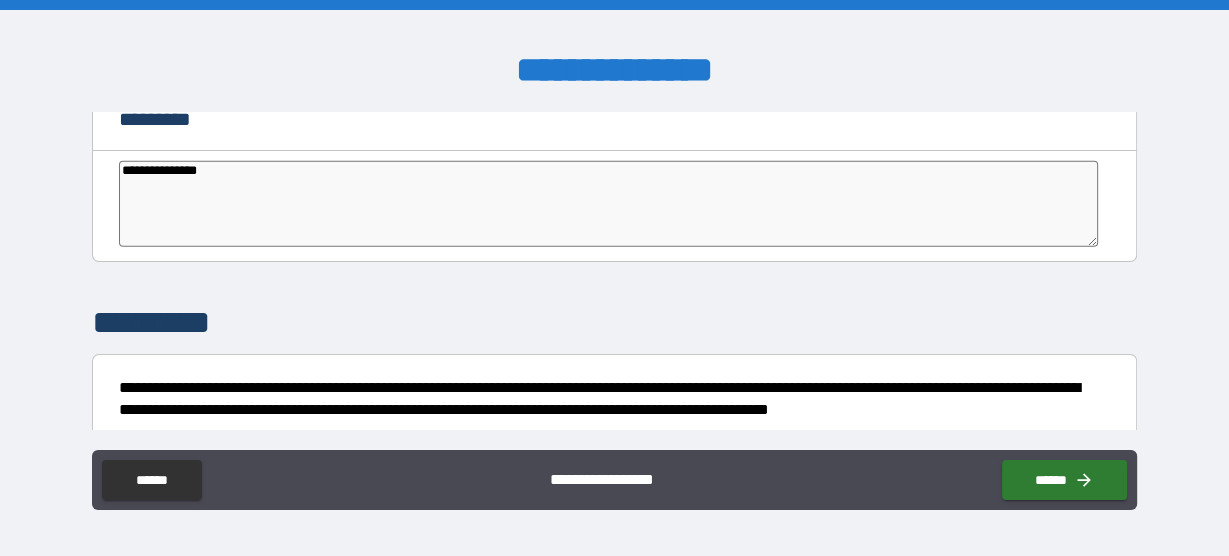 type on "**********" 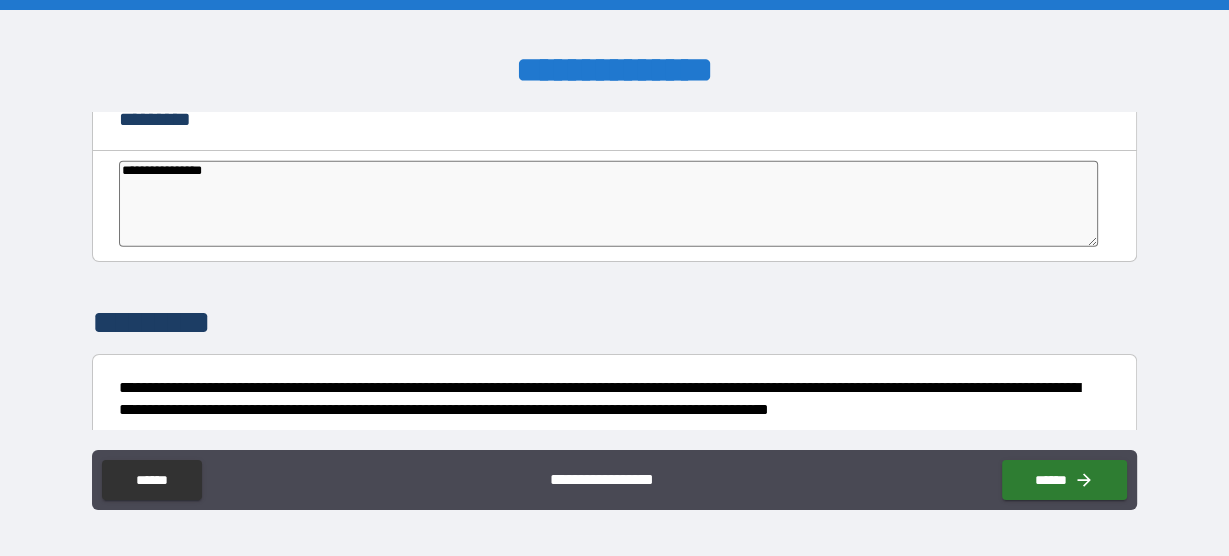 type on "**********" 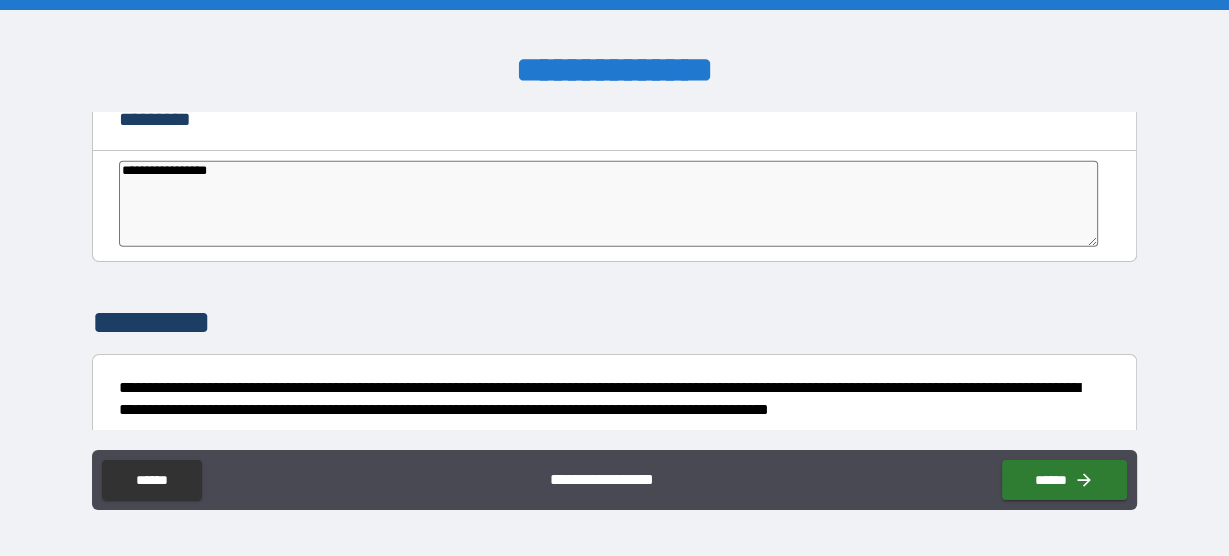 type on "*" 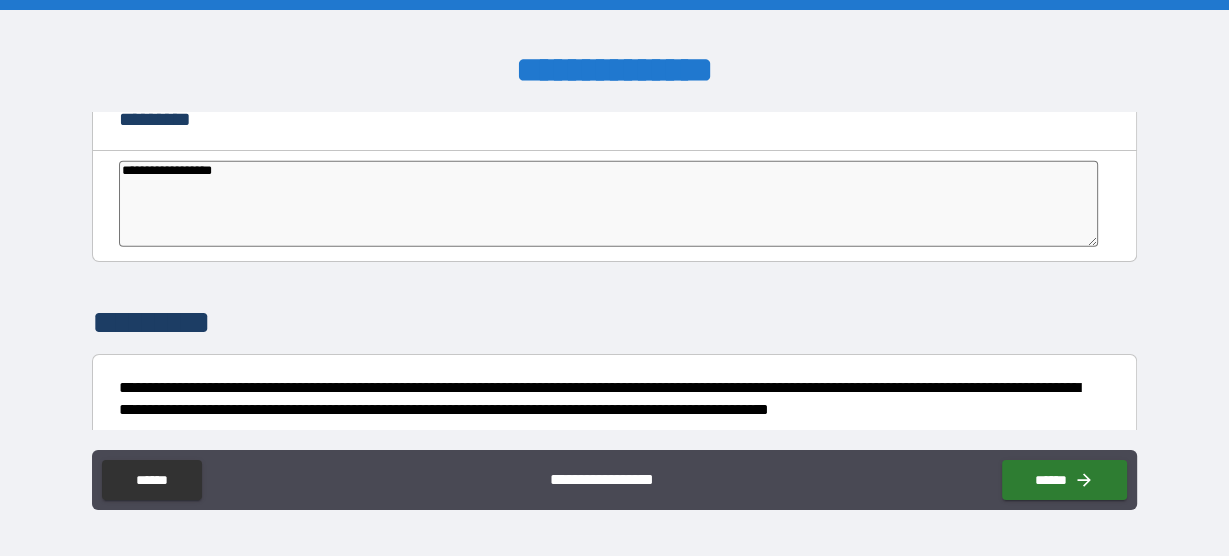 type on "*" 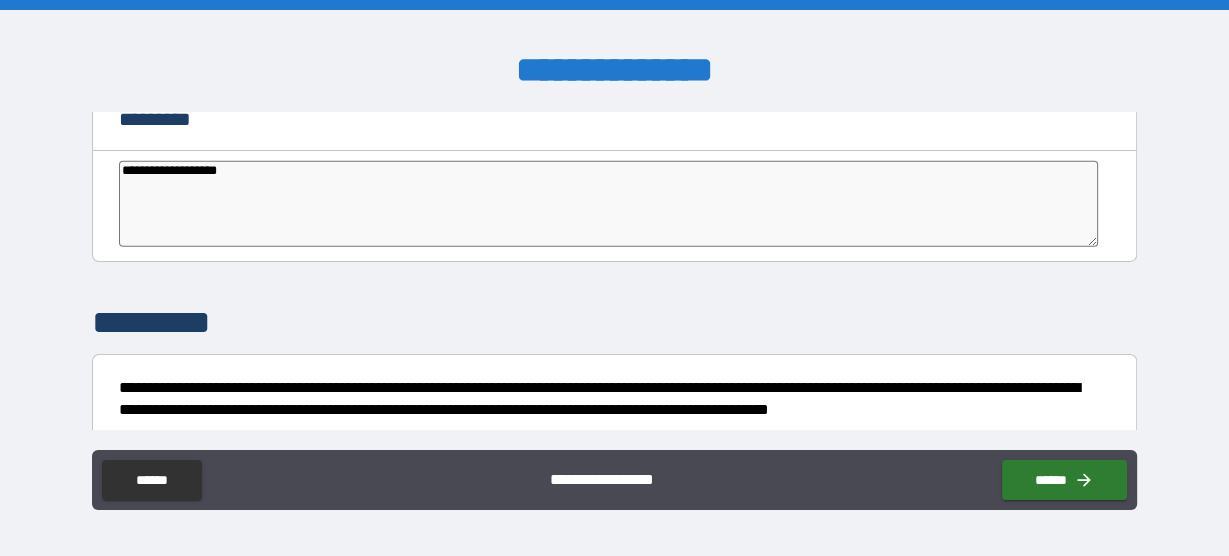 type on "**********" 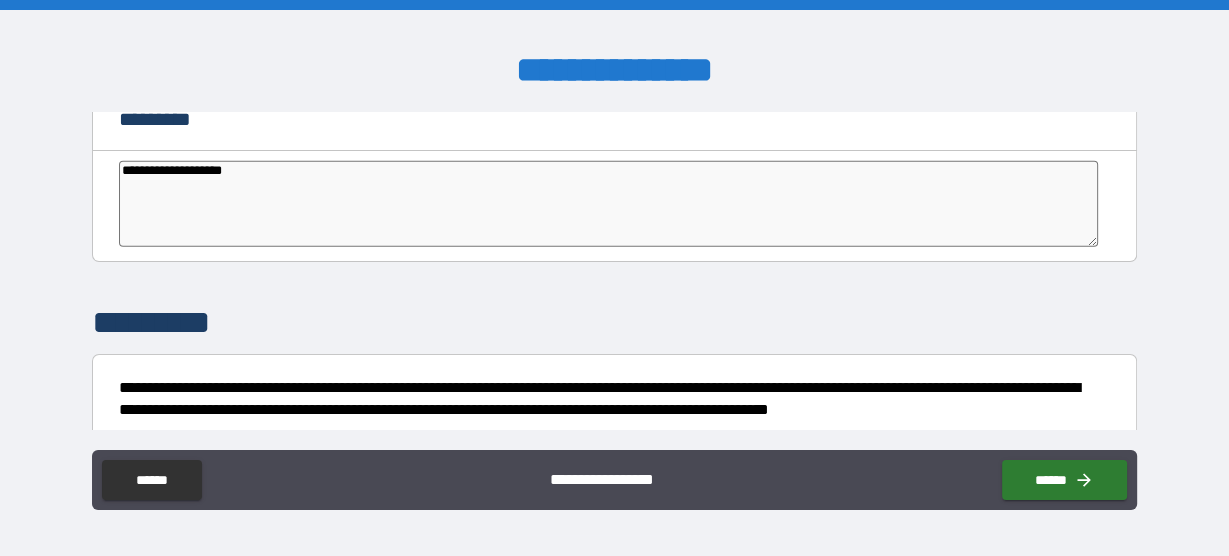 type on "*" 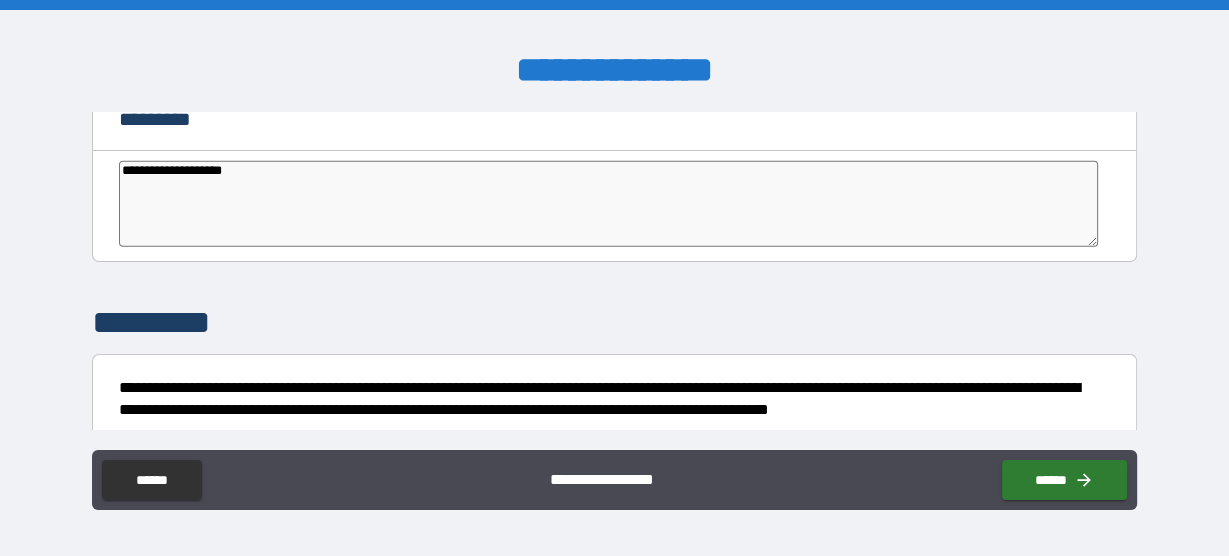 type on "**********" 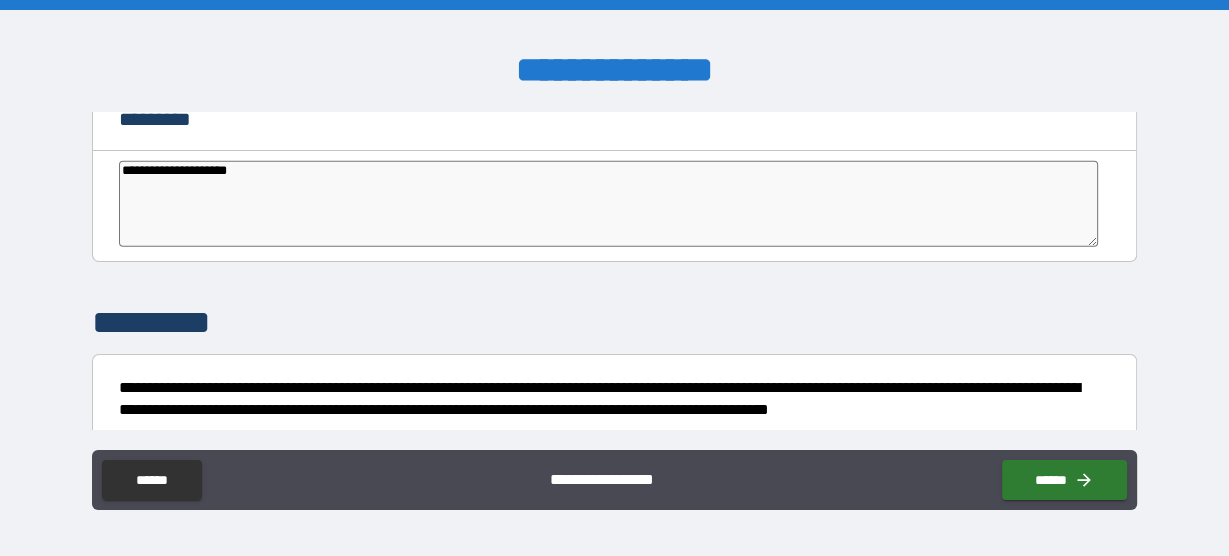 type on "**********" 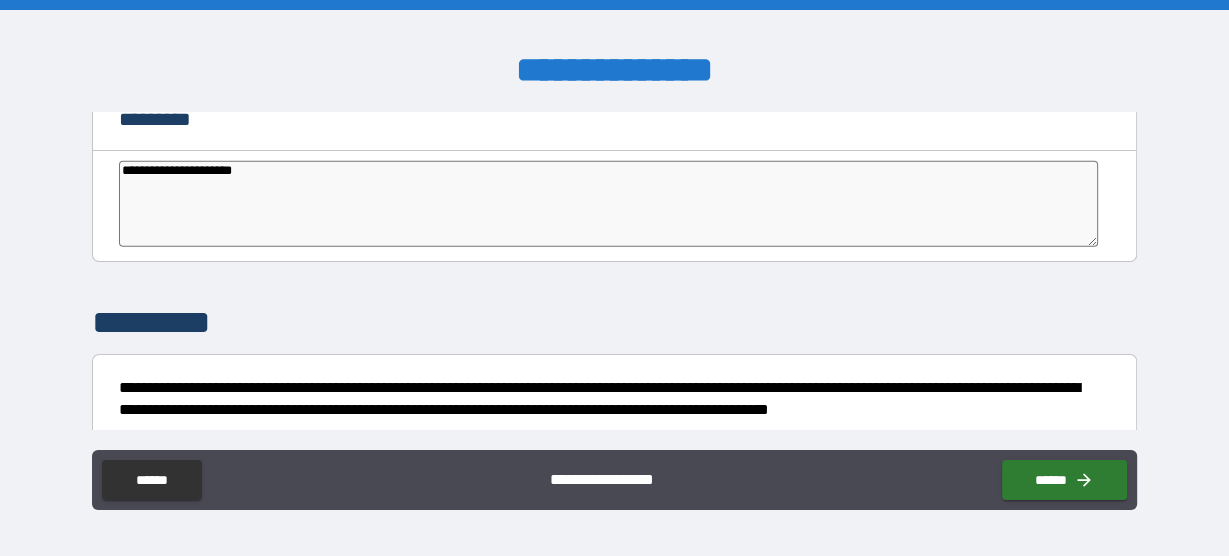 type on "**********" 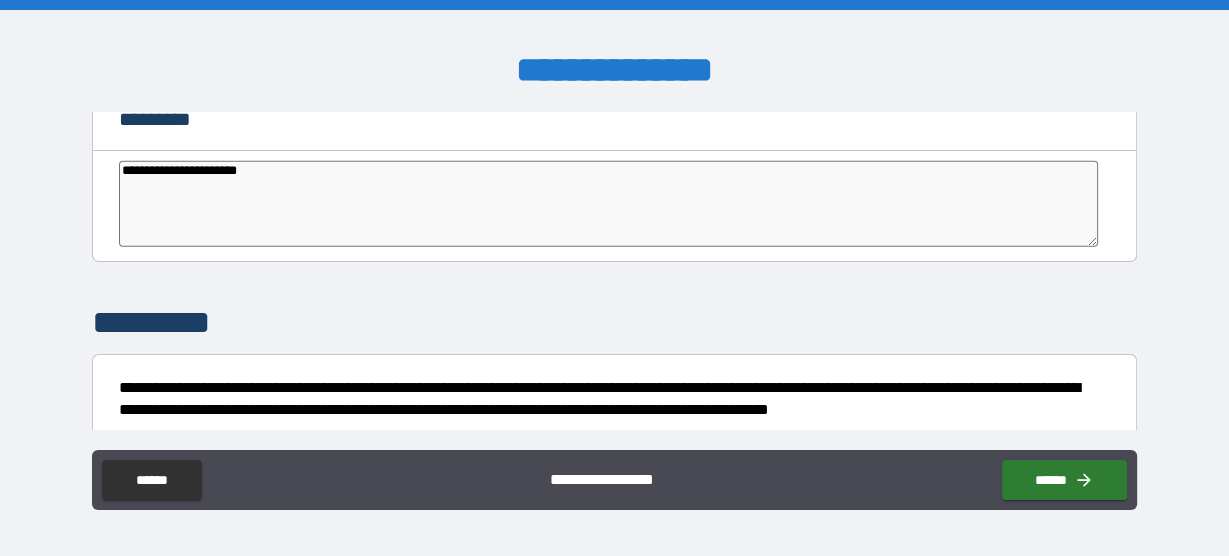 type on "*" 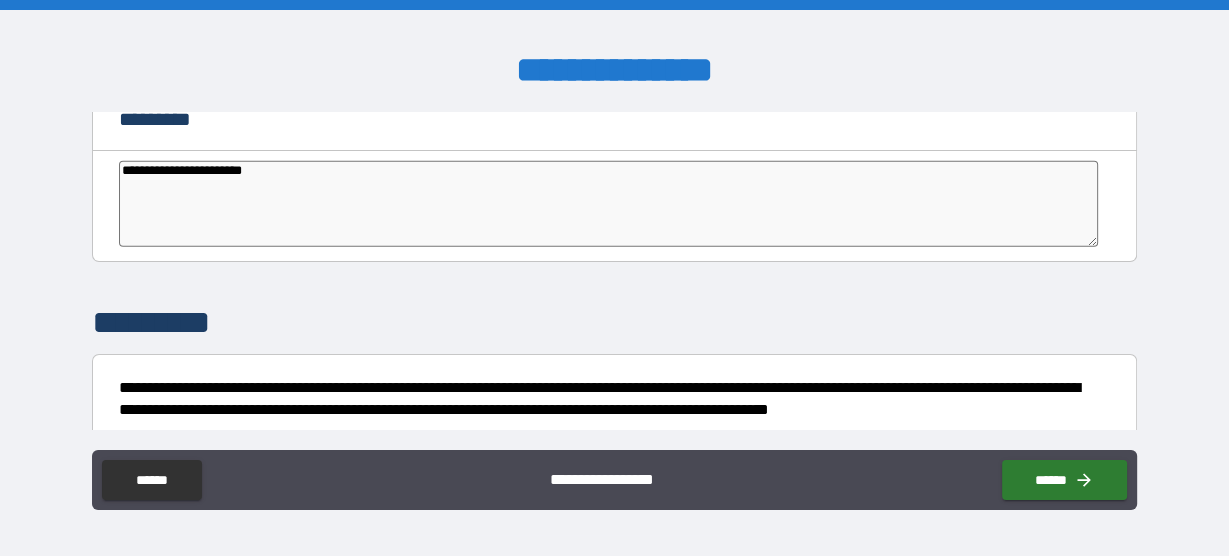 type on "**********" 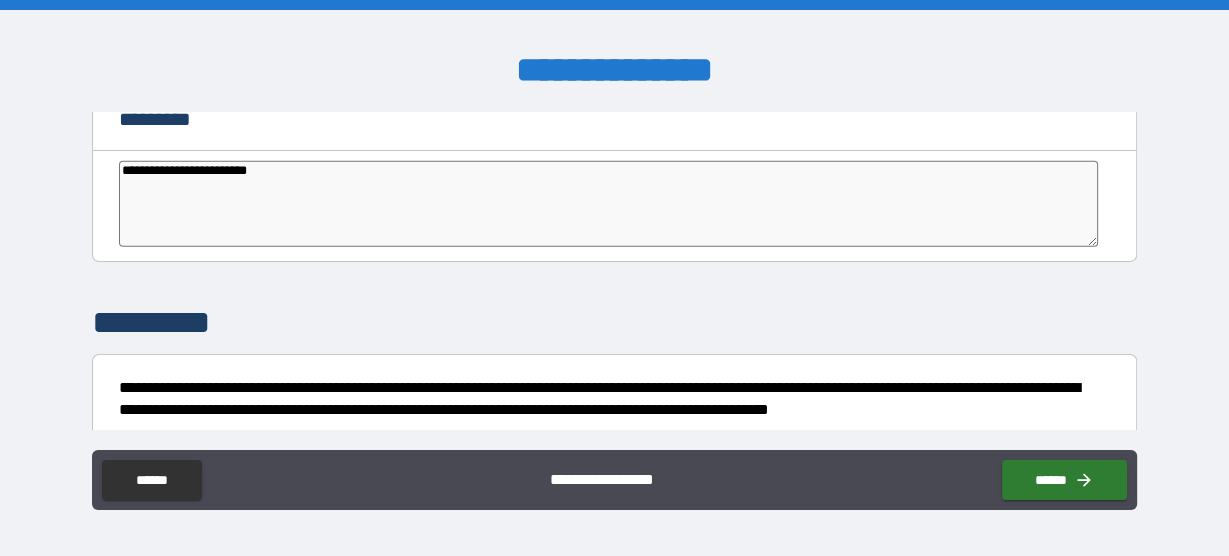 type on "*" 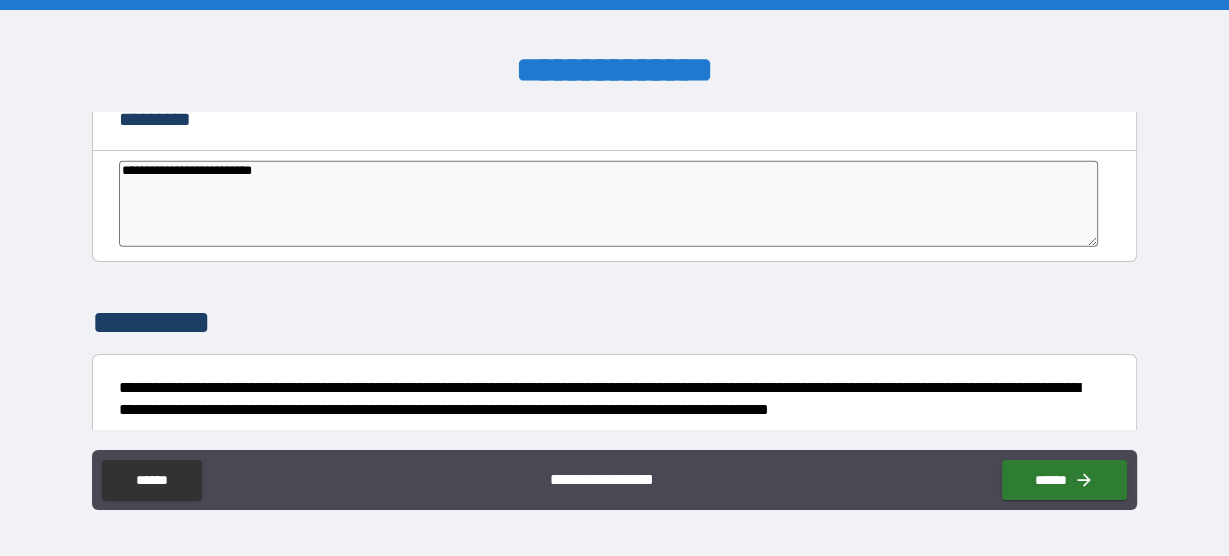 type on "**********" 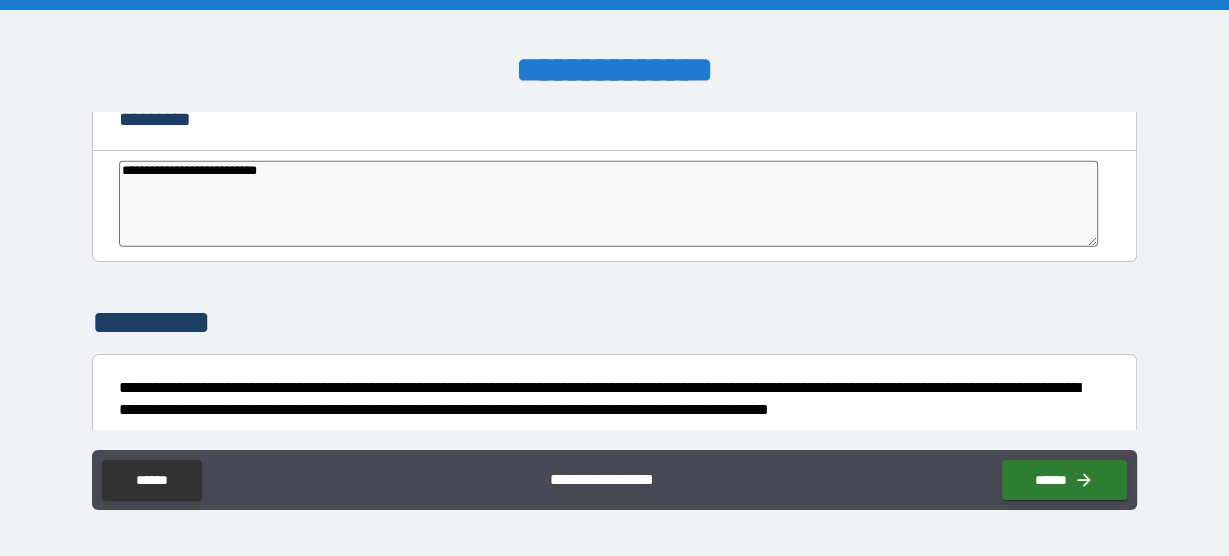 type on "*" 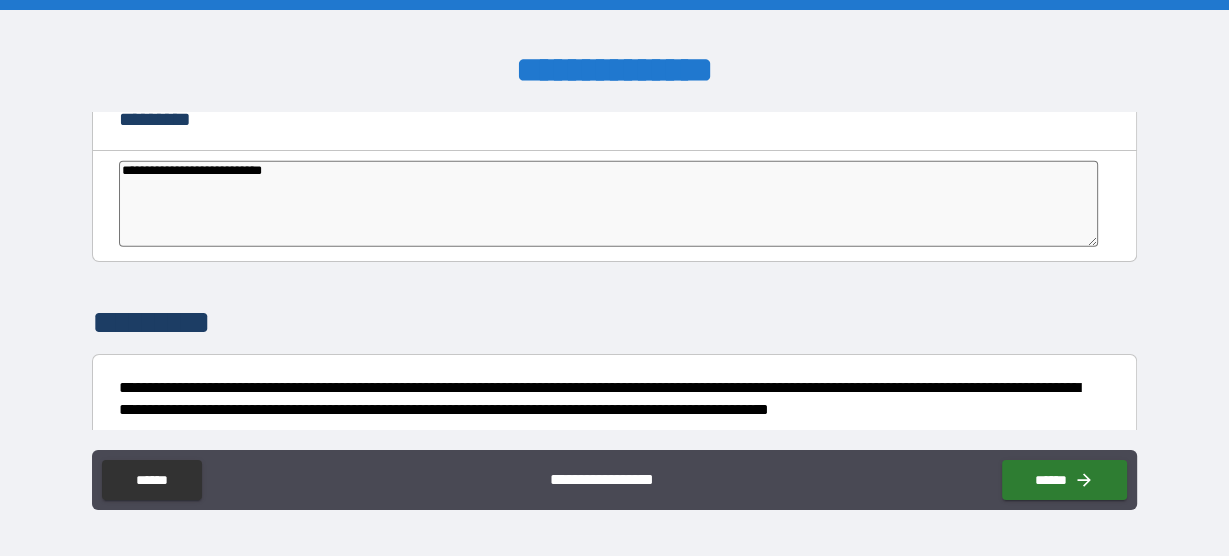 type on "**********" 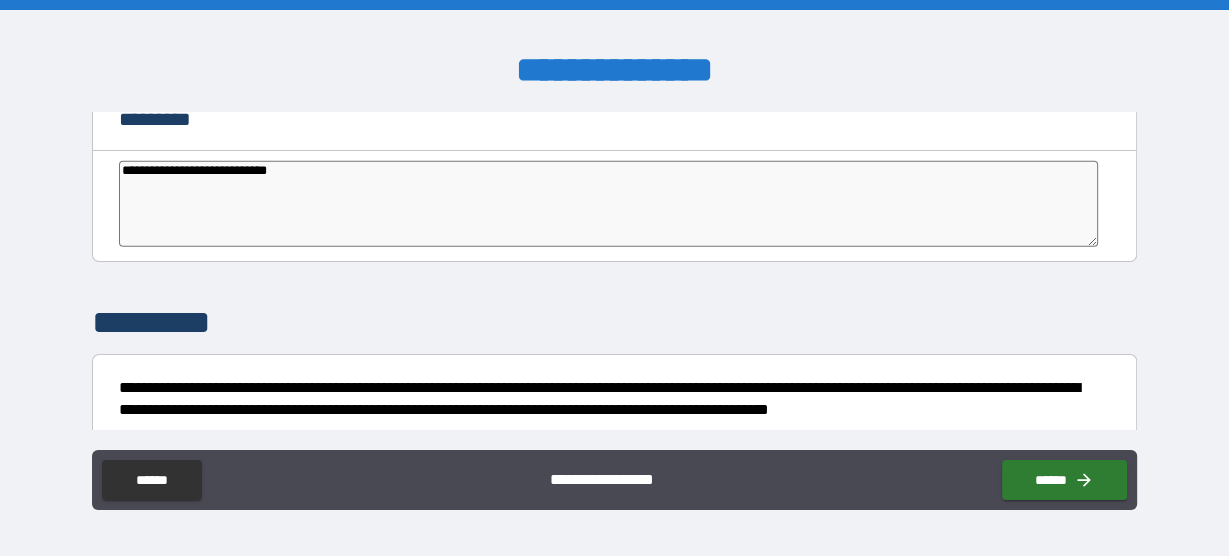 type on "**********" 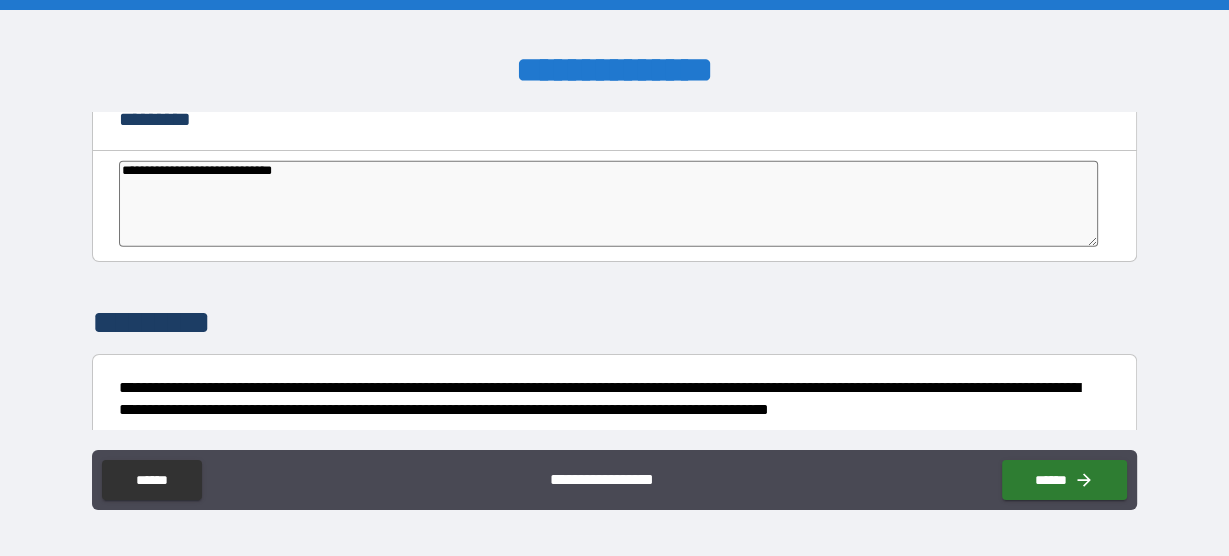 type on "**********" 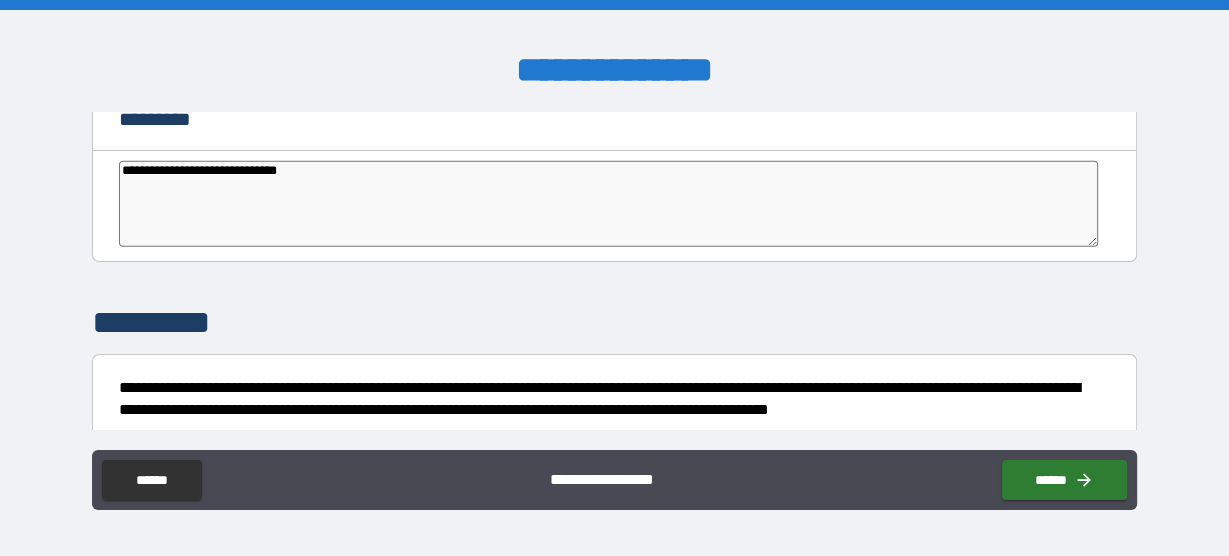 type on "*" 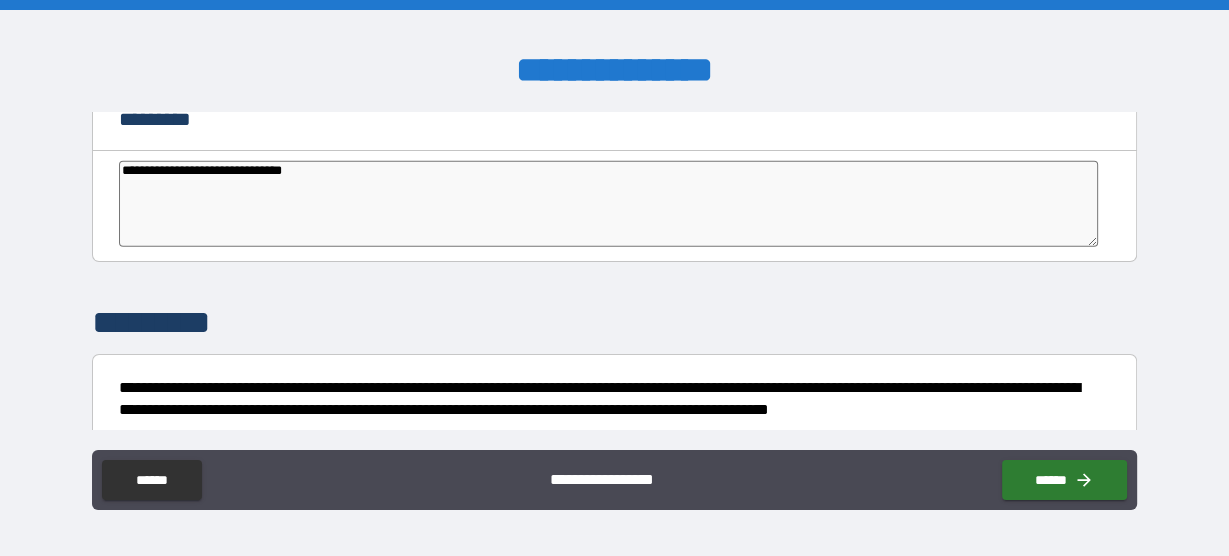 type on "**********" 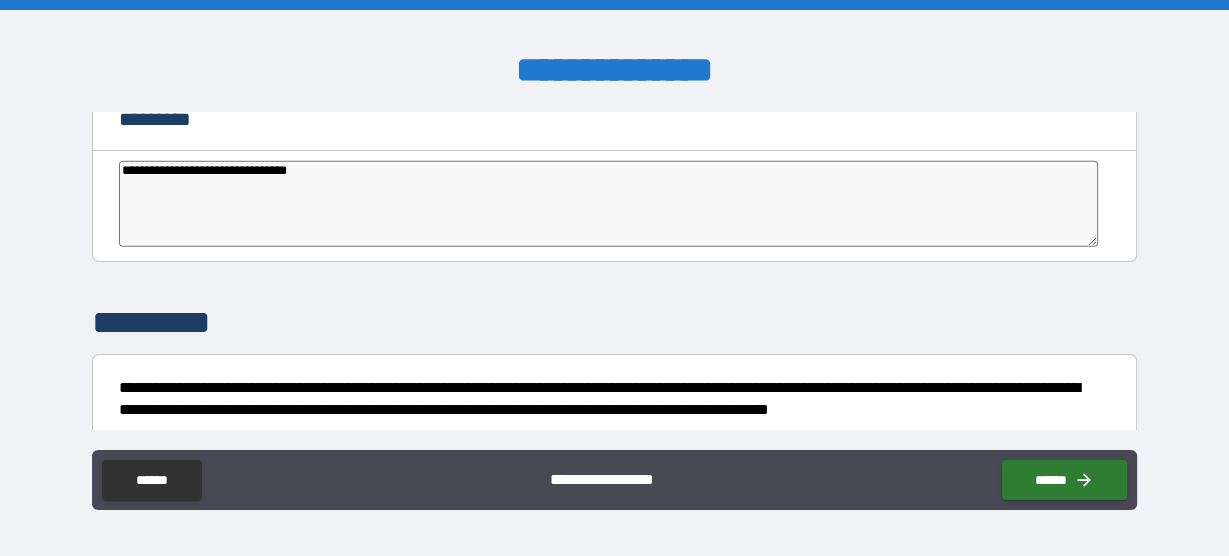 type on "*" 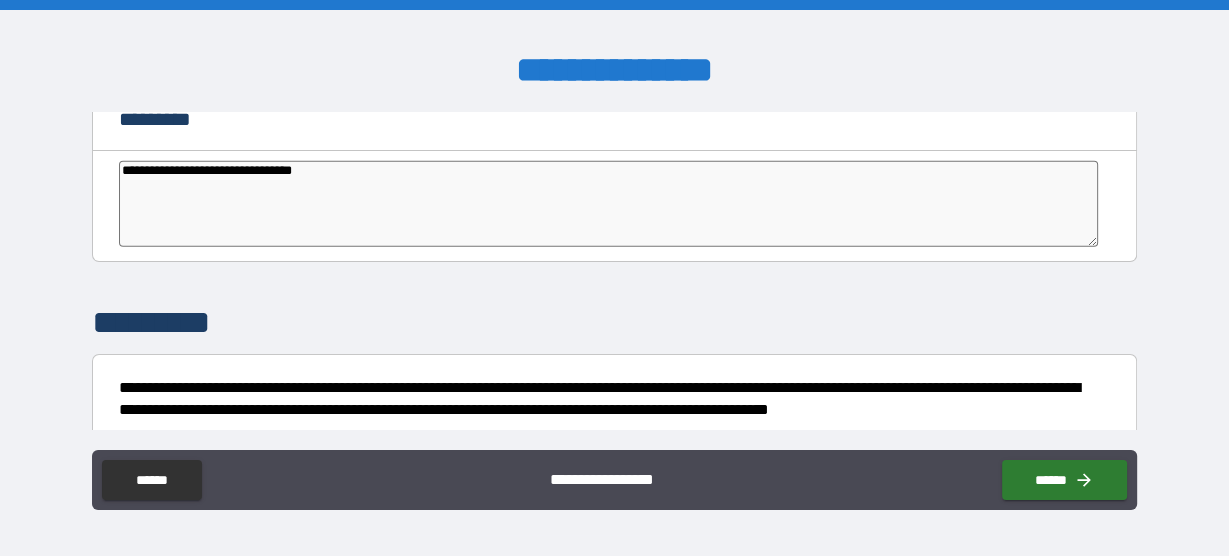 type on "**********" 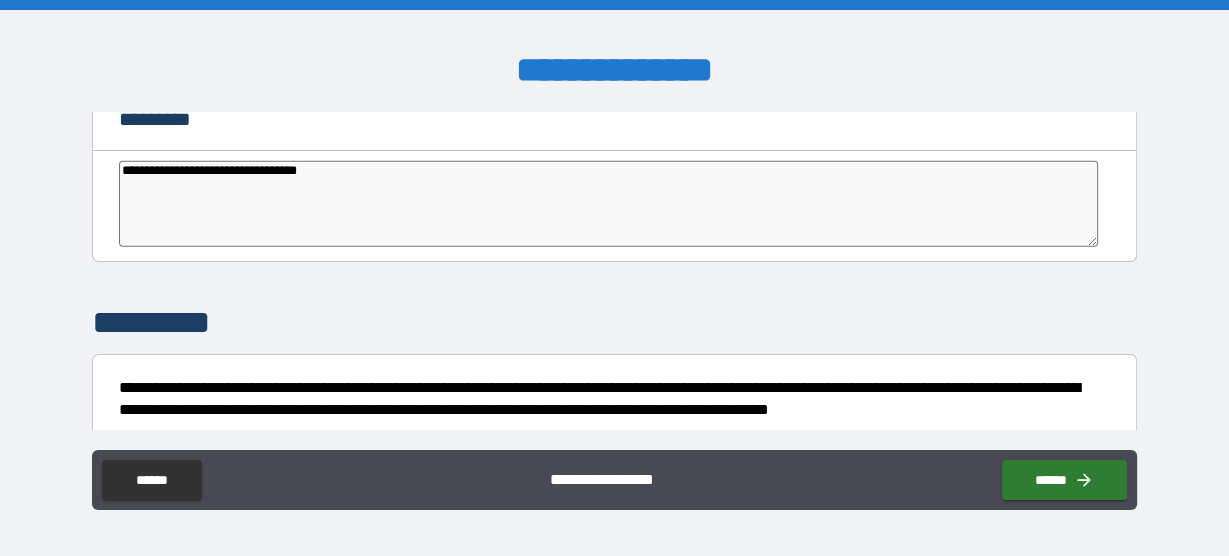 type on "**********" 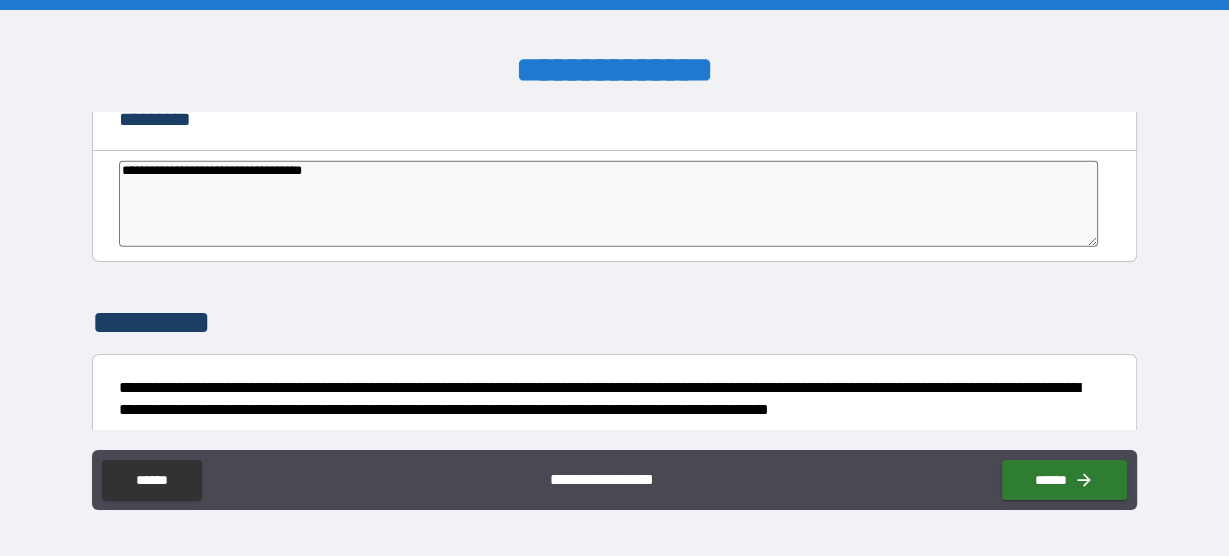 type on "**********" 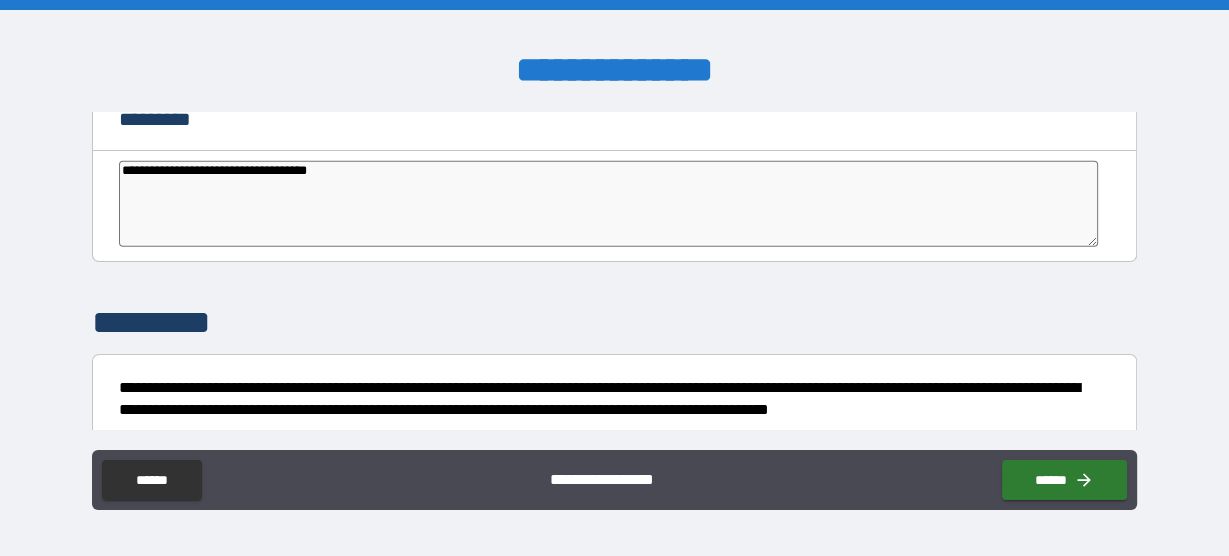type on "*" 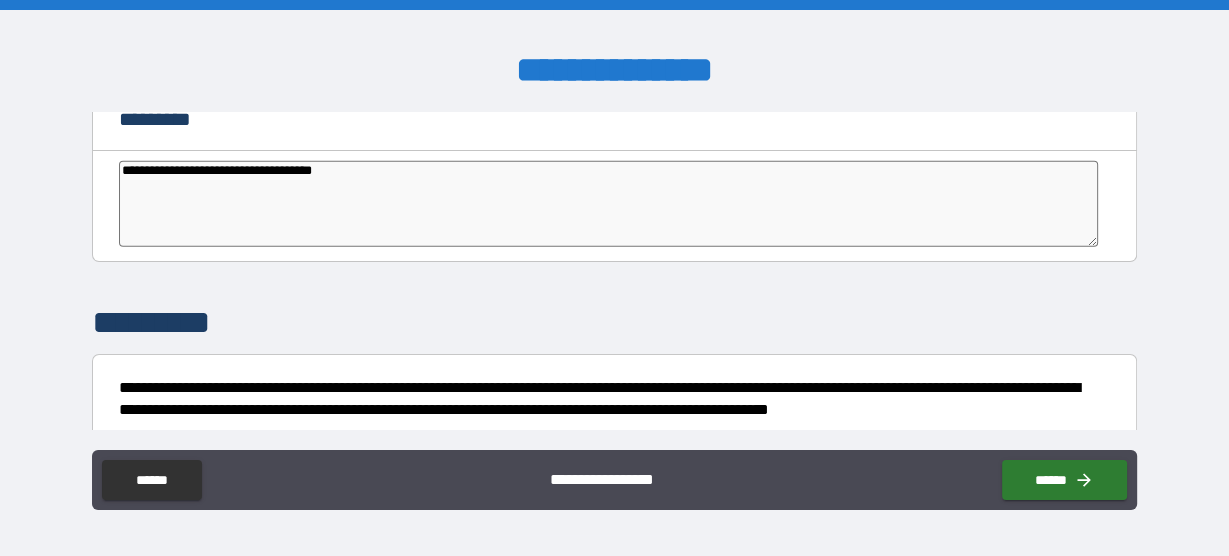 type on "**********" 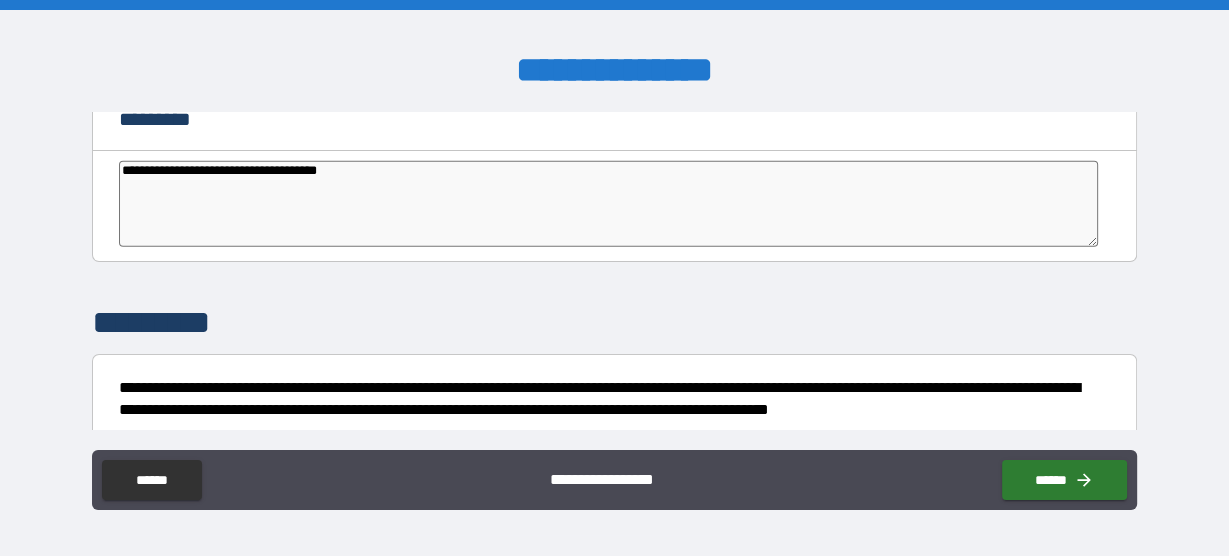 type on "*" 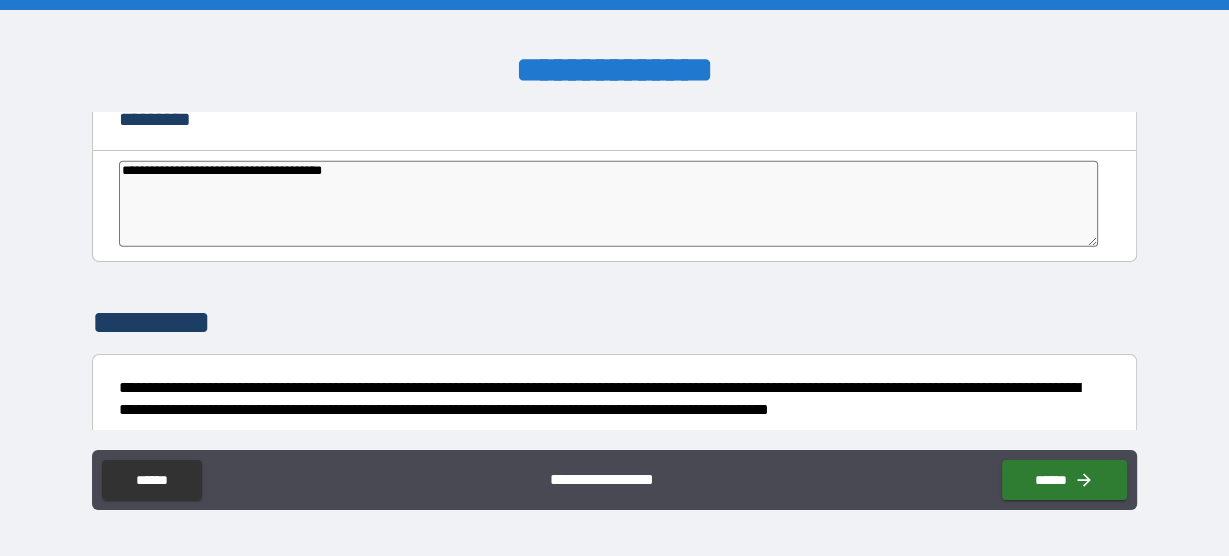 type on "**********" 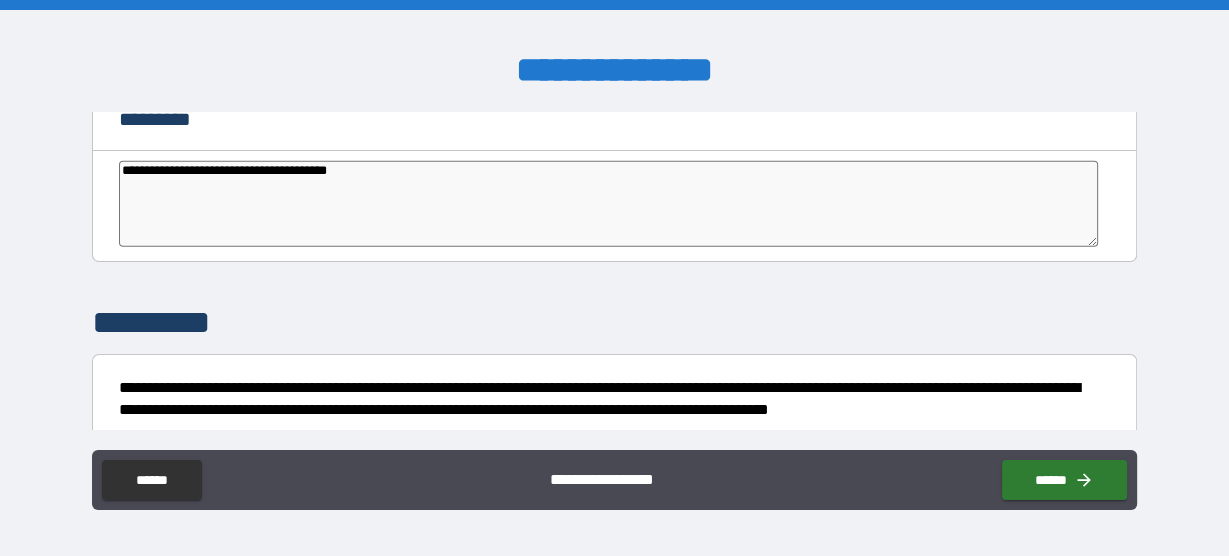 type on "**********" 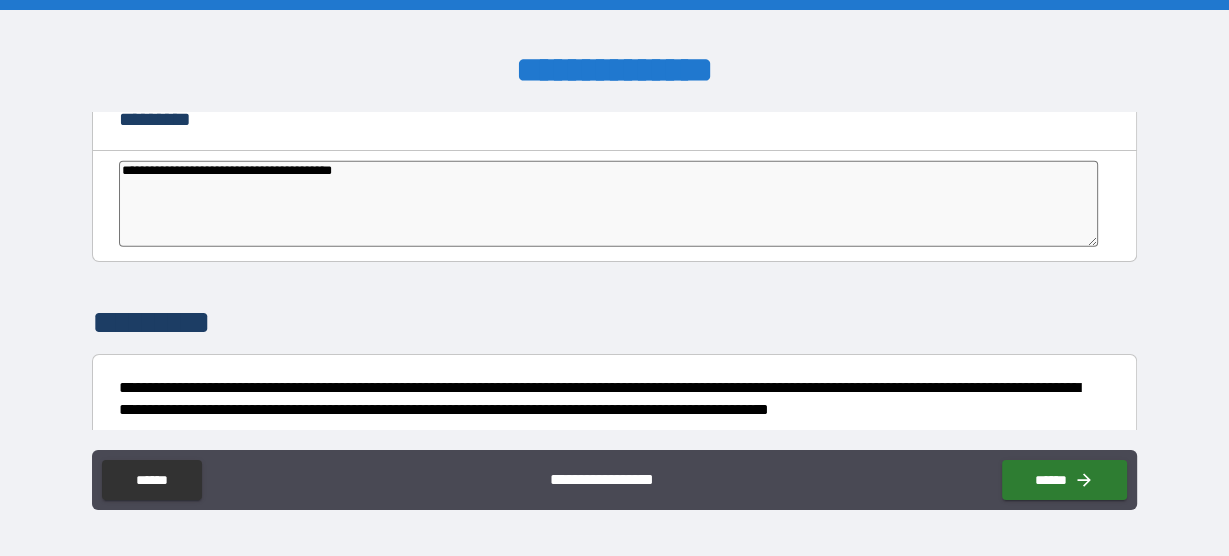 type on "**********" 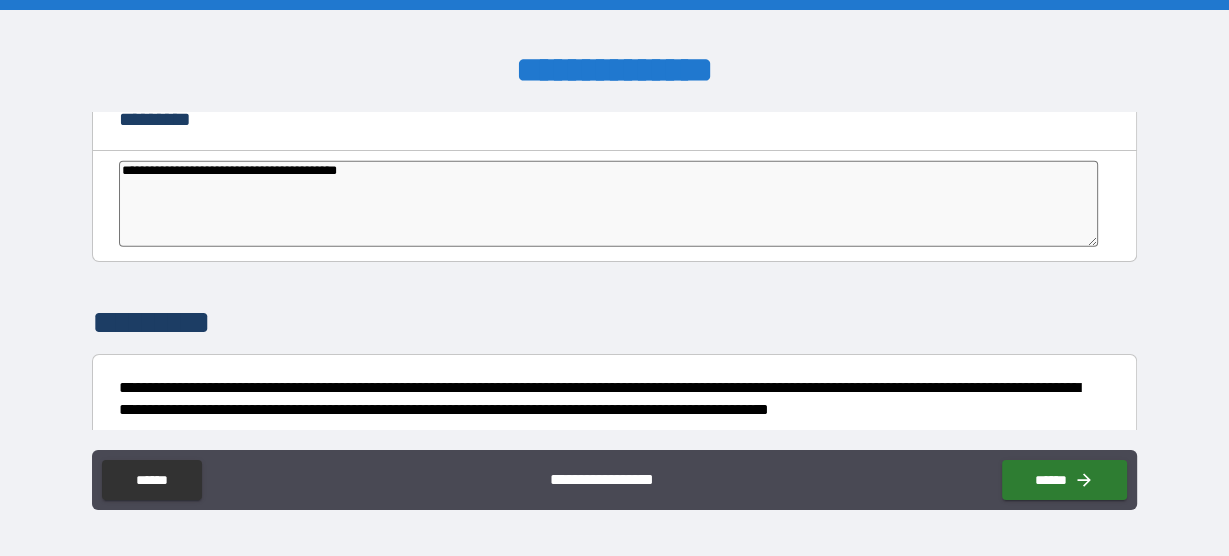 type on "**********" 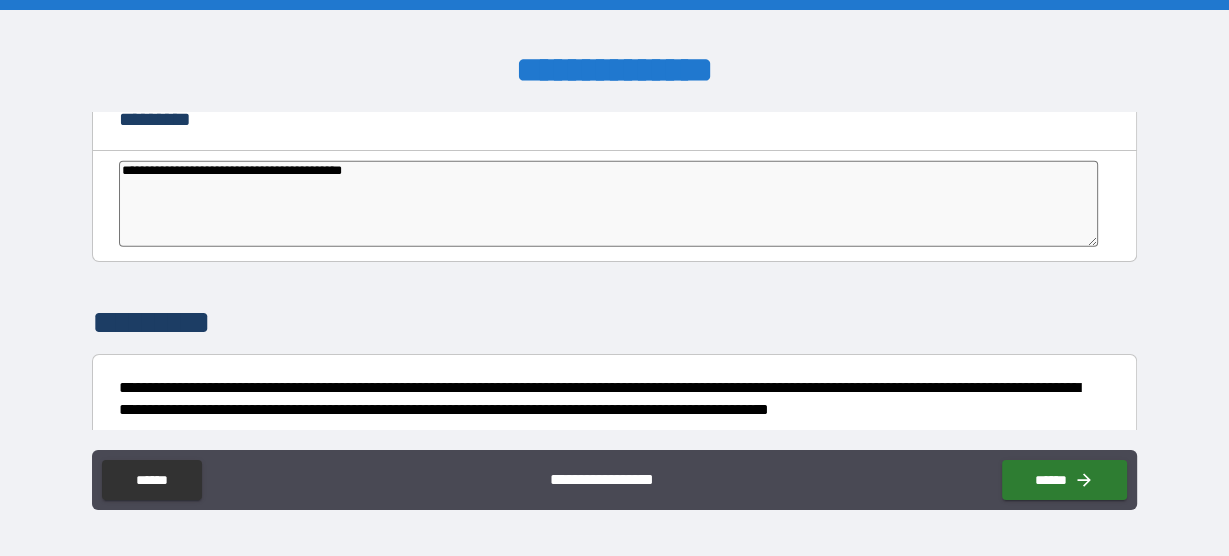 type on "*" 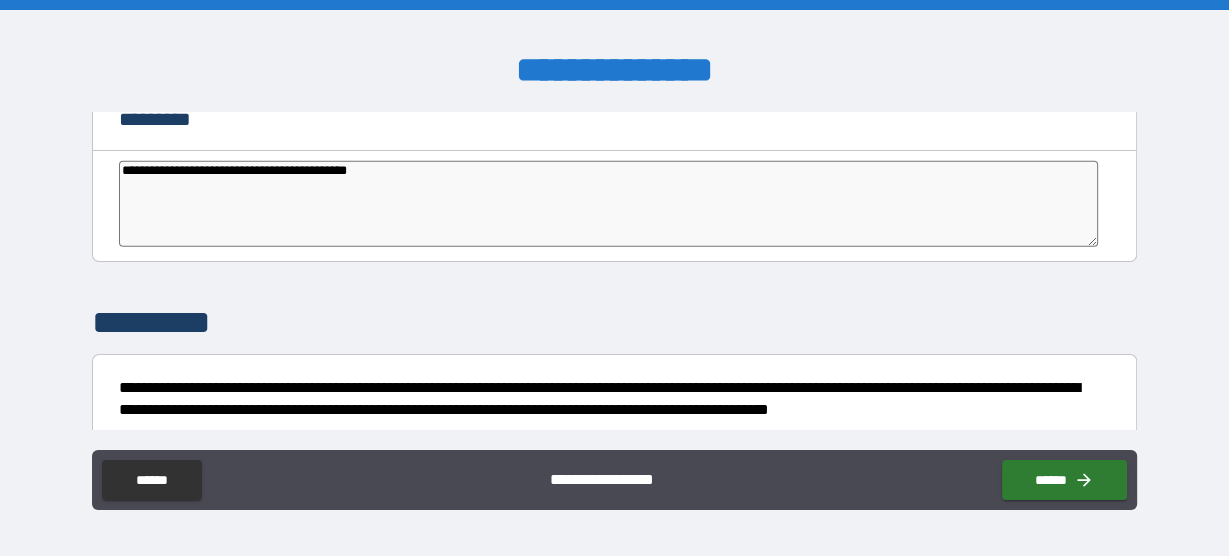 type on "**********" 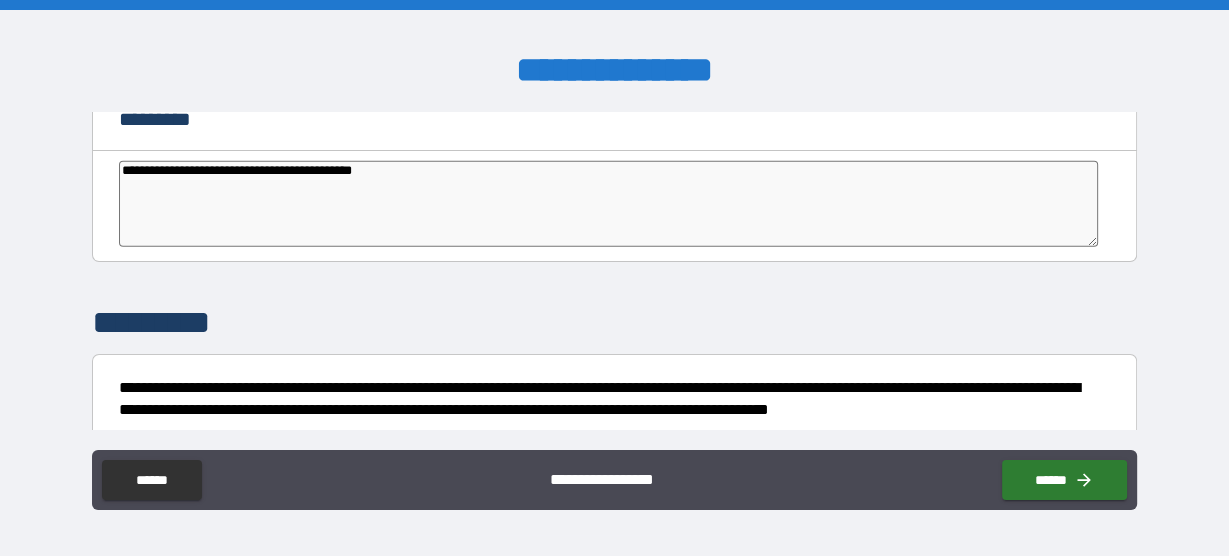 type on "**********" 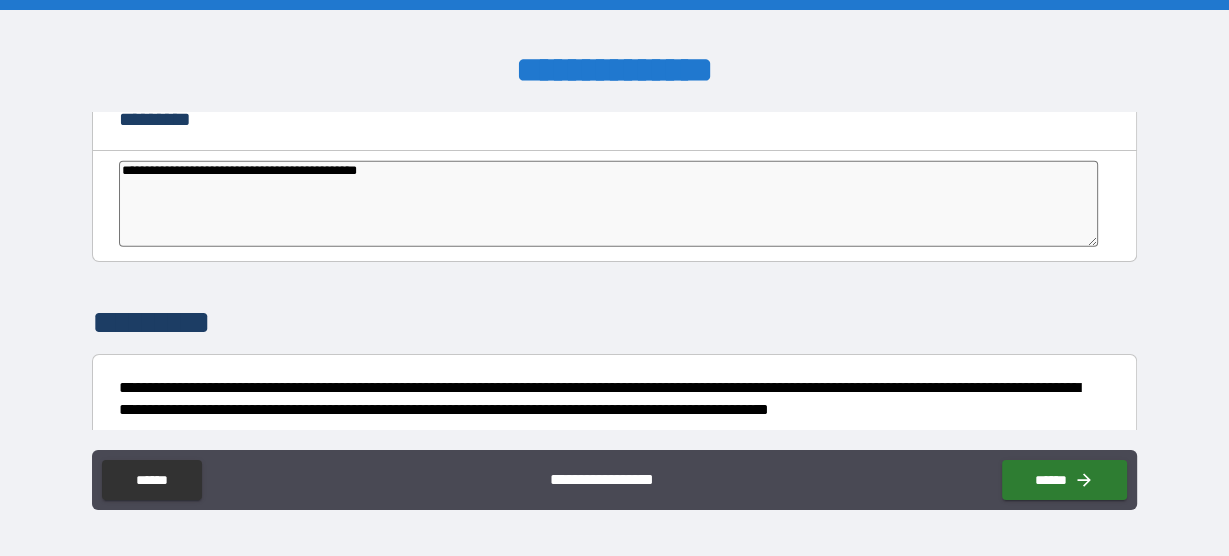 type on "*" 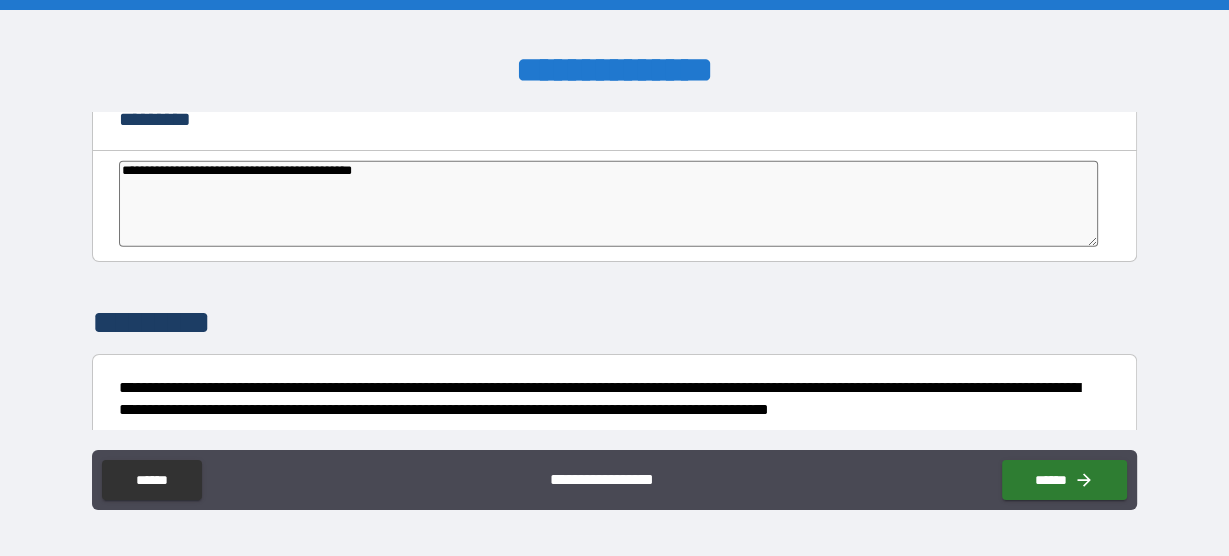 type on "**********" 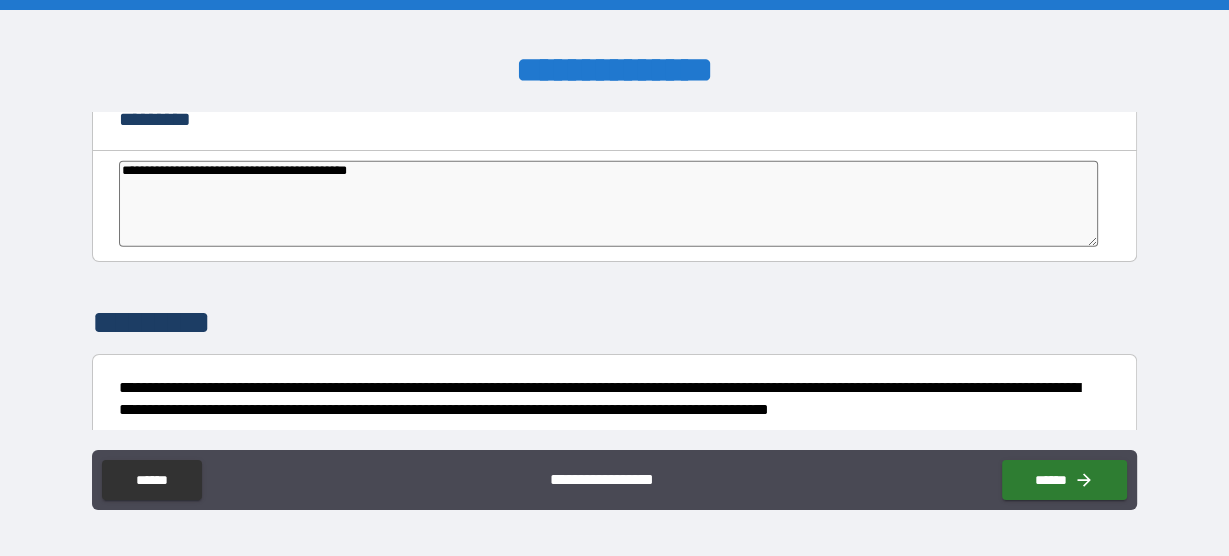 type on "**********" 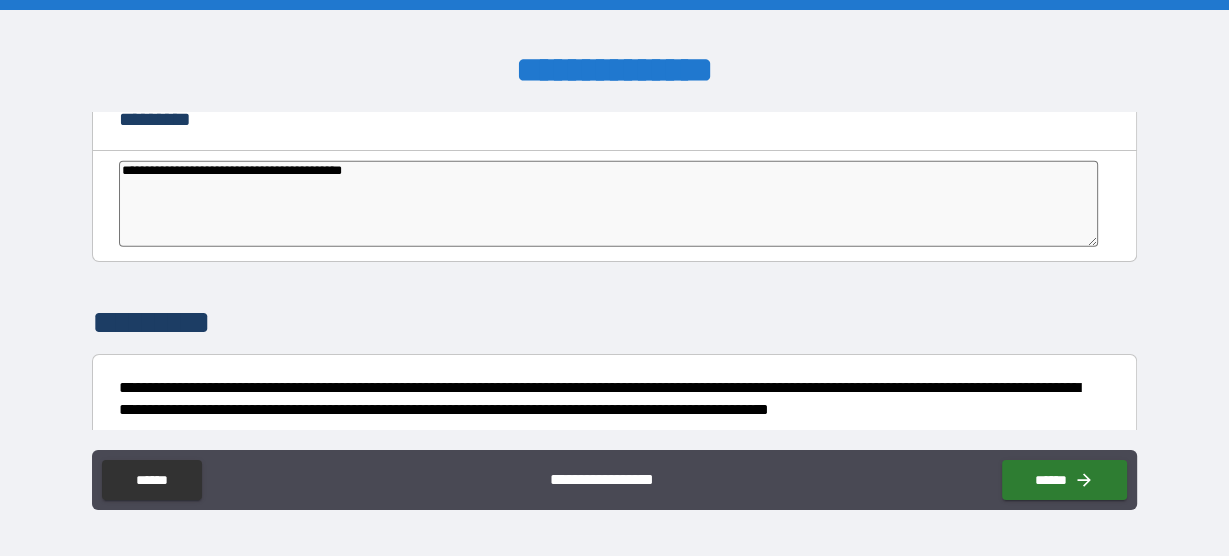 type on "**********" 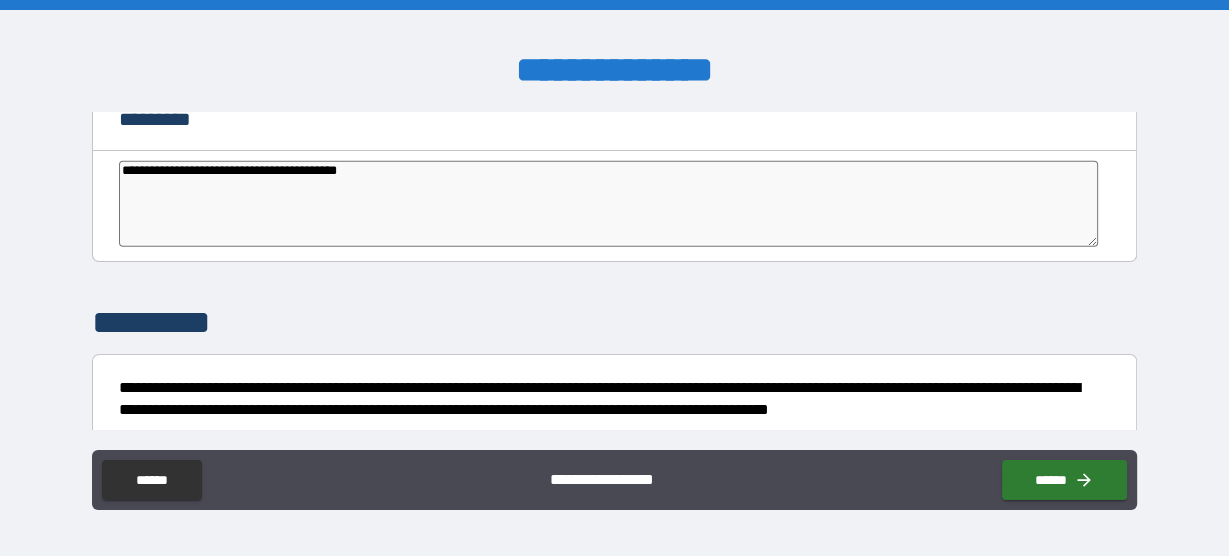 type on "**********" 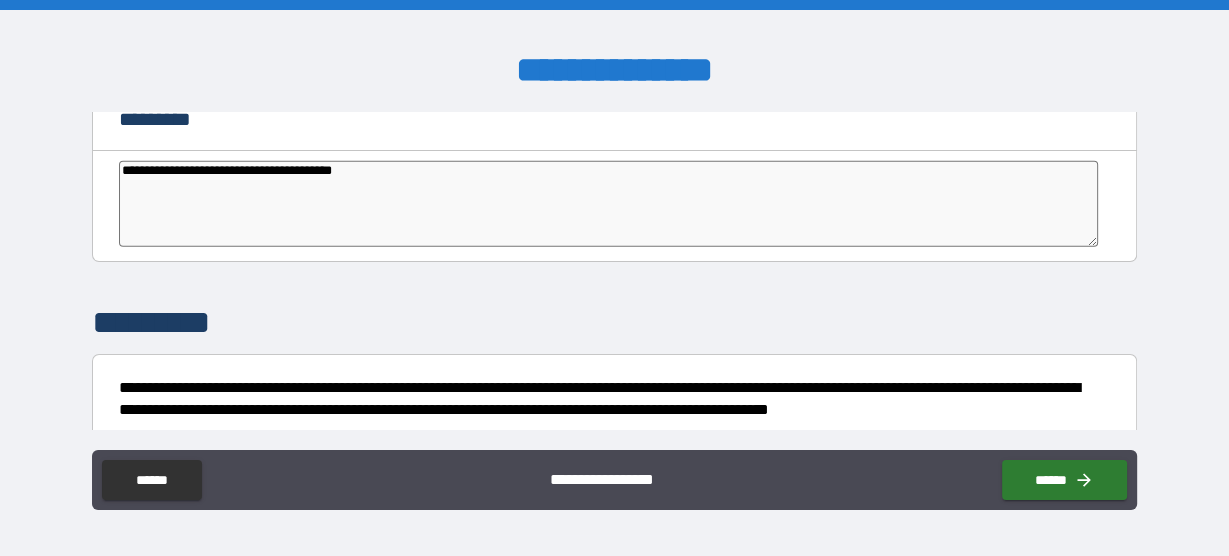 type on "**********" 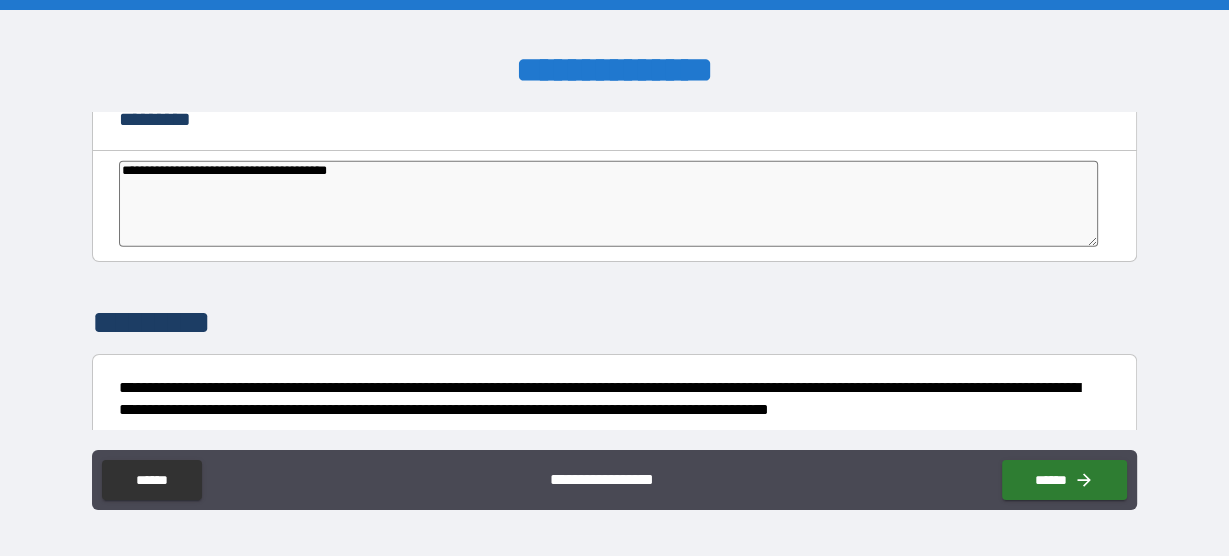 type on "**********" 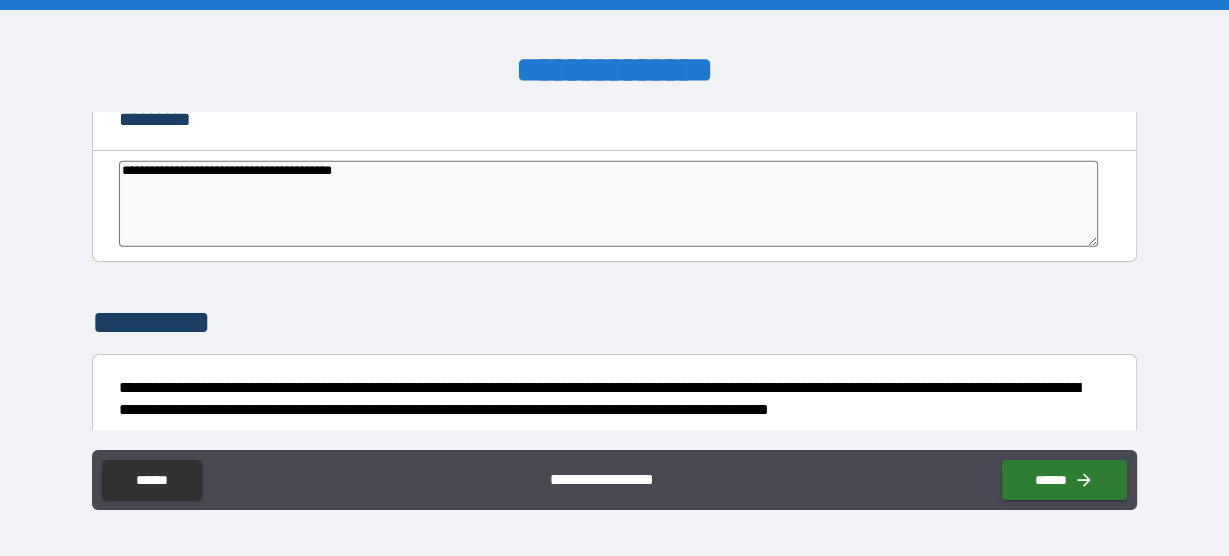type on "*" 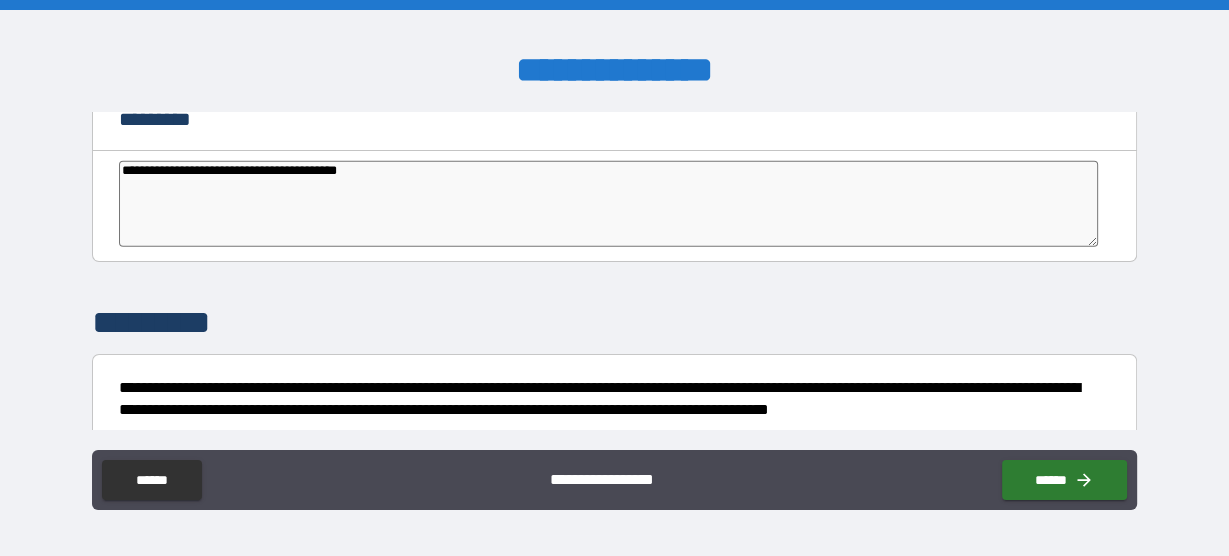 type on "*" 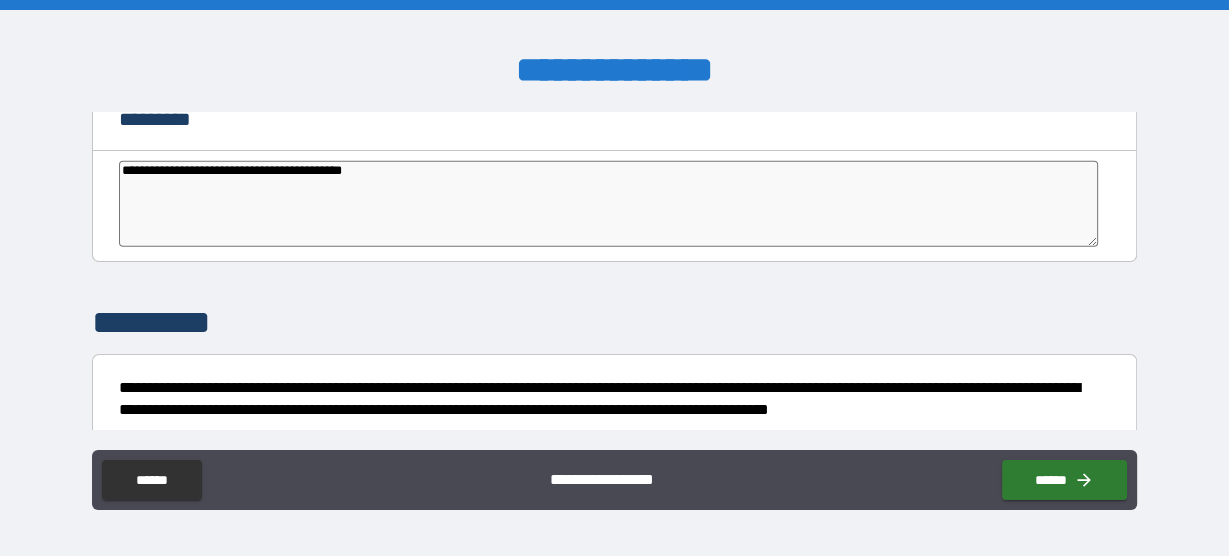 type on "**********" 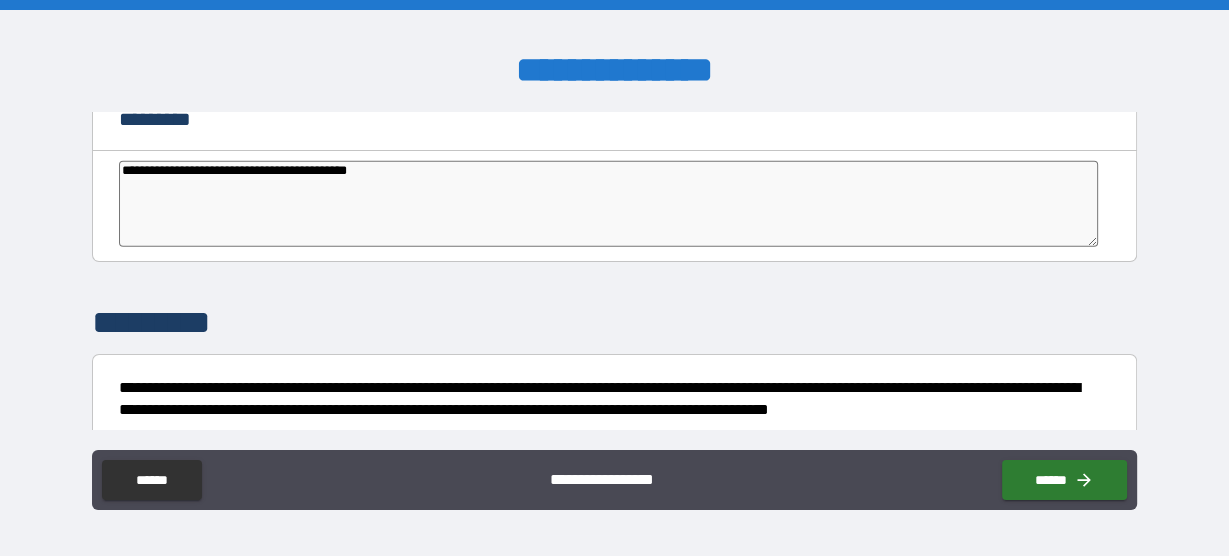 type on "*" 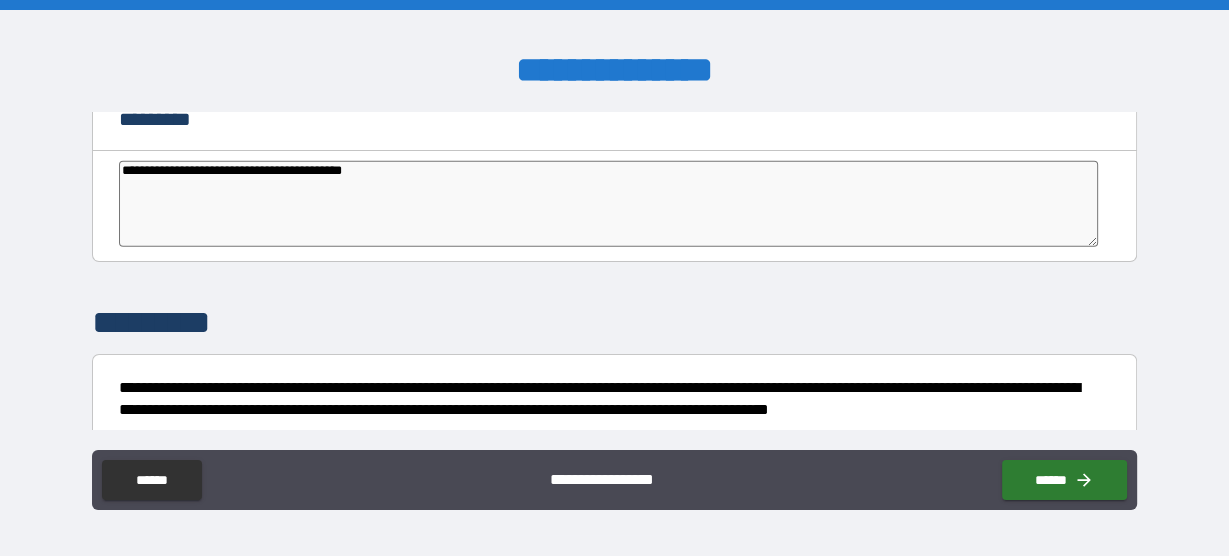 type on "*" 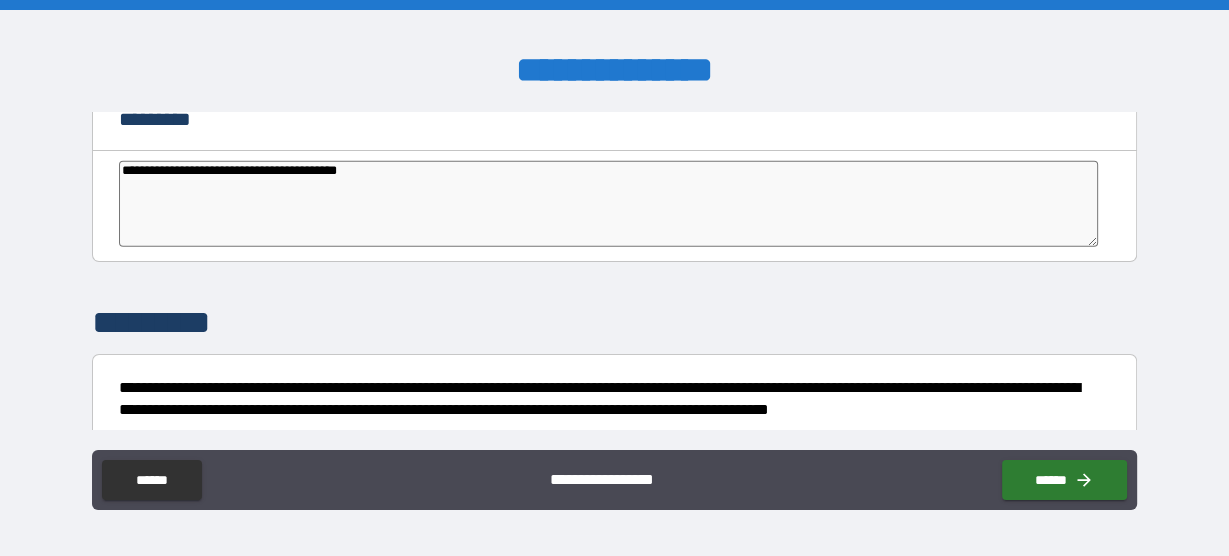 type on "*" 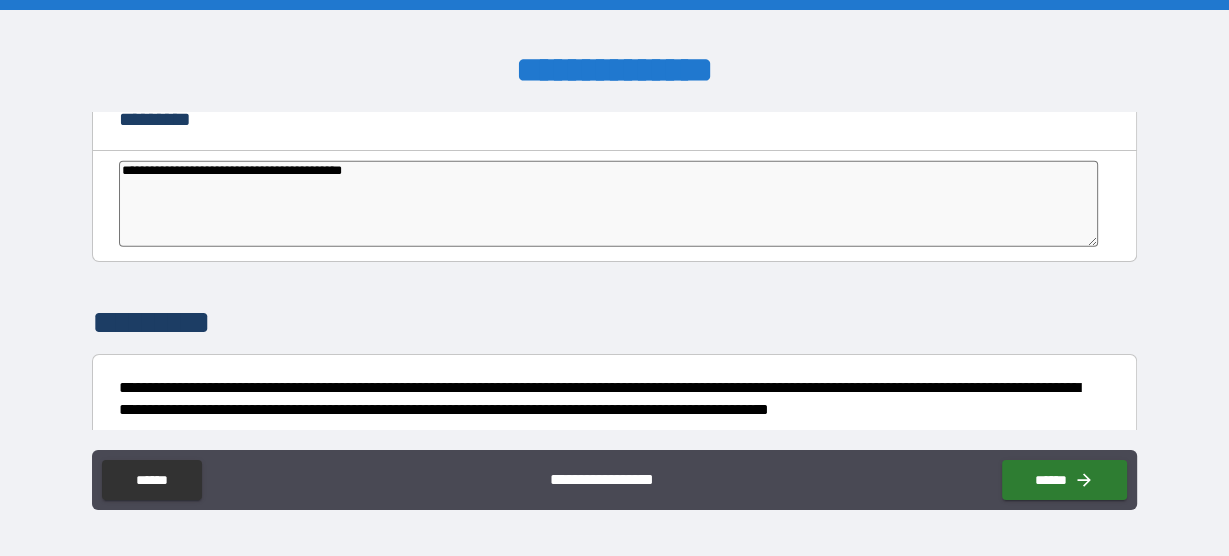 type on "*" 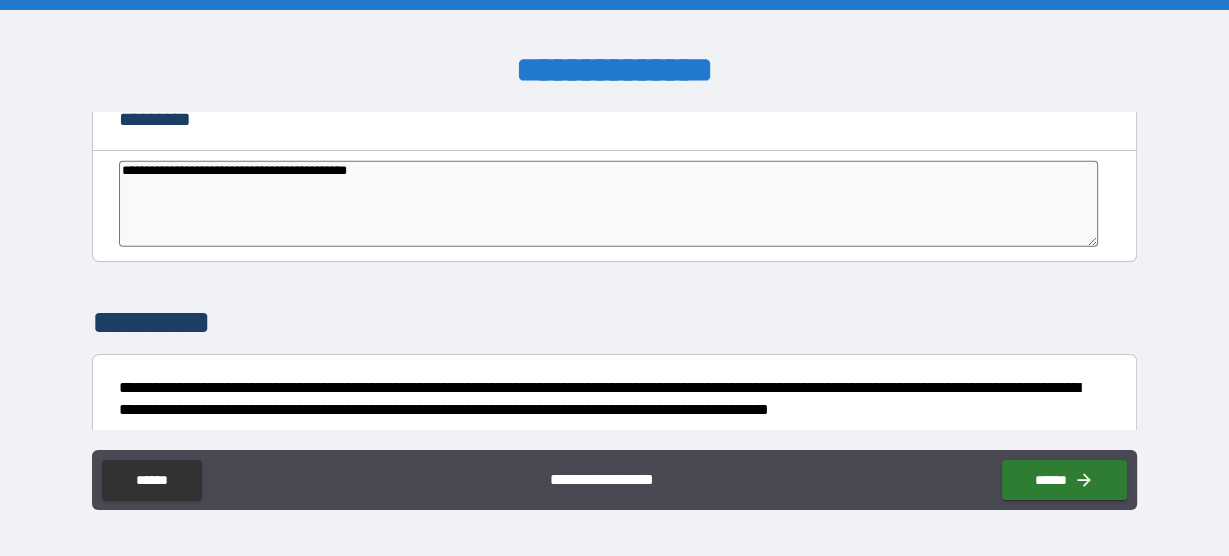 type on "**********" 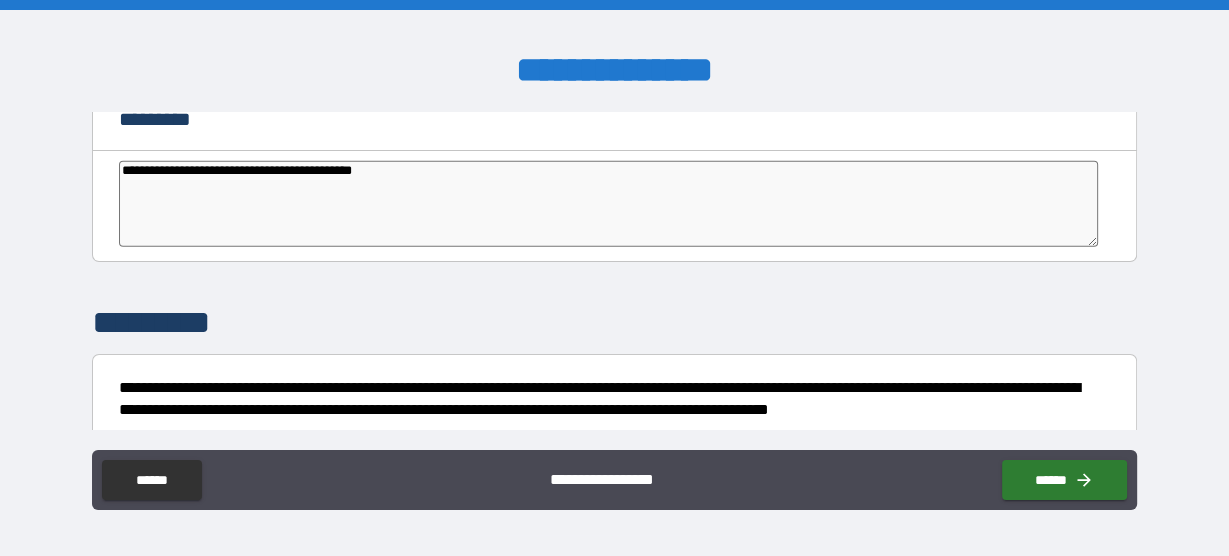 type on "*" 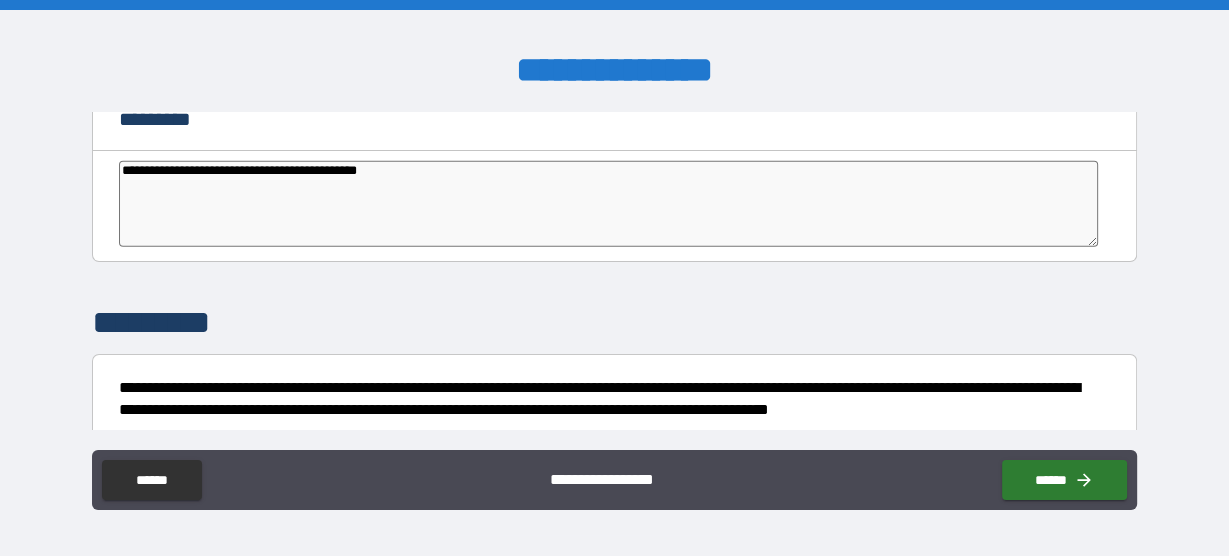 type on "*" 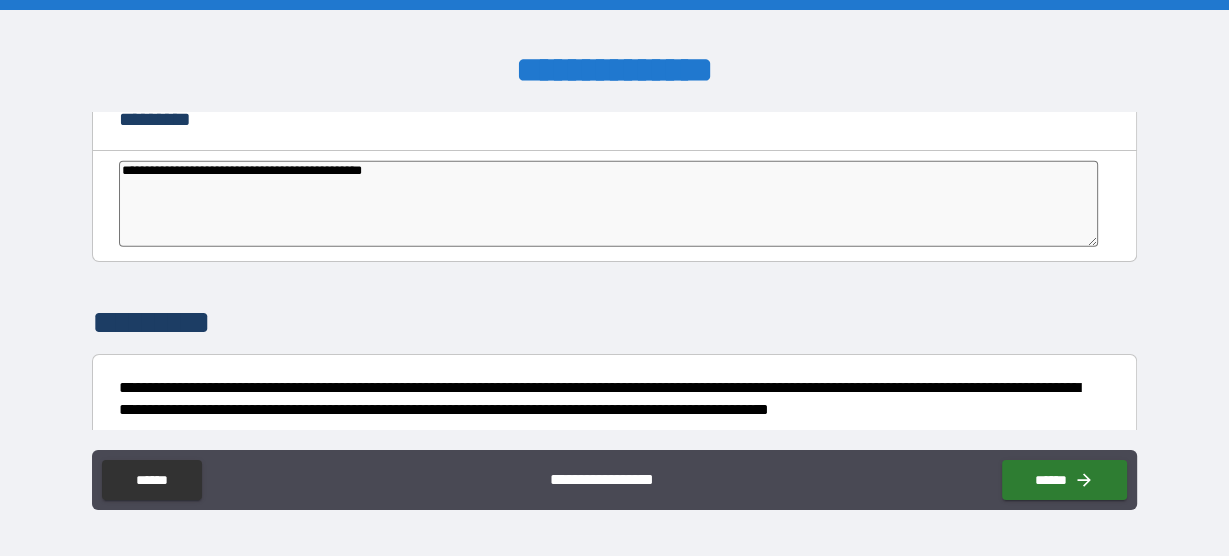 type on "*" 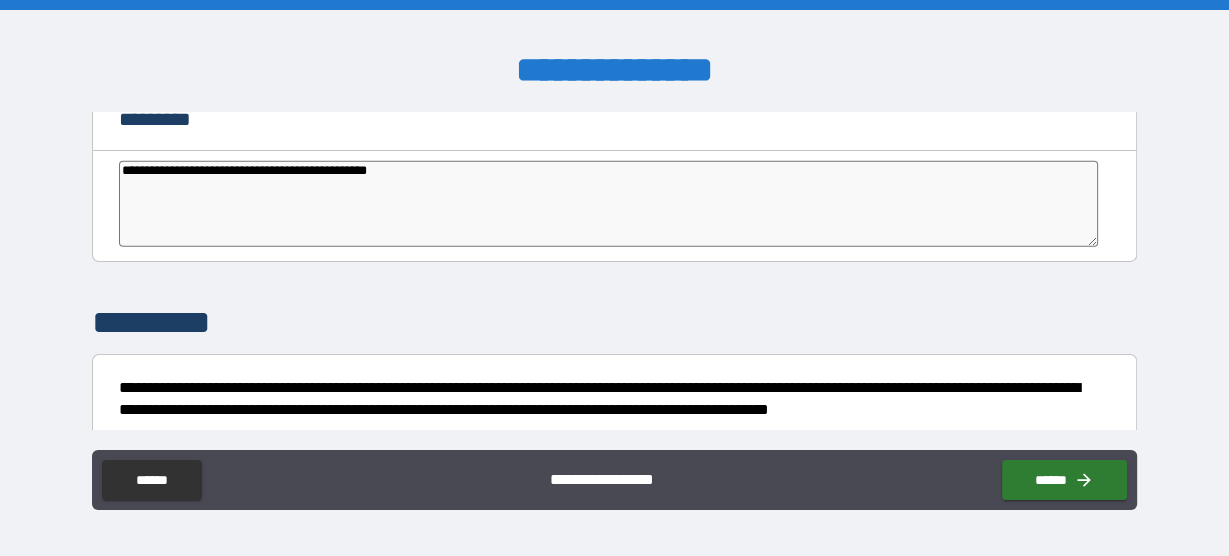 type on "**********" 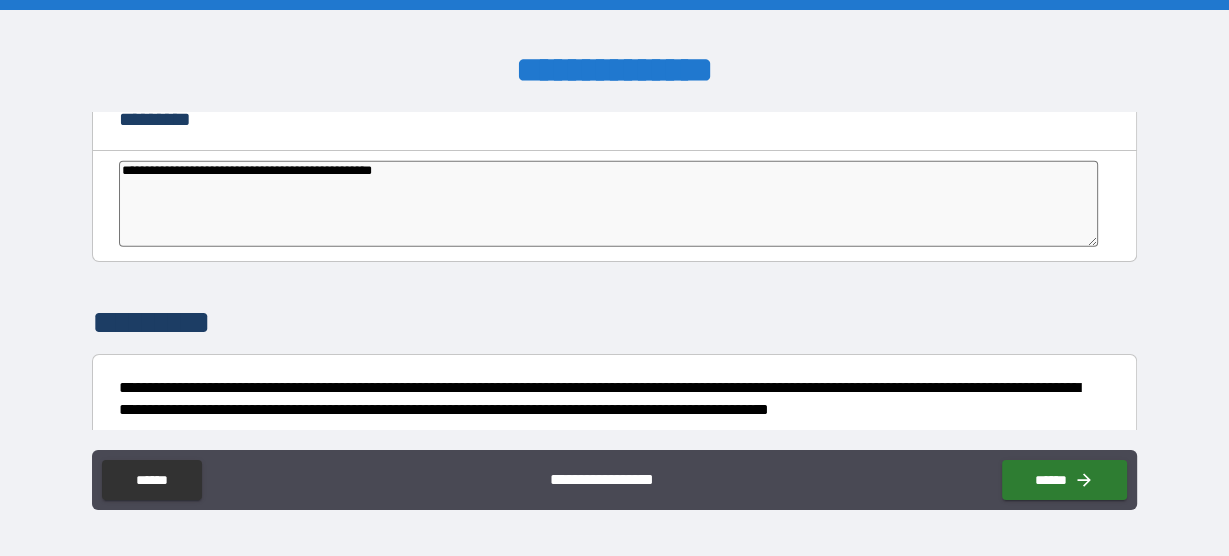type on "*" 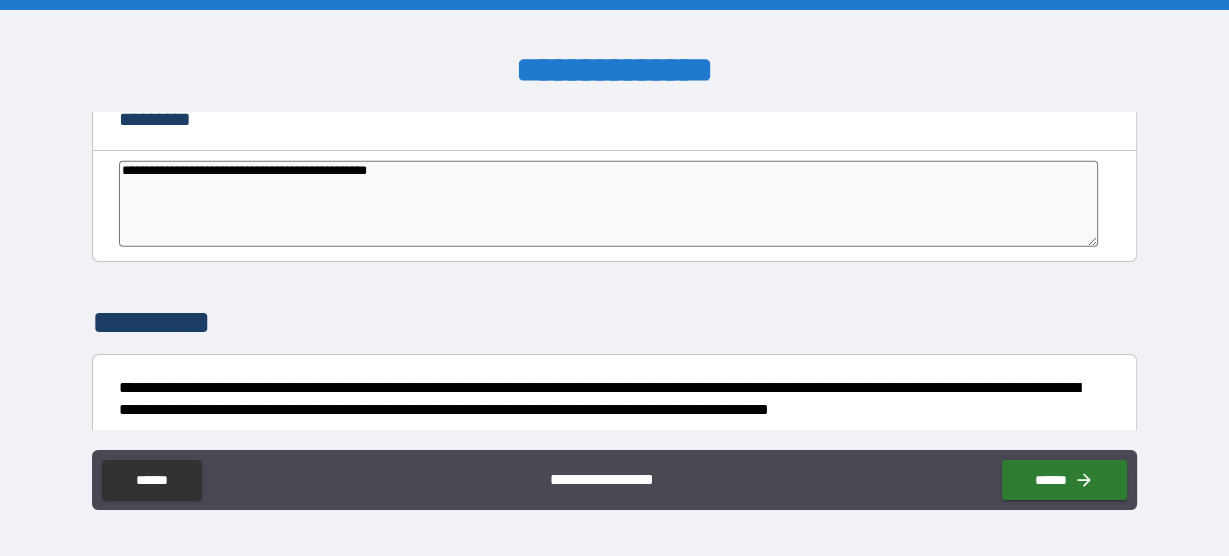 type on "**********" 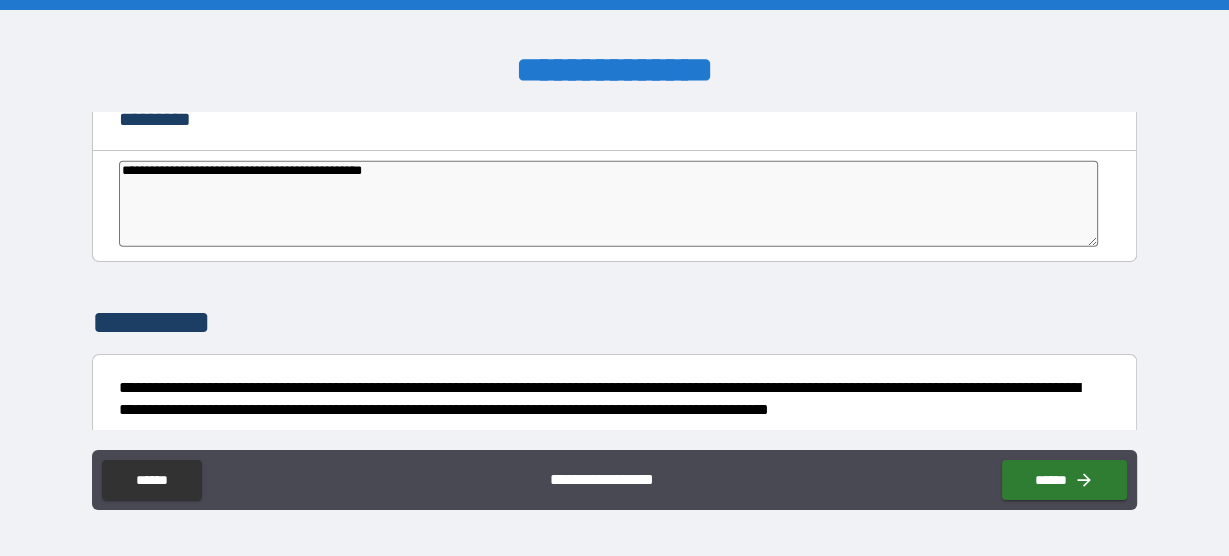 type on "**********" 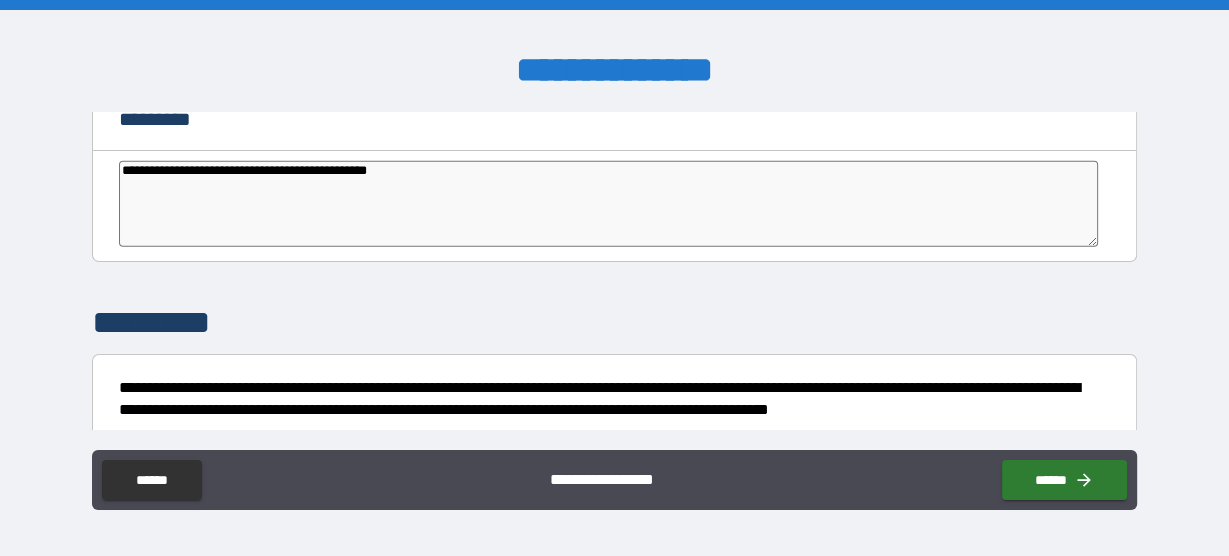 type on "*" 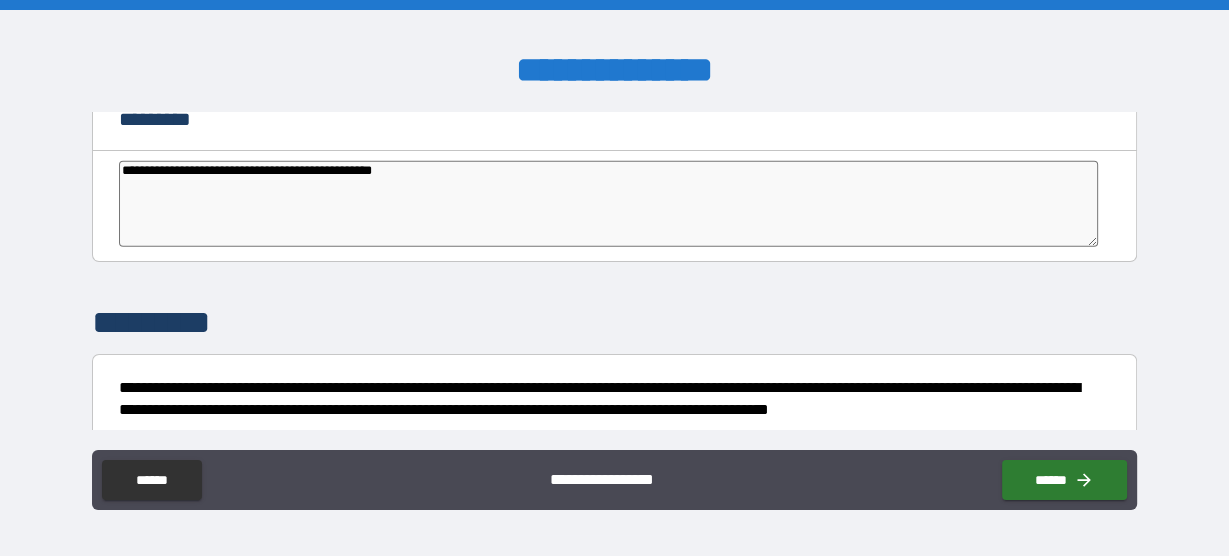 type on "**********" 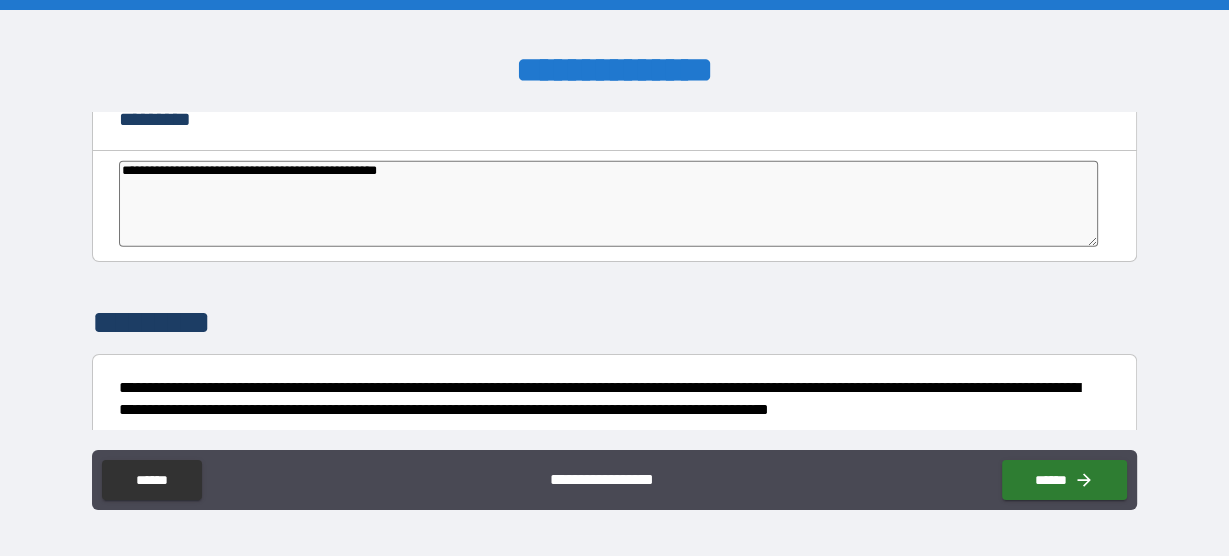 type on "*" 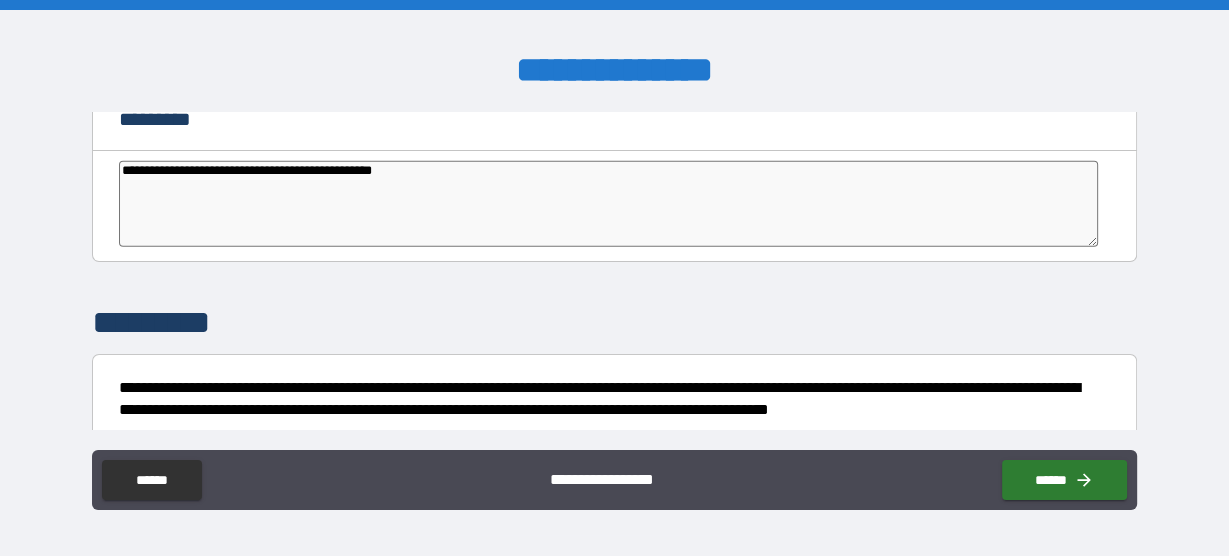 type on "*" 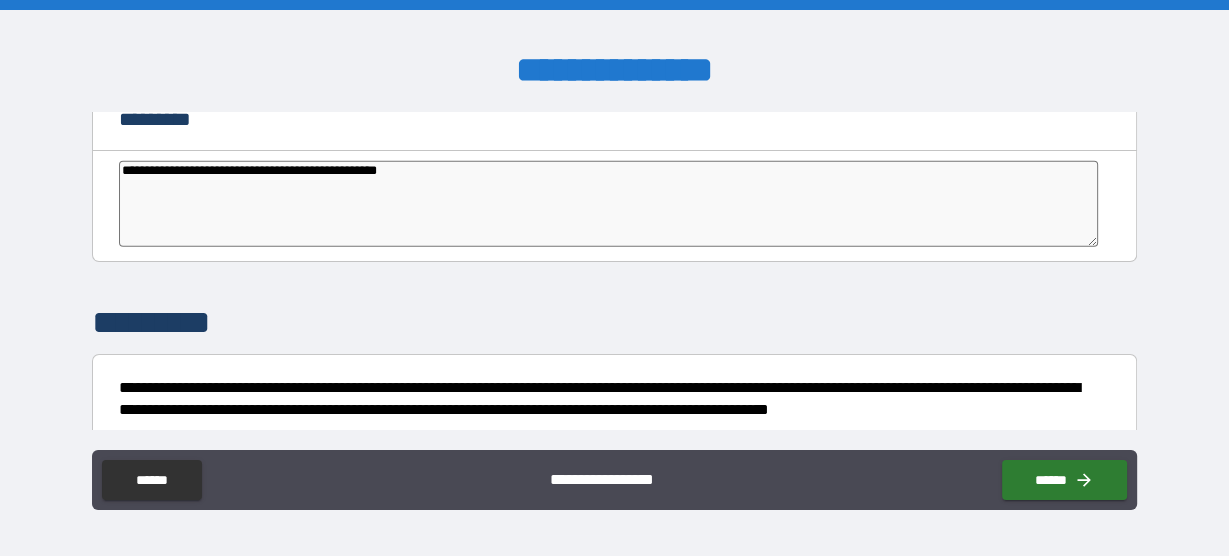 type on "*" 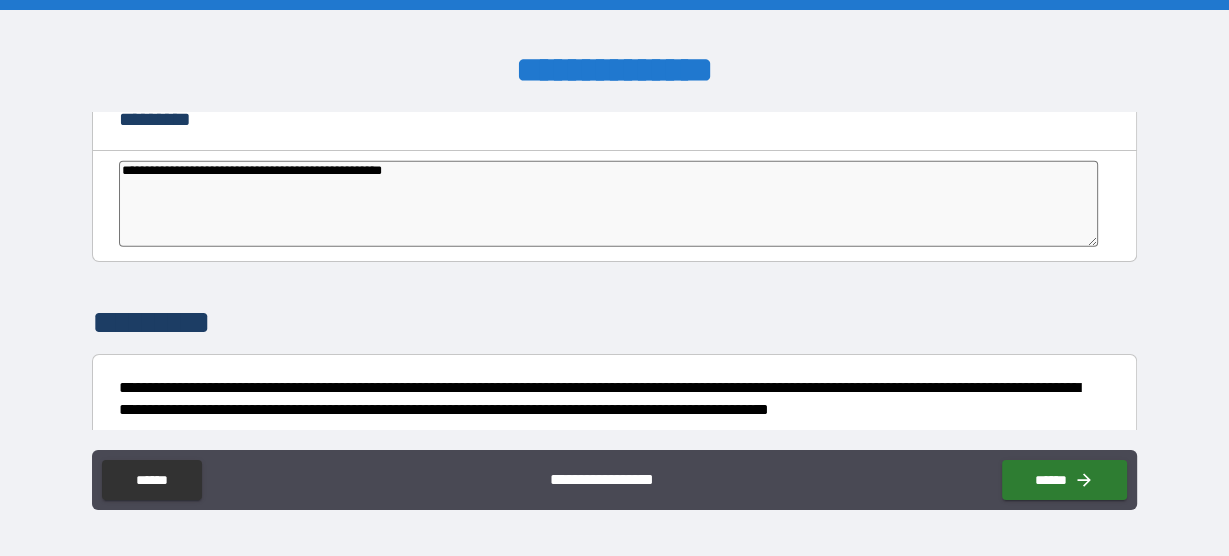 type on "*" 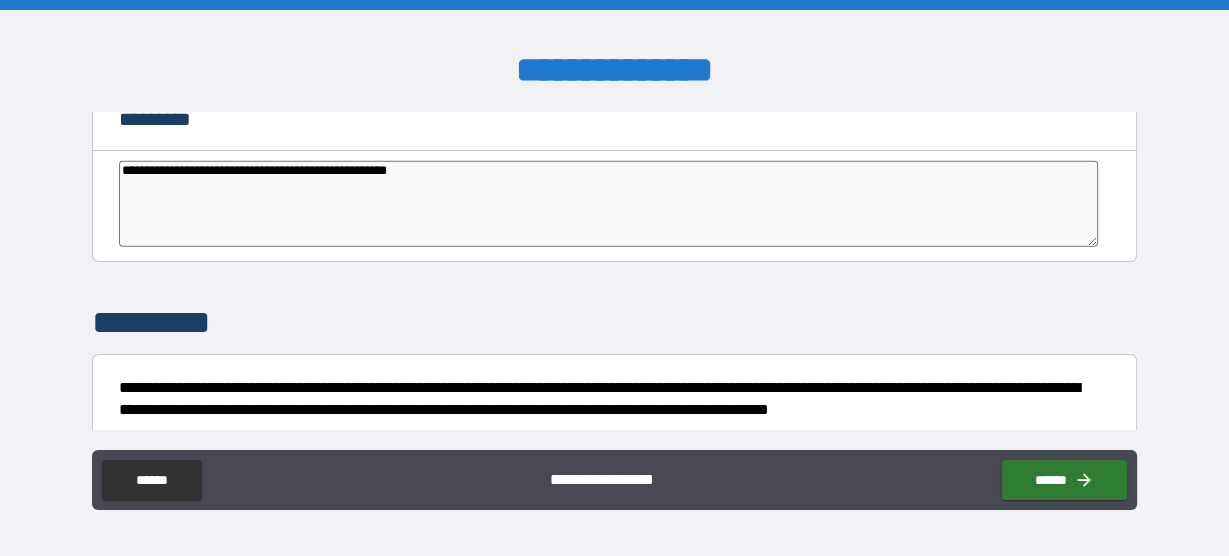 type on "*" 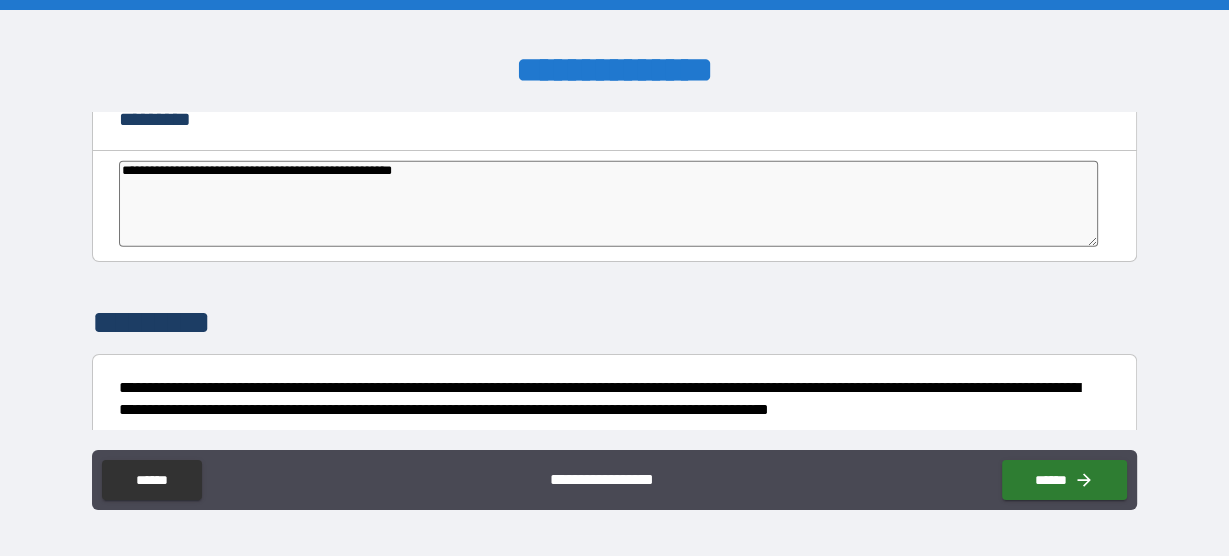 type on "*" 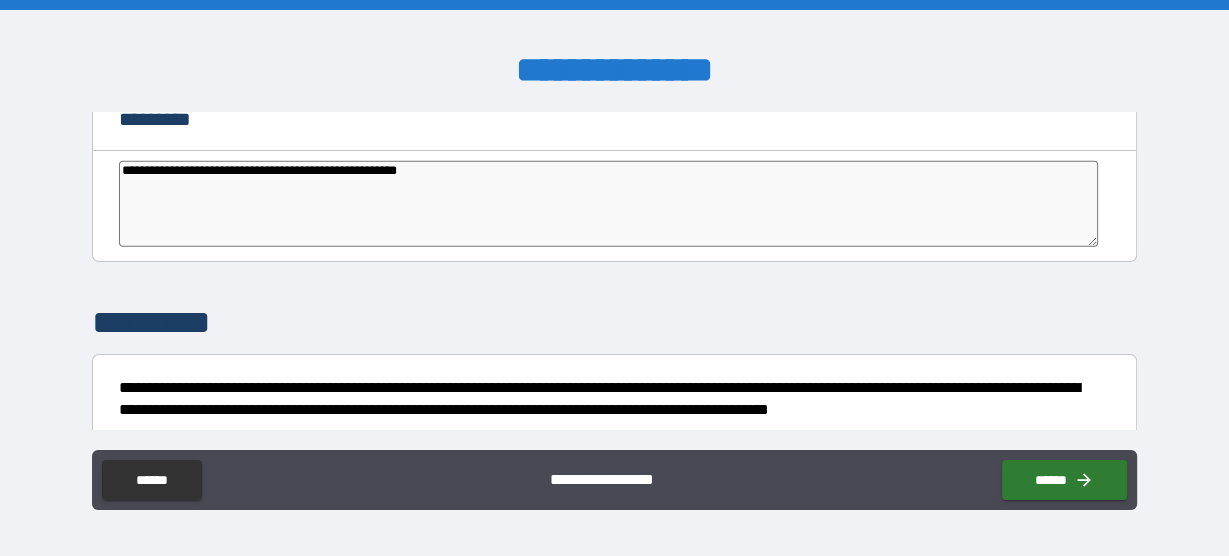 type 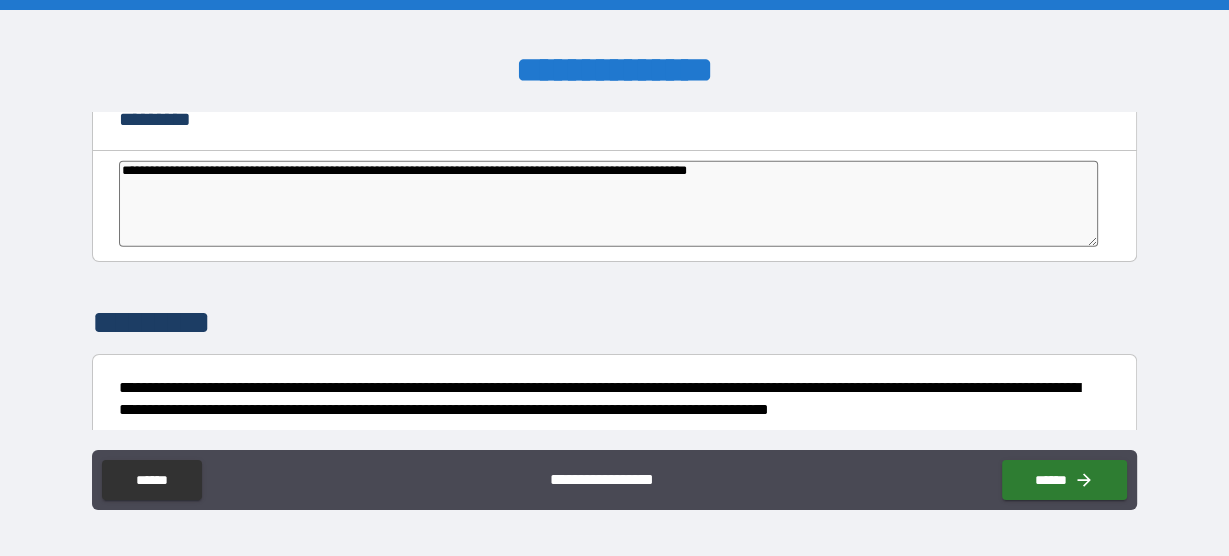 click on "**********" at bounding box center [608, 203] 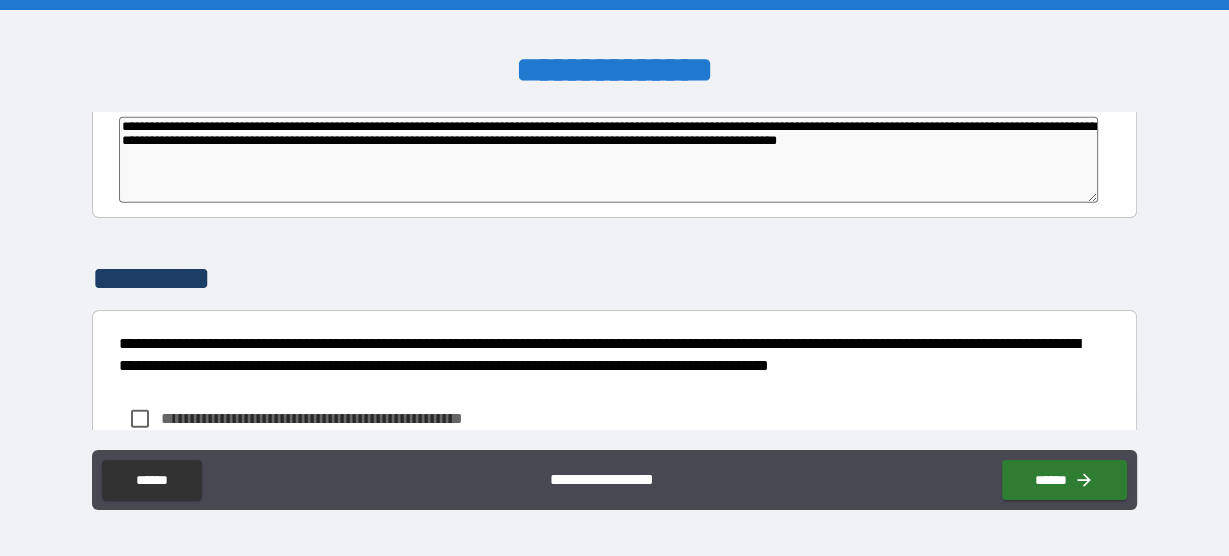 scroll, scrollTop: 4220, scrollLeft: 0, axis: vertical 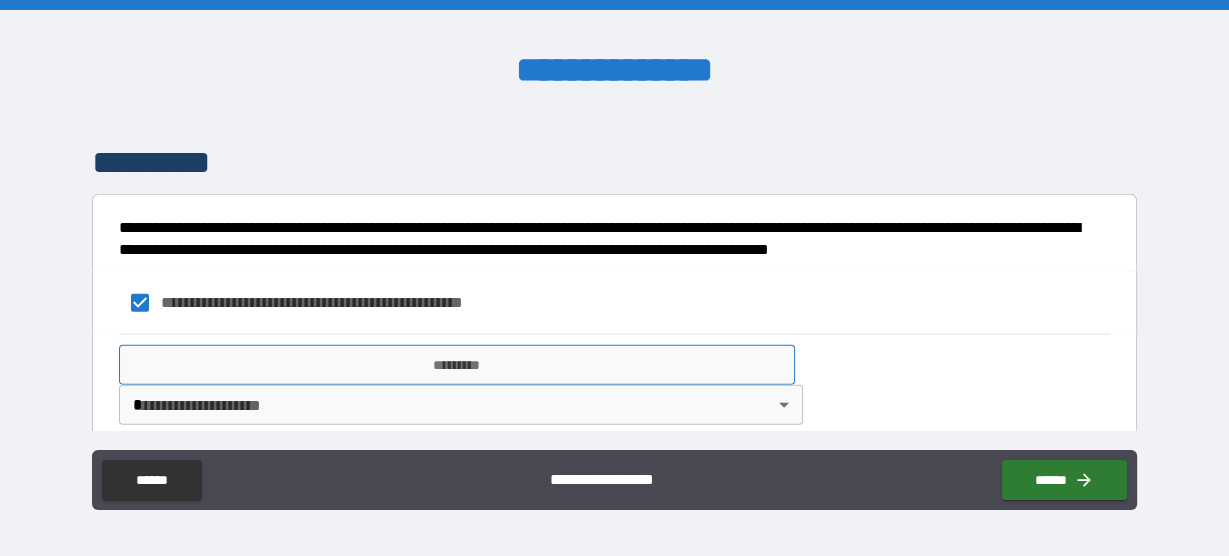 click on "*********" at bounding box center (456, 365) 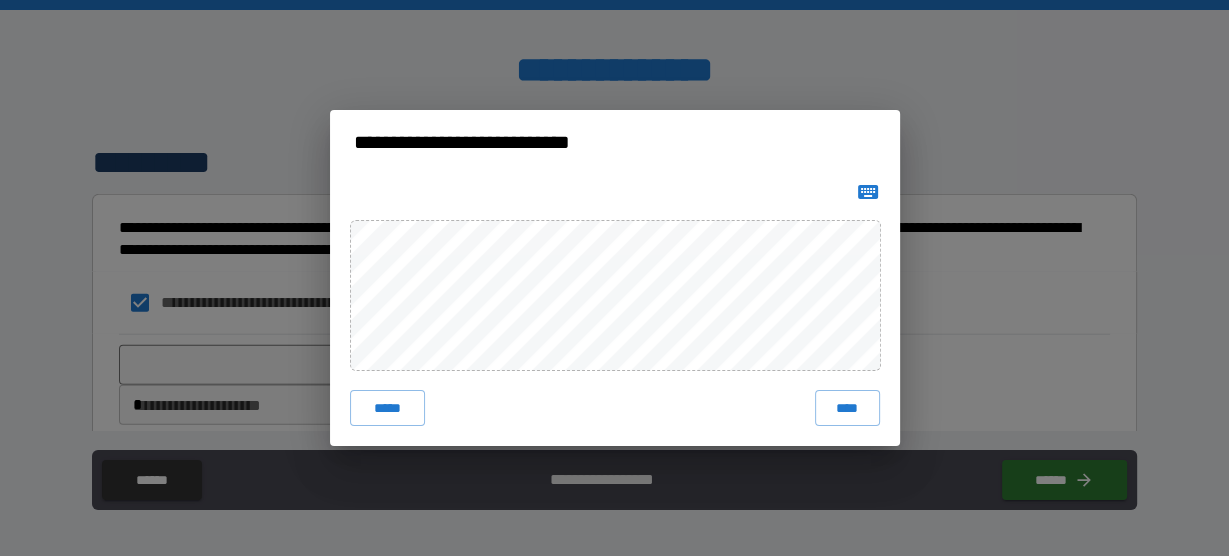 click 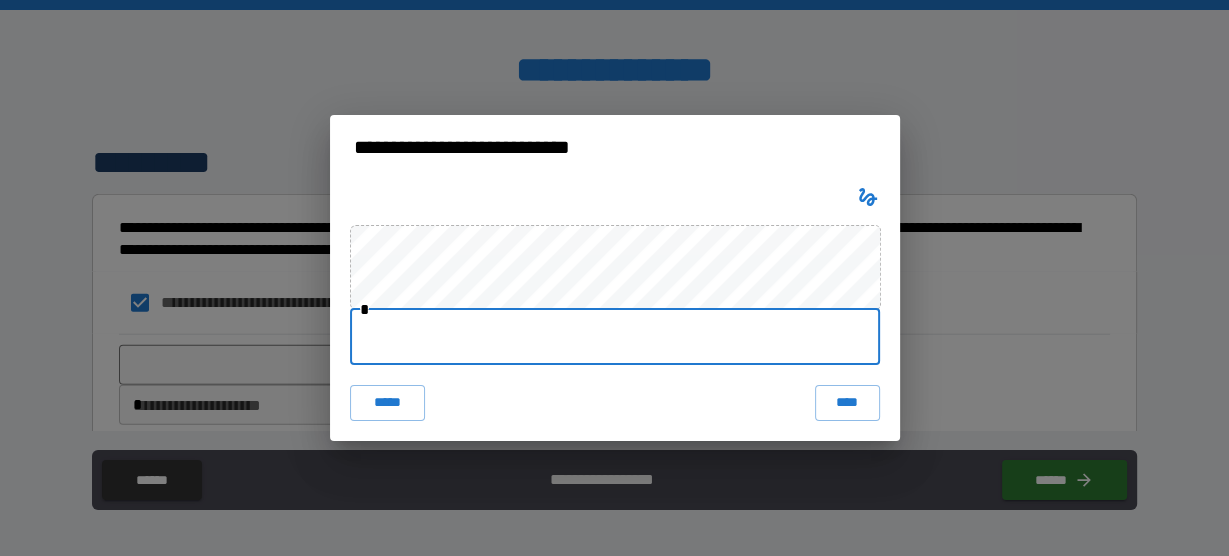 click at bounding box center (615, 337) 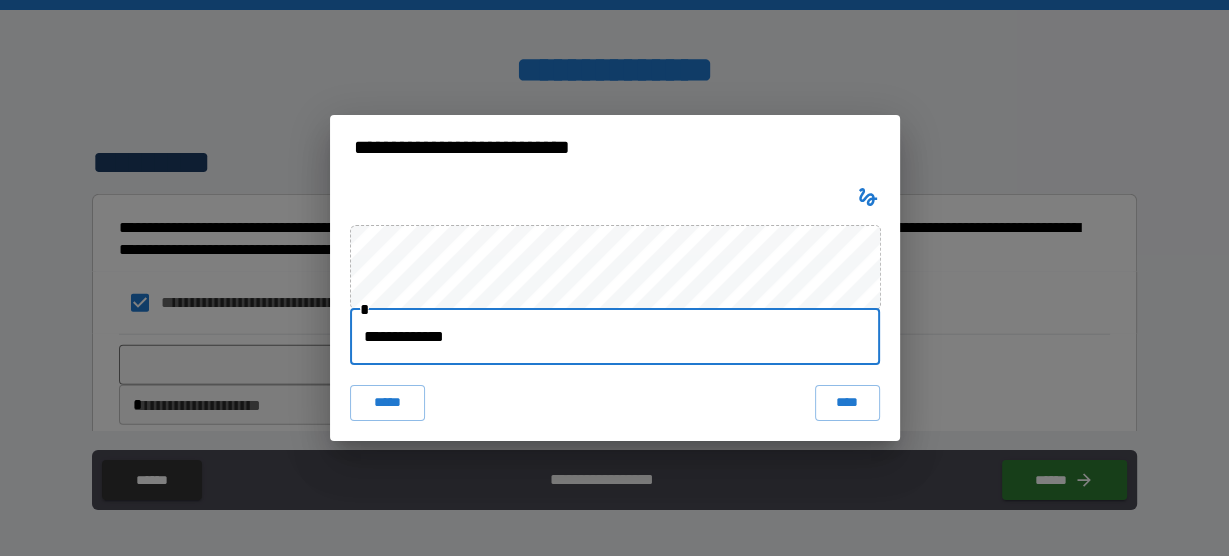 click on "****" at bounding box center (847, 403) 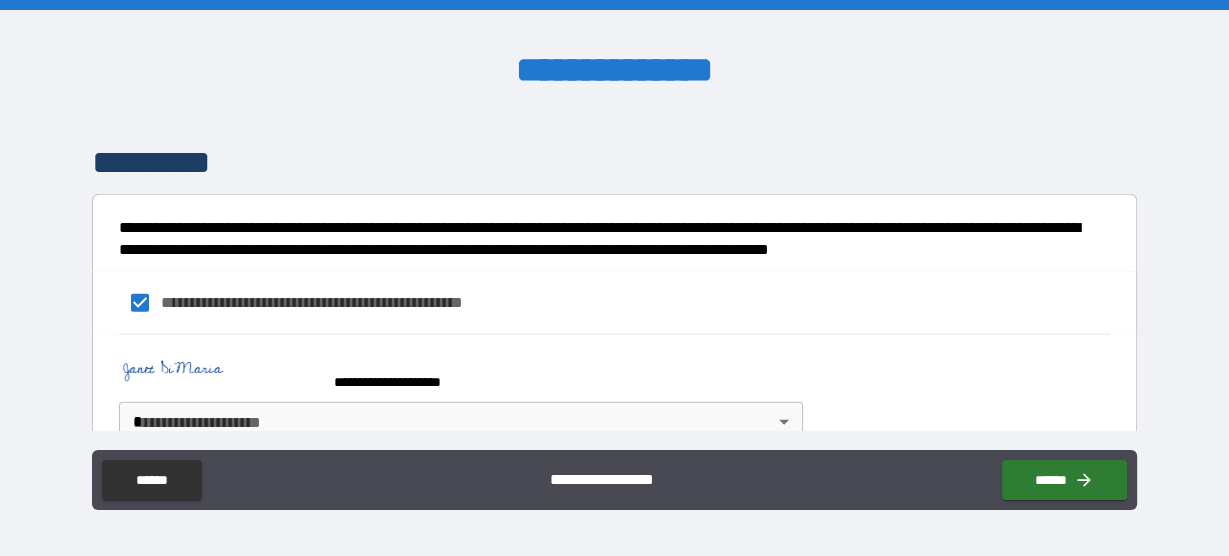 scroll, scrollTop: 4237, scrollLeft: 0, axis: vertical 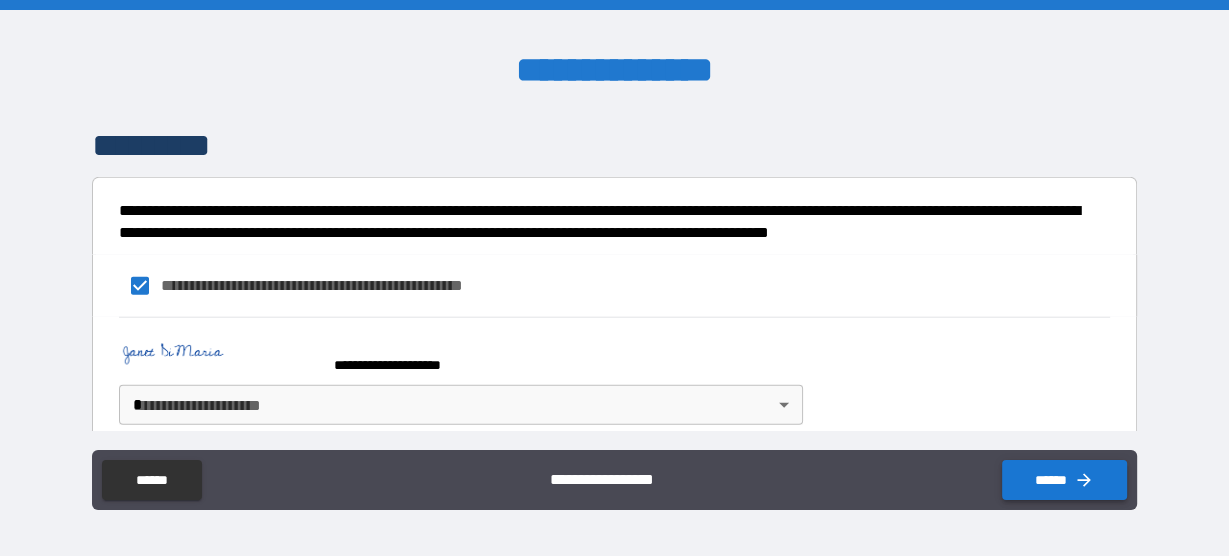 click on "******" at bounding box center (1064, 480) 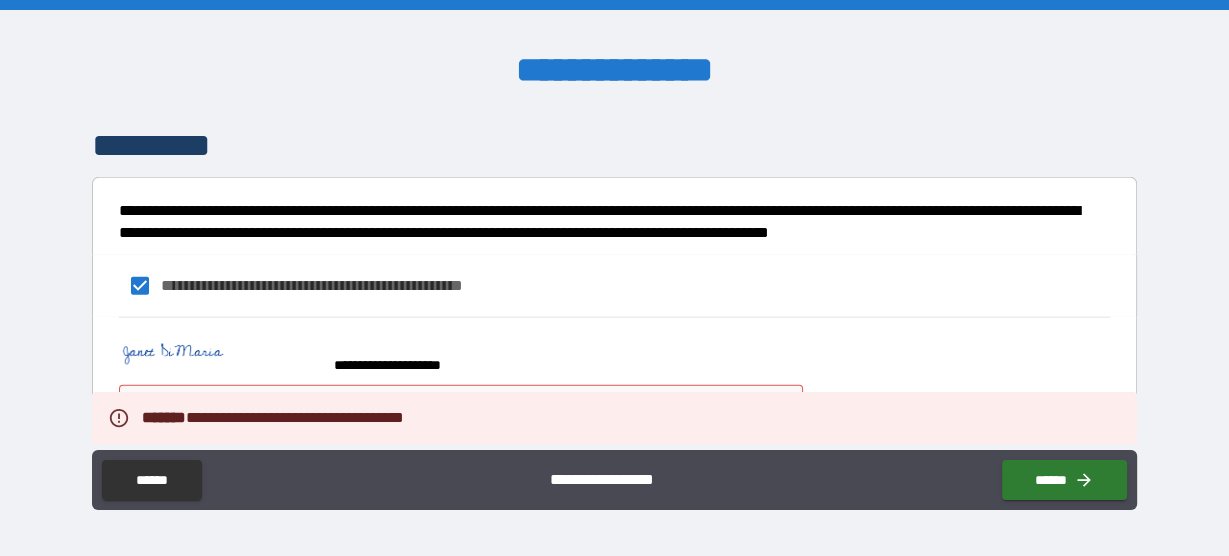 click on "**********" at bounding box center [614, 278] 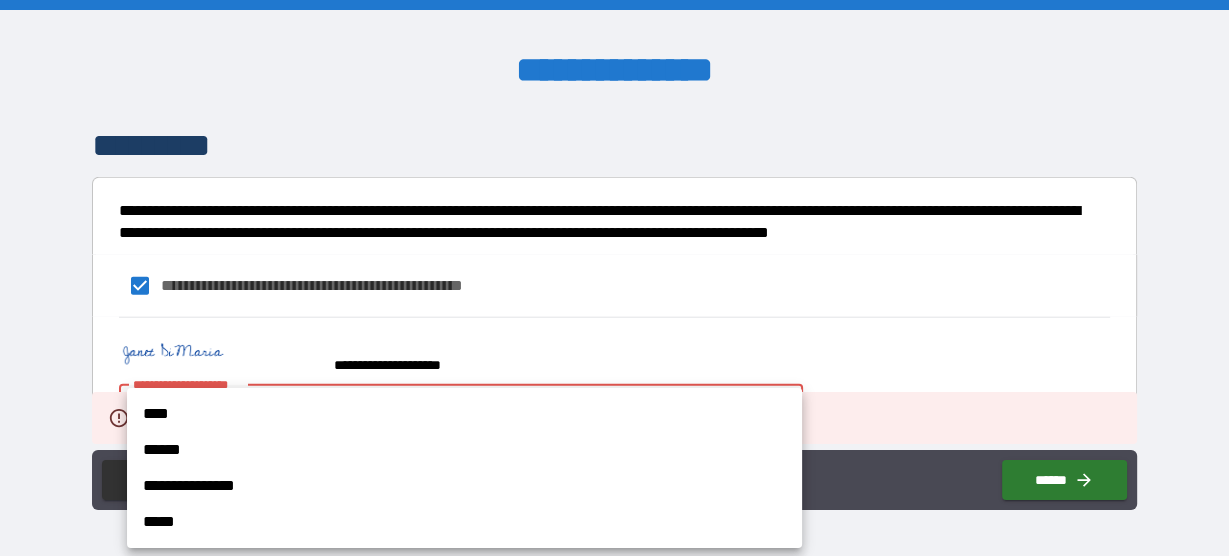 click on "****" at bounding box center (464, 414) 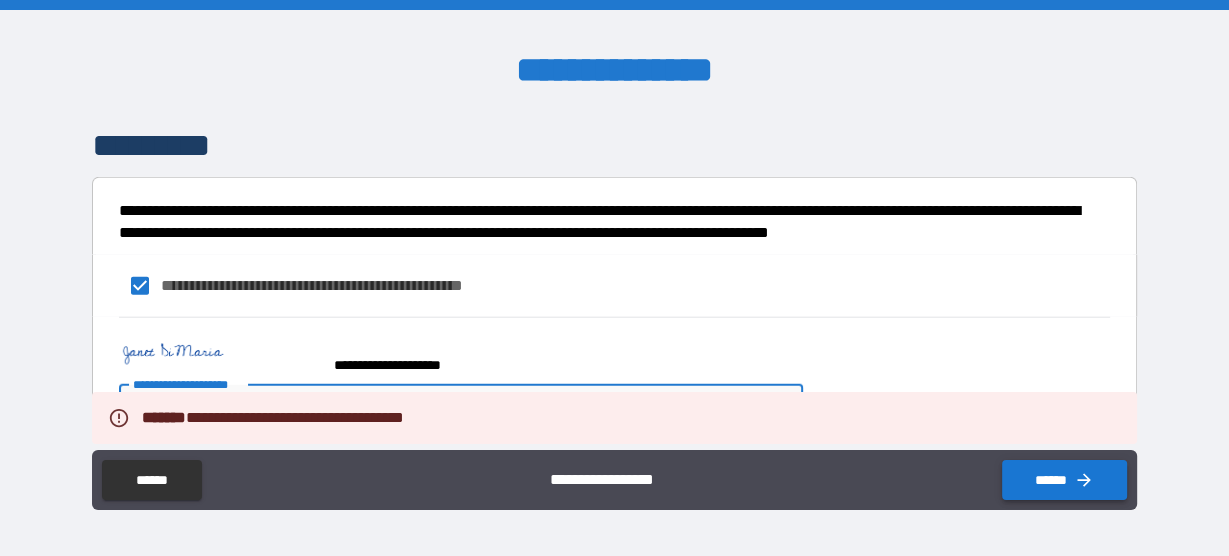 click 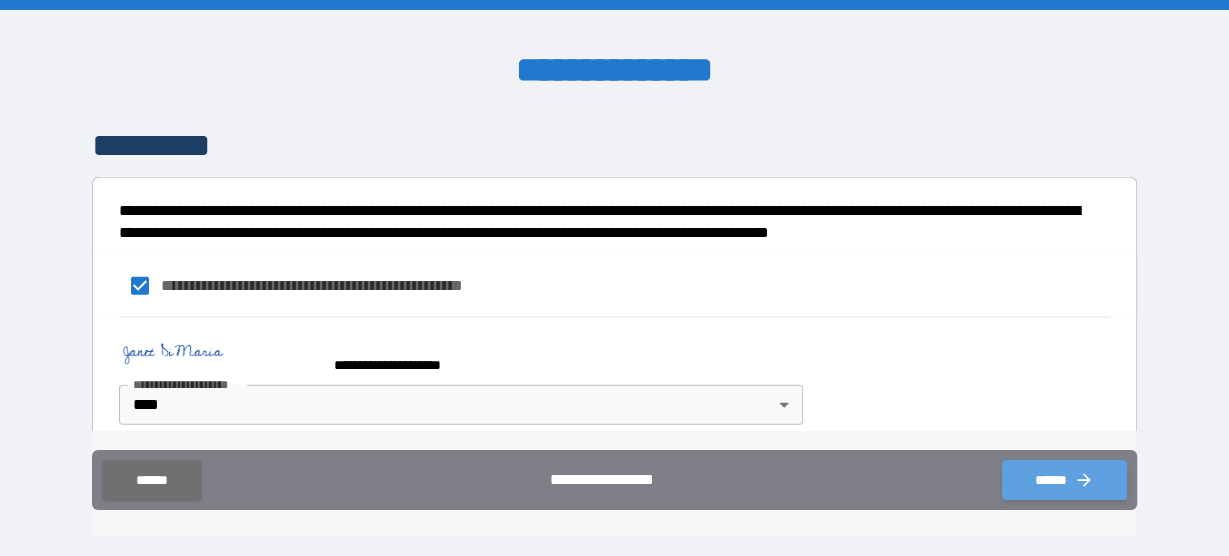 click on "******" at bounding box center (1064, 480) 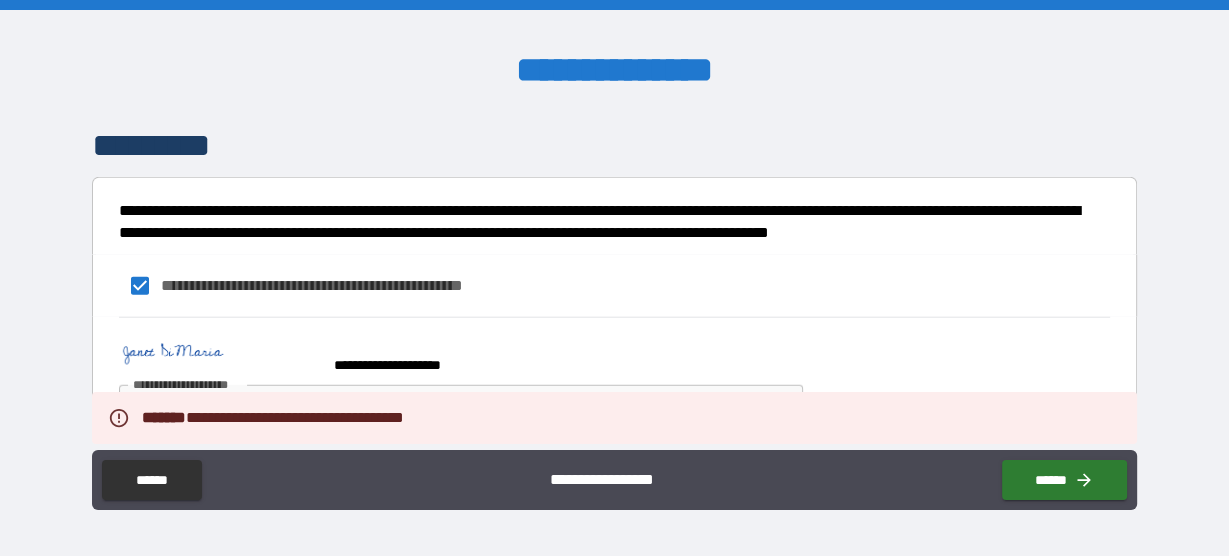scroll, scrollTop: 3958, scrollLeft: 0, axis: vertical 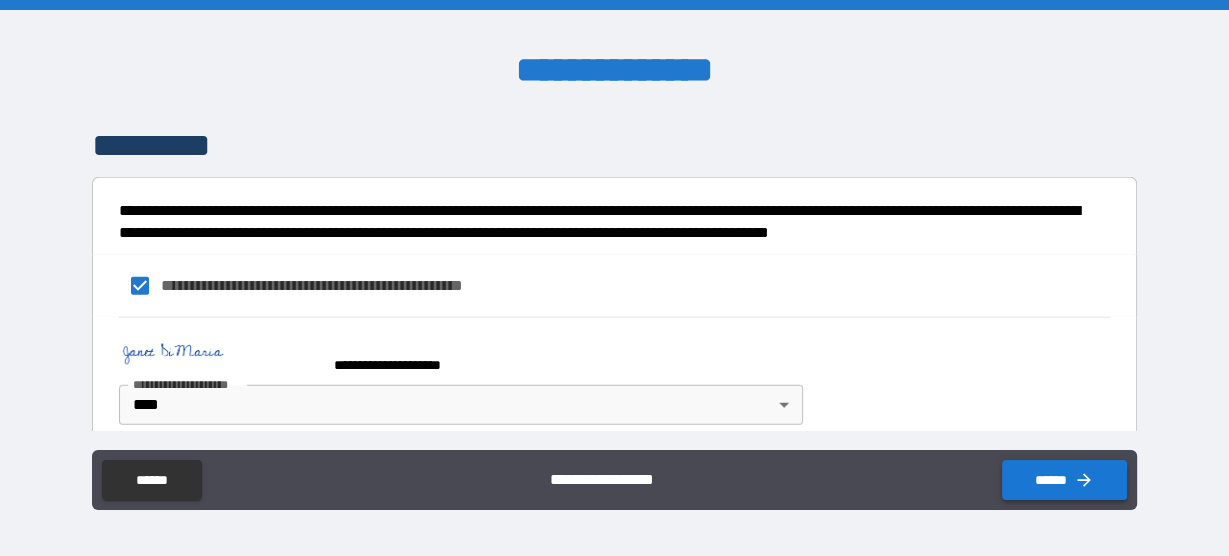 click on "******" at bounding box center (1064, 480) 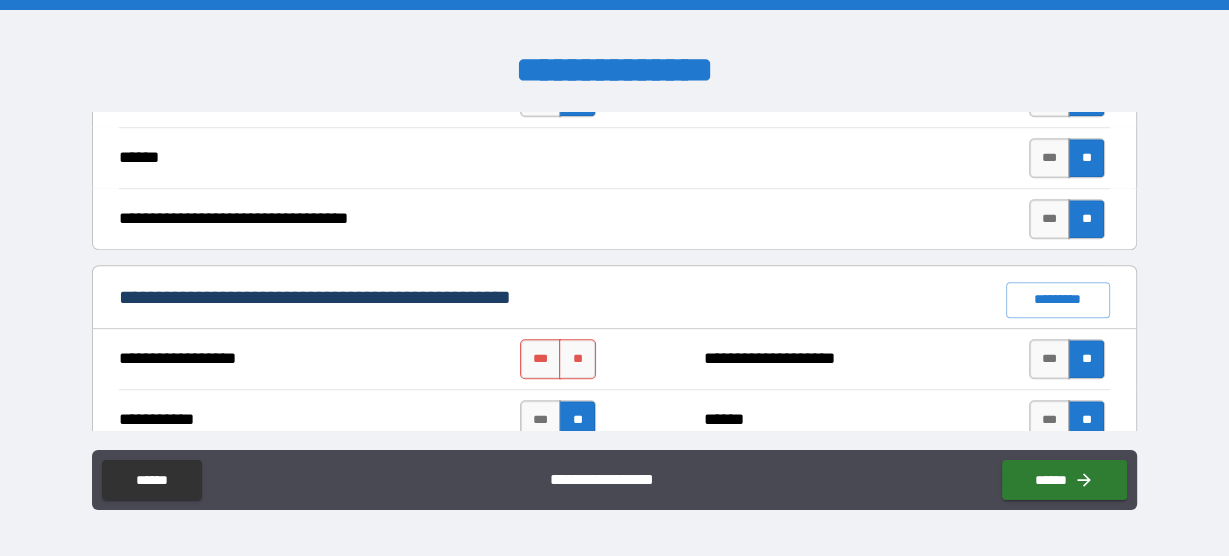 scroll, scrollTop: 1517, scrollLeft: 0, axis: vertical 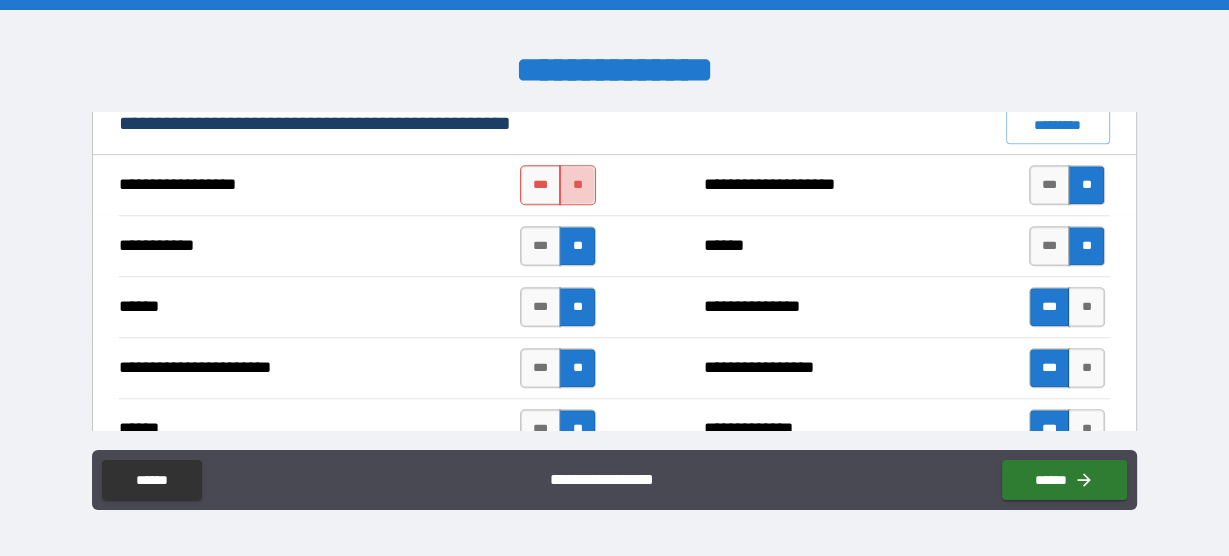 click on "**" at bounding box center (577, 185) 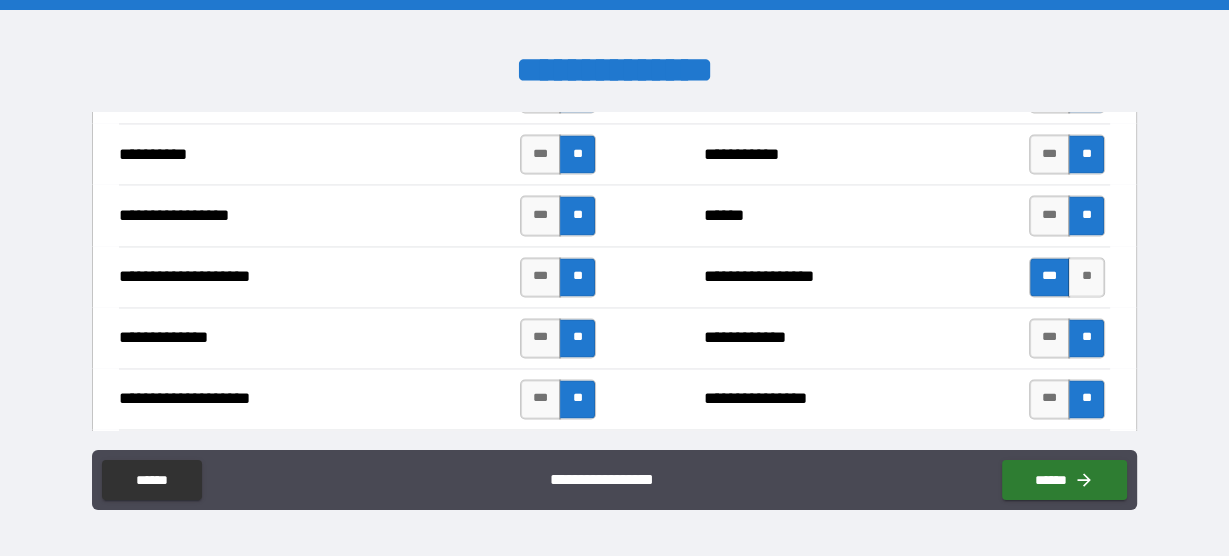 scroll, scrollTop: 3037, scrollLeft: 0, axis: vertical 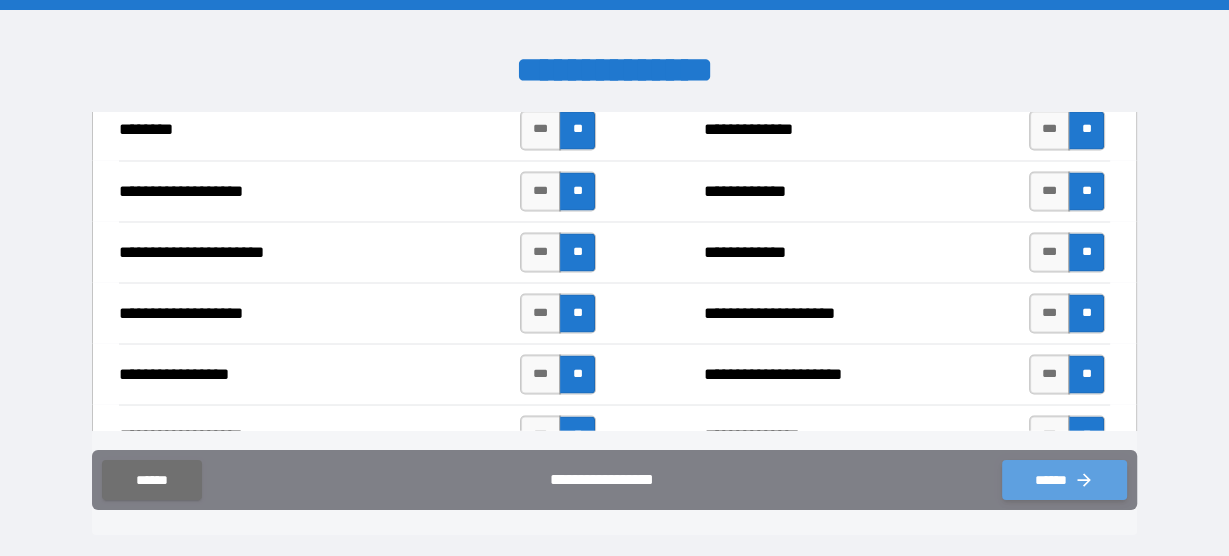 click on "******" at bounding box center (1064, 480) 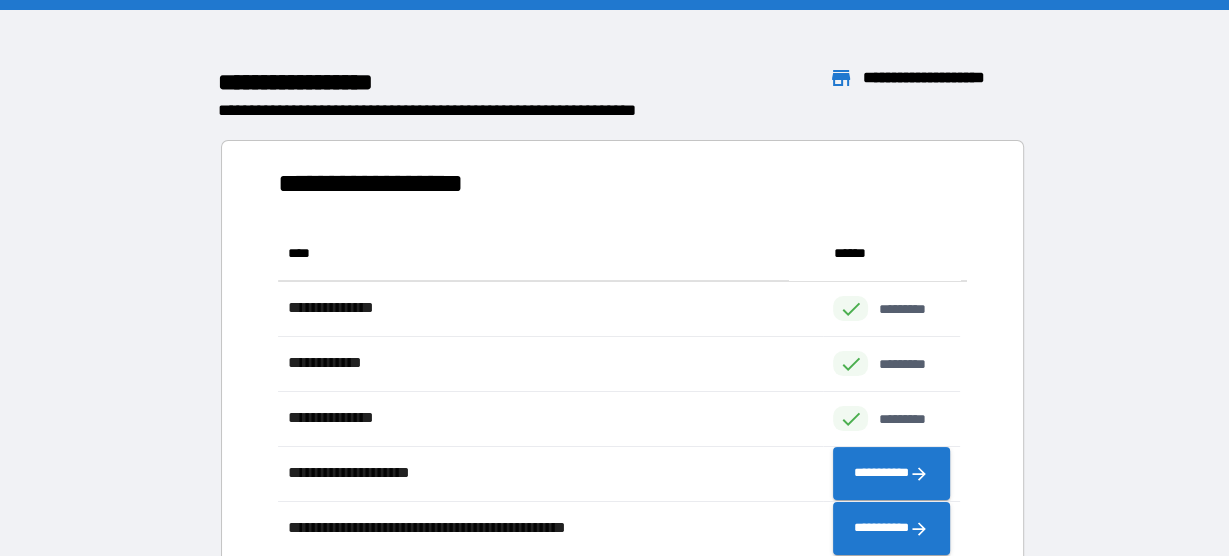 scroll, scrollTop: 318, scrollLeft: 670, axis: both 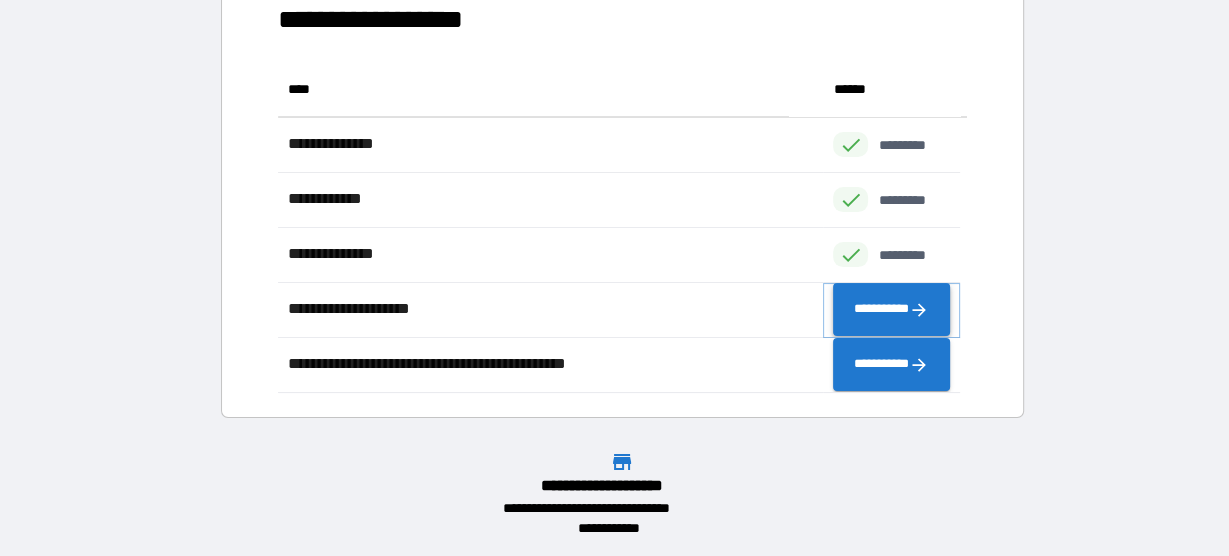 click on "**********" at bounding box center [891, 310] 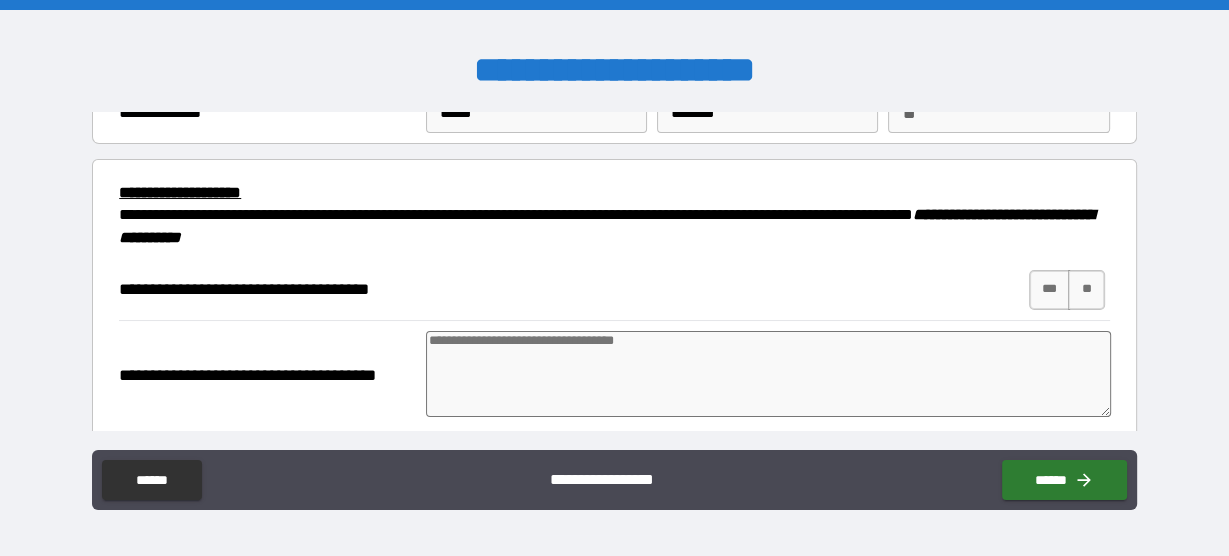 scroll, scrollTop: 240, scrollLeft: 0, axis: vertical 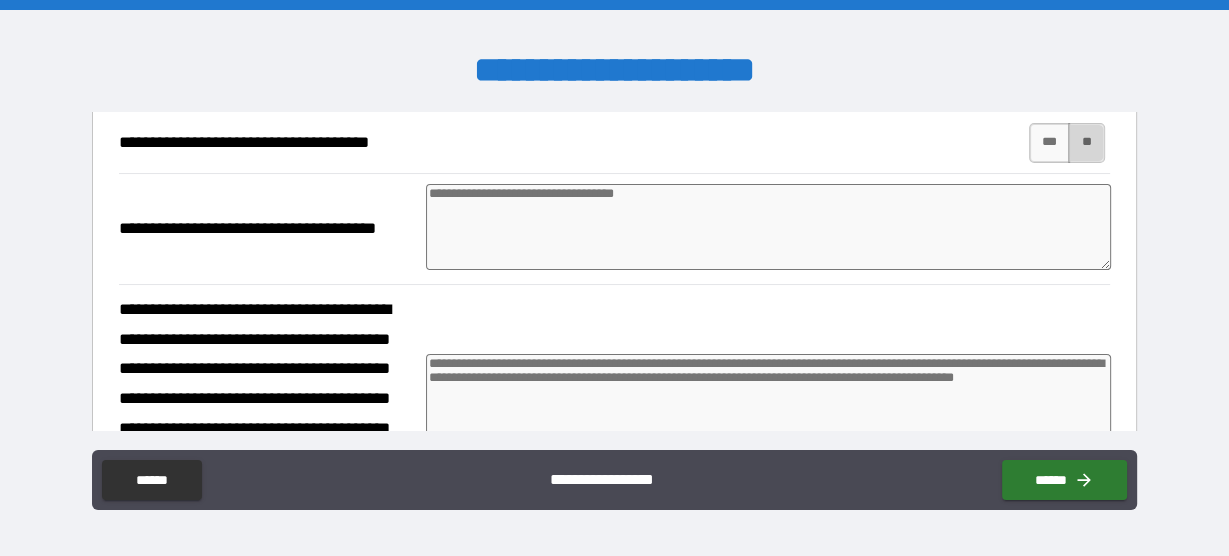click on "**" at bounding box center [1086, 143] 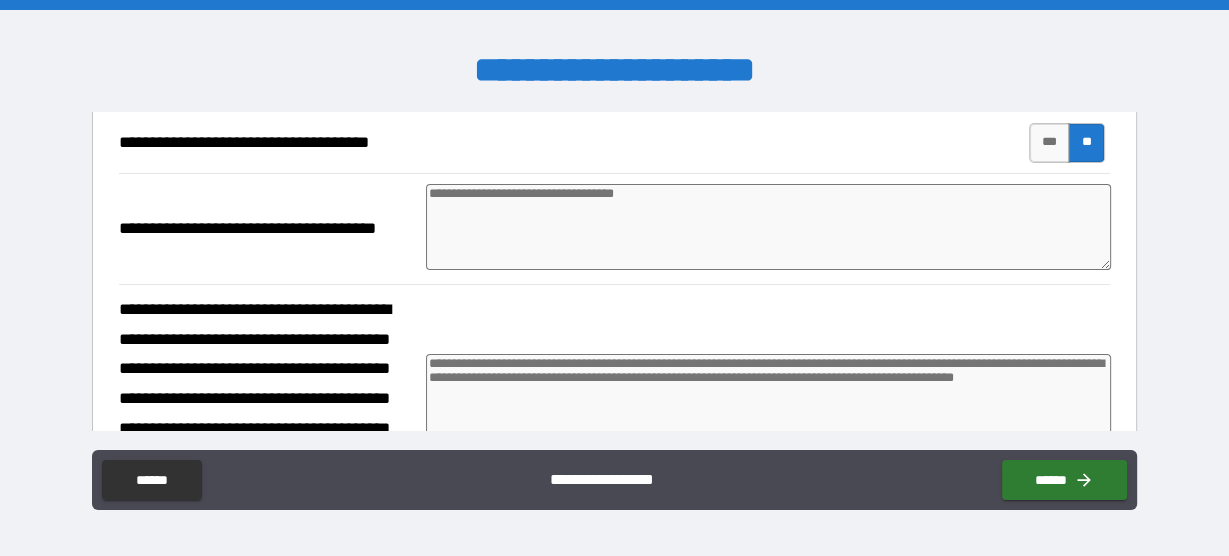 click at bounding box center (768, 227) 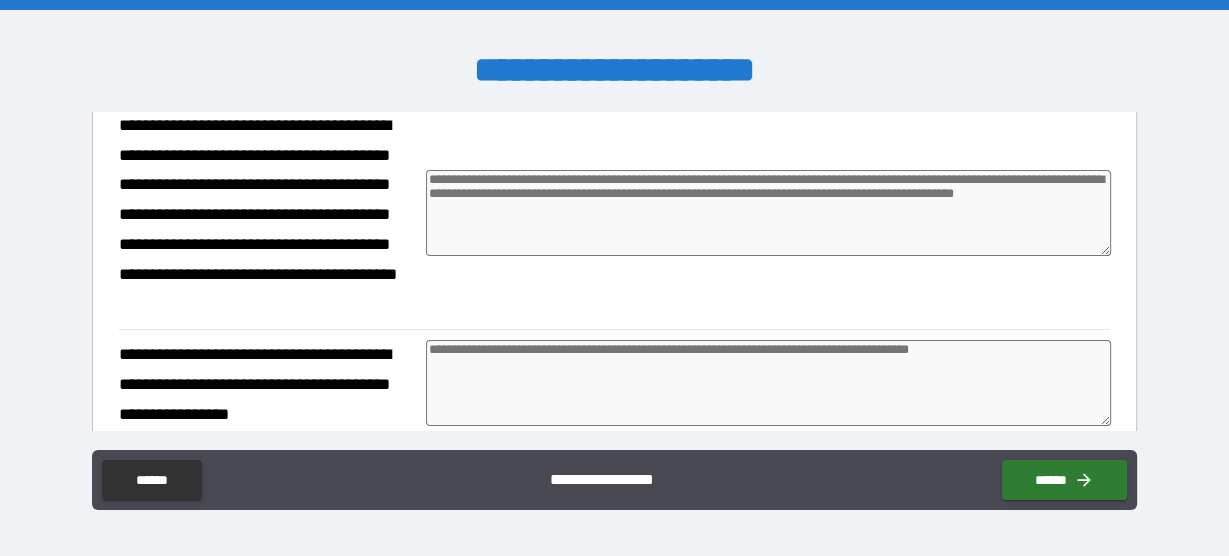 scroll, scrollTop: 320, scrollLeft: 0, axis: vertical 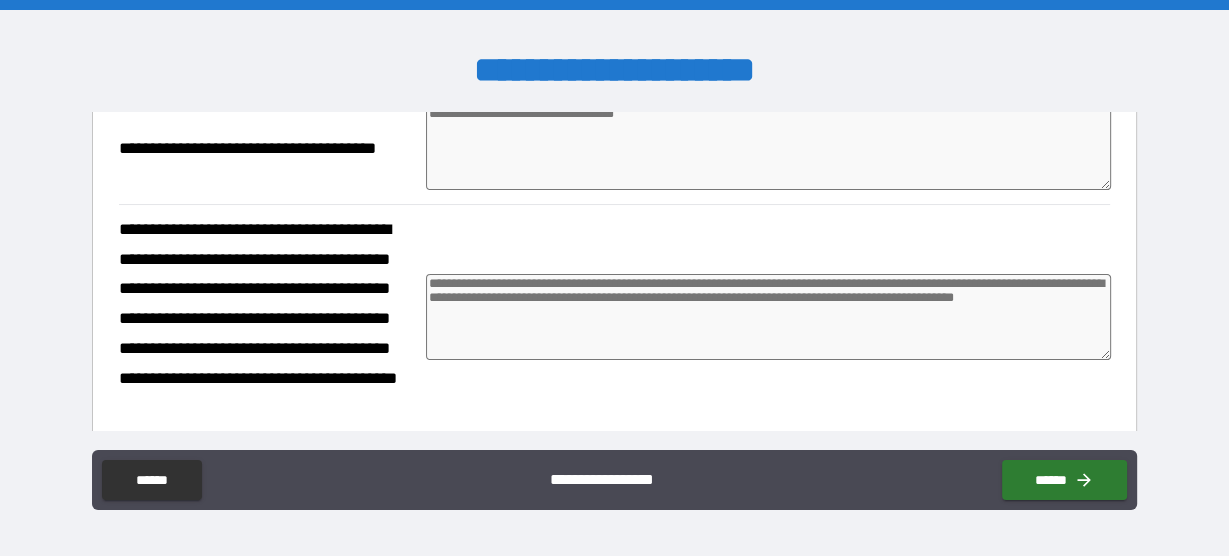 click at bounding box center [768, 317] 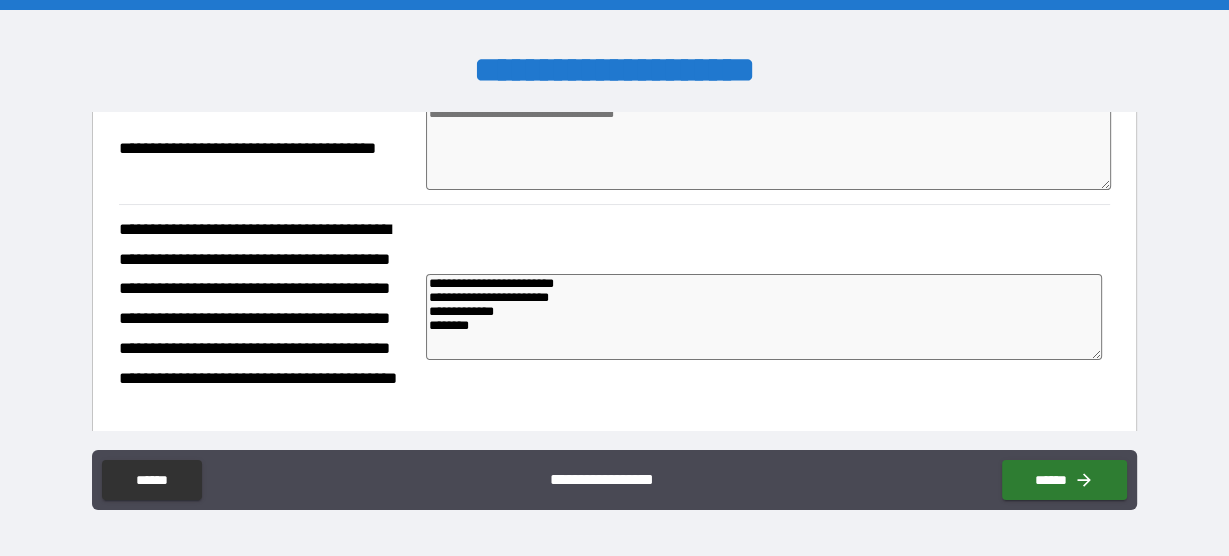 click on "**********" at bounding box center [764, 316] 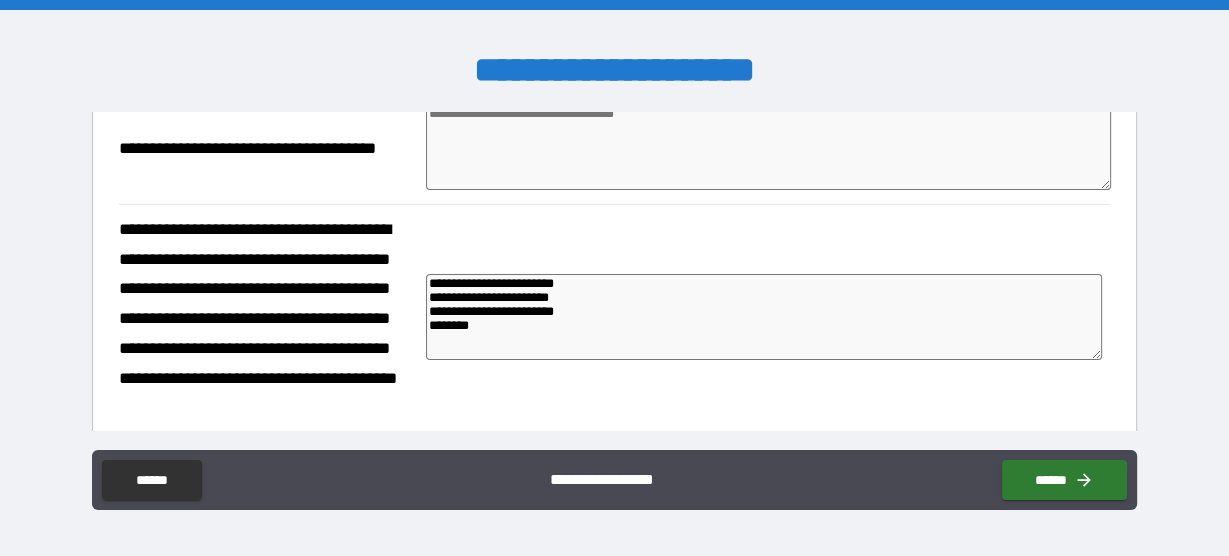 click on "**********" at bounding box center (764, 316) 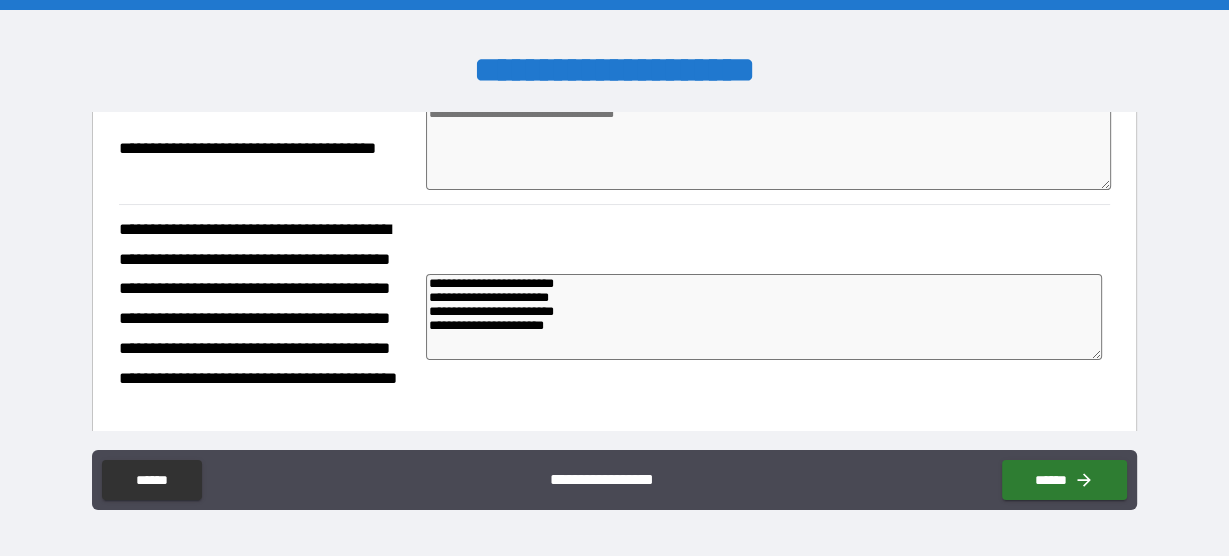 click on "**********" at bounding box center [764, 316] 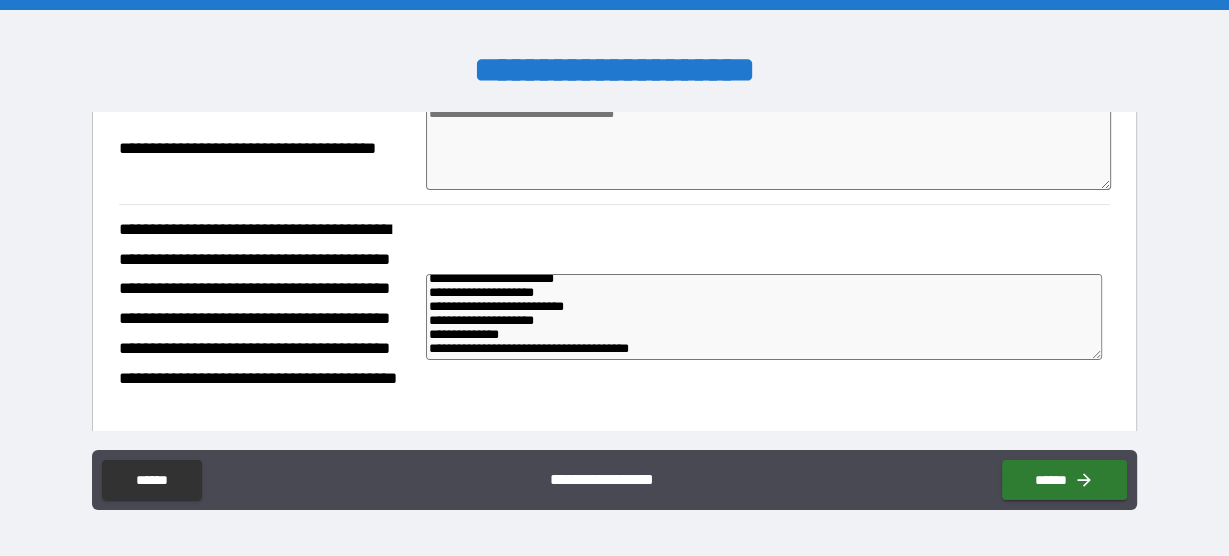 scroll, scrollTop: 0, scrollLeft: 0, axis: both 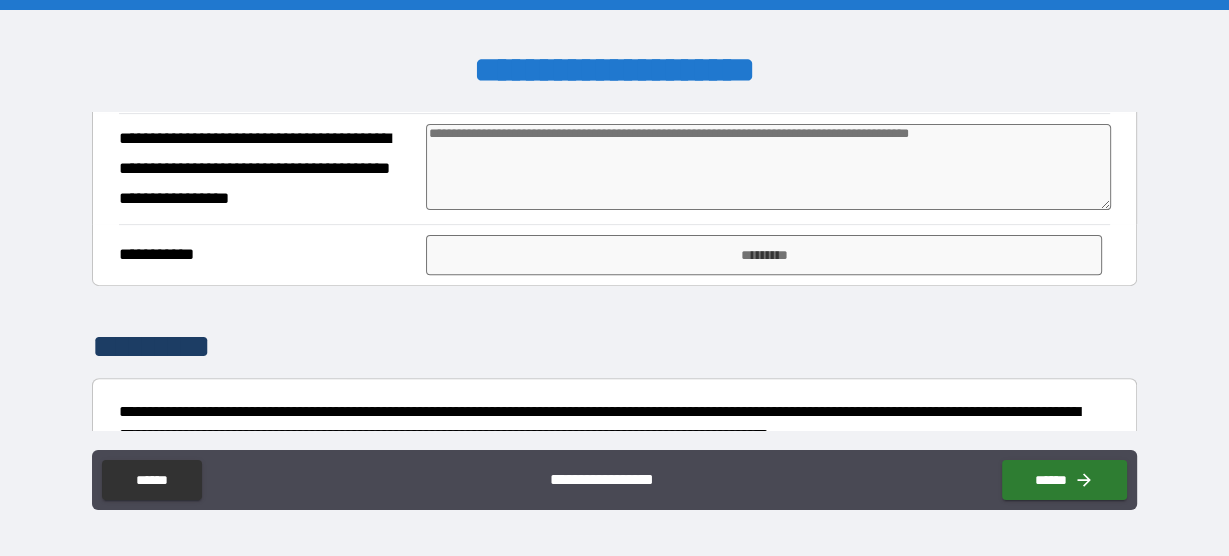 click at bounding box center (768, 167) 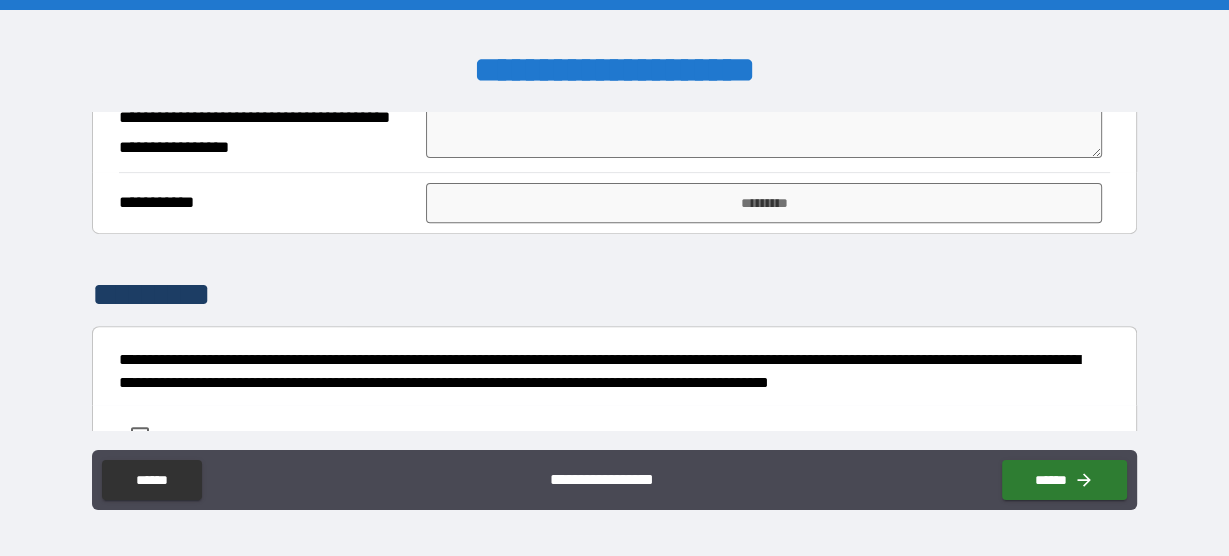 scroll, scrollTop: 720, scrollLeft: 0, axis: vertical 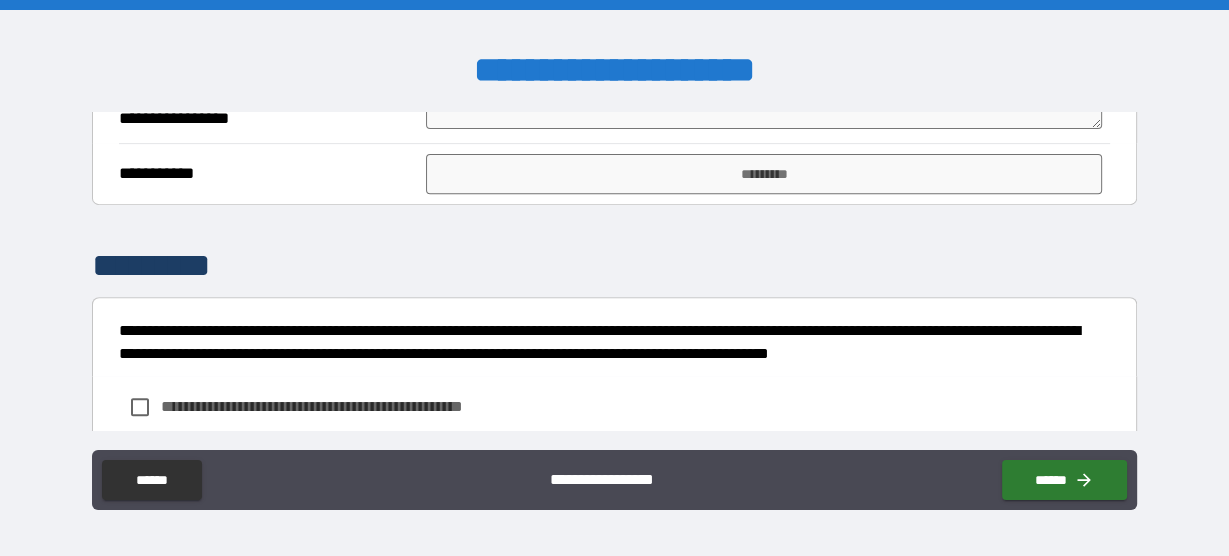 click on "**********" at bounding box center [614, 174] 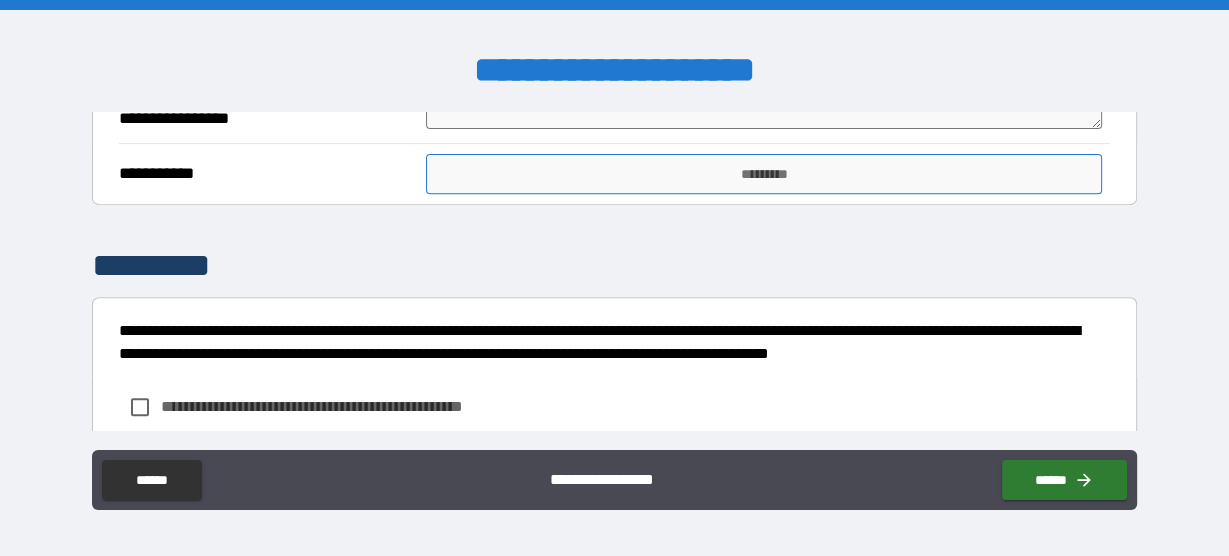 click on "*********" at bounding box center [763, 174] 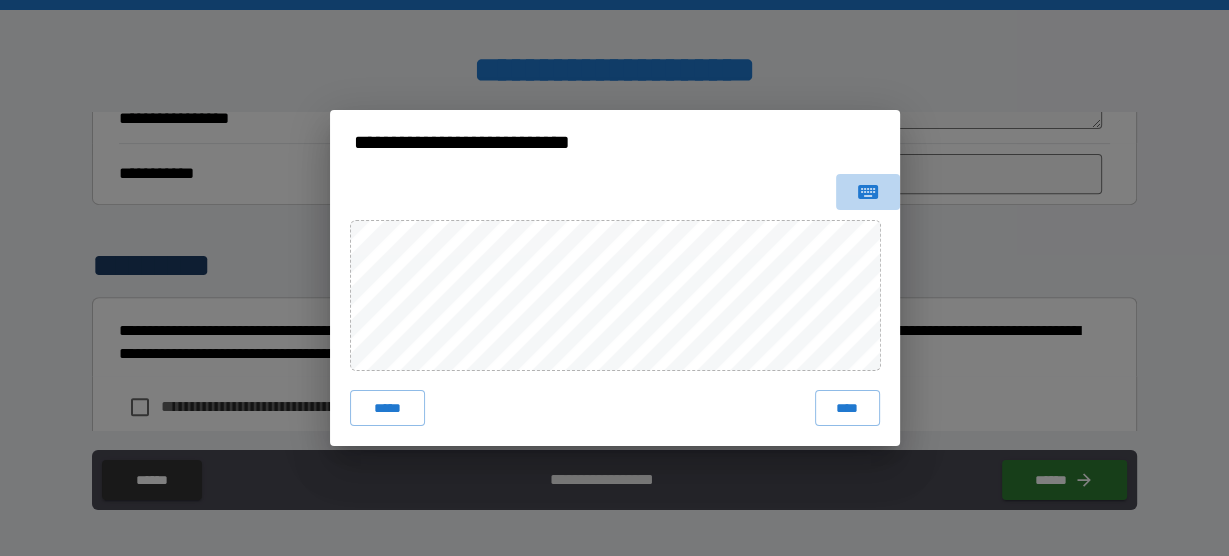 click 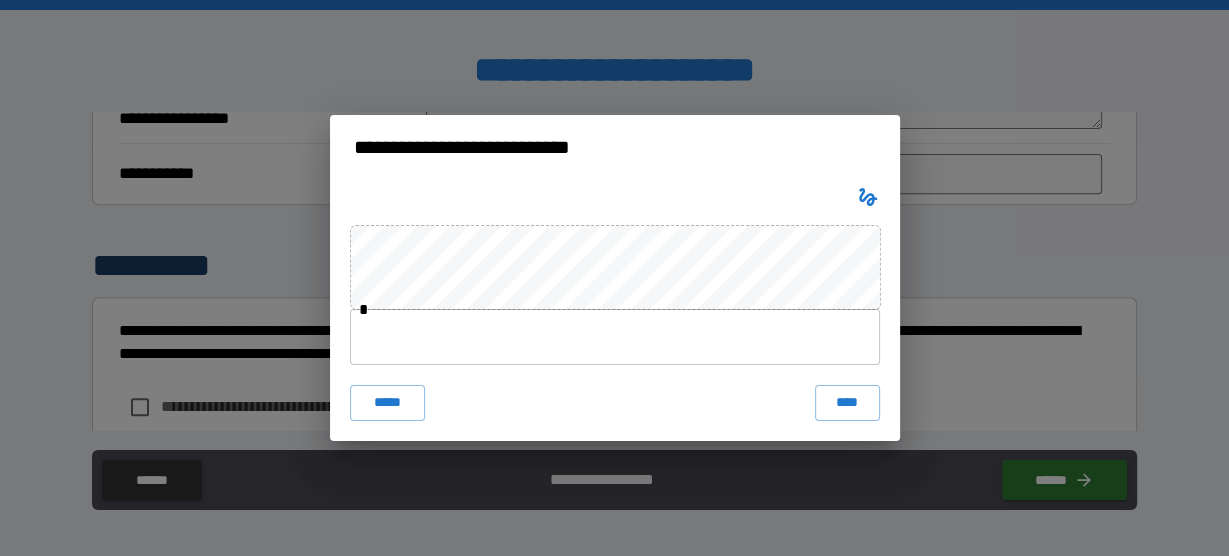 click at bounding box center [615, 337] 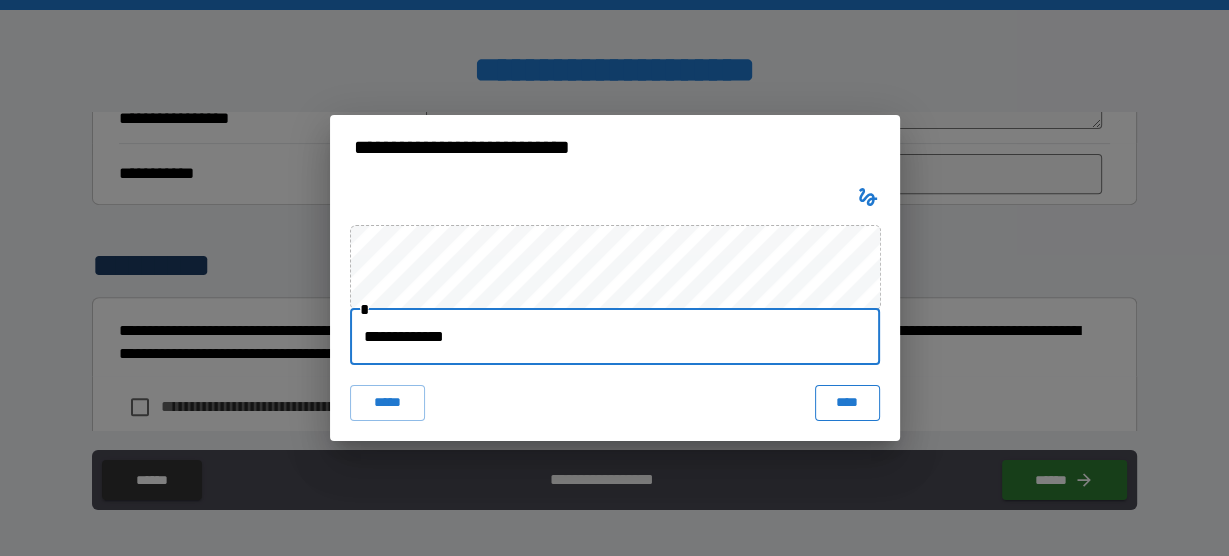 click on "****" at bounding box center [847, 403] 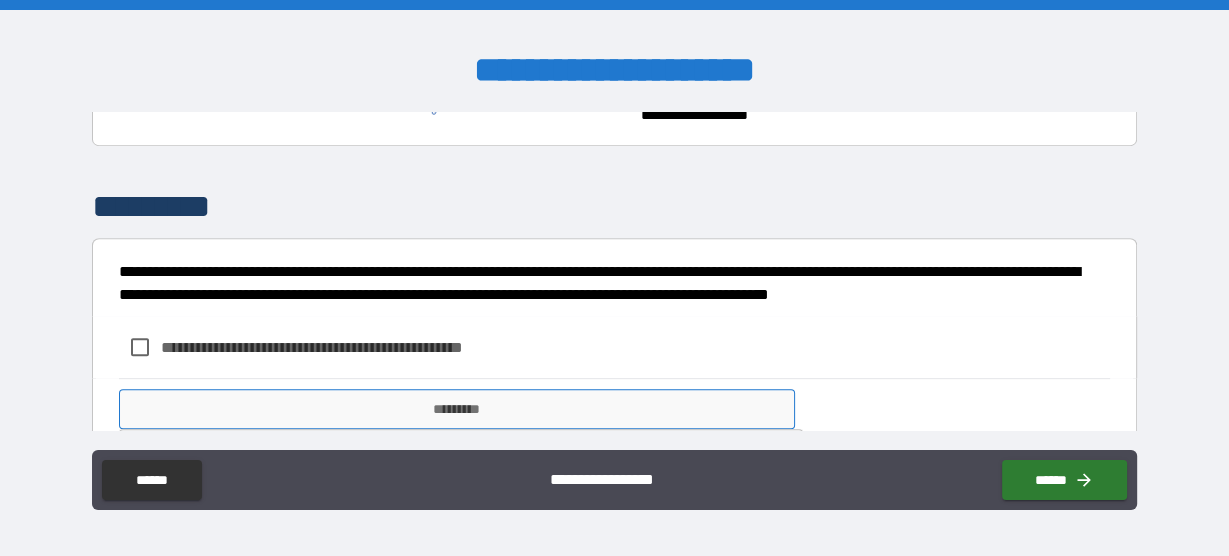 scroll, scrollTop: 861, scrollLeft: 0, axis: vertical 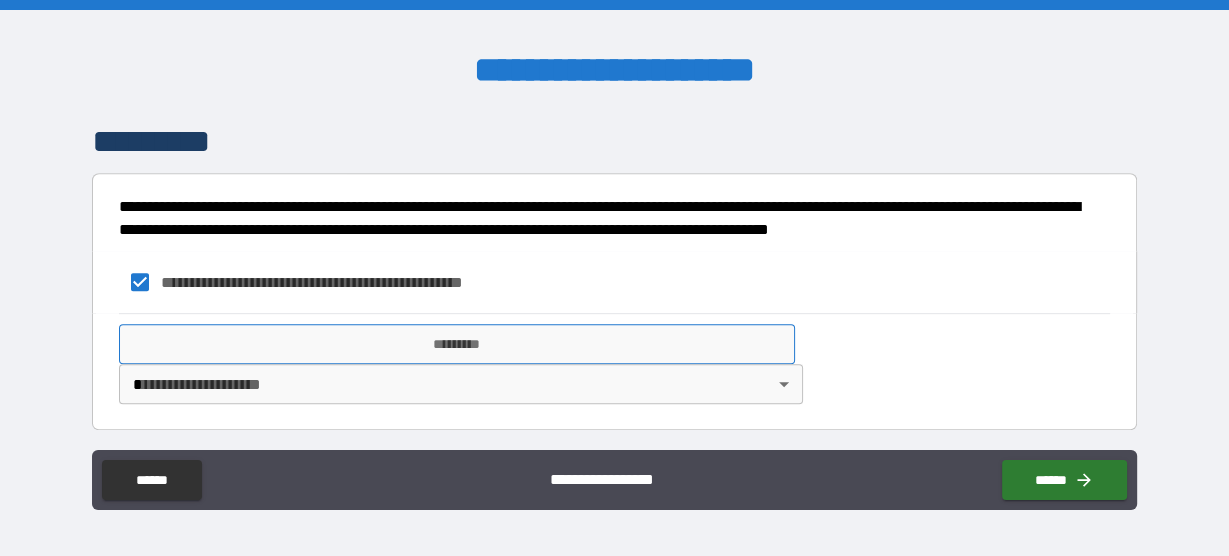 click on "*********" at bounding box center (456, 344) 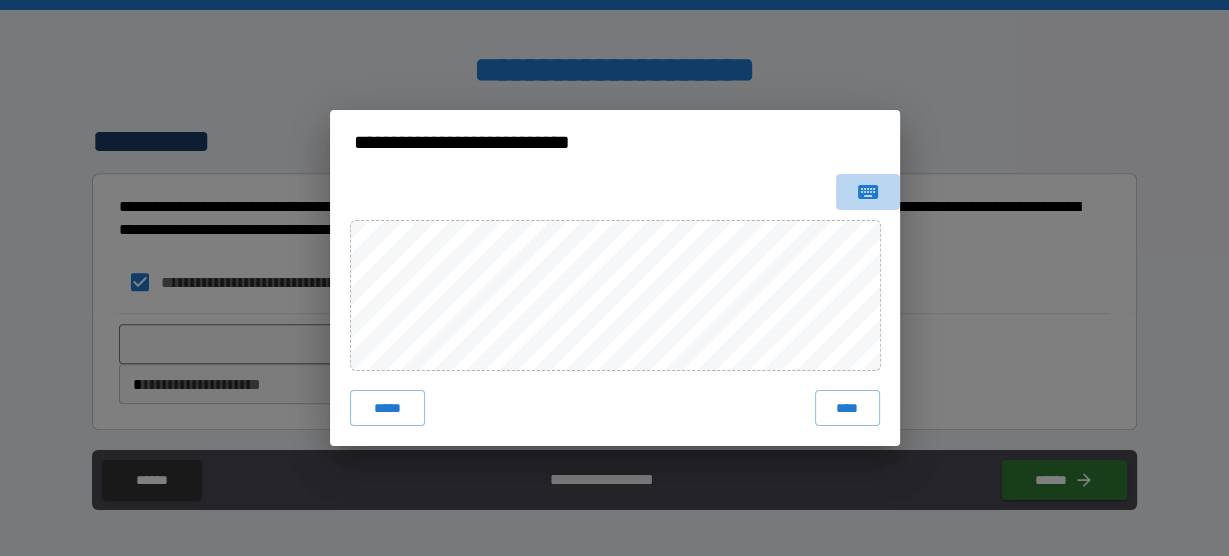 drag, startPoint x: 865, startPoint y: 189, endPoint x: 851, endPoint y: 205, distance: 21.260292 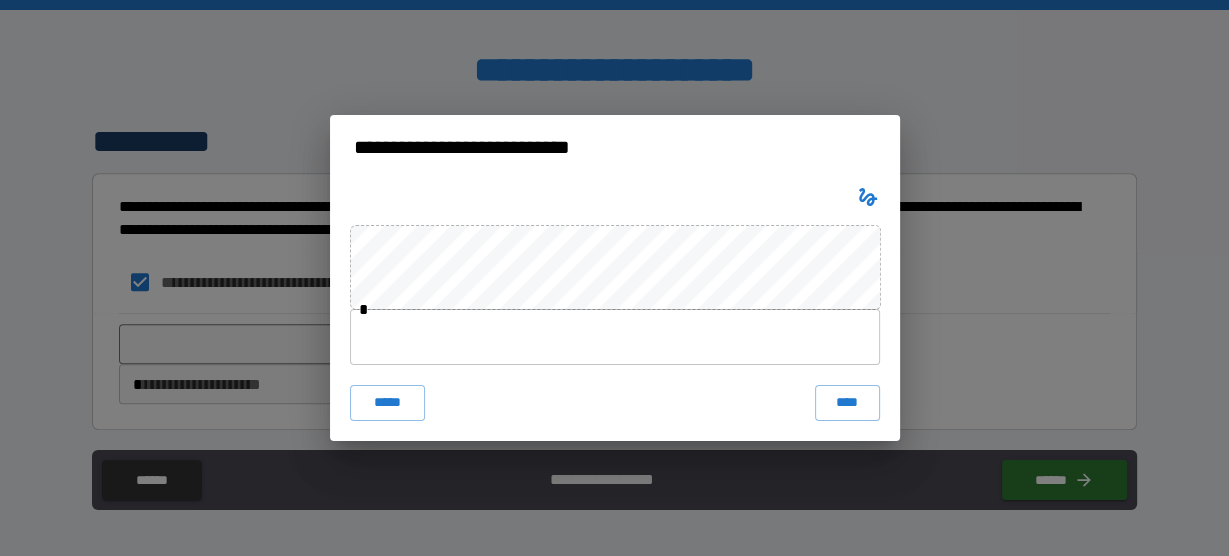 click at bounding box center (615, 337) 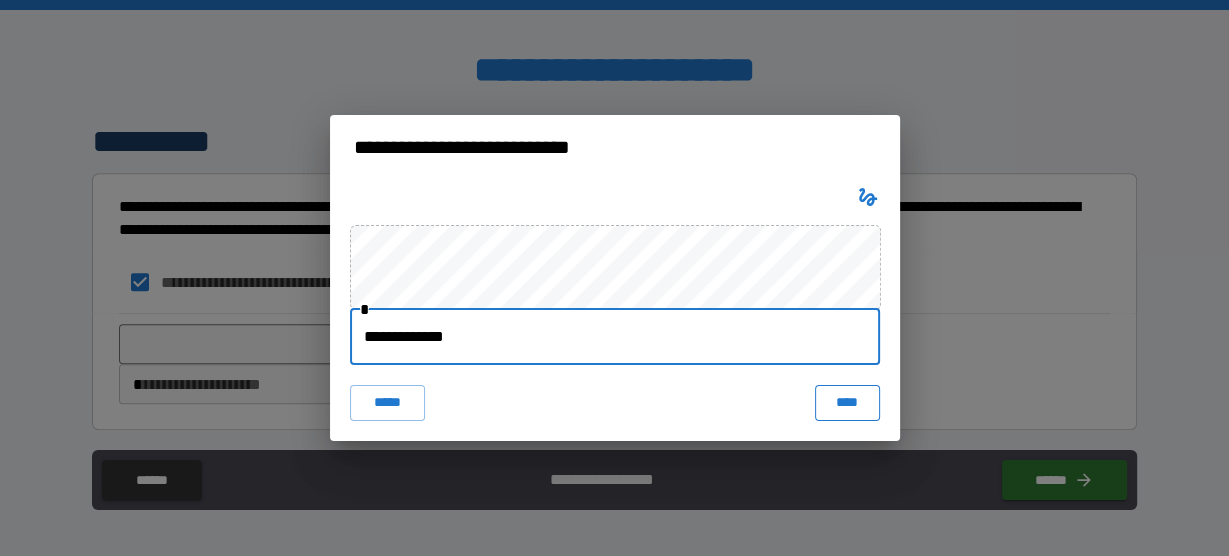 click on "****" at bounding box center [847, 403] 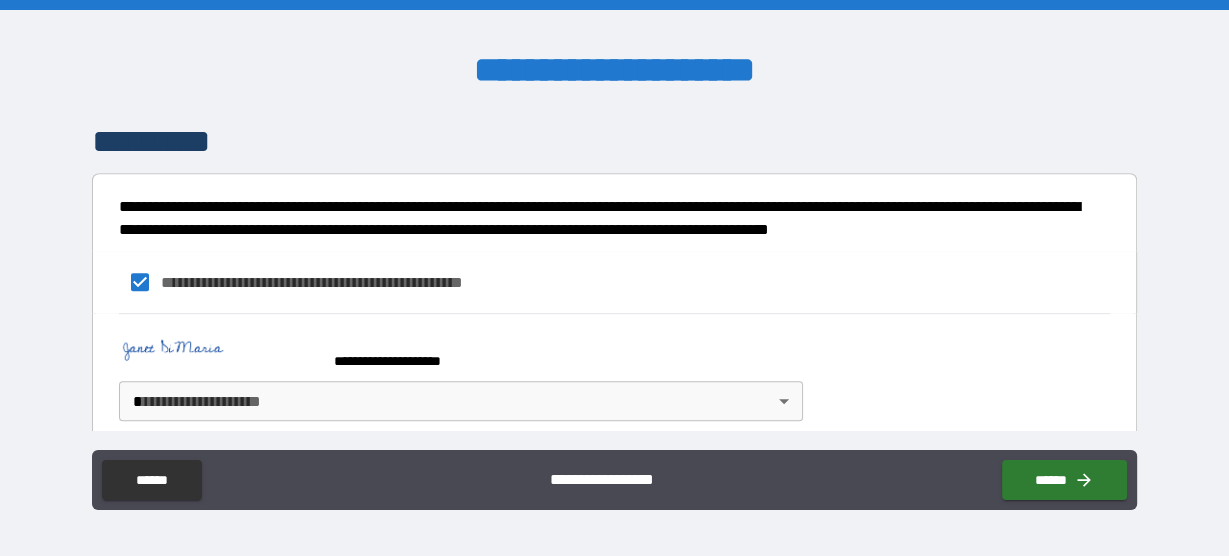 scroll, scrollTop: 878, scrollLeft: 0, axis: vertical 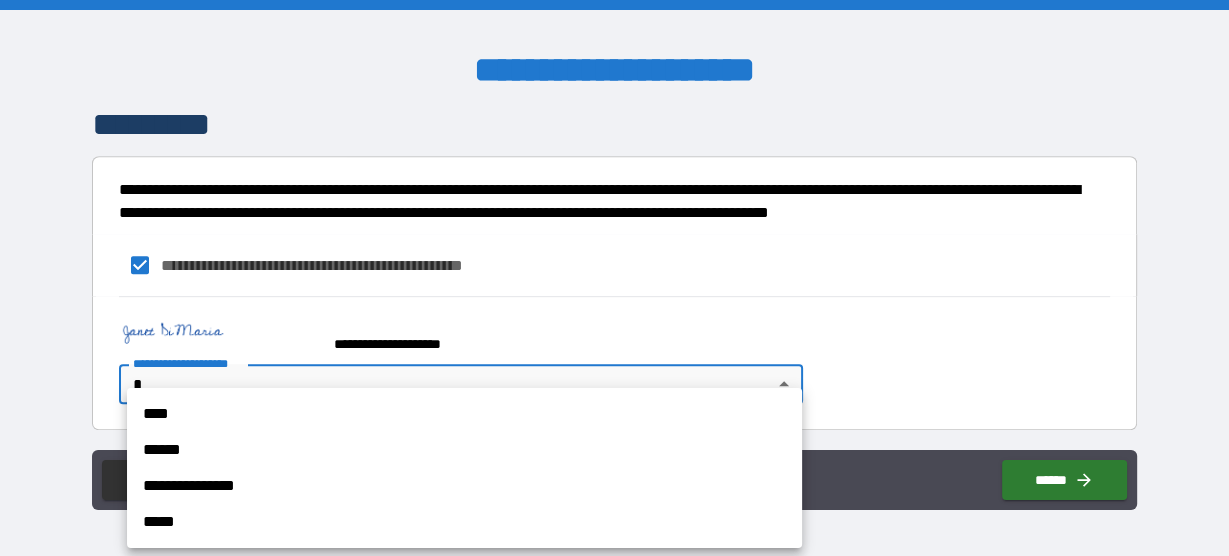 click on "**********" at bounding box center [614, 278] 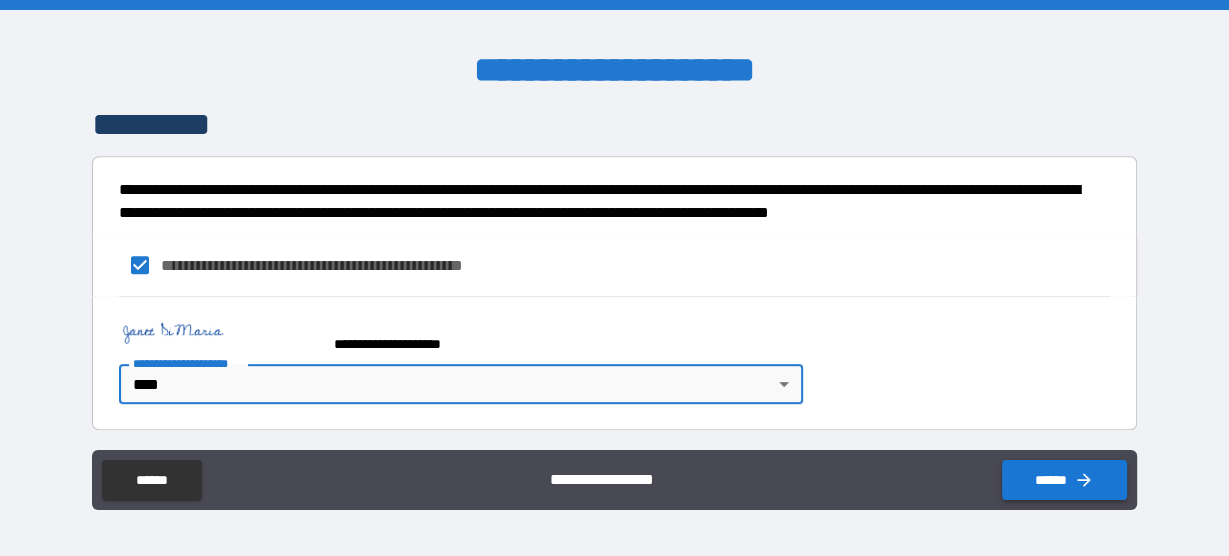 click on "******" at bounding box center (1064, 480) 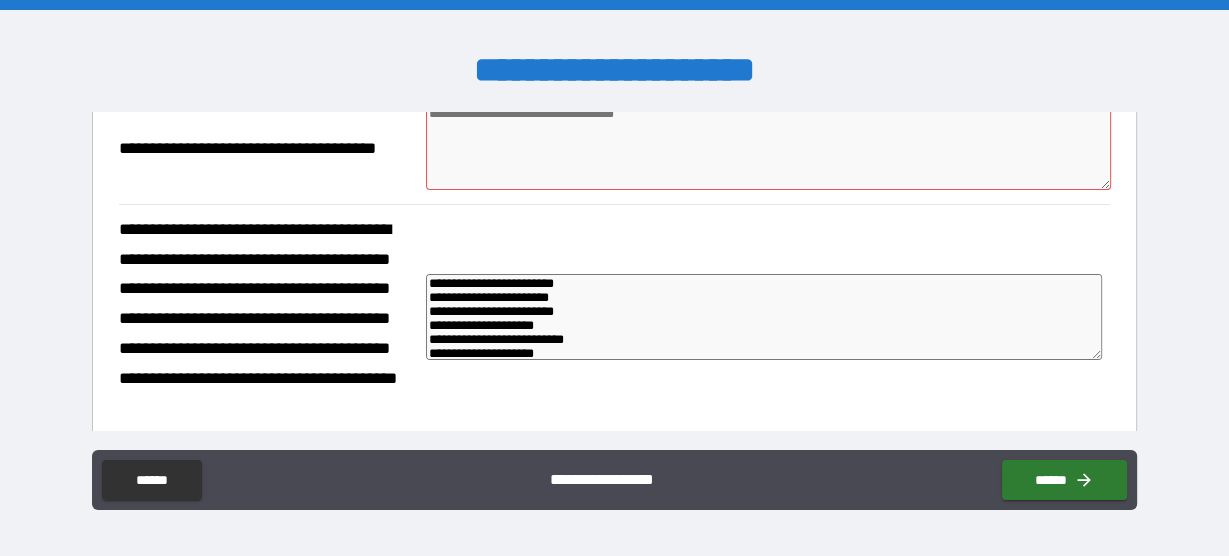 scroll, scrollTop: 240, scrollLeft: 0, axis: vertical 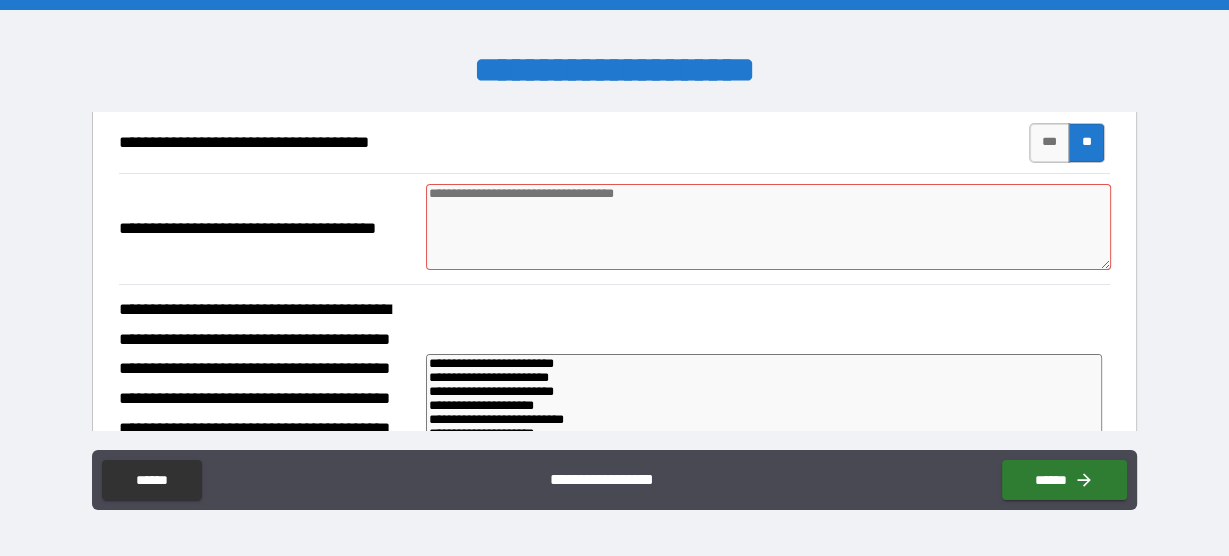 click at bounding box center [768, 227] 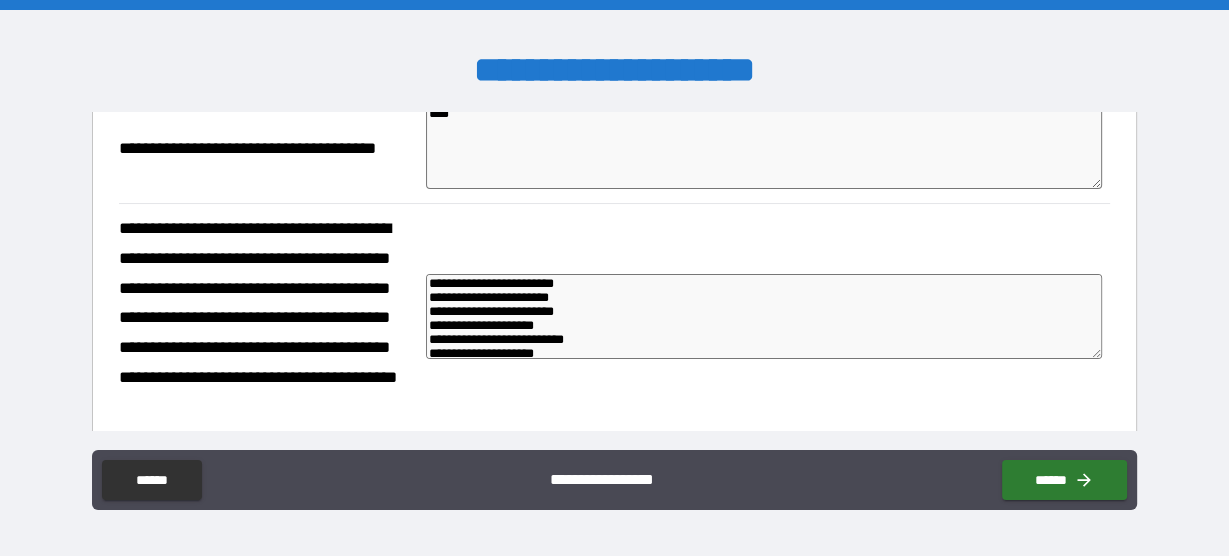 scroll, scrollTop: 400, scrollLeft: 0, axis: vertical 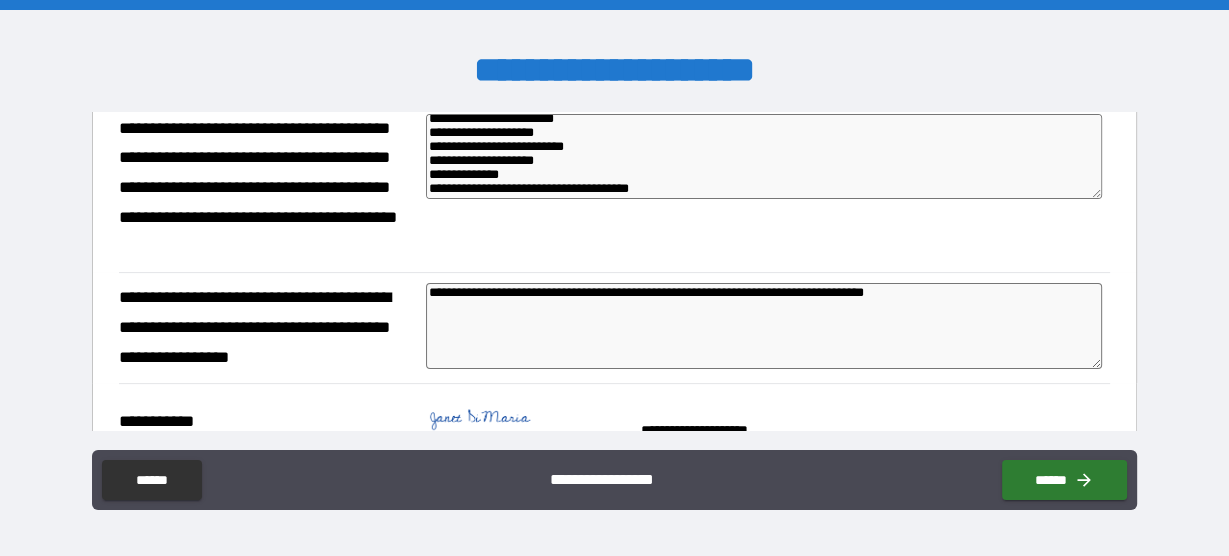drag, startPoint x: 457, startPoint y: 157, endPoint x: 864, endPoint y: 169, distance: 407.17688 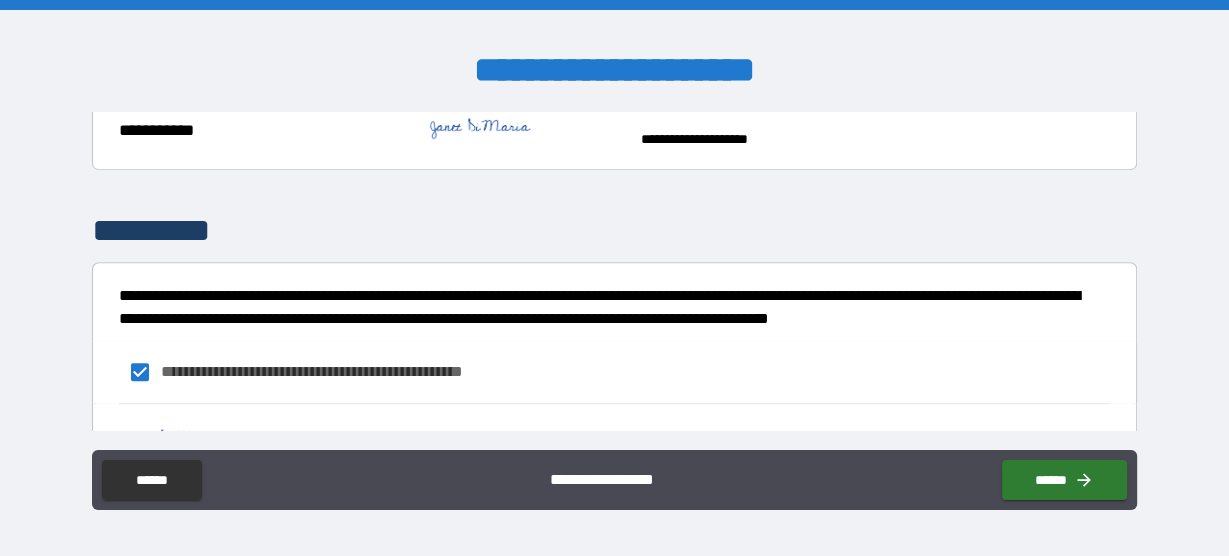 scroll, scrollTop: 878, scrollLeft: 0, axis: vertical 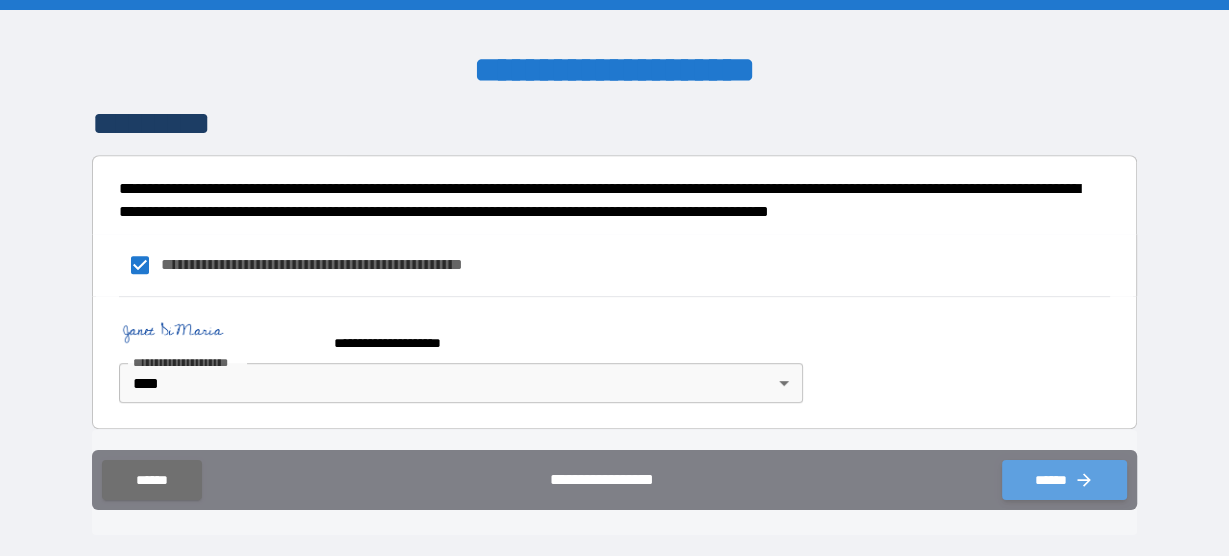 click on "******" at bounding box center [1064, 480] 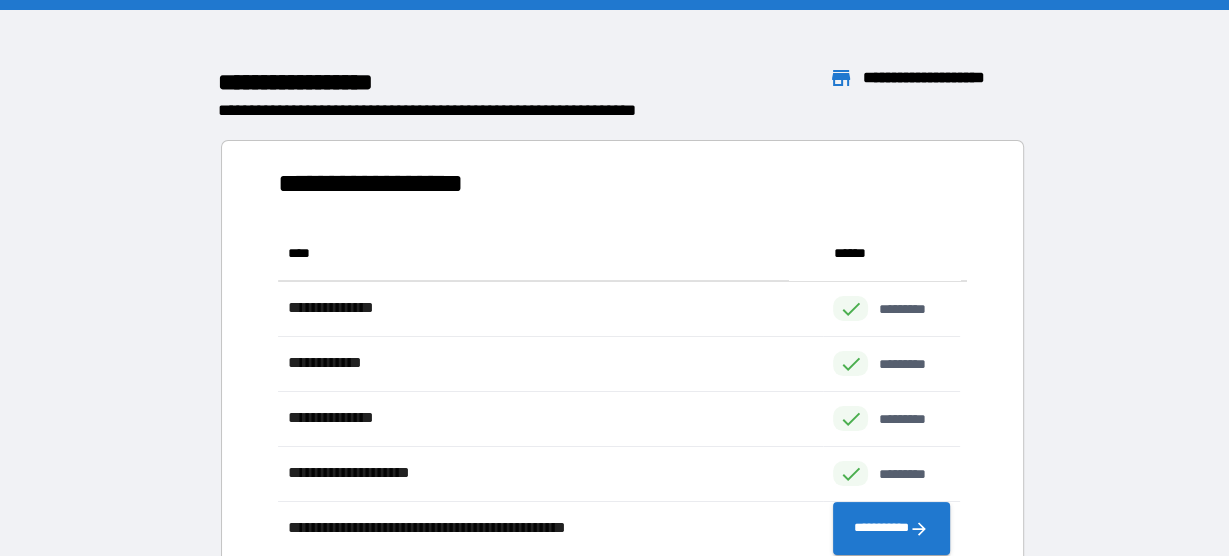 scroll, scrollTop: 13, scrollLeft: 13, axis: both 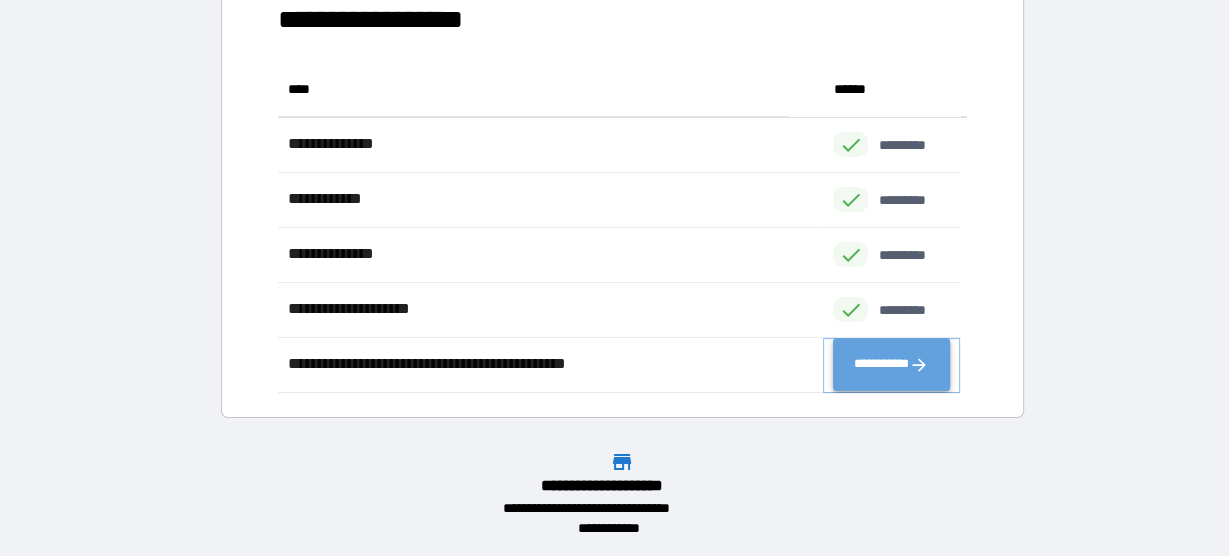 click on "**********" at bounding box center [891, 365] 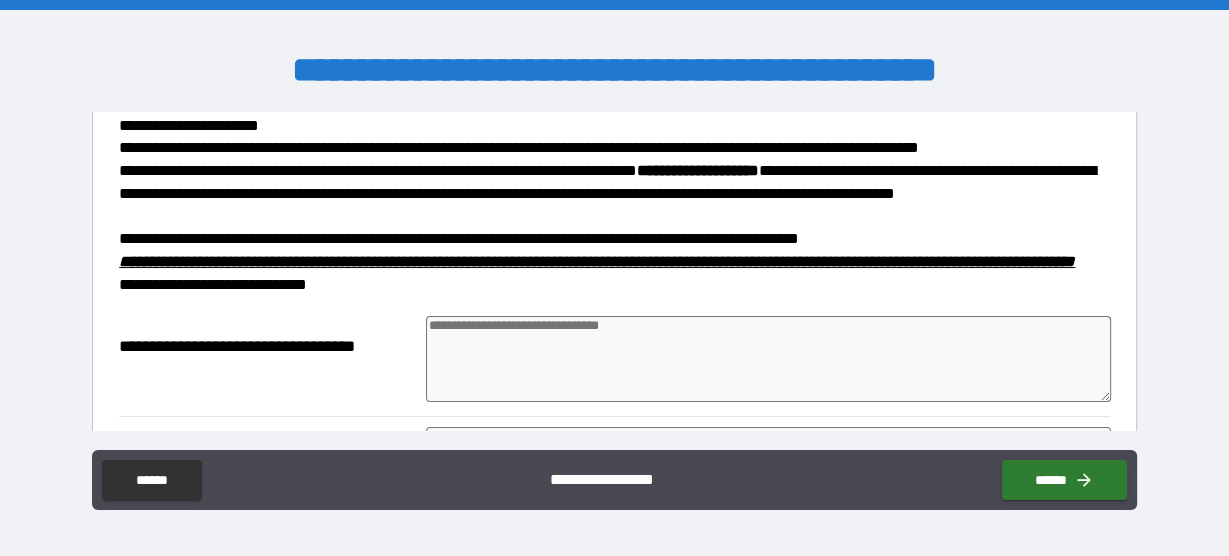 scroll, scrollTop: 240, scrollLeft: 0, axis: vertical 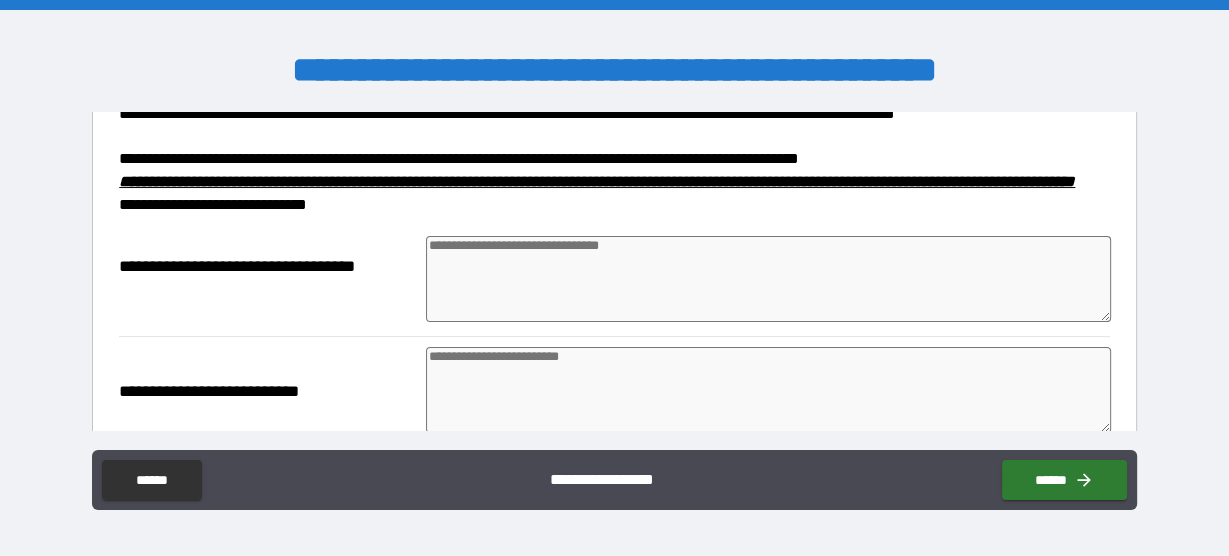 click at bounding box center [768, 279] 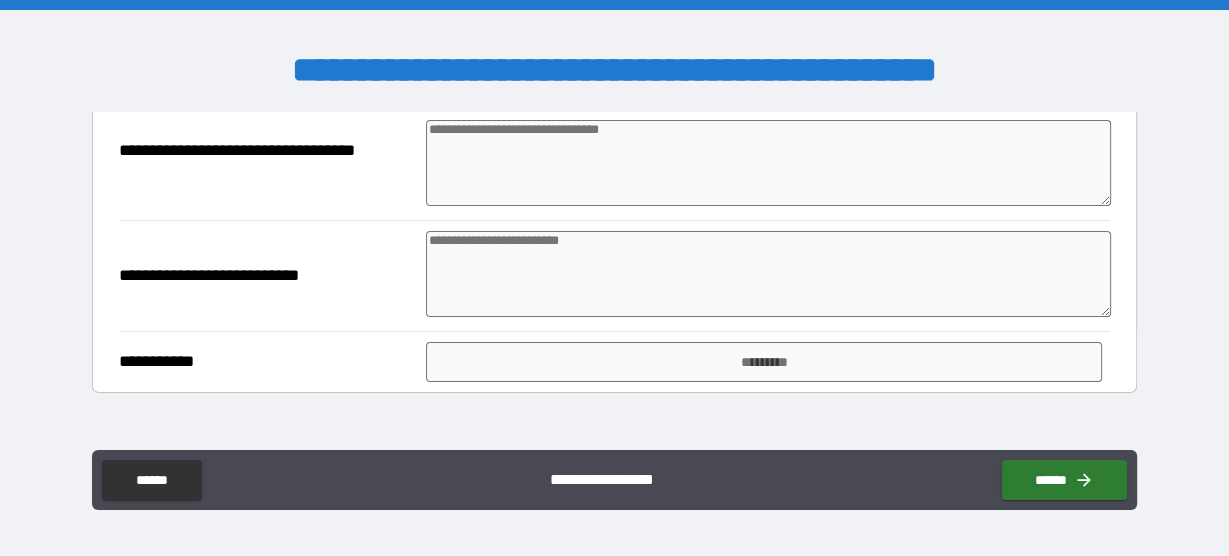 scroll, scrollTop: 320, scrollLeft: 0, axis: vertical 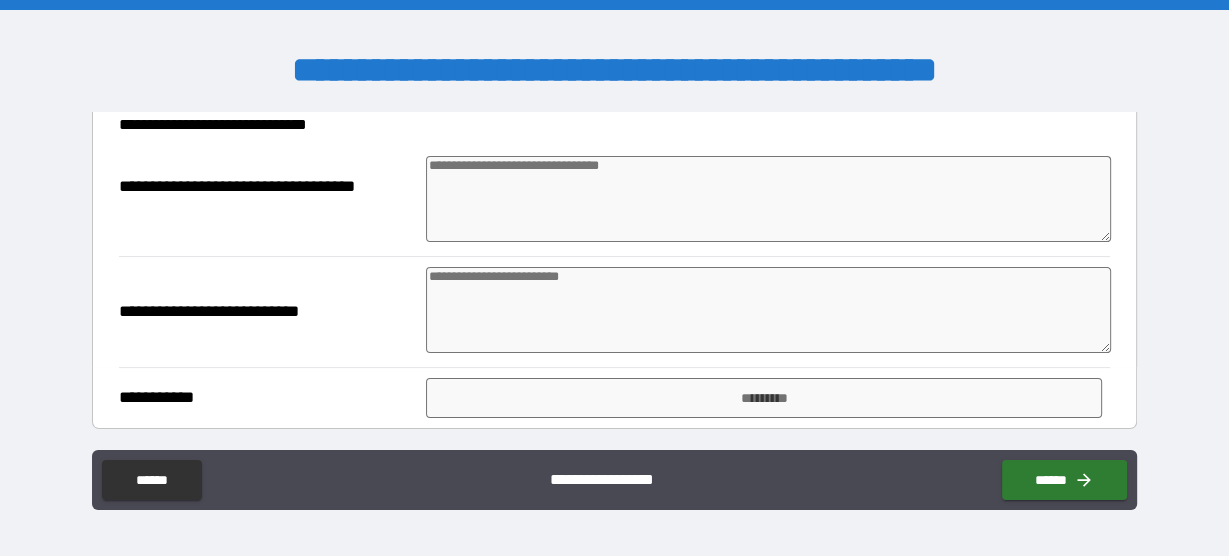 click at bounding box center (768, 199) 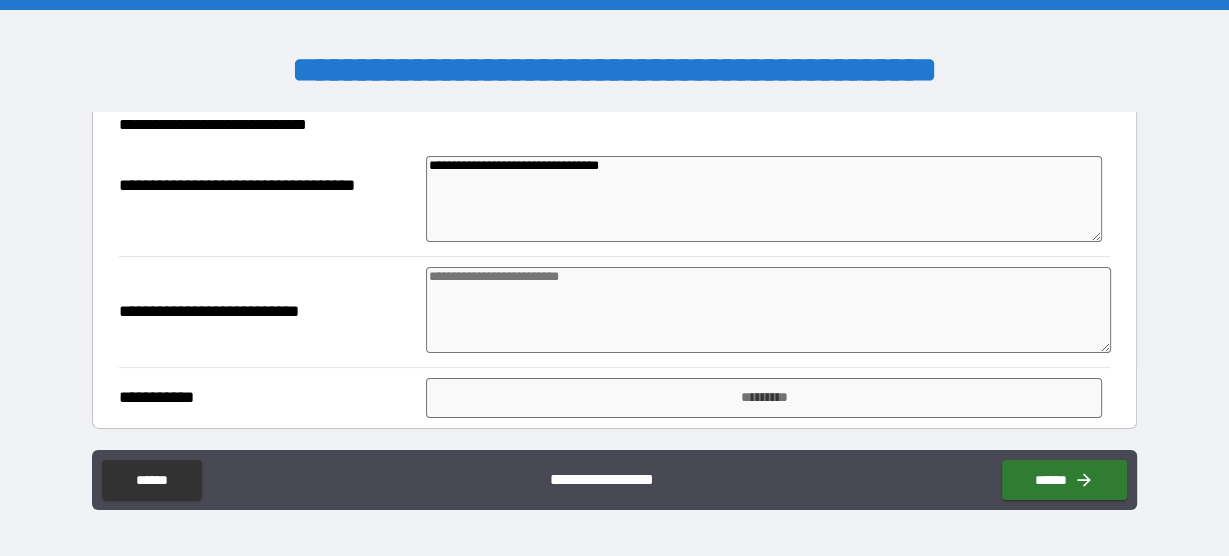 click at bounding box center (768, 310) 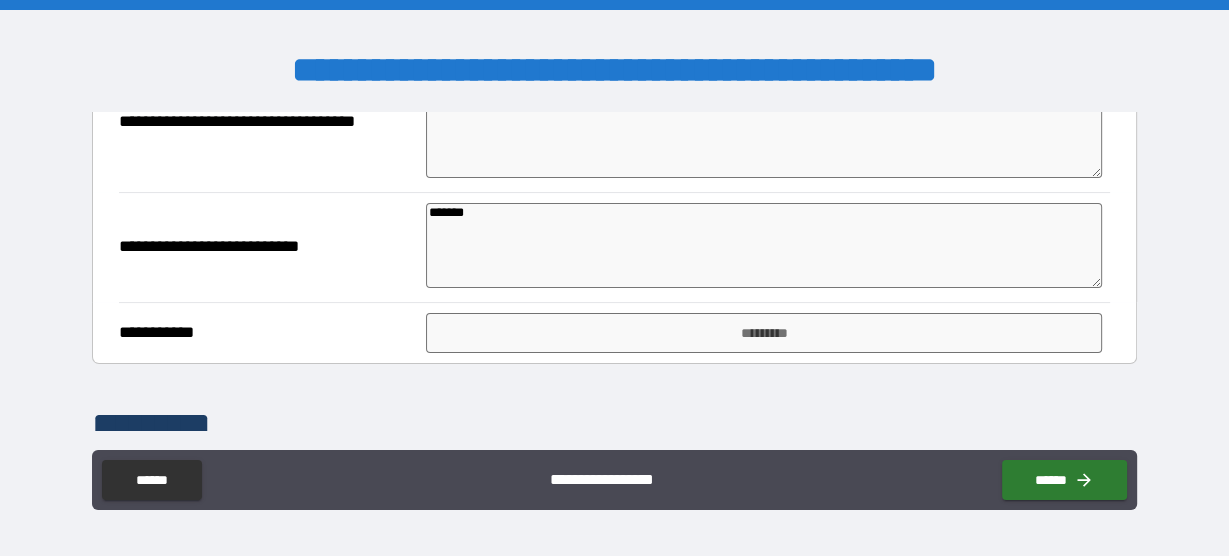 scroll, scrollTop: 480, scrollLeft: 0, axis: vertical 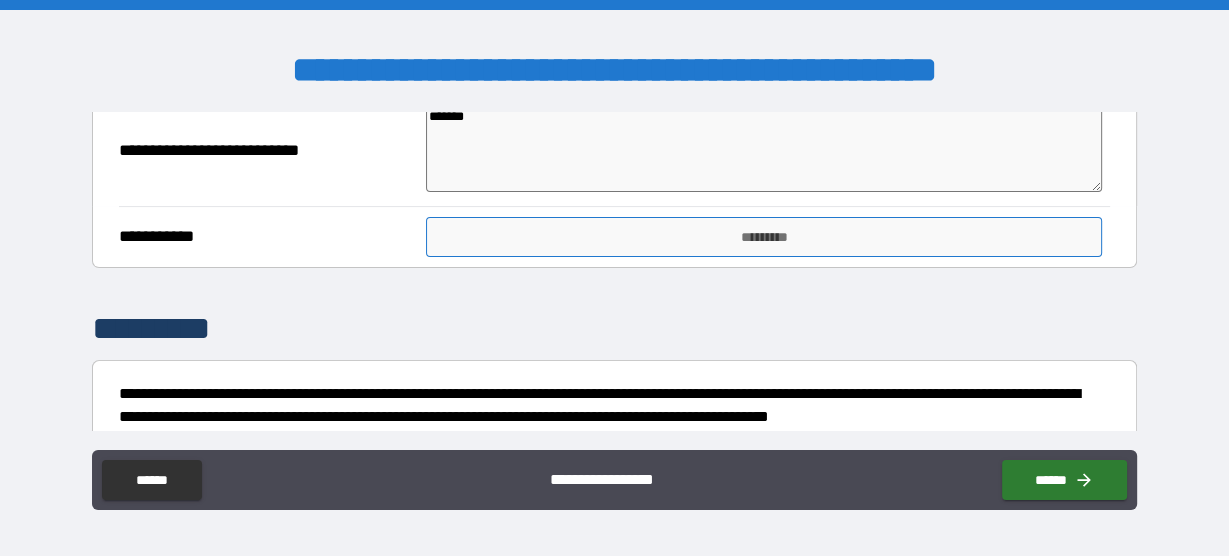 click on "*********" at bounding box center (763, 237) 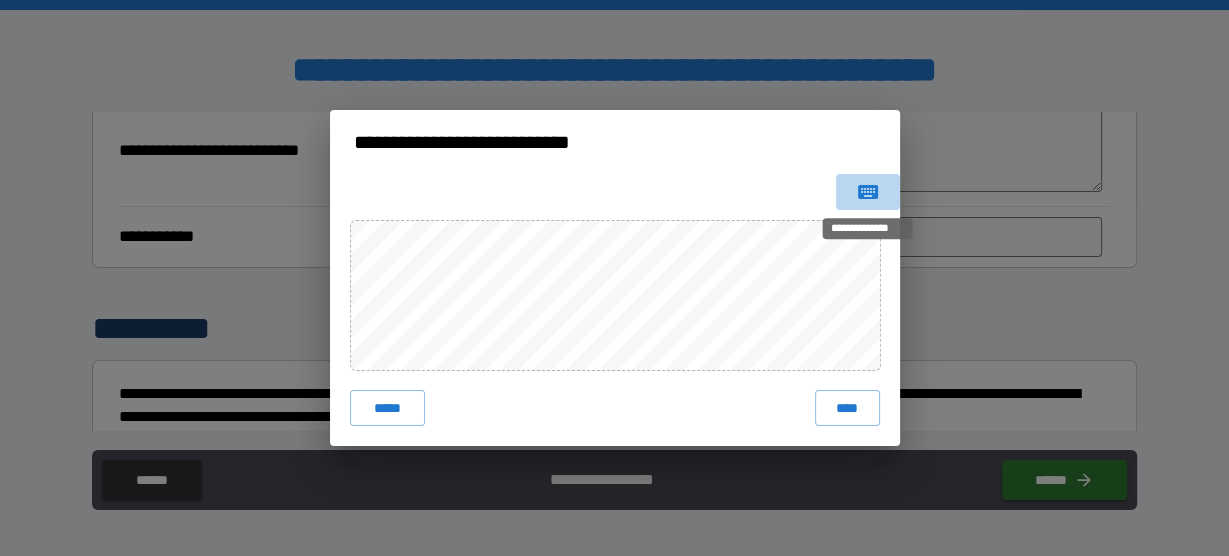 click 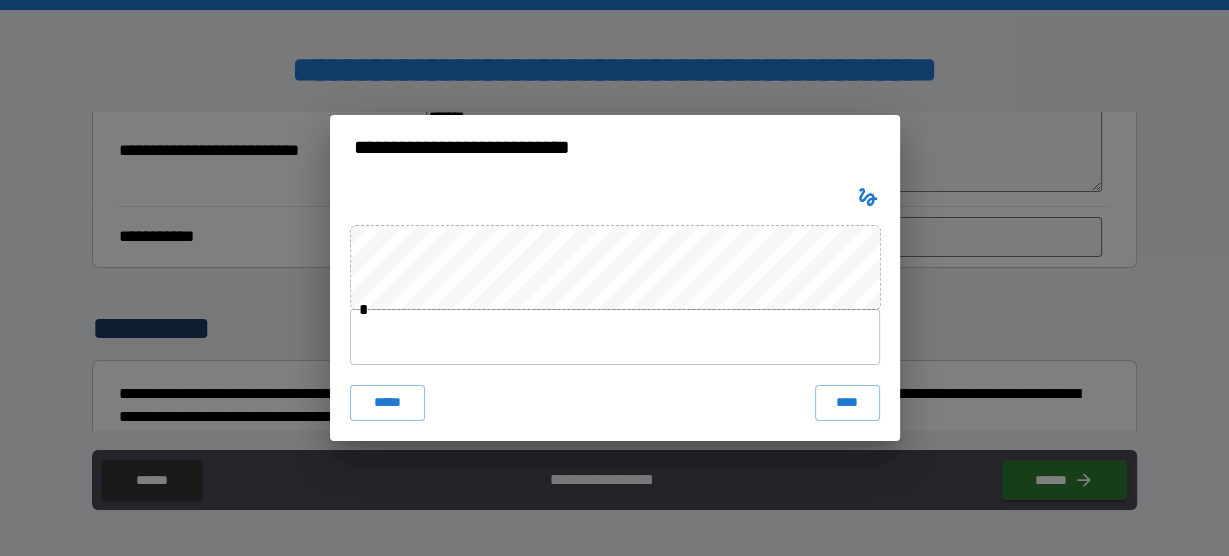 click at bounding box center [615, 337] 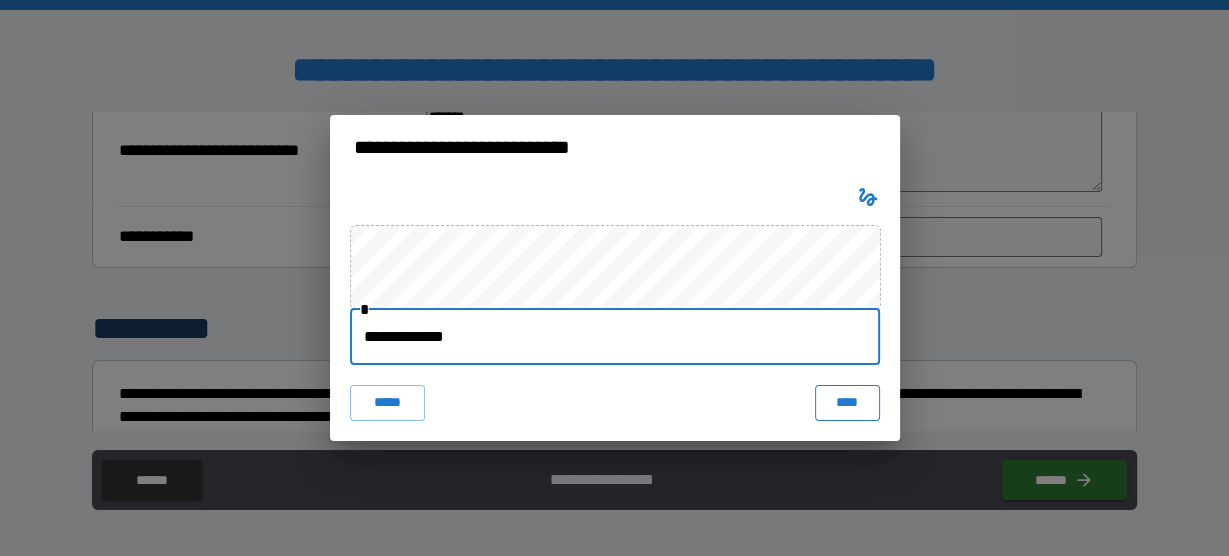 click on "****" at bounding box center [847, 403] 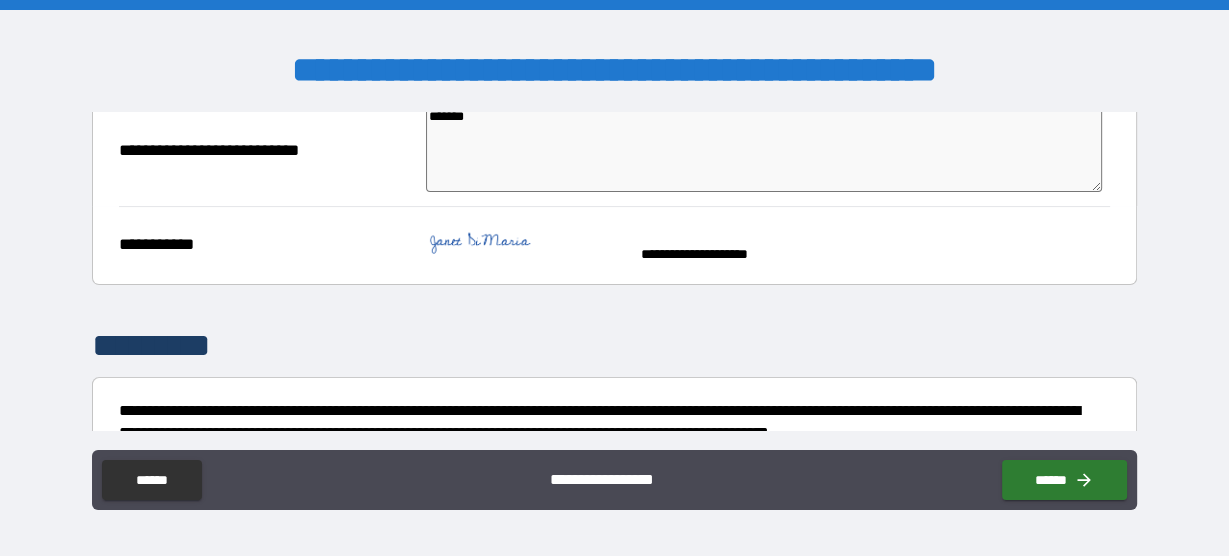 scroll, scrollTop: 707, scrollLeft: 0, axis: vertical 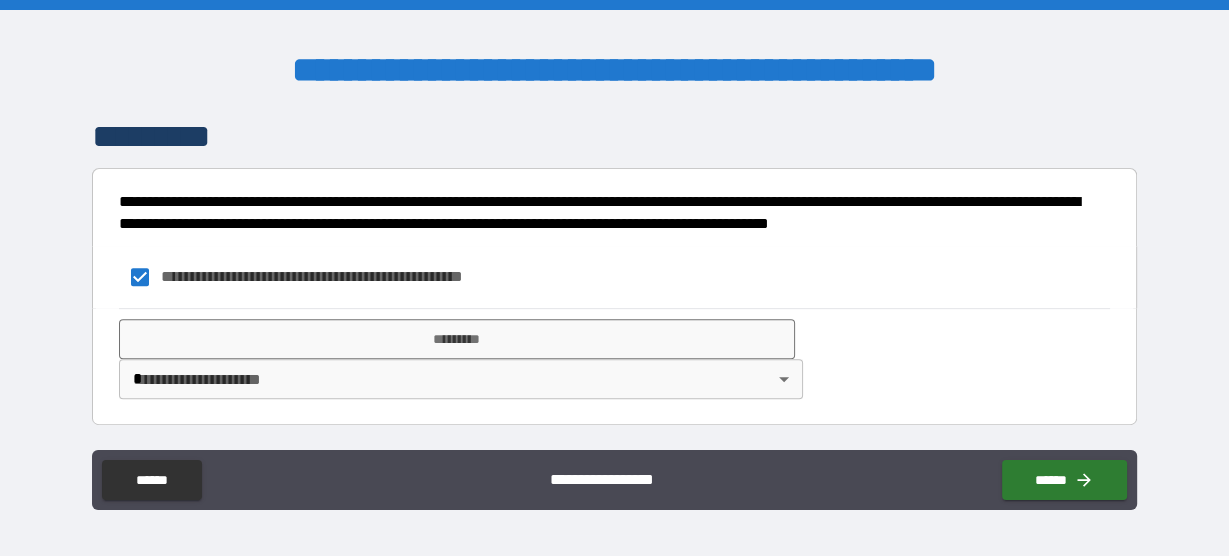 click on "**********" at bounding box center [614, 278] 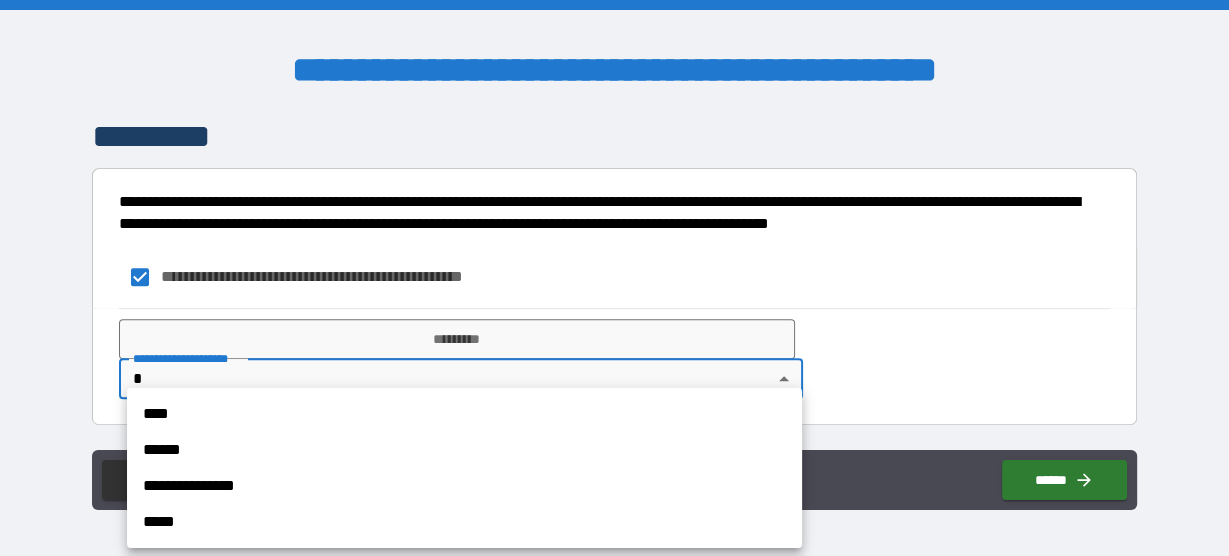click on "****" at bounding box center [464, 414] 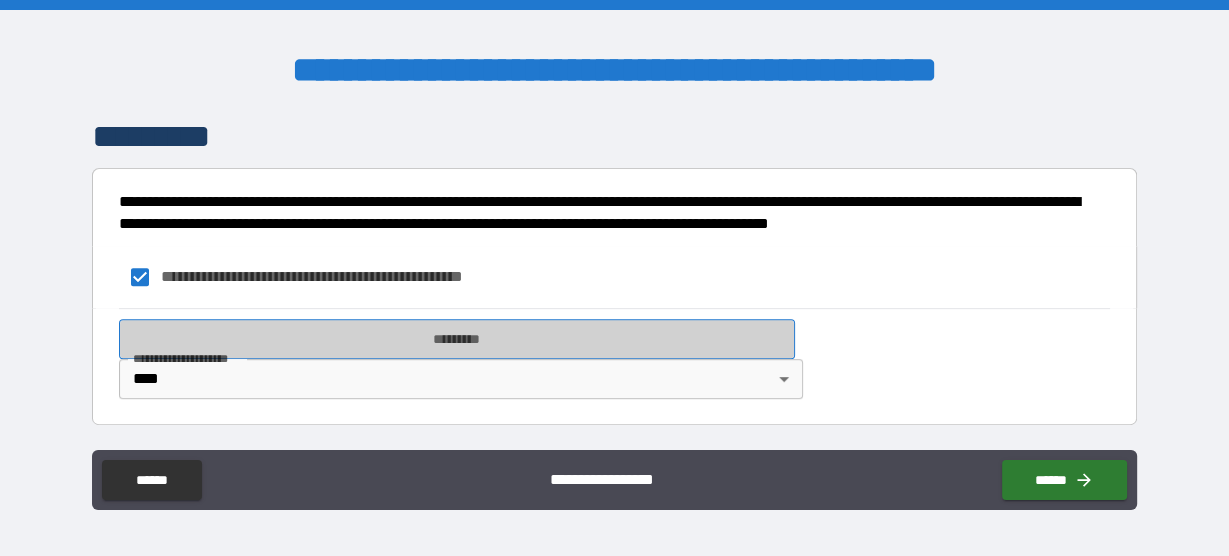 click on "*********" at bounding box center [456, 339] 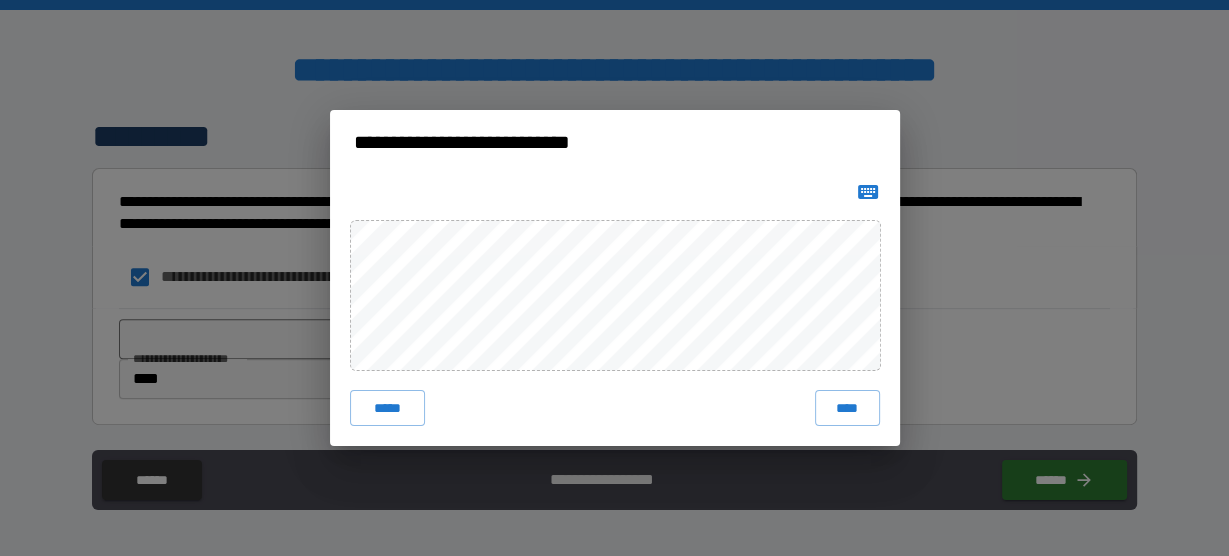 click 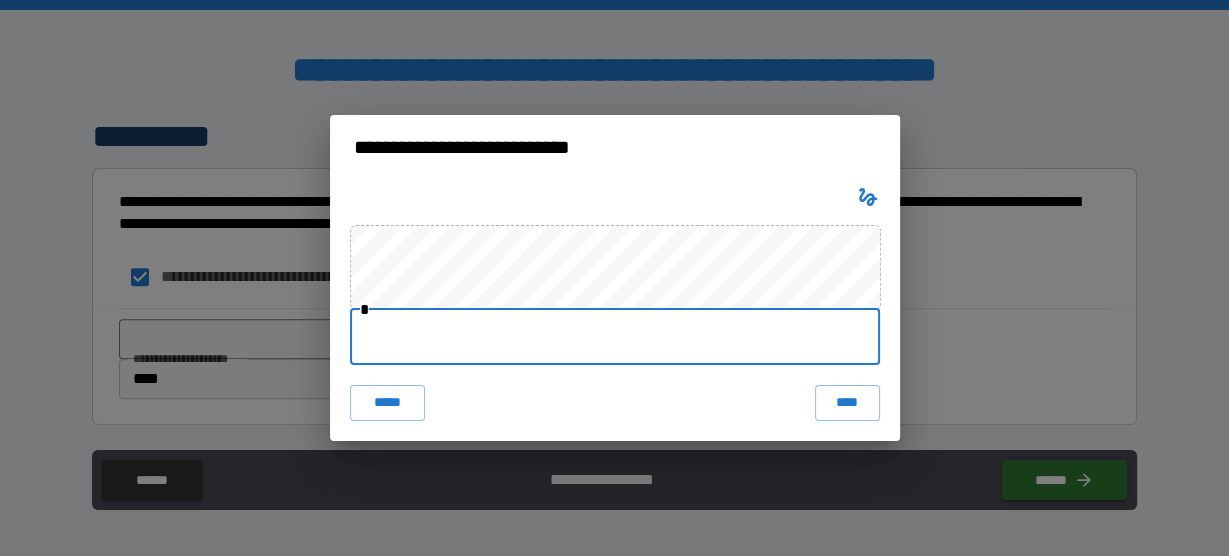 click at bounding box center [615, 337] 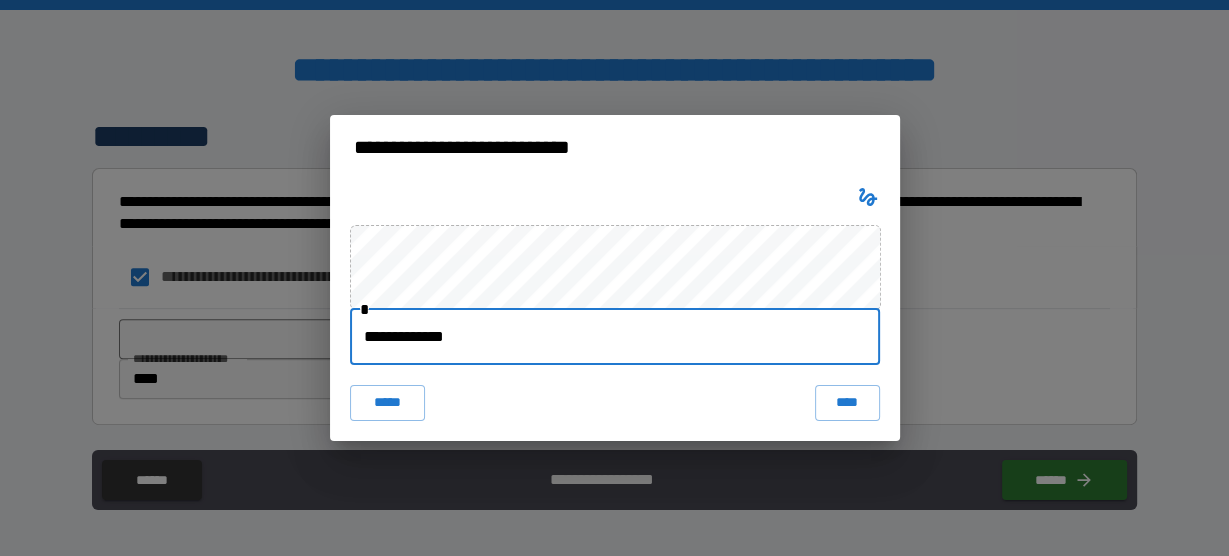 click on "****" at bounding box center (847, 403) 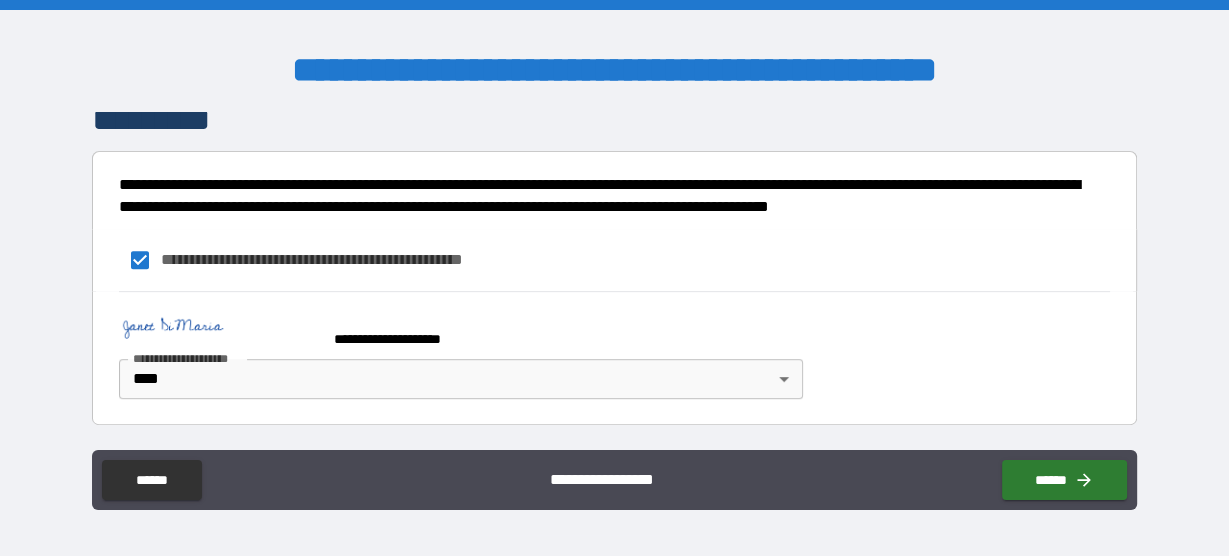 scroll, scrollTop: 724, scrollLeft: 0, axis: vertical 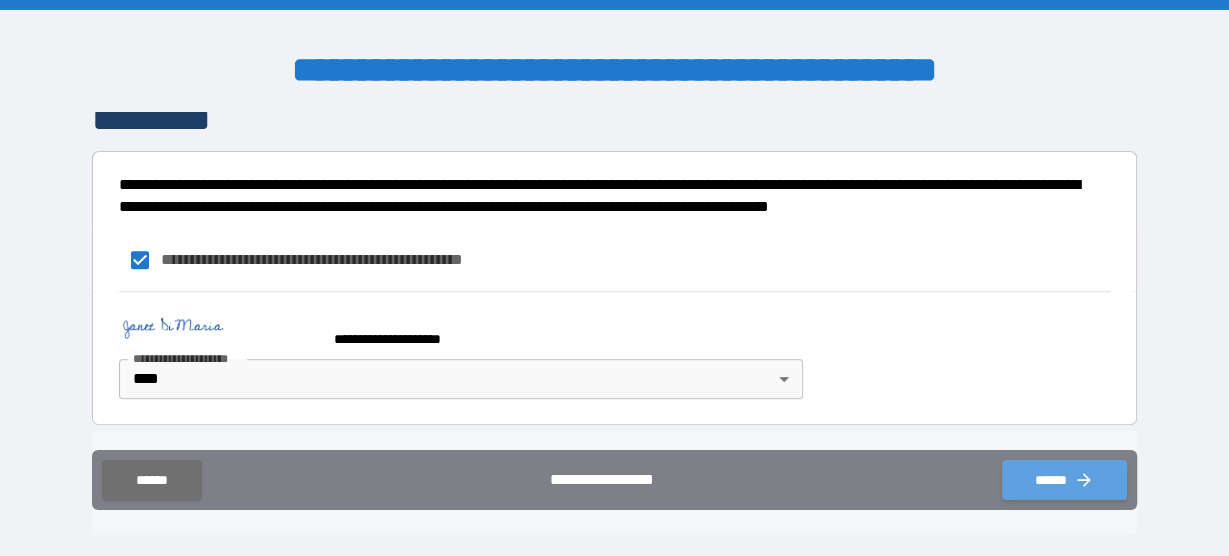 click on "******" at bounding box center [1064, 480] 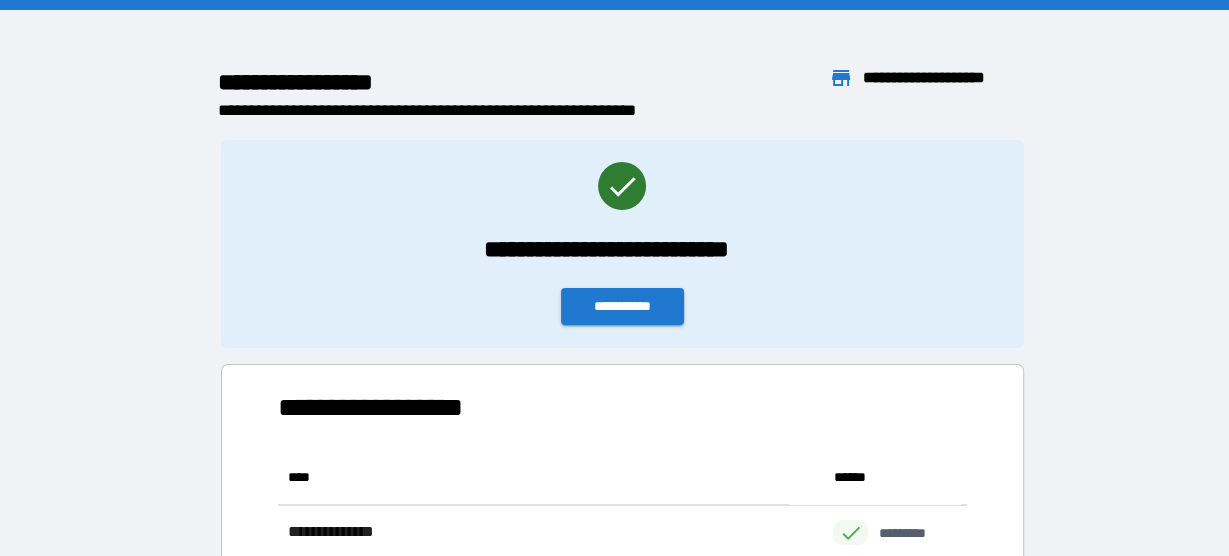 scroll, scrollTop: 13, scrollLeft: 13, axis: both 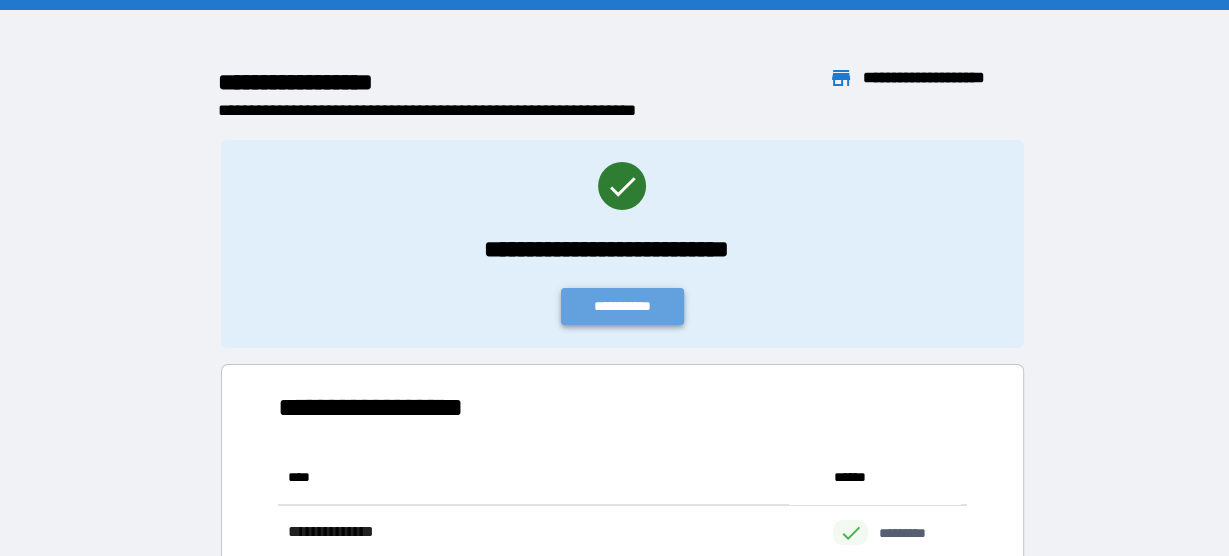 click on "**********" at bounding box center (623, 306) 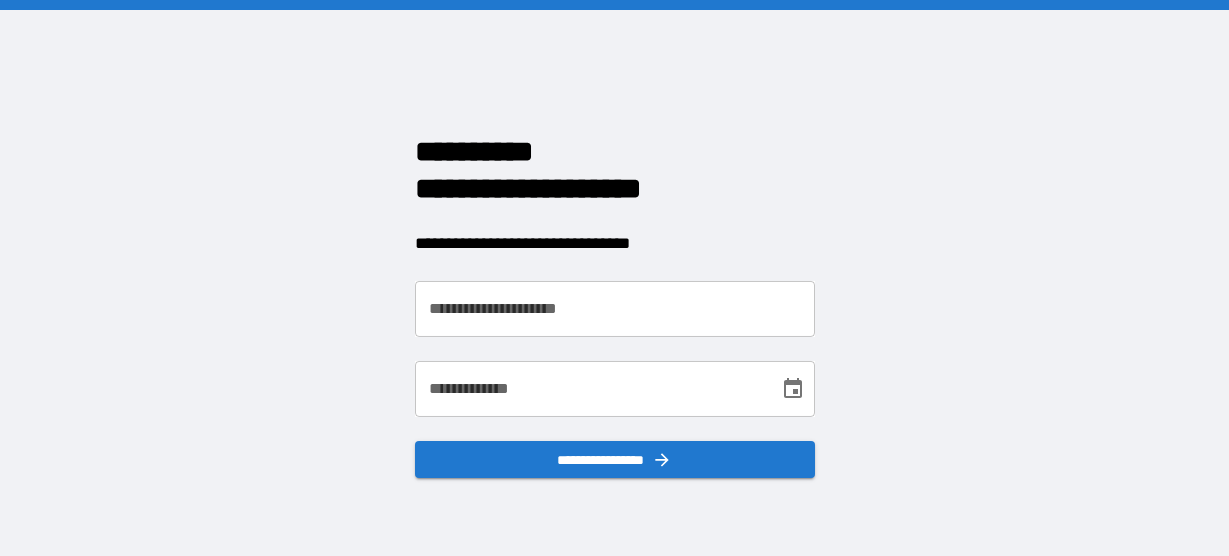 scroll, scrollTop: 0, scrollLeft: 0, axis: both 